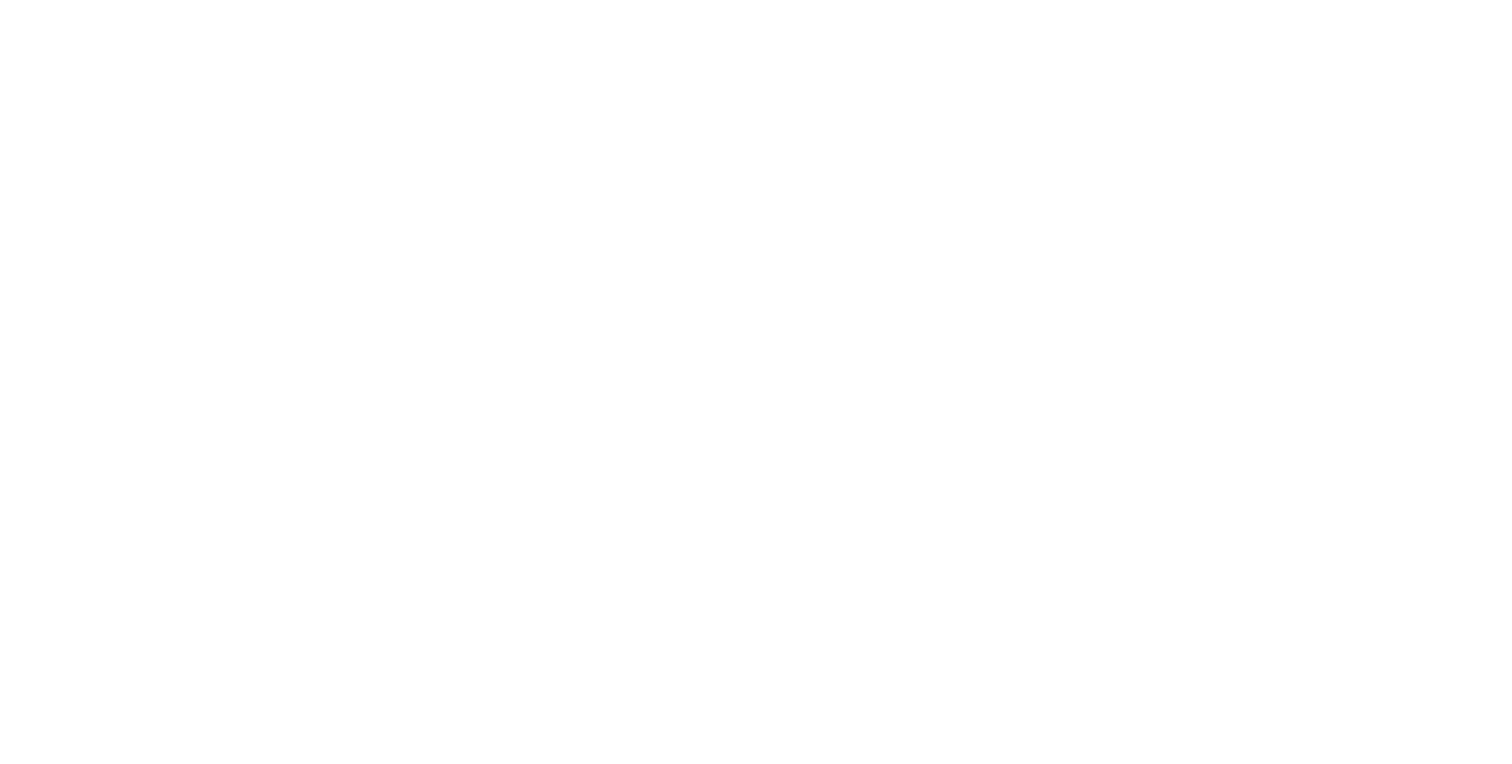 scroll, scrollTop: 0, scrollLeft: 0, axis: both 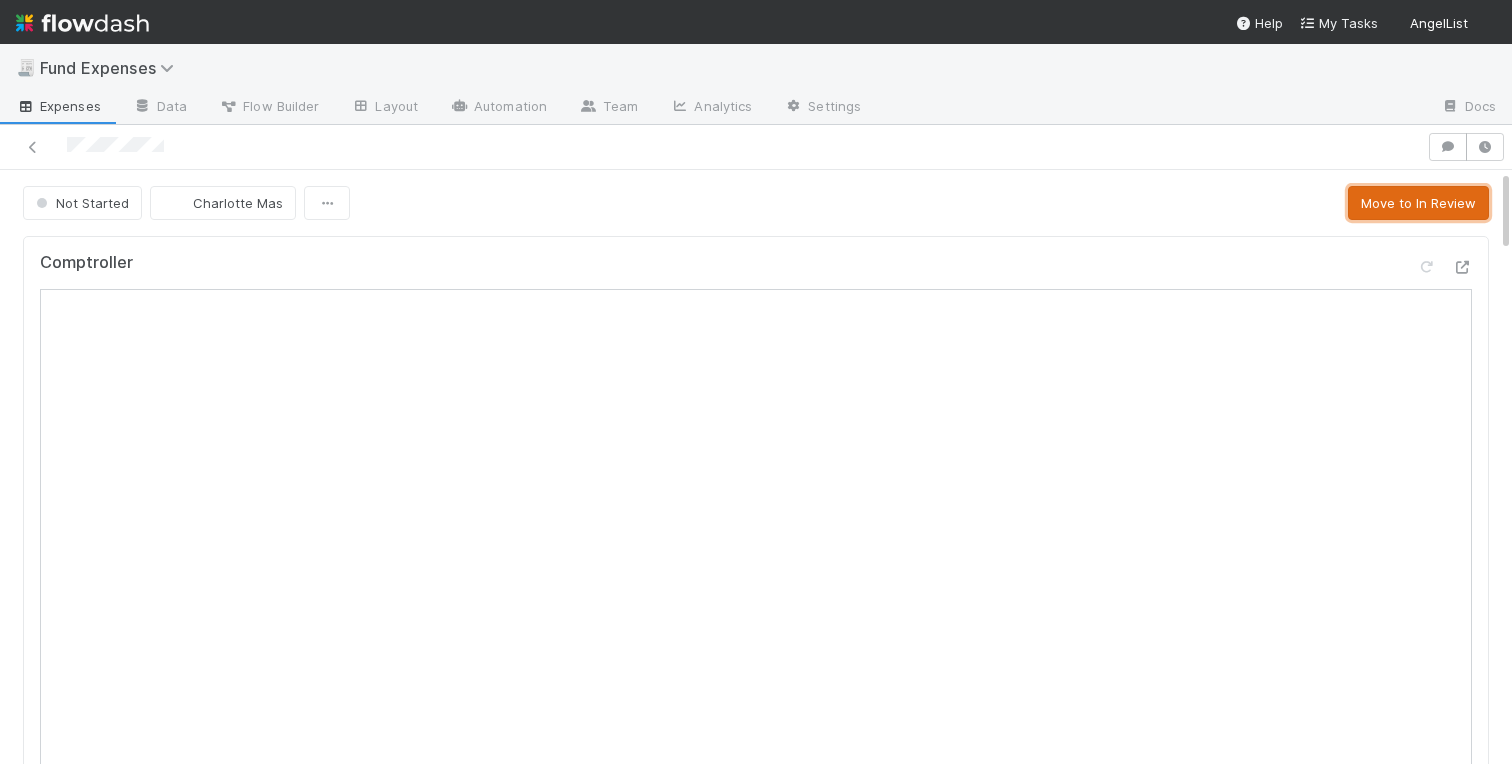 click on "Move to In Review" at bounding box center [1418, 203] 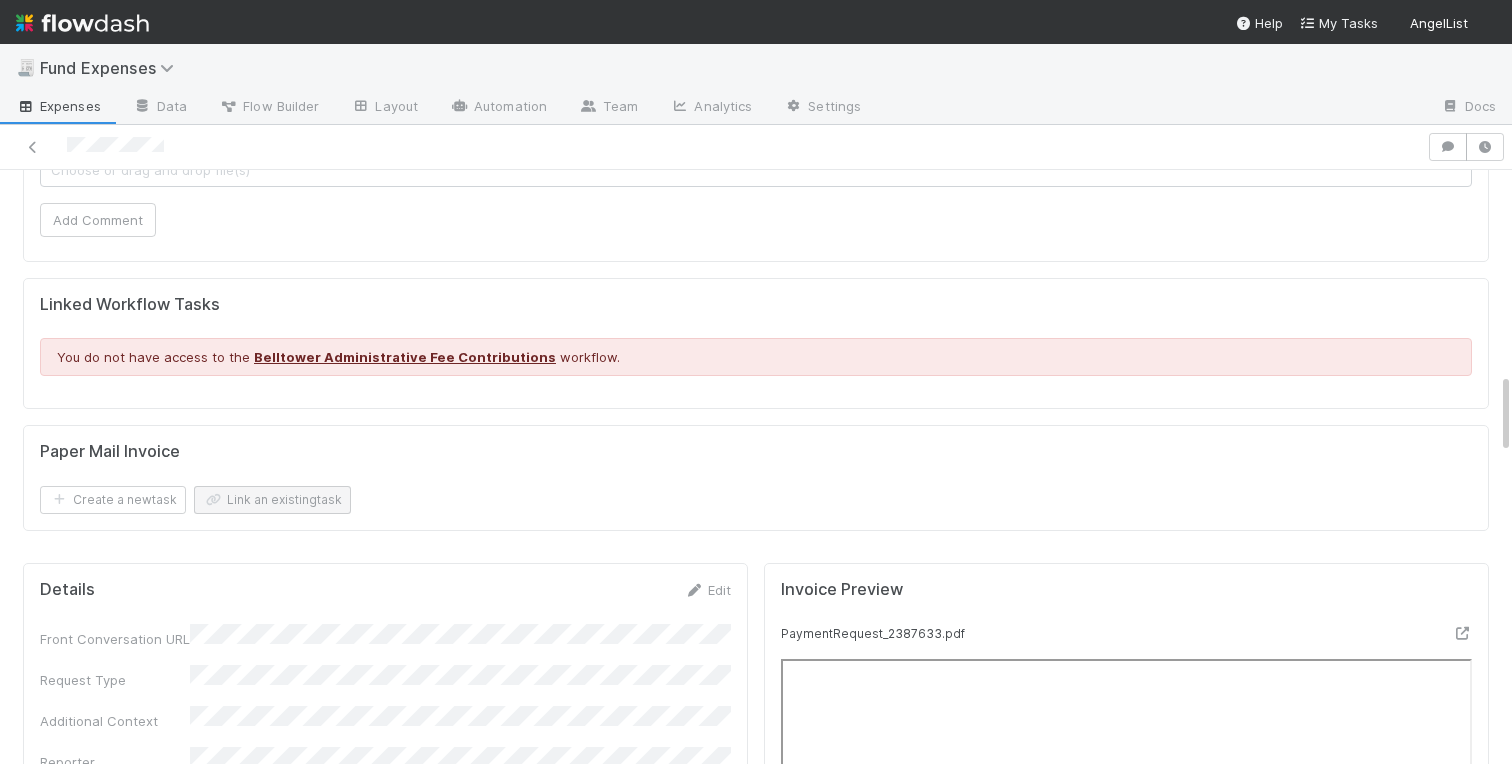 scroll, scrollTop: 1531, scrollLeft: 0, axis: vertical 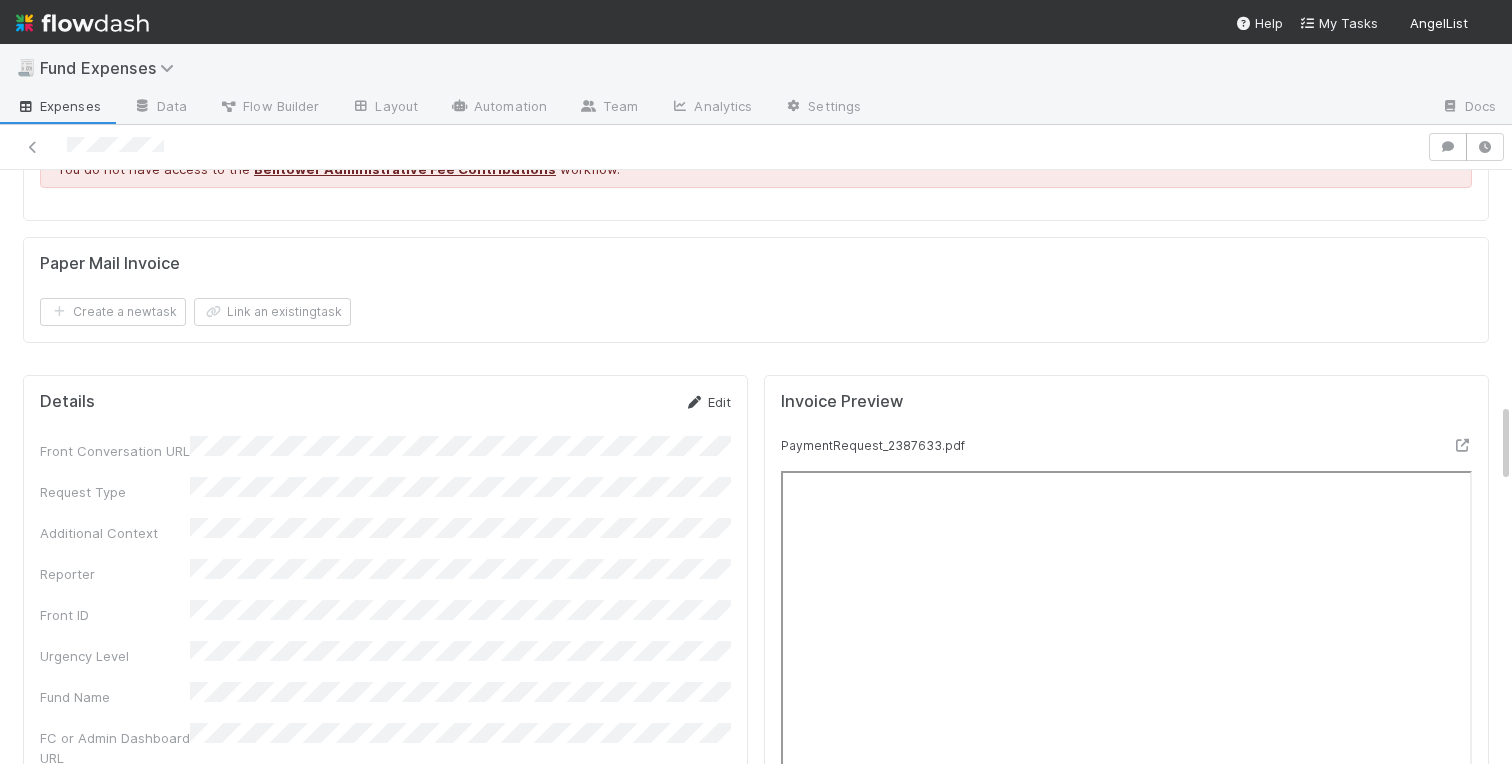 click on "Edit" at bounding box center (707, 402) 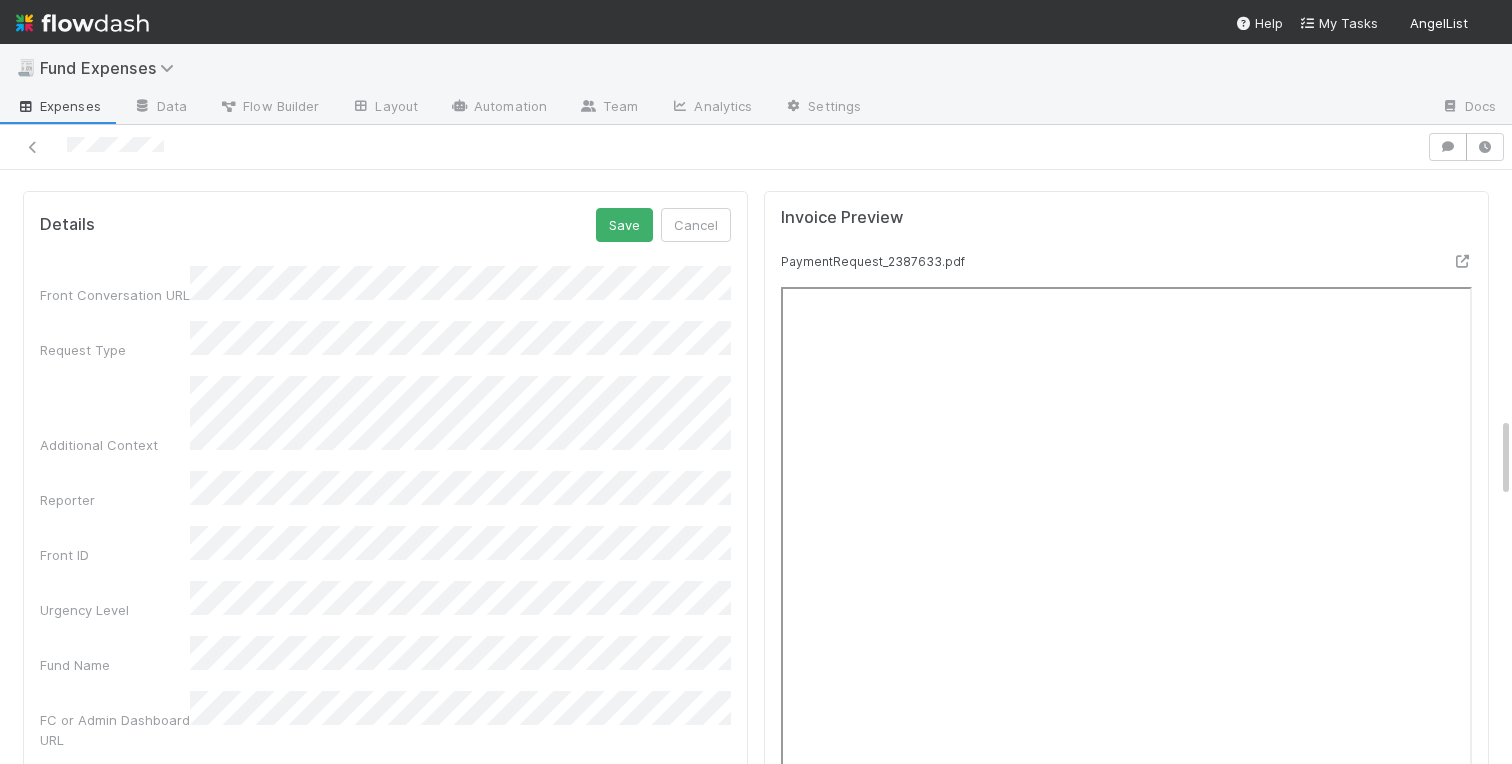 scroll, scrollTop: 1711, scrollLeft: 0, axis: vertical 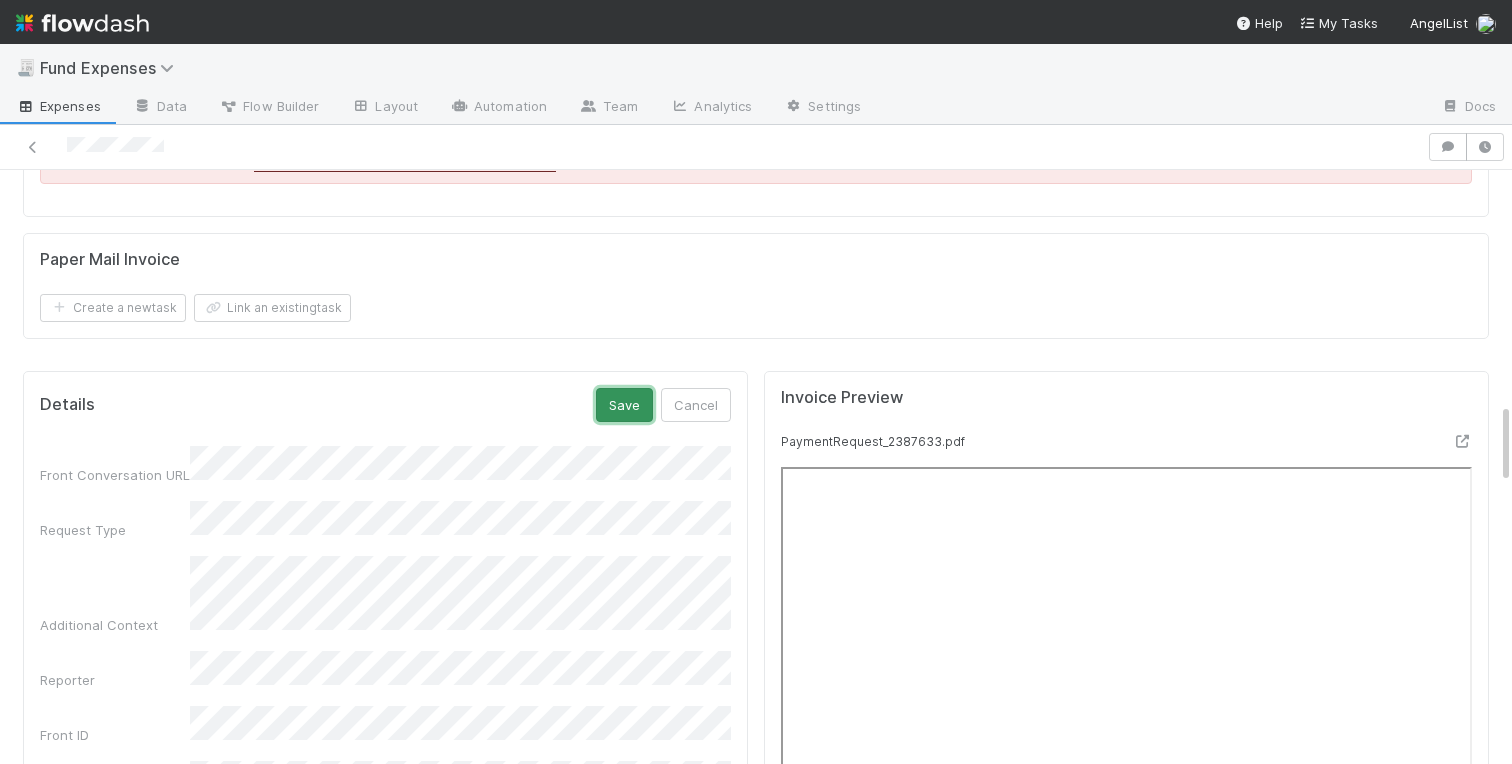 click on "Save" at bounding box center (624, 405) 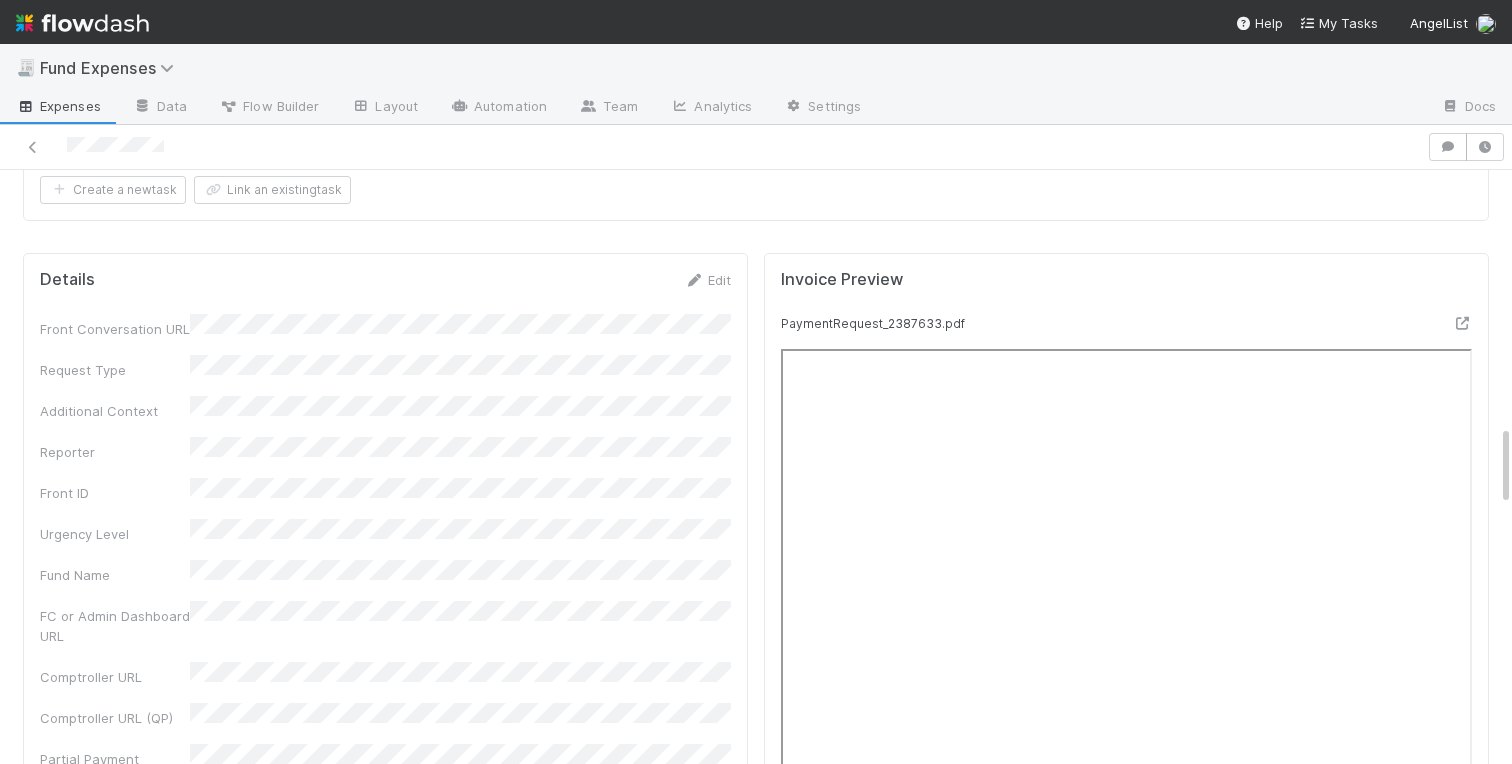 scroll, scrollTop: 1872, scrollLeft: 0, axis: vertical 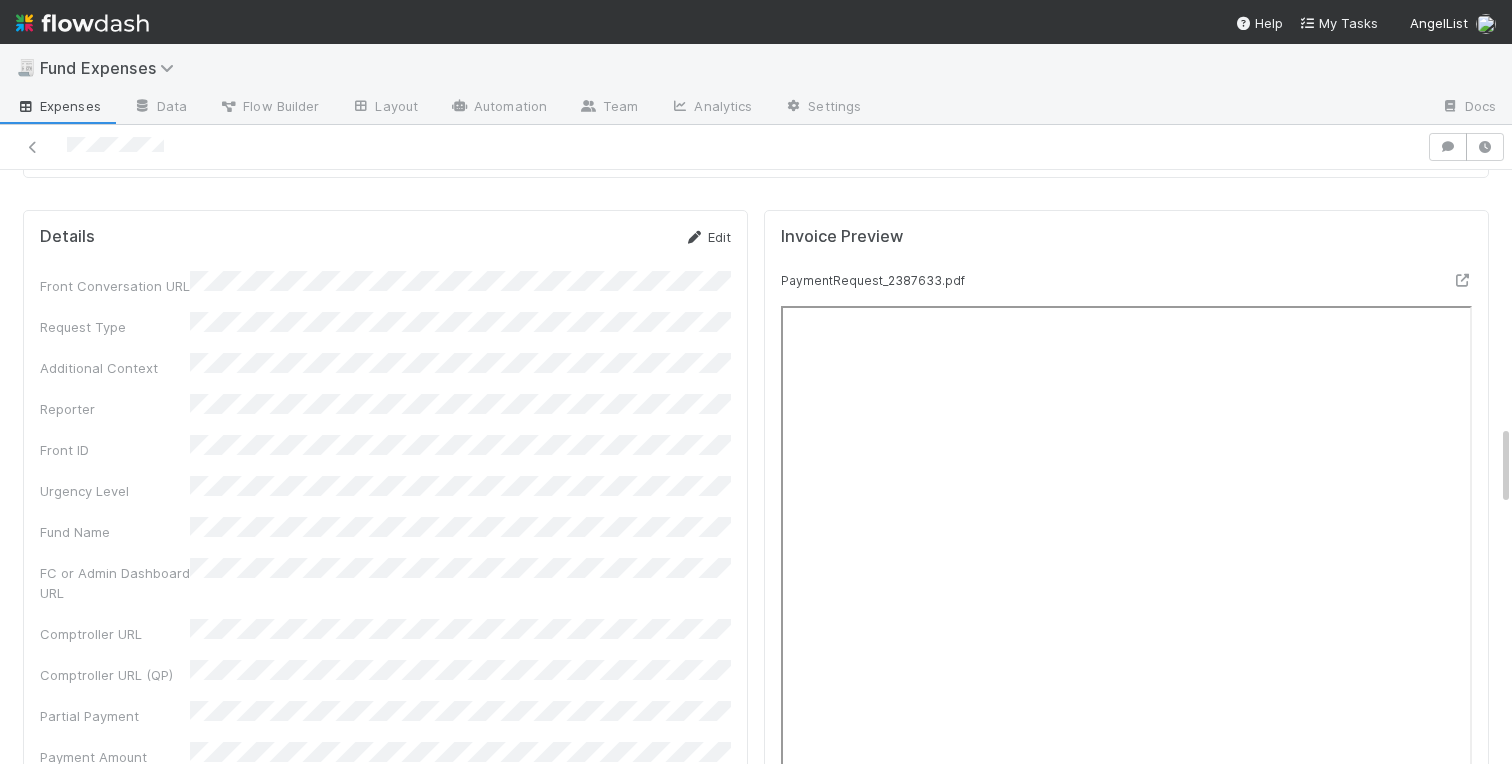 click on "Edit" at bounding box center (707, 237) 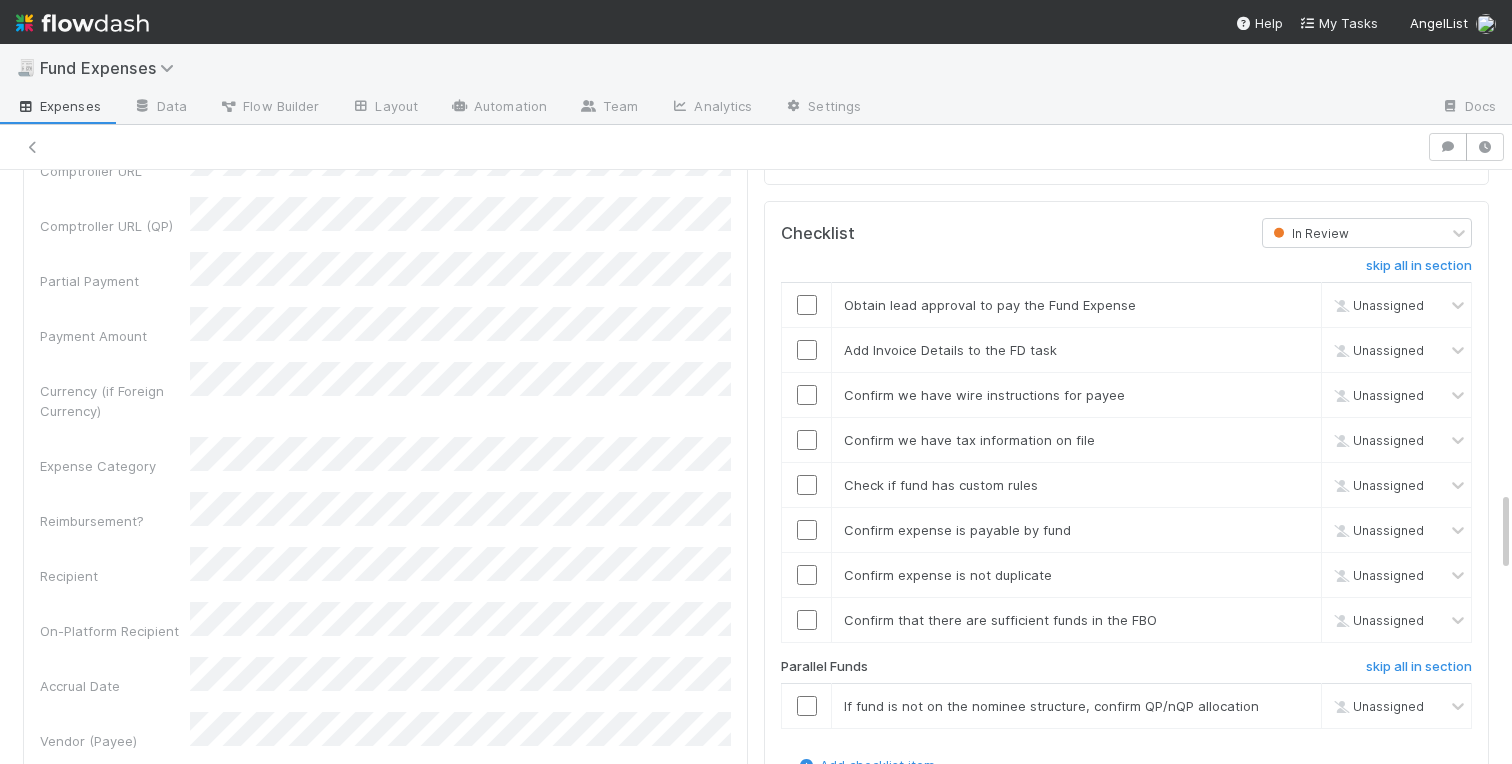 scroll, scrollTop: 2626, scrollLeft: 0, axis: vertical 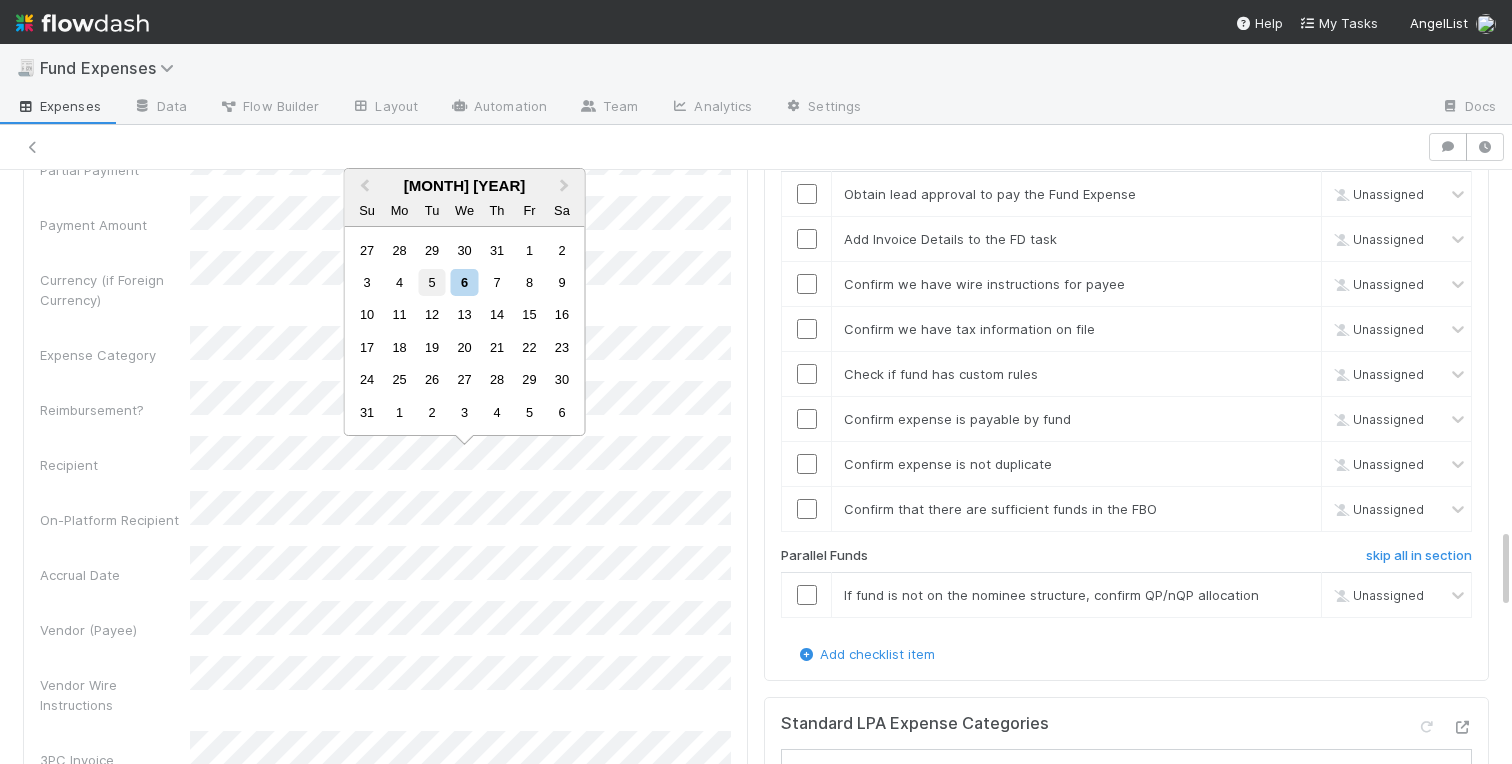 click on "5" at bounding box center [431, 282] 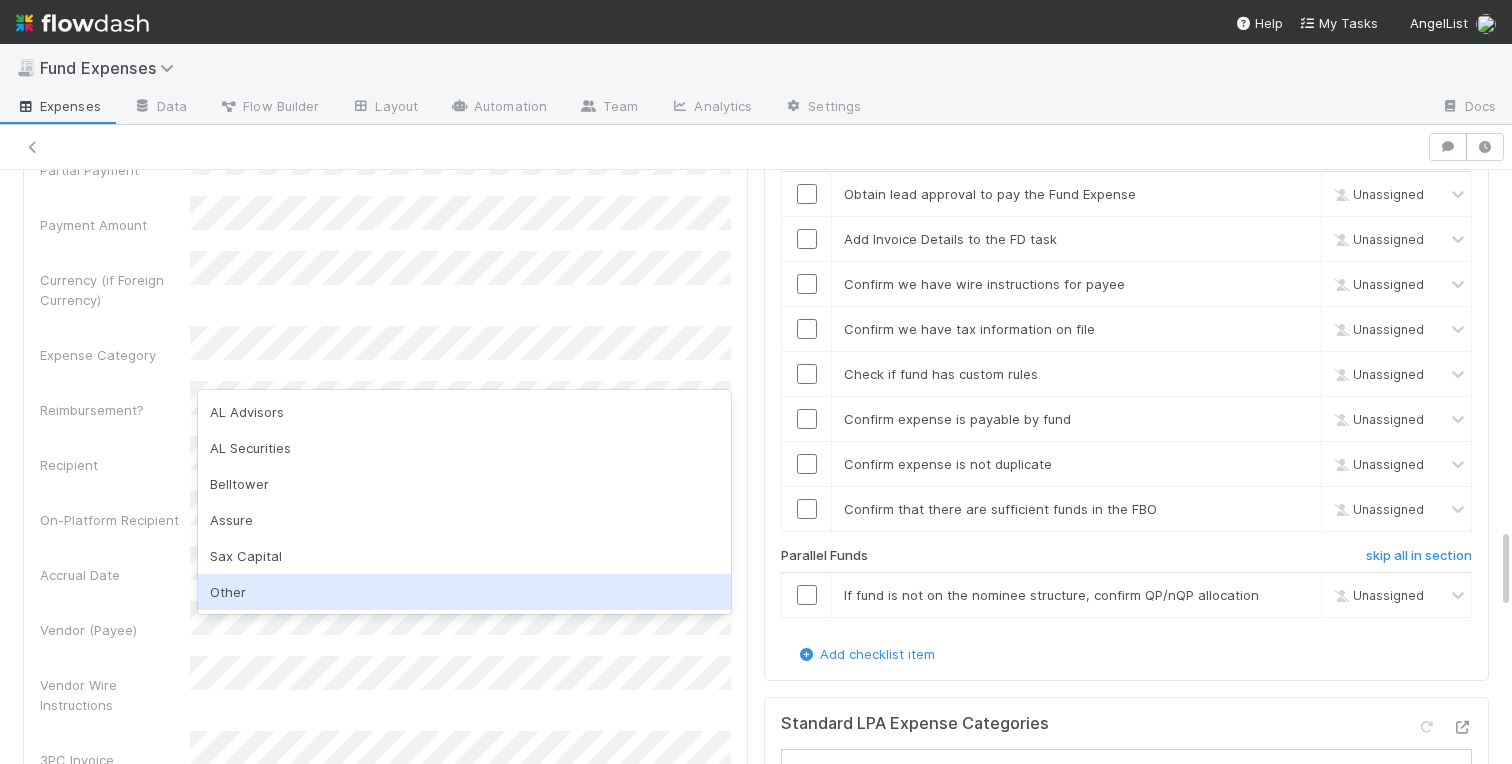 click on "Other" at bounding box center (464, 592) 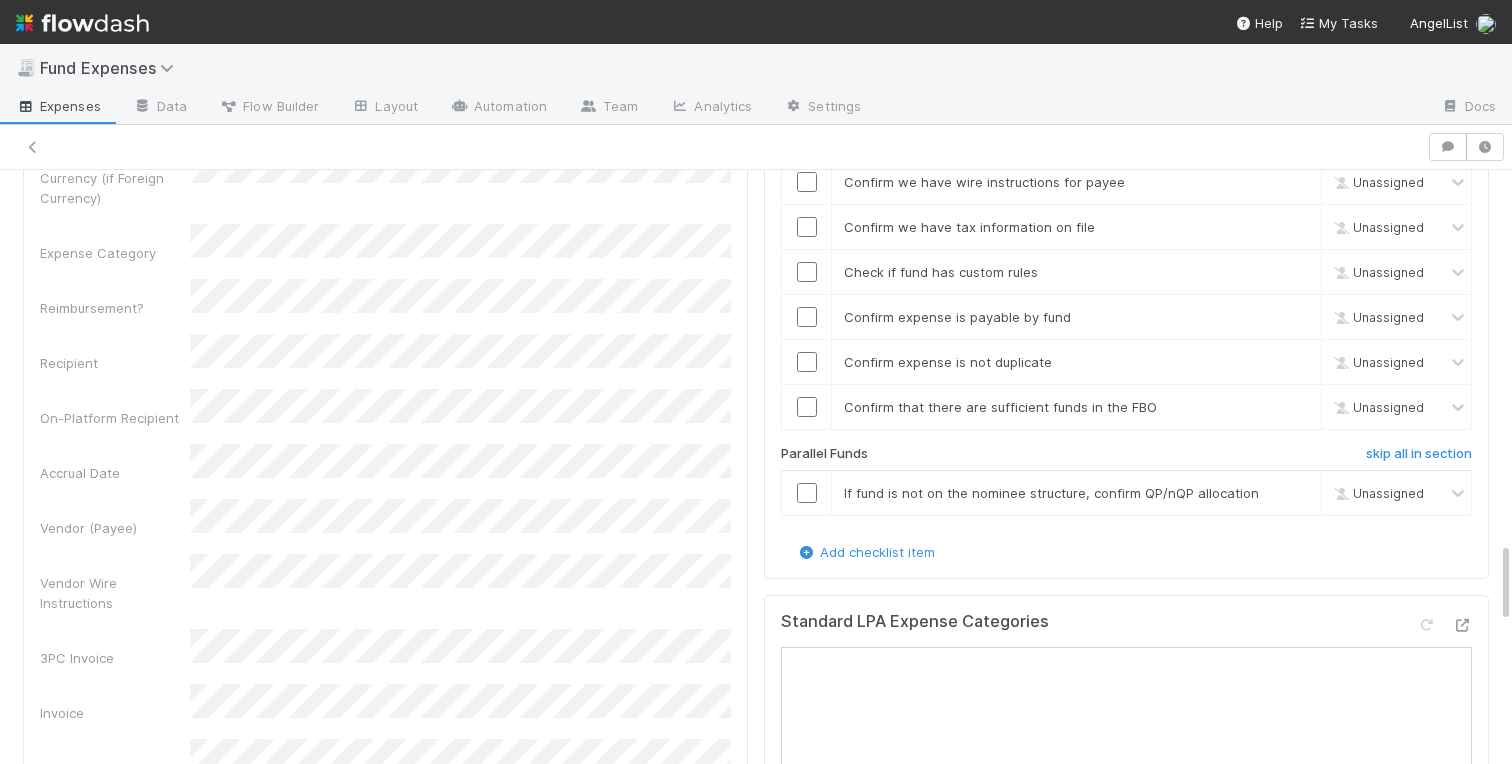 scroll, scrollTop: 2736, scrollLeft: 0, axis: vertical 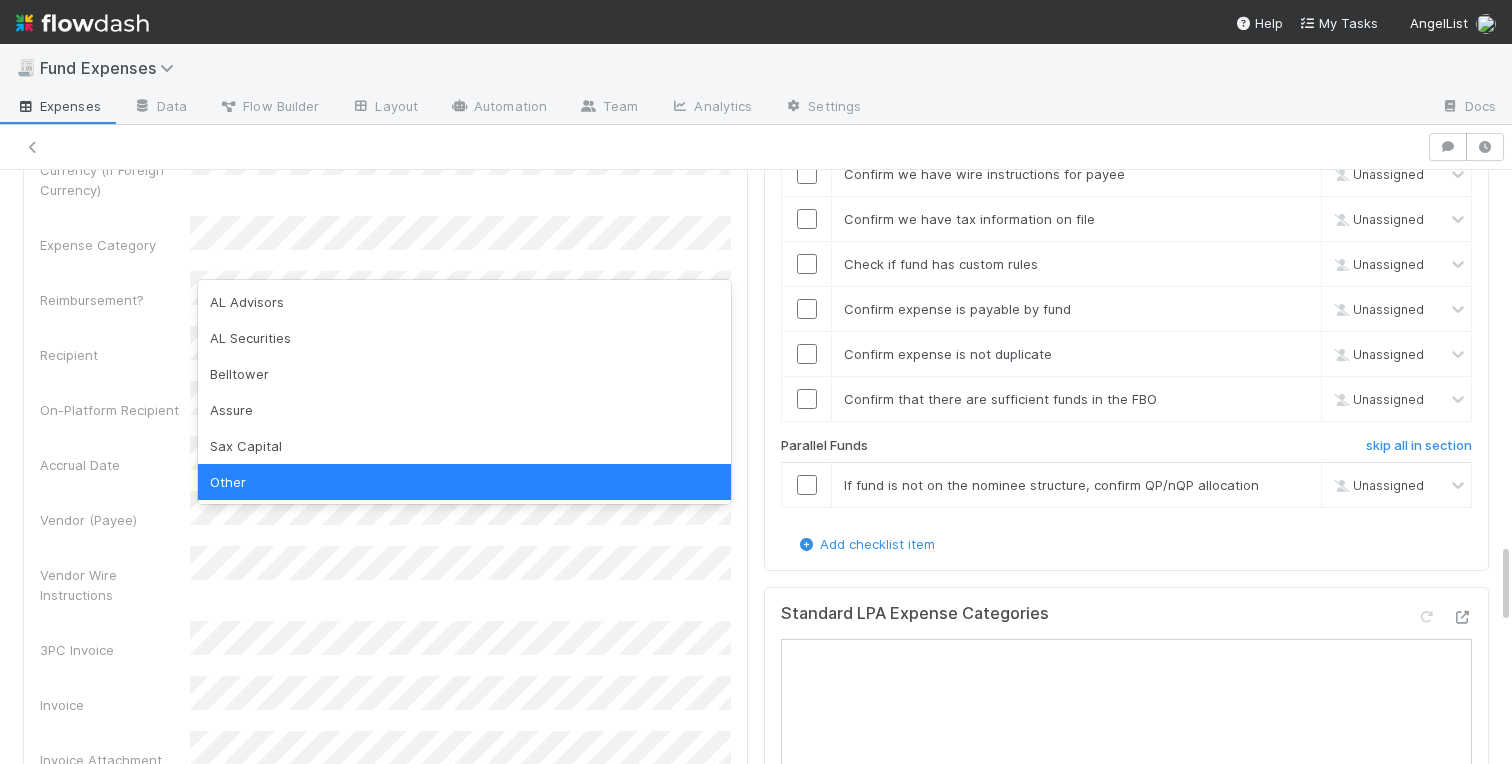 click on "Front Conversation URL  Request Type  Additional Context  Reporter  Front ID  Urgency Level  Fund Name  FC or Admin Dashboard URL  Comptroller URL  Comptroller URL (QP)  Partial Payment  Payment Amount   Currency (if Foreign Currency)  Expense Category  Reimbursement?  Recipient  On-Platform Recipient  Accrual Date  Vendor (Payee)  Vendor Wire Instructions  3PC Invoice  Invoice   Invoice Attachment  Vendor Tax Information  Fund Documents  Outgoing Wire ID - Primary   Outgoing Wire ID - Secondary (QP)   _3pc?  ACH  Funding Account  Wire  Incoming Wire ID (3PC)  MP Fees Paid via TPC  Created On Legal Launchpad Ticket  OC Ticket  Notes for Banking  Non-standard review   Expense Definition & Special Rules  Treasury Transfer Request  test field  Sanity Check Notes  Special Rules / Context  IOS Owner Slack ID   Altius Support  Create Invoice" at bounding box center (385, 705) 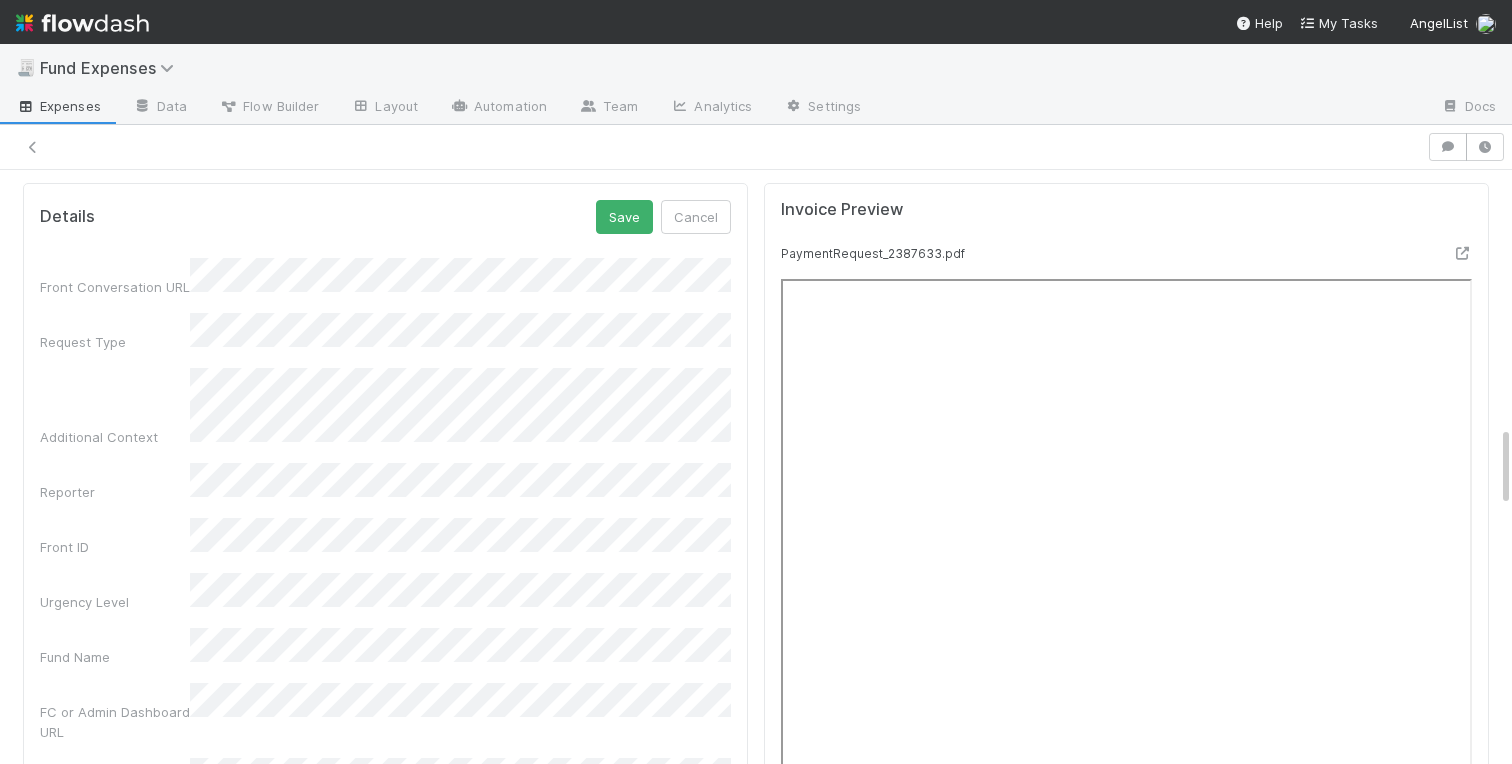 scroll, scrollTop: 1869, scrollLeft: 0, axis: vertical 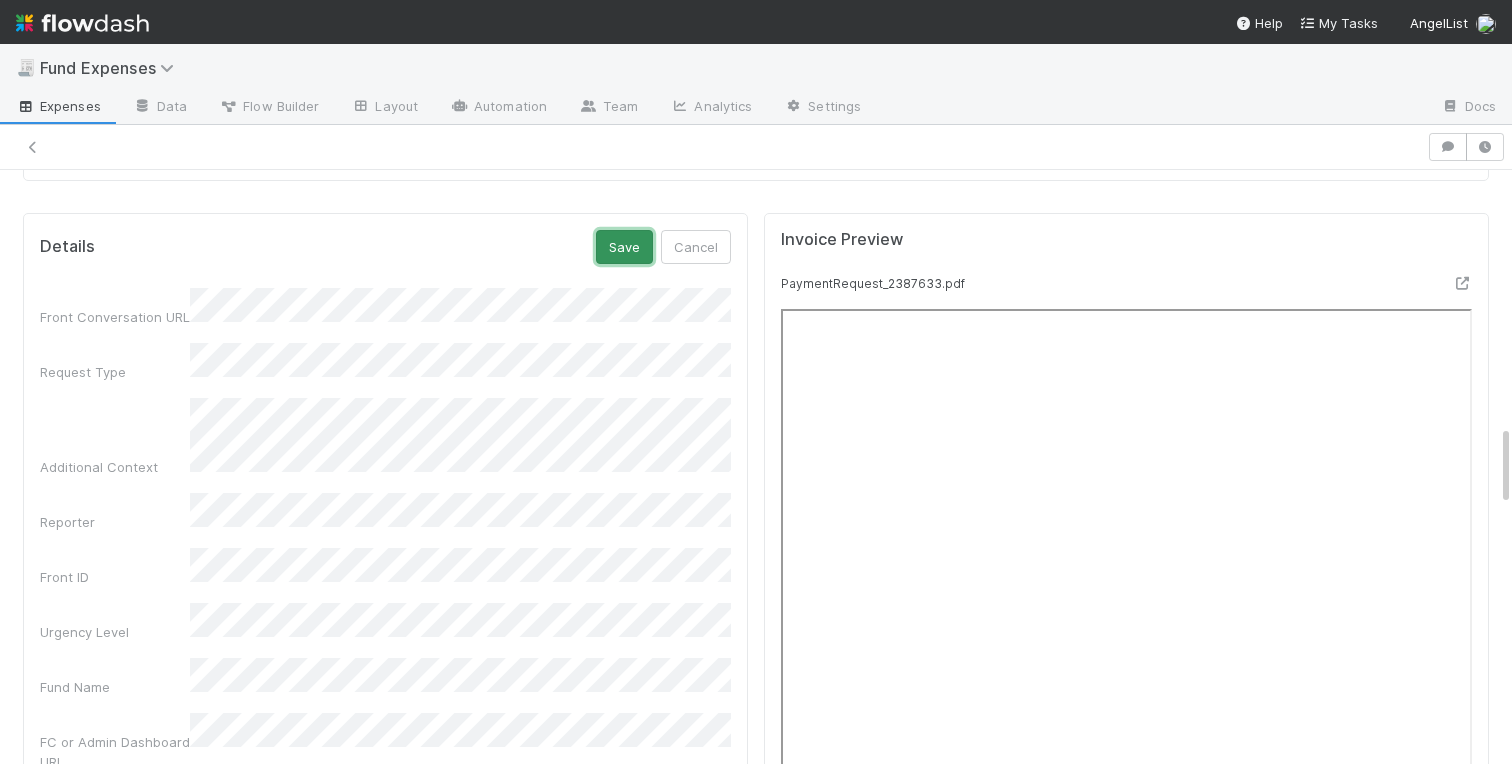 click on "Save" at bounding box center [624, 247] 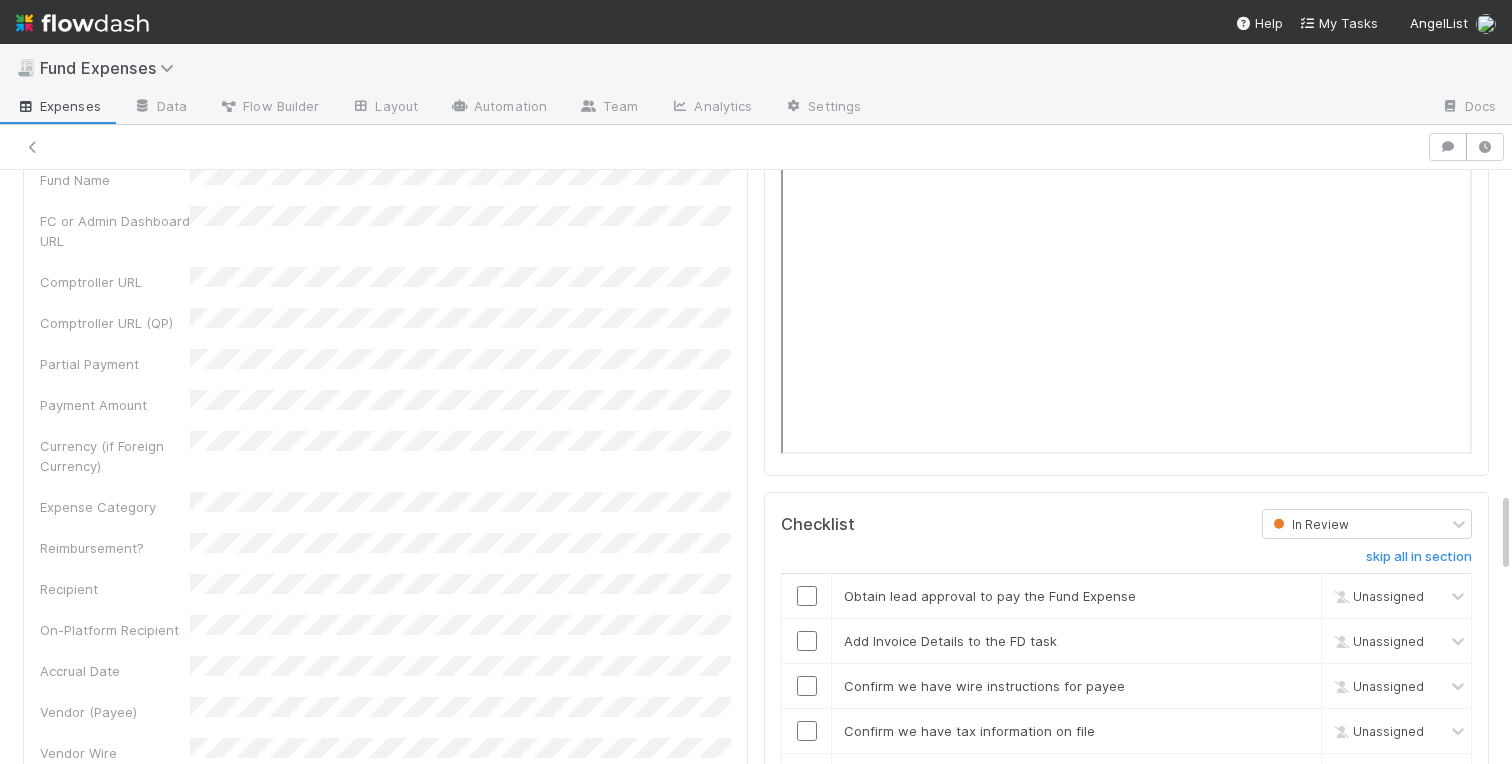 scroll, scrollTop: 2437, scrollLeft: 0, axis: vertical 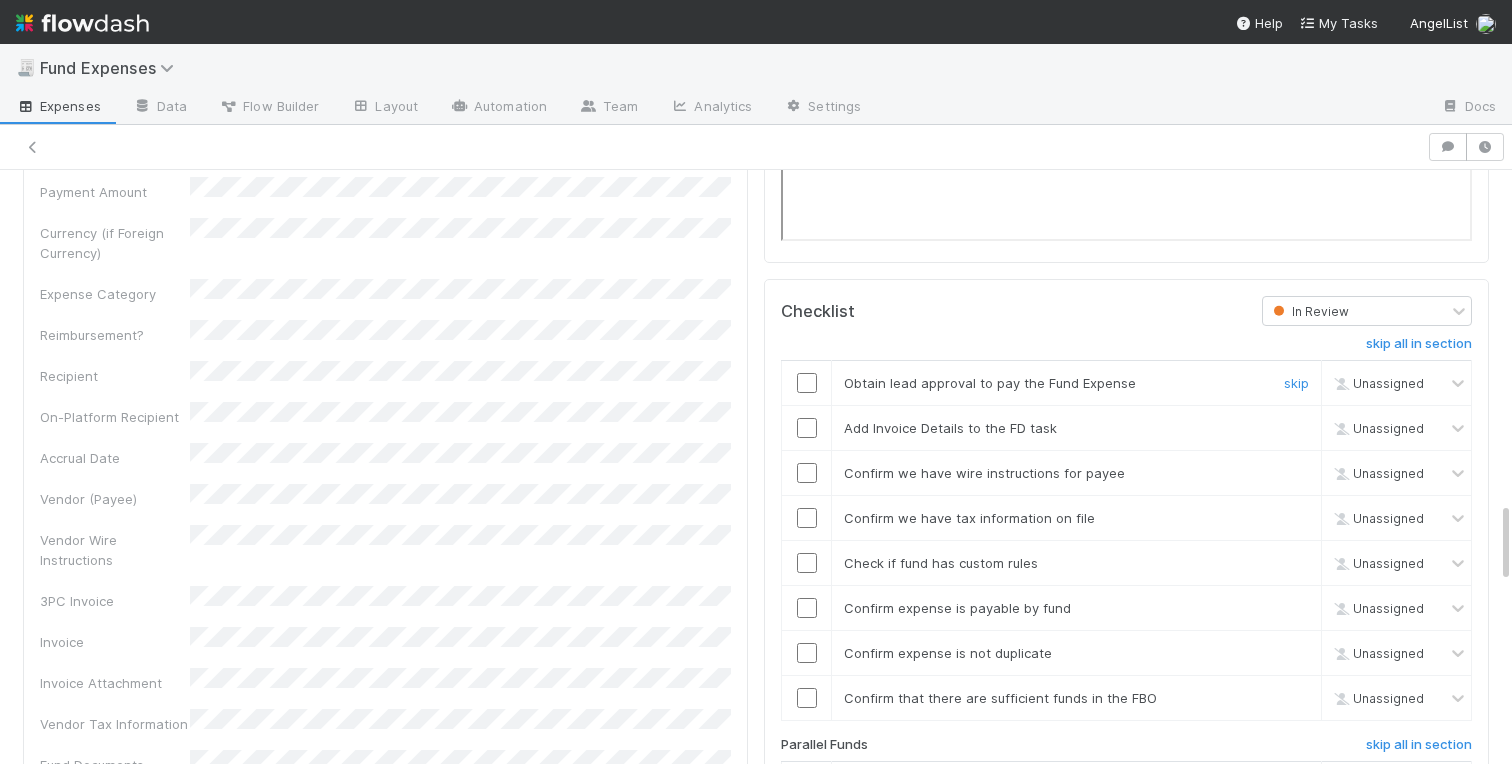 click at bounding box center [807, 383] 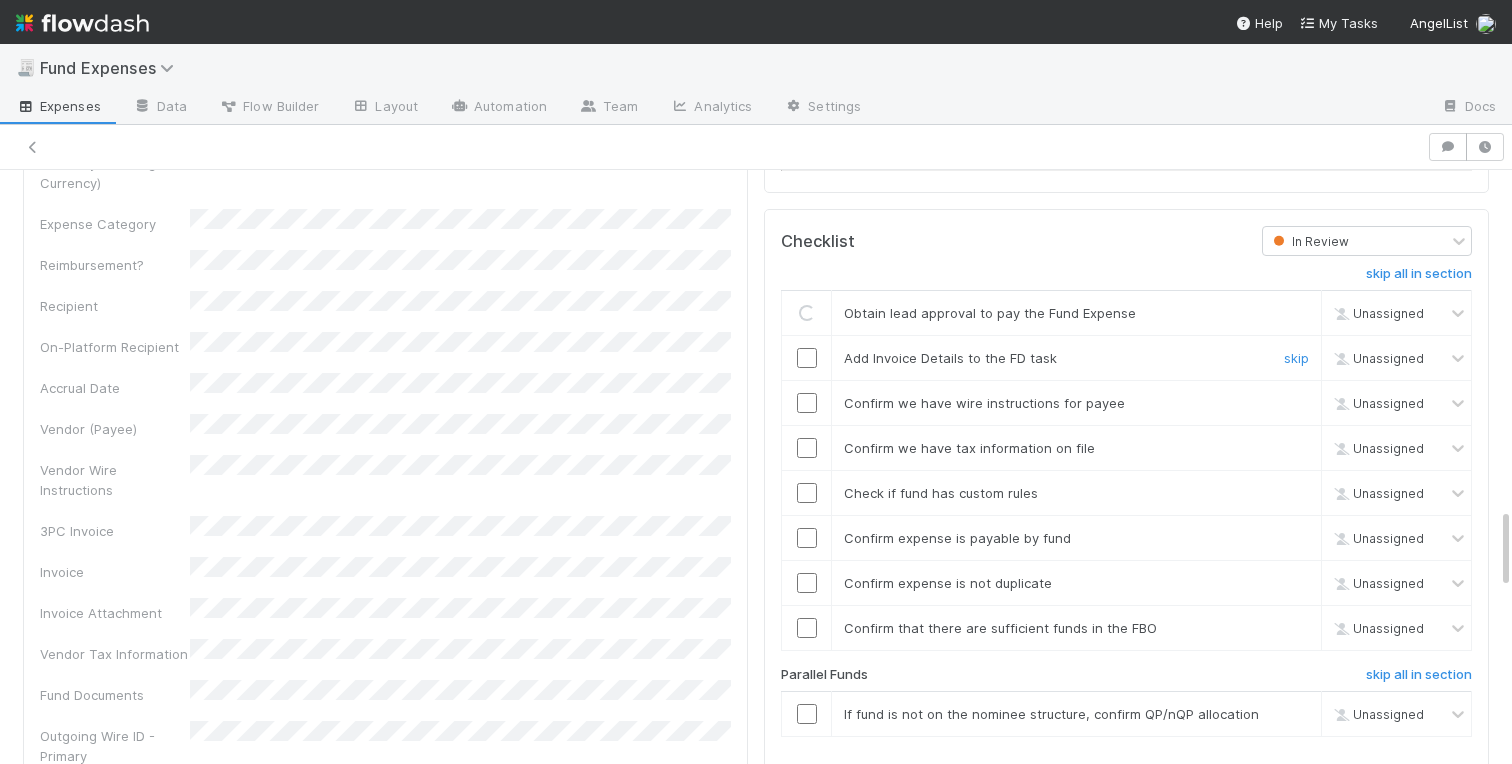 scroll, scrollTop: 2545, scrollLeft: 0, axis: vertical 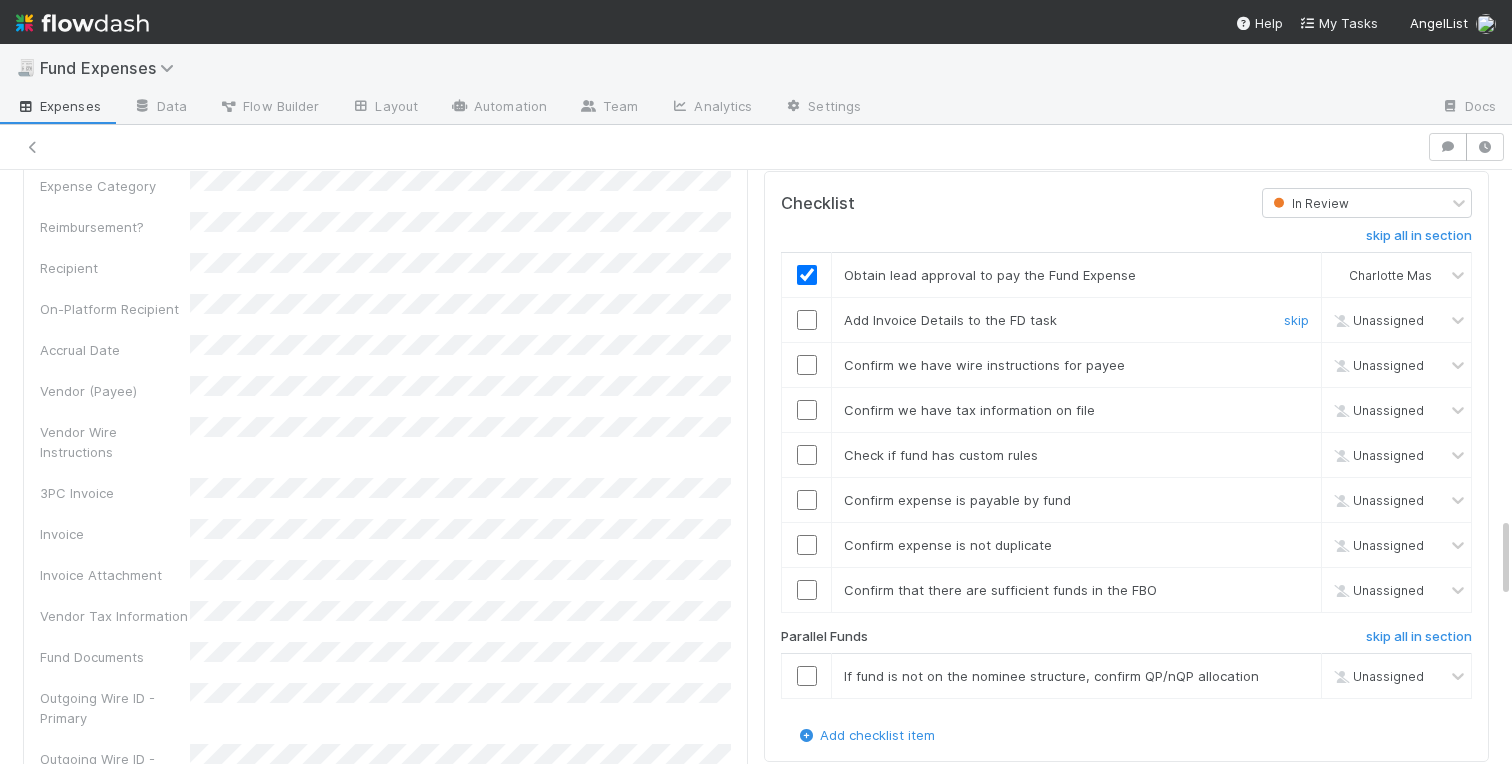 click at bounding box center (807, 320) 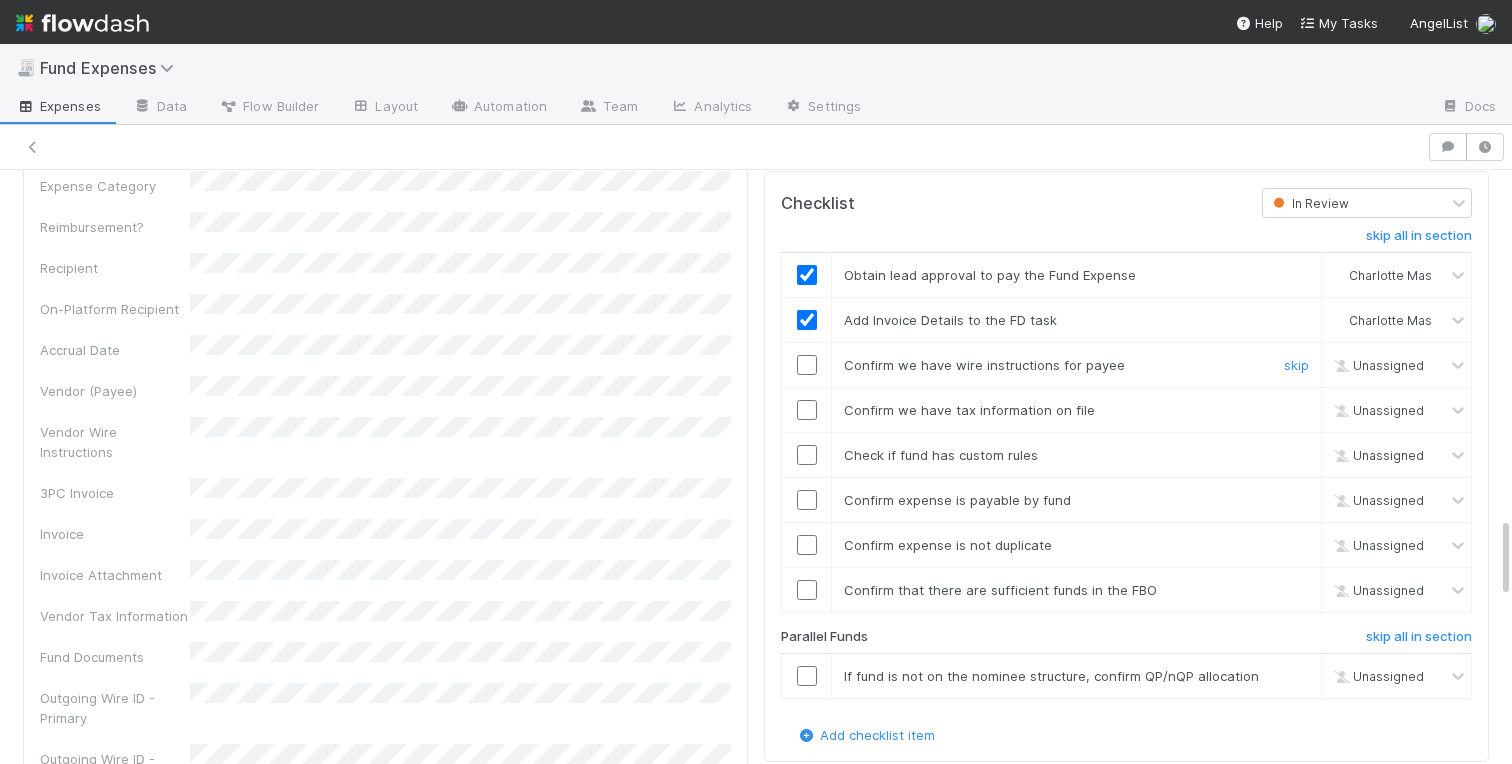 click at bounding box center (807, 365) 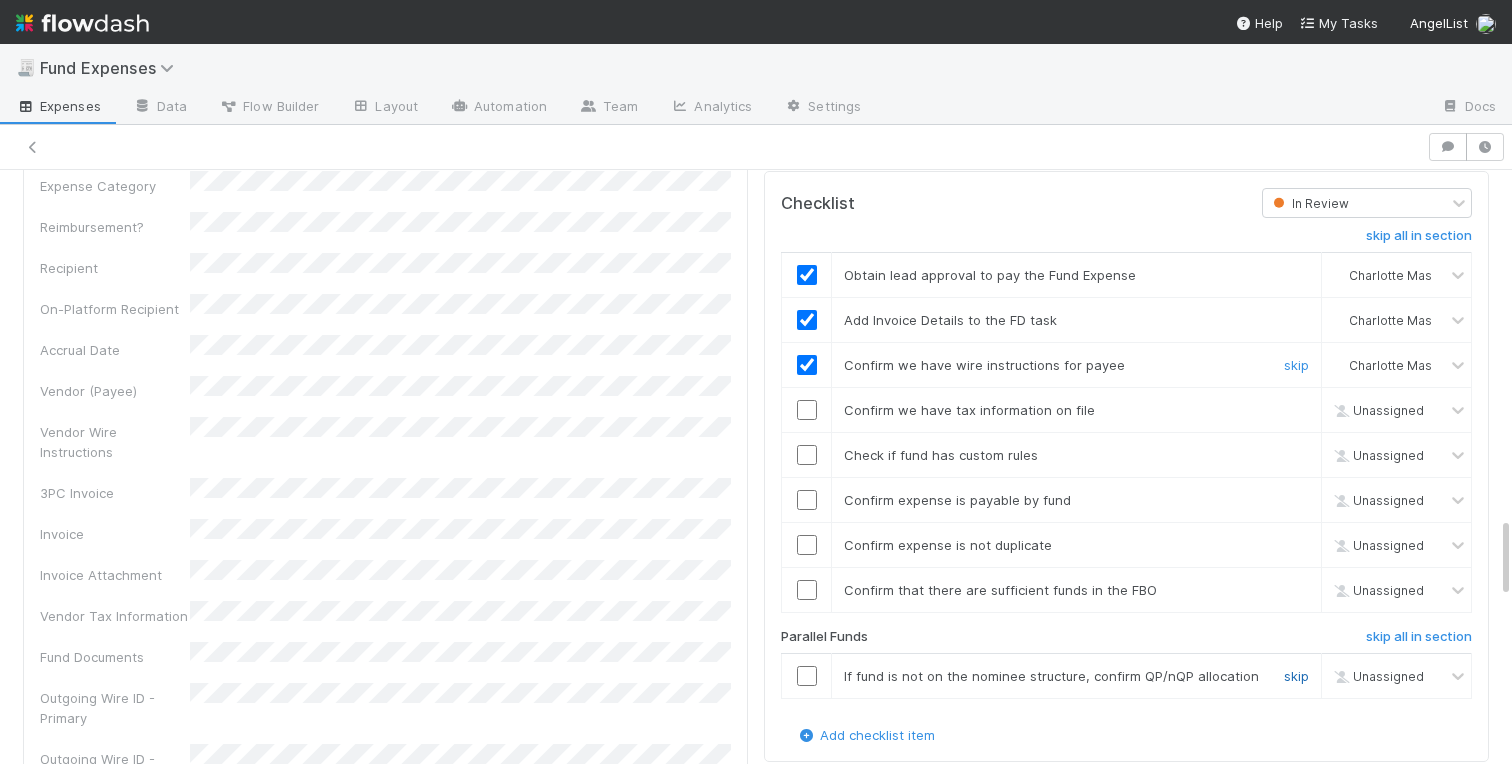 click on "skip" at bounding box center [1296, 676] 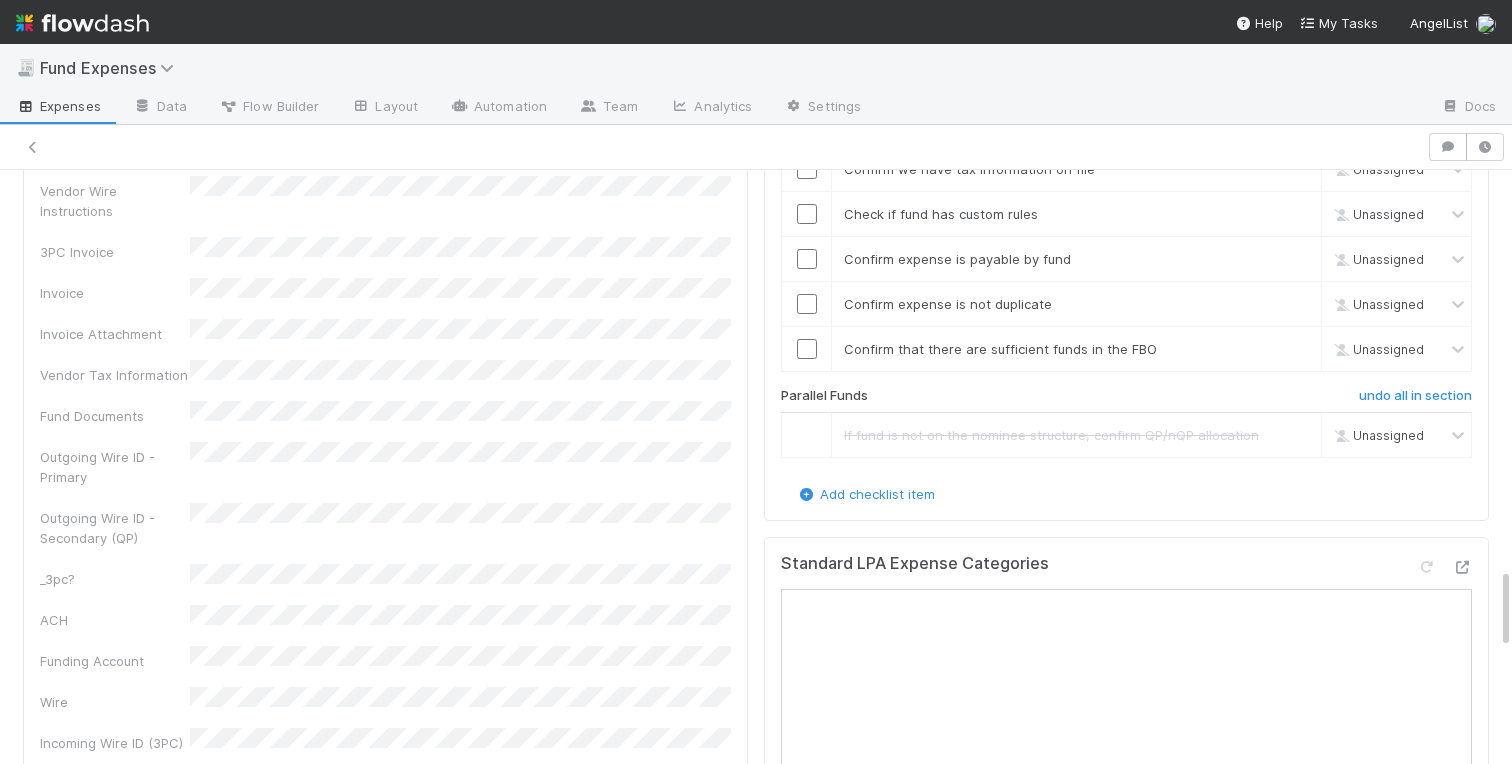 scroll, scrollTop: 2645, scrollLeft: 0, axis: vertical 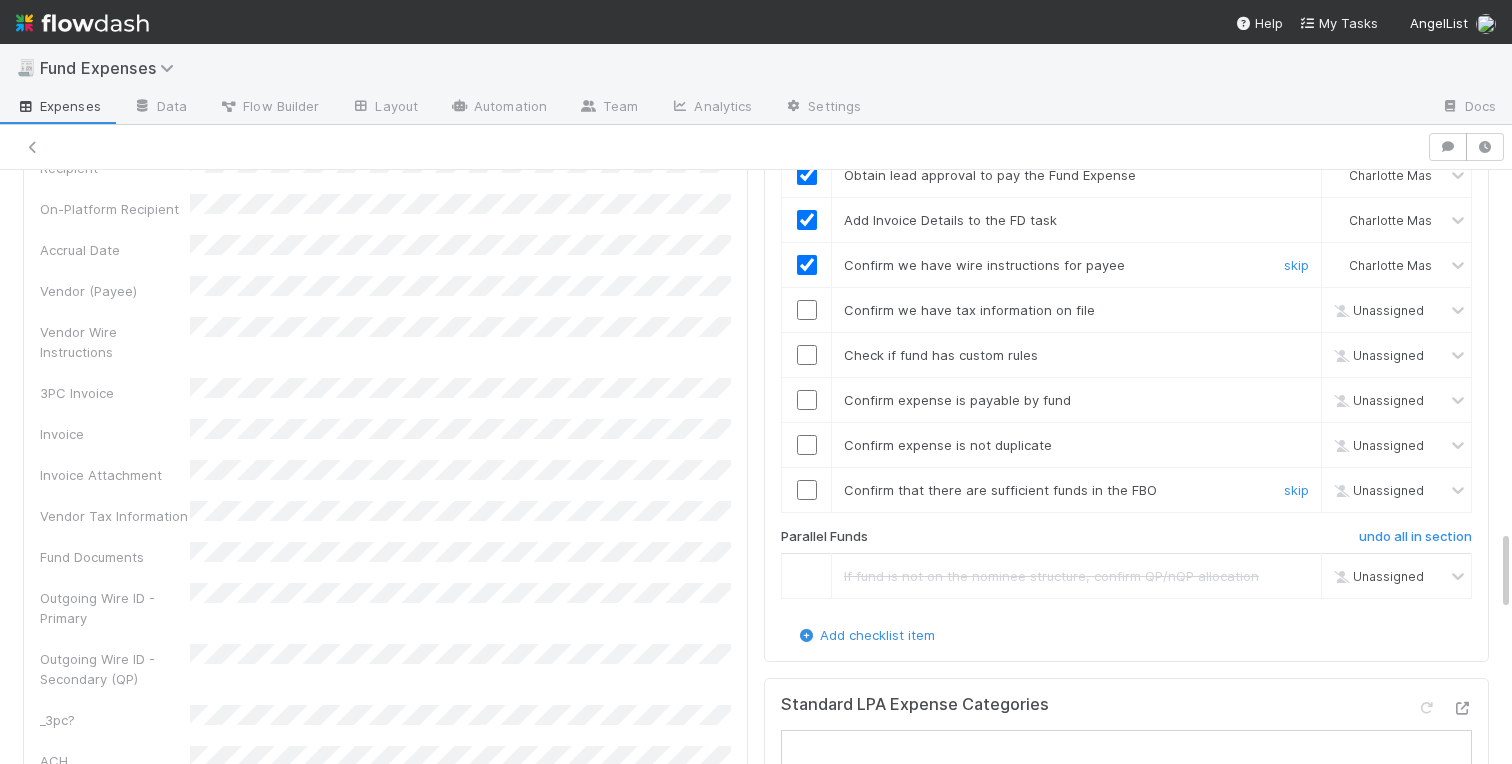 click at bounding box center (807, 490) 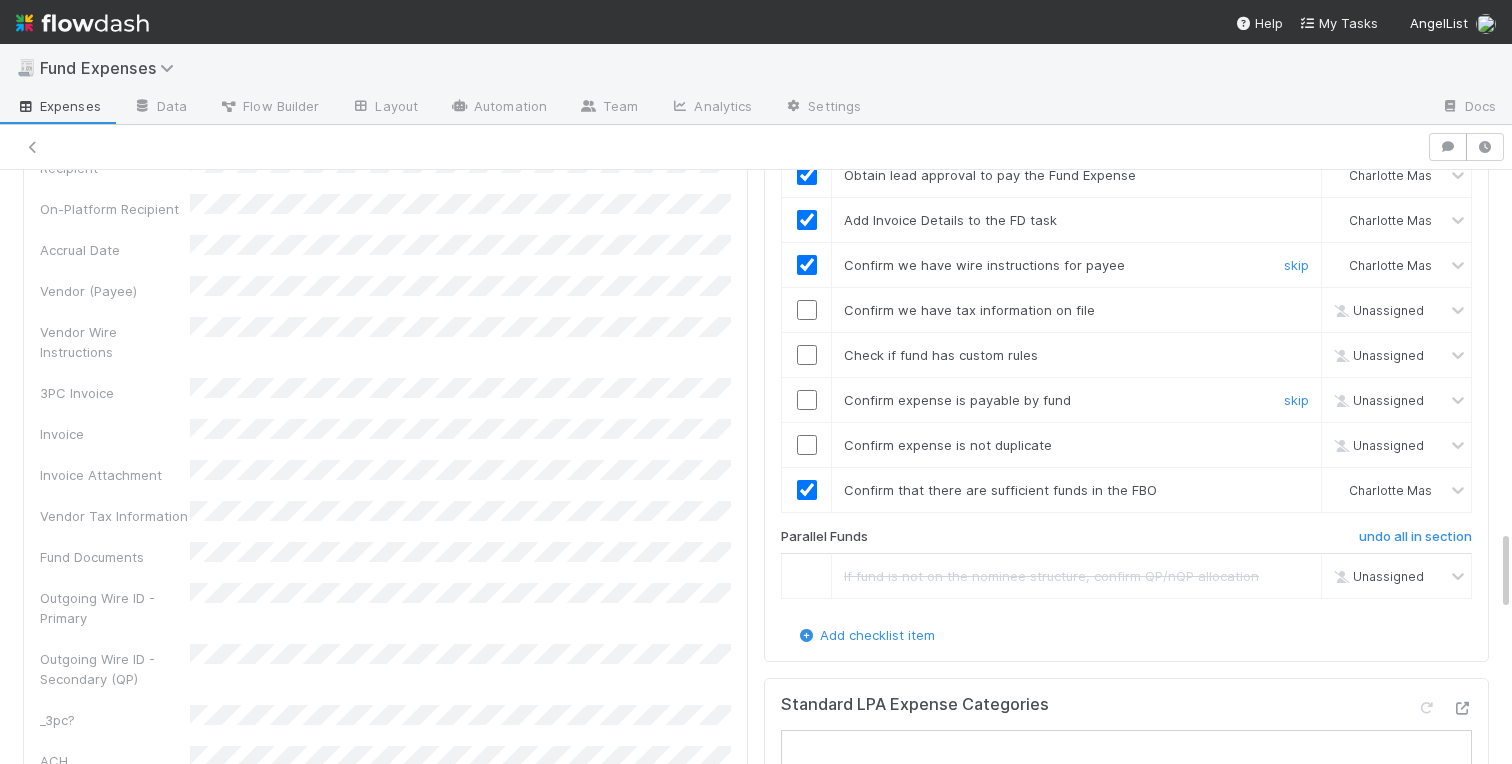 click at bounding box center [807, 400] 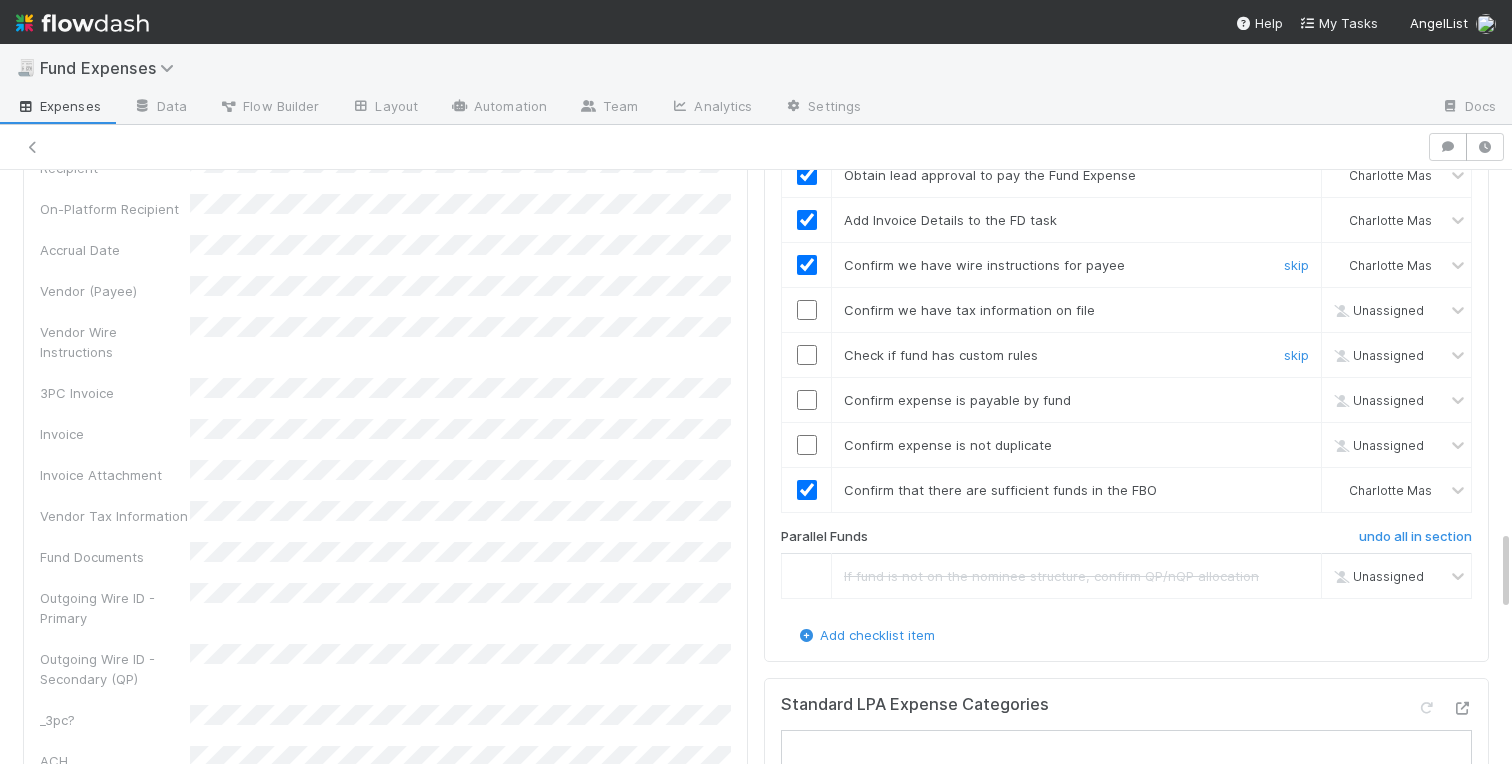 click at bounding box center [807, 355] 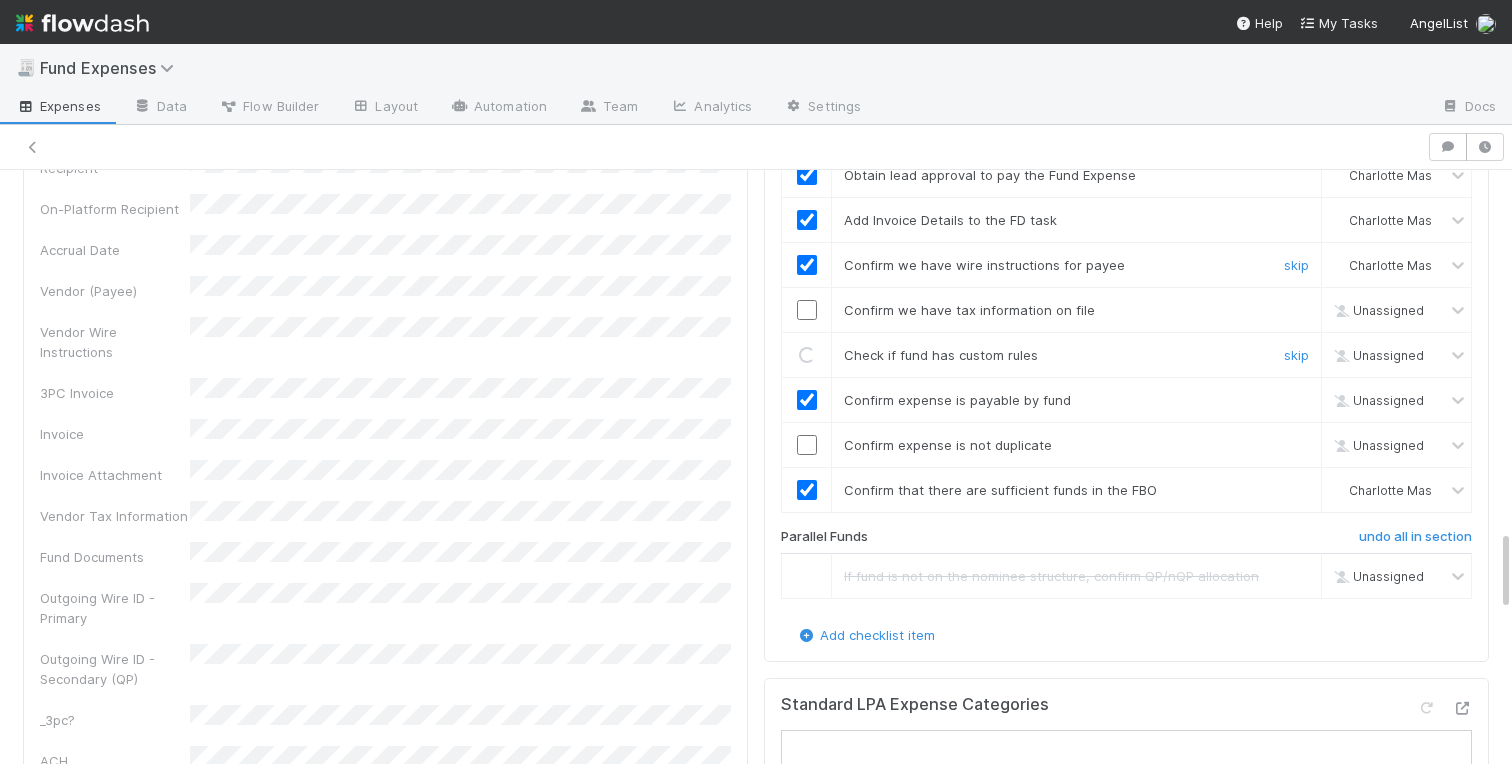 checkbox on "true" 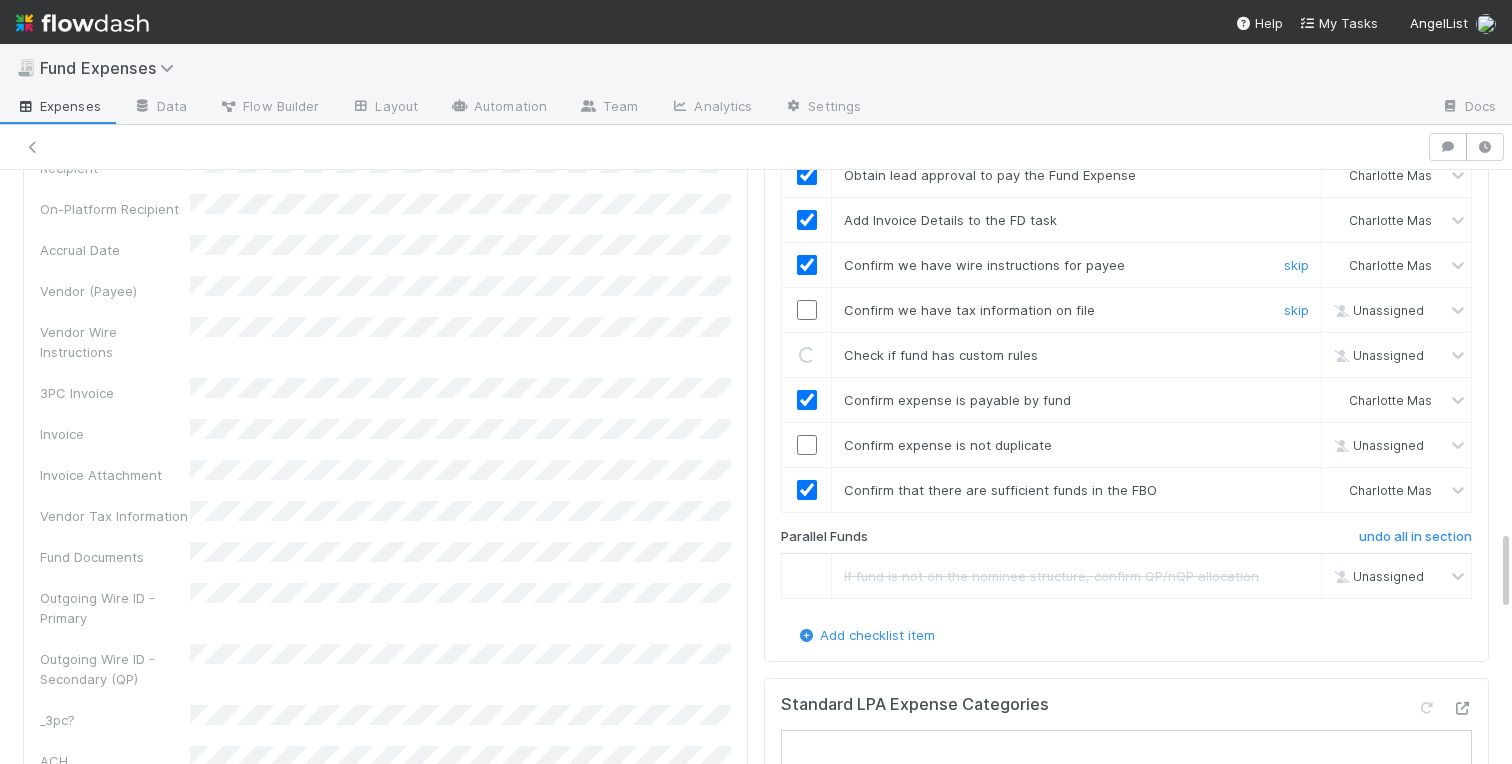 click at bounding box center (807, 310) 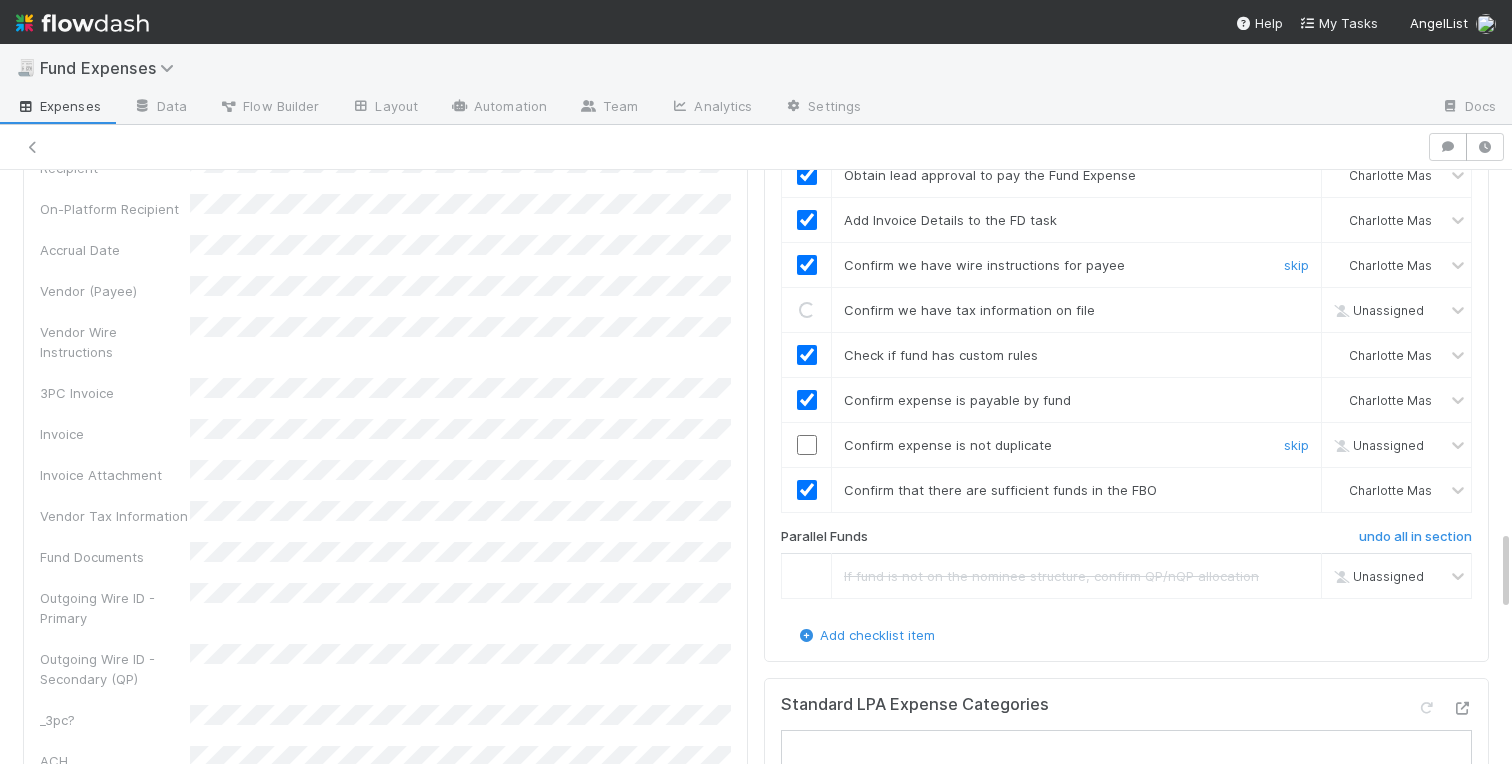 click at bounding box center (807, 445) 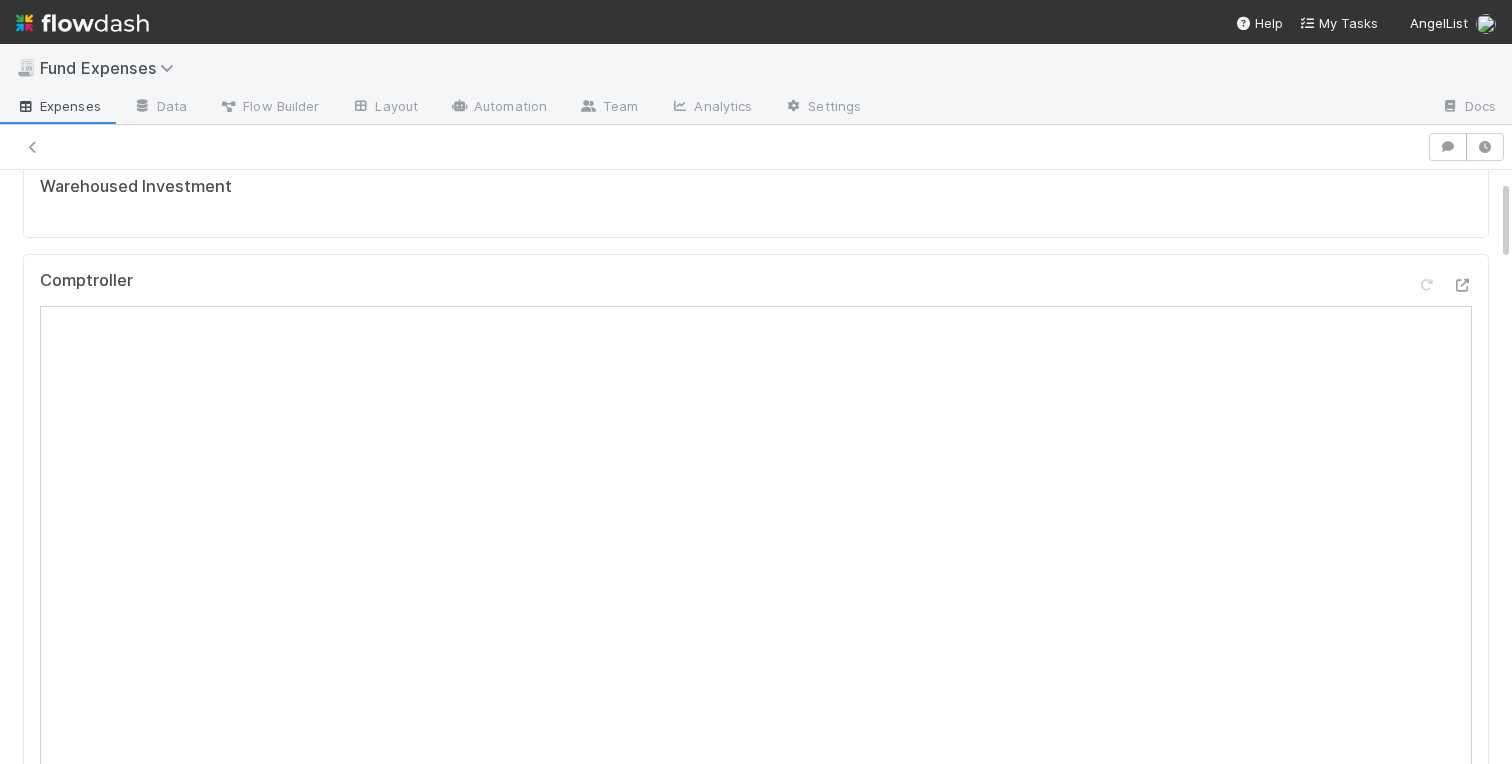 scroll, scrollTop: 0, scrollLeft: 0, axis: both 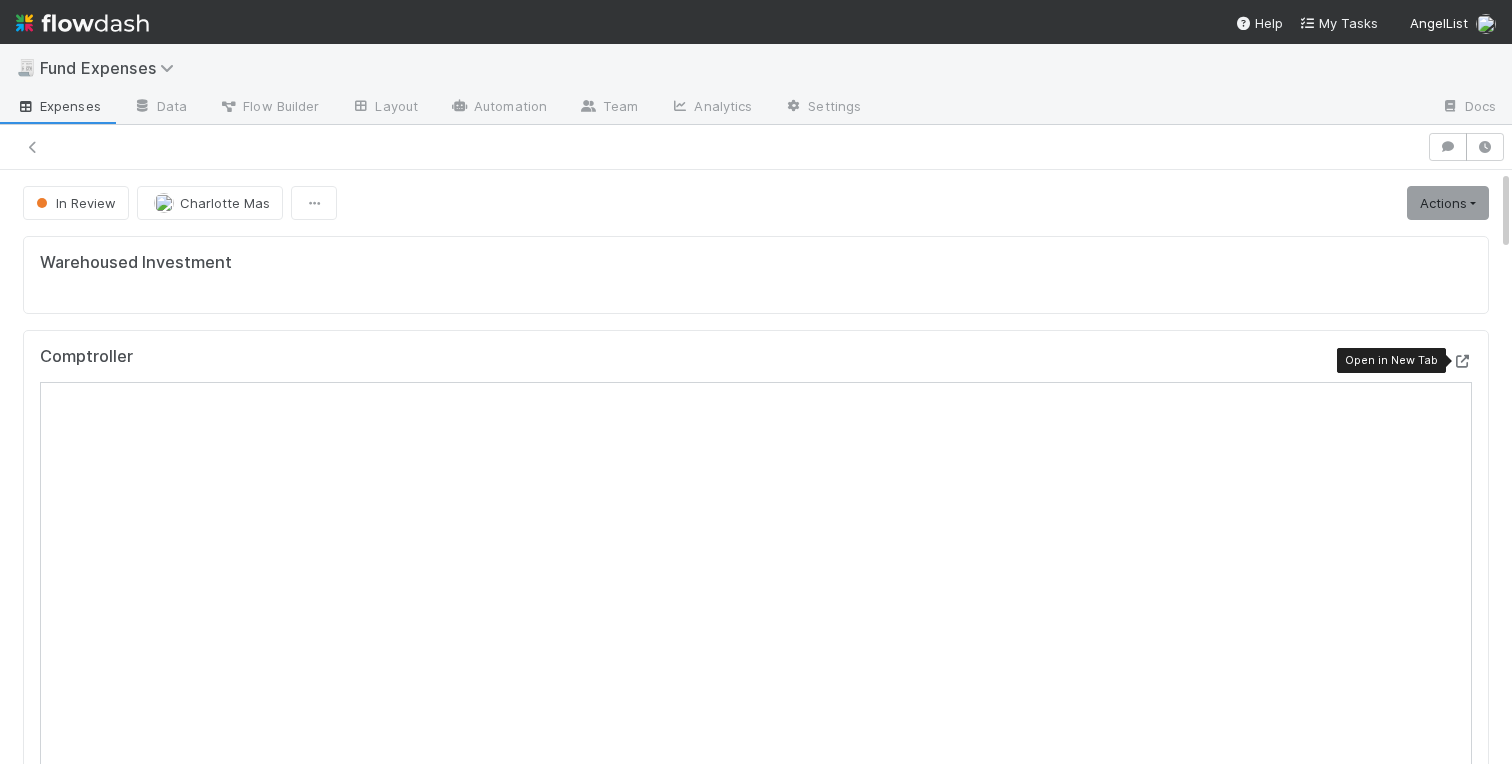 click at bounding box center (1462, 361) 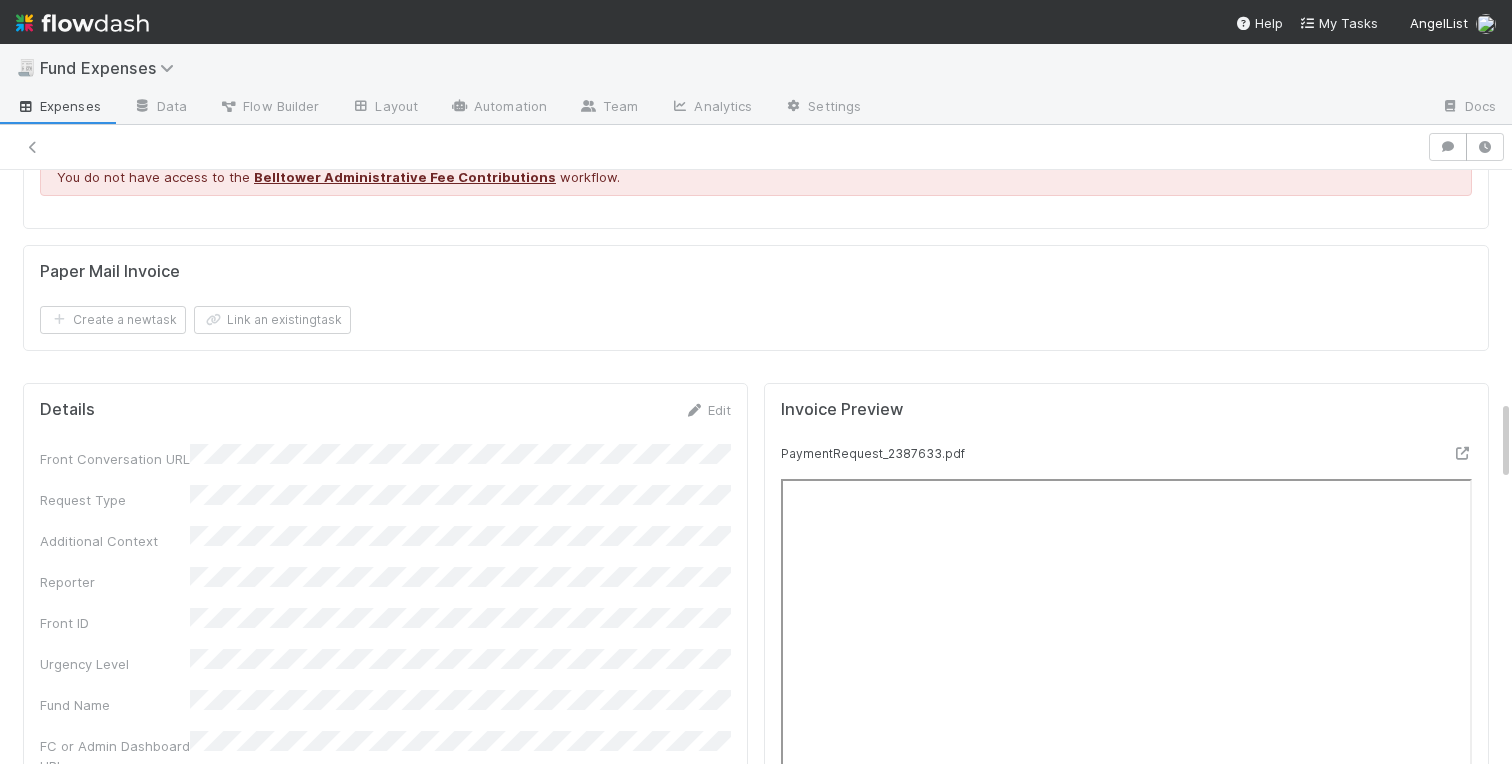 scroll, scrollTop: 1746, scrollLeft: 0, axis: vertical 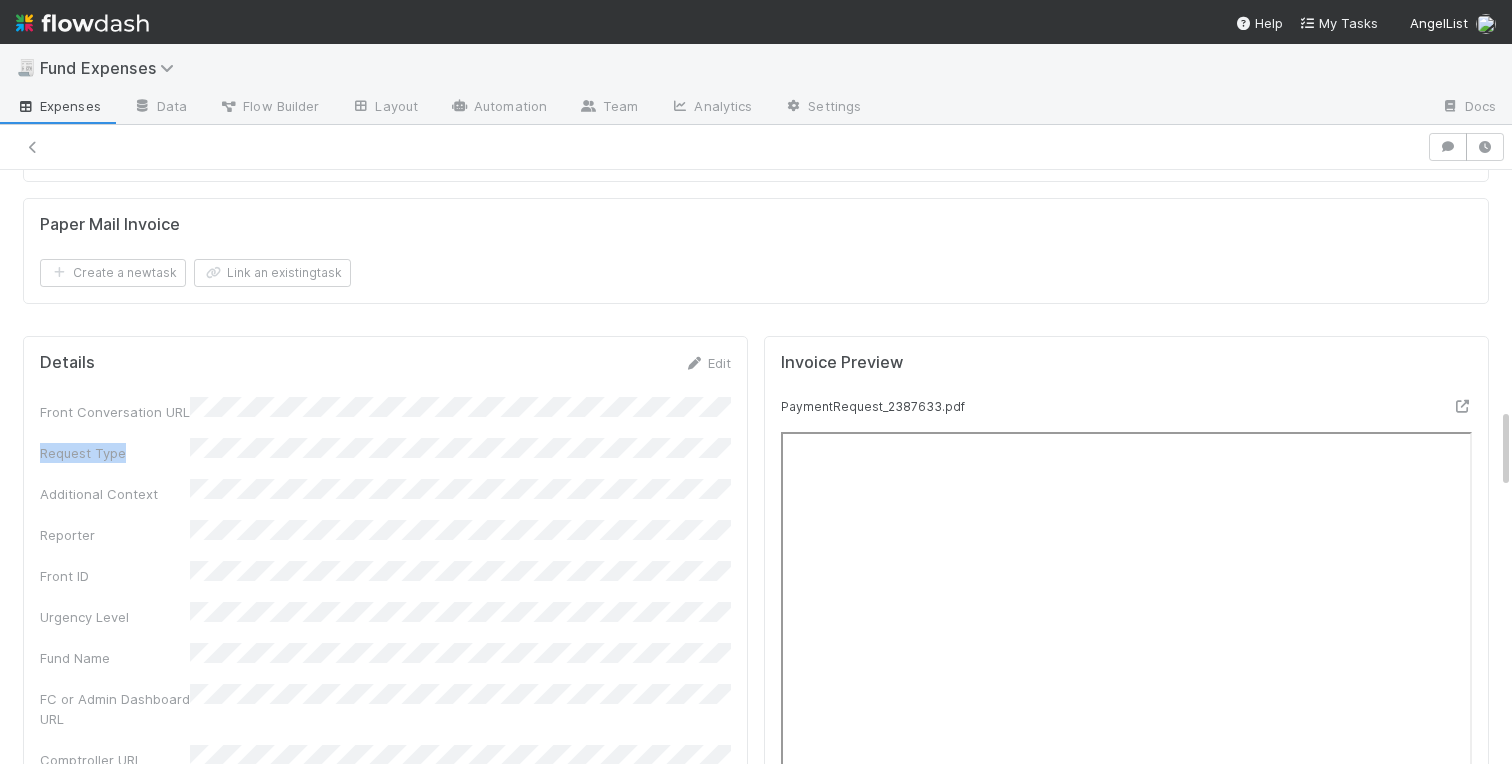 click on "Front Conversation URL  Request Type  Additional Context  Reporter  Front ID  Urgency Level  Fund Name  FC or Admin Dashboard URL  Comptroller URL  Comptroller URL (QP)  Partial Payment  Payment Amount   Currency (if Foreign Currency)  Expense Category  Reimbursement?  Recipient  On-Platform Recipient  Accrual Date  Vendor (Payee)  Vendor Wire Instructions  3PC Invoice  Invoice   Invoice Attachment  Vendor Tax Information  Fund Documents  Outgoing Wire ID - Primary   Outgoing Wire ID - Secondary (QP)   _3pc?  ACH  Funding Account  Wire  Incoming Wire ID (3PC)  MP Fees Paid via TPC  Created On Legal Launchpad Ticket  OC Ticket  Notes for Banking  Non-standard review   Expense Definition & Special Rules  Treasury Transfer Request  test field  Sanity Check Notes  Special Rules / Context  IOS Owner Slack ID   Altius Support  Create Invoice" at bounding box center [385, 1402] 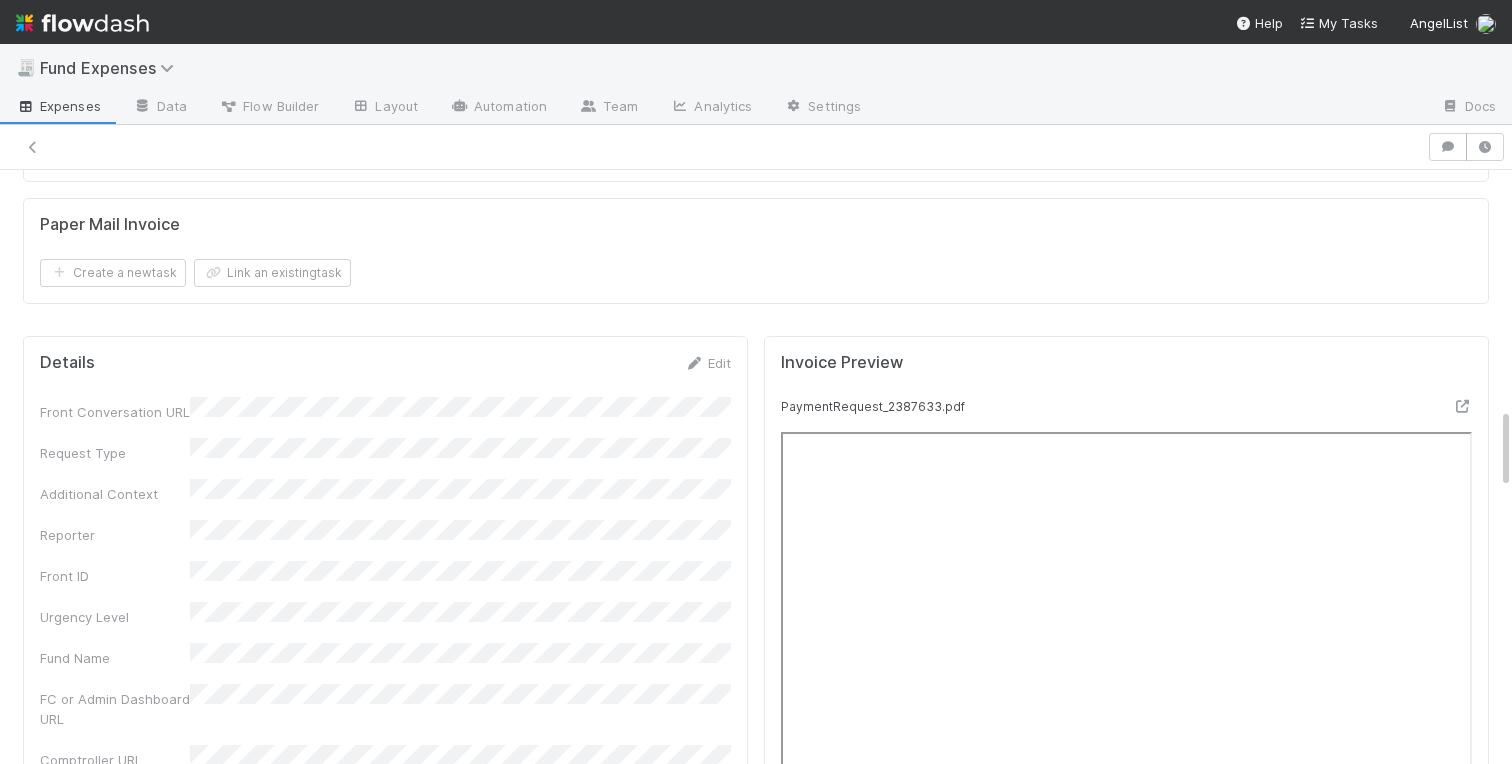 click on "Details Edit" at bounding box center [385, 363] 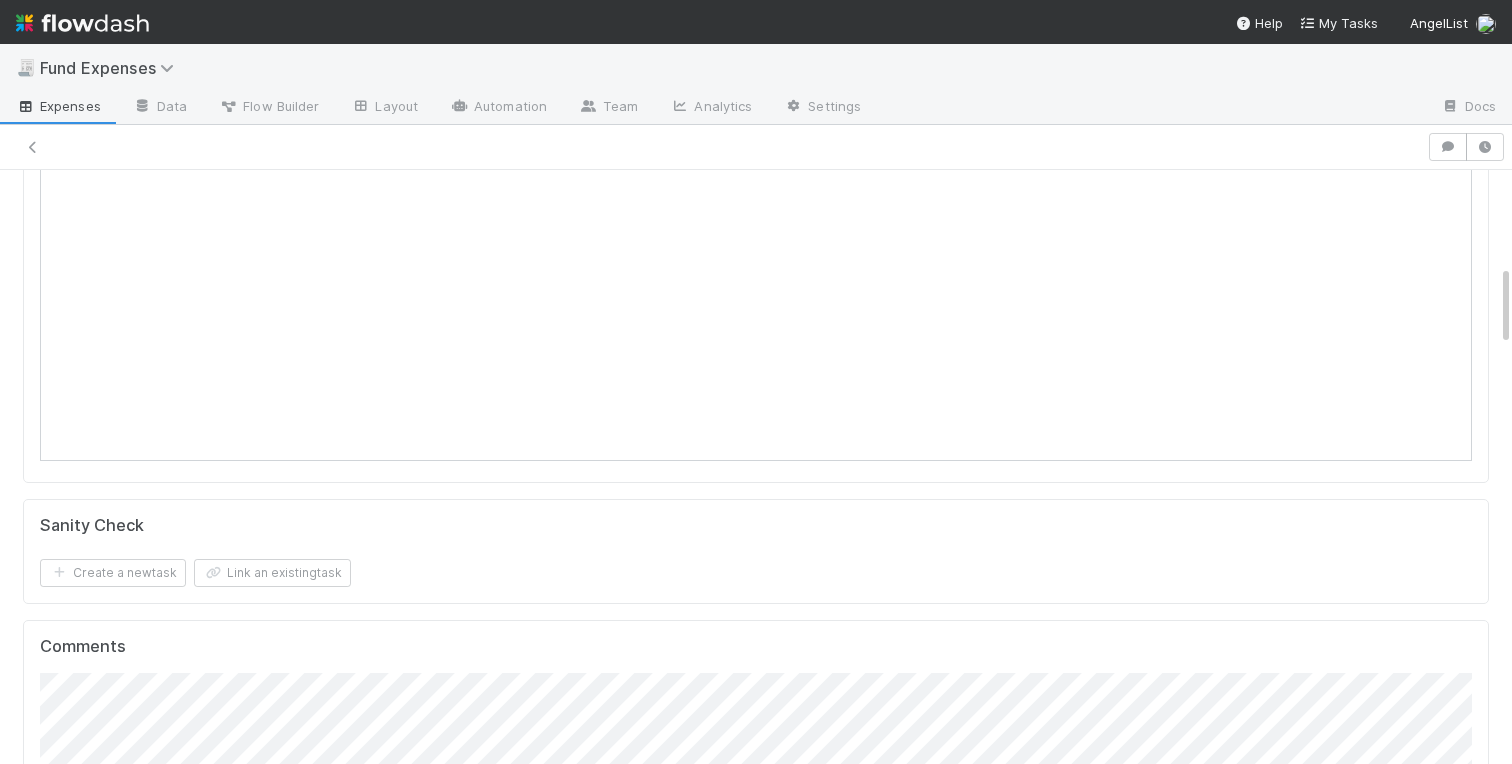 scroll, scrollTop: 0, scrollLeft: 0, axis: both 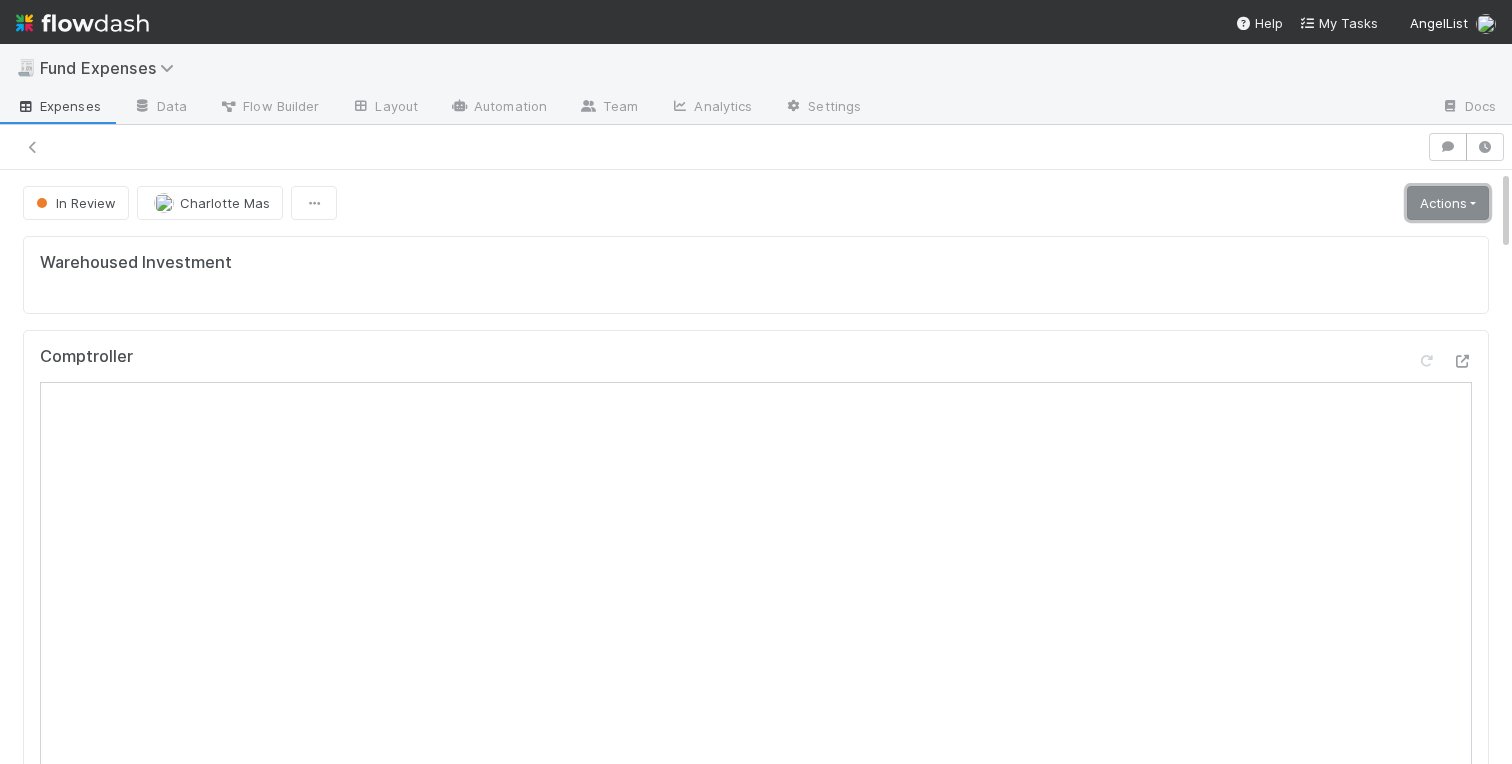 click on "Actions" at bounding box center [1448, 203] 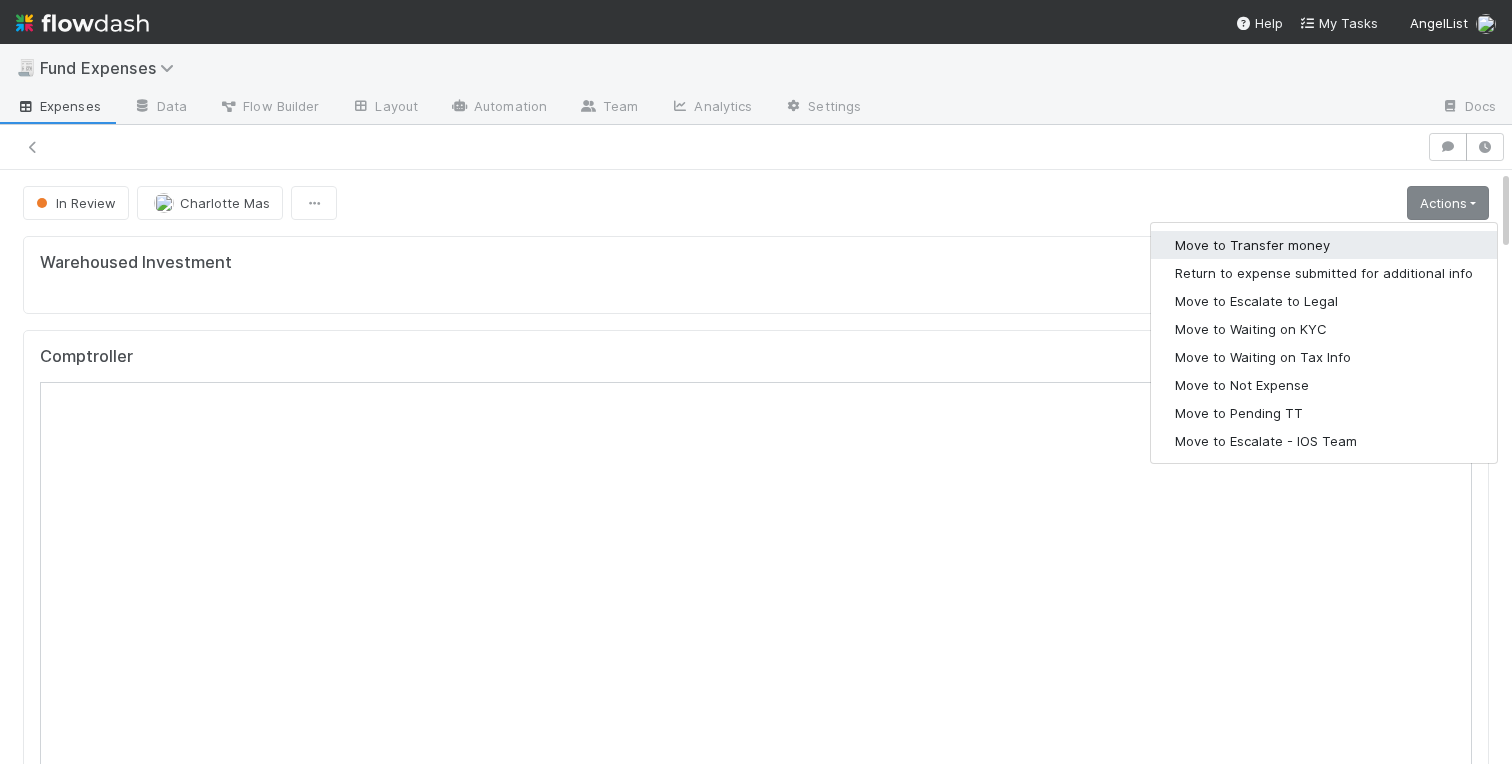 click on "Move to Transfer money" at bounding box center [1324, 245] 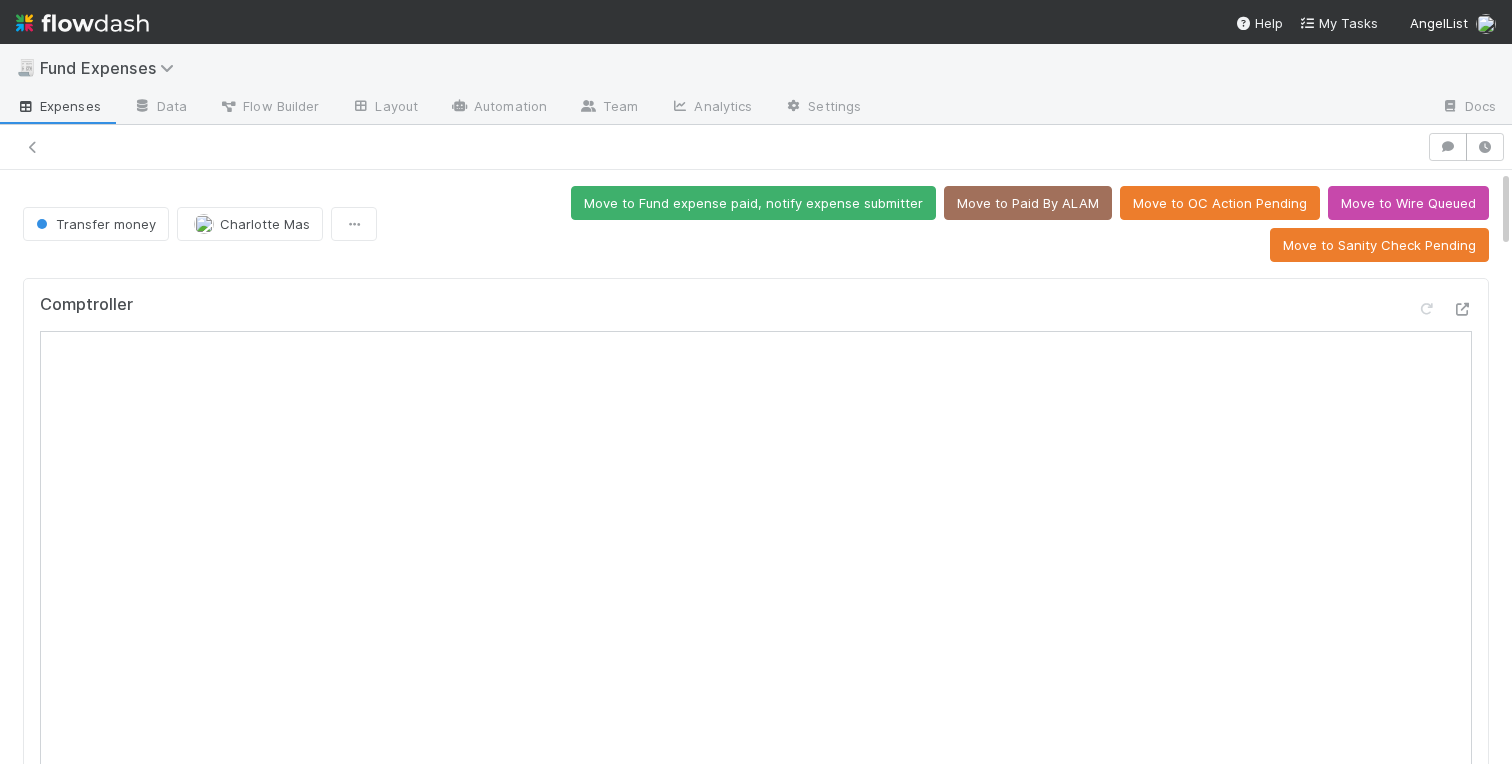 click on "Move to Fund expense paid, notify expense submitter Move to Paid By ALAM  Move to OC Action Pending Move to Wire Queued Move to Sanity Check Pending" at bounding box center (937, 224) 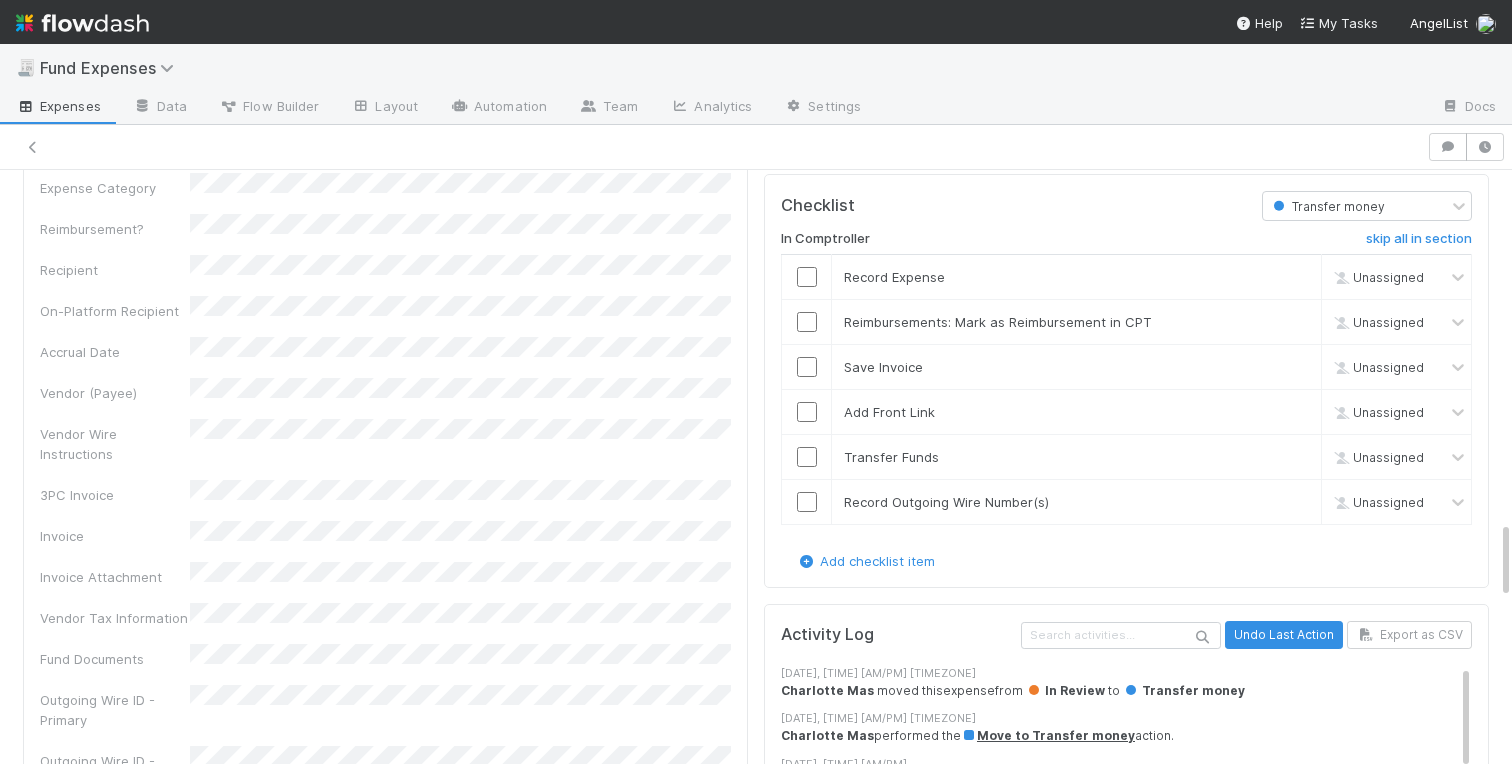 scroll, scrollTop: 2679, scrollLeft: 0, axis: vertical 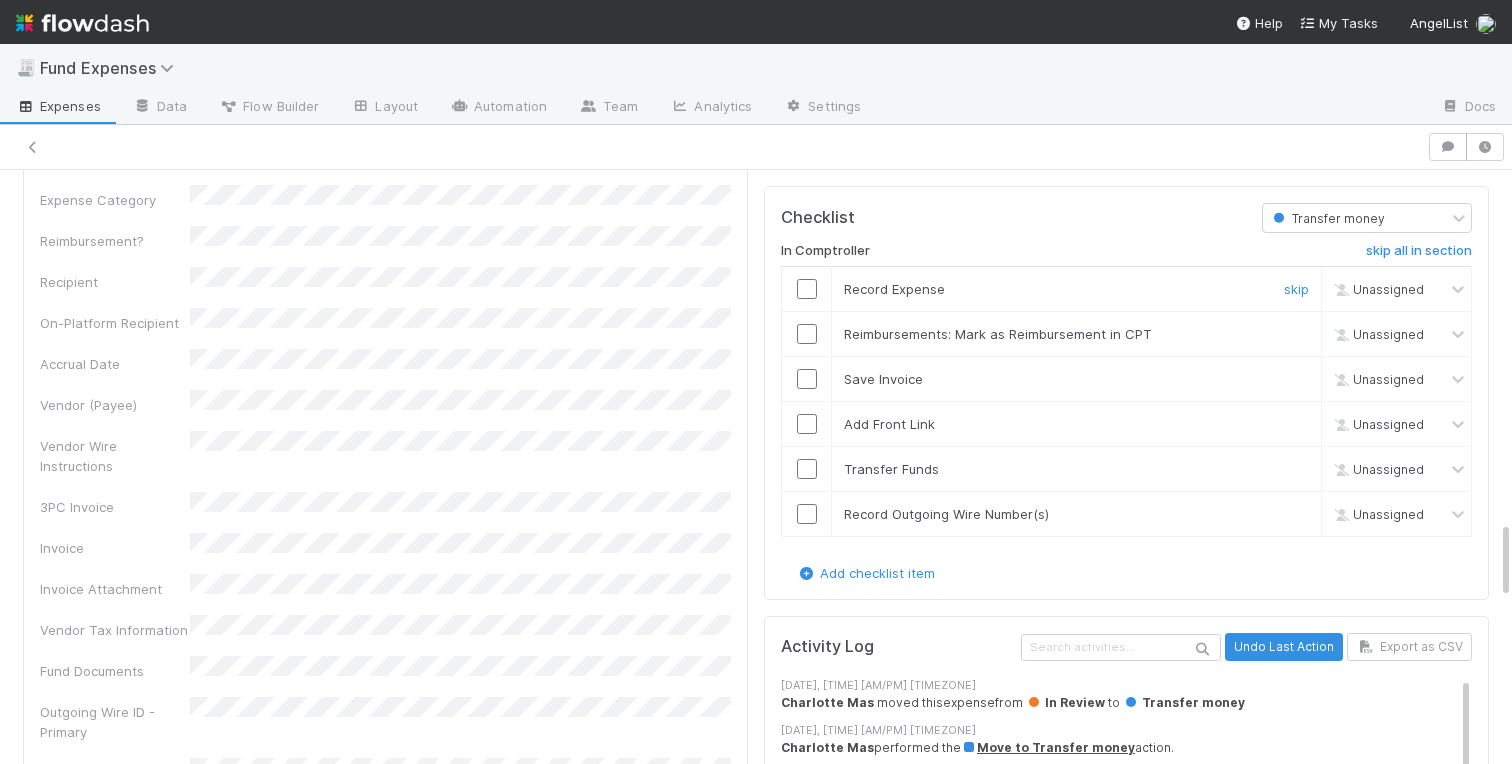 click at bounding box center [807, 289] 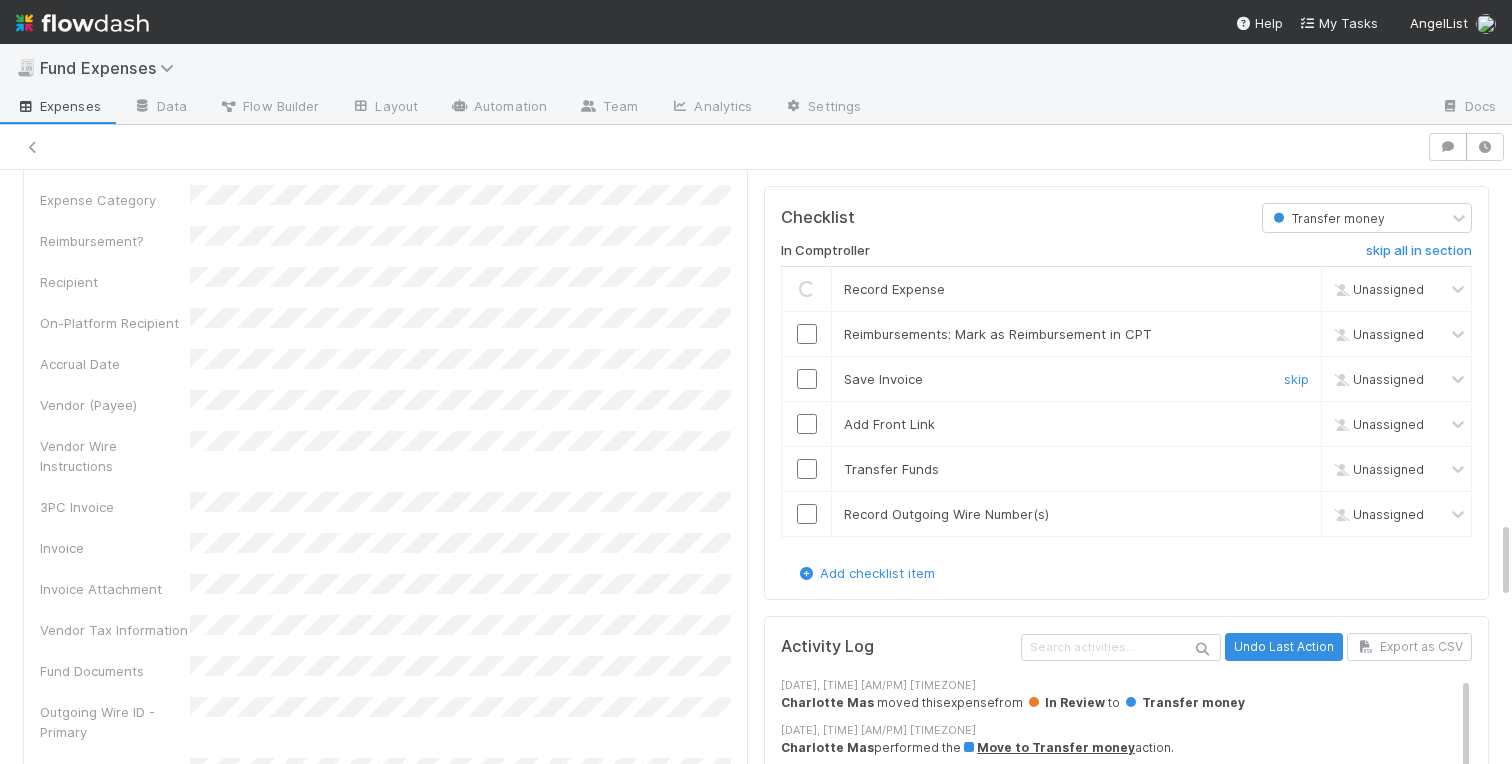 click at bounding box center (807, 379) 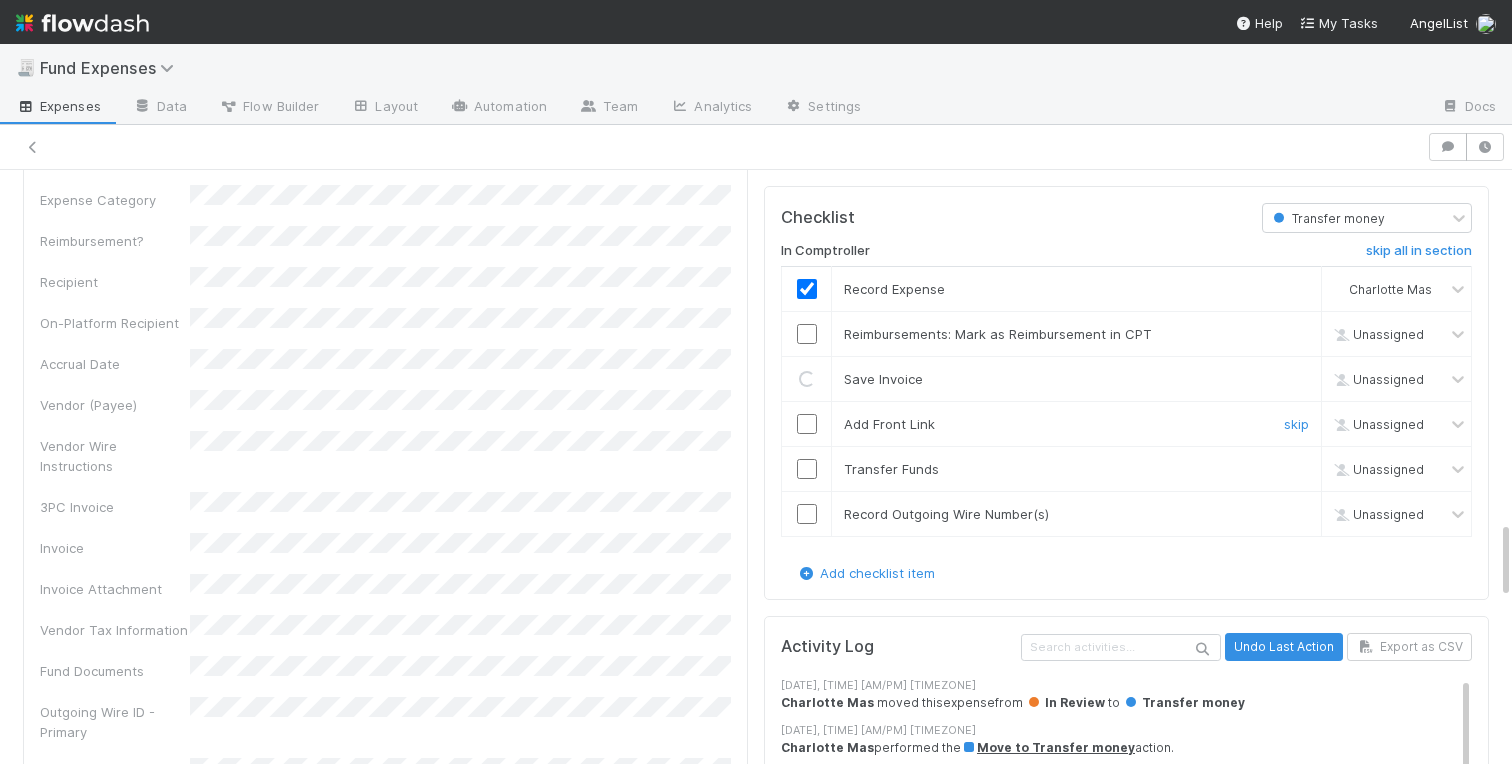 click at bounding box center [807, 424] 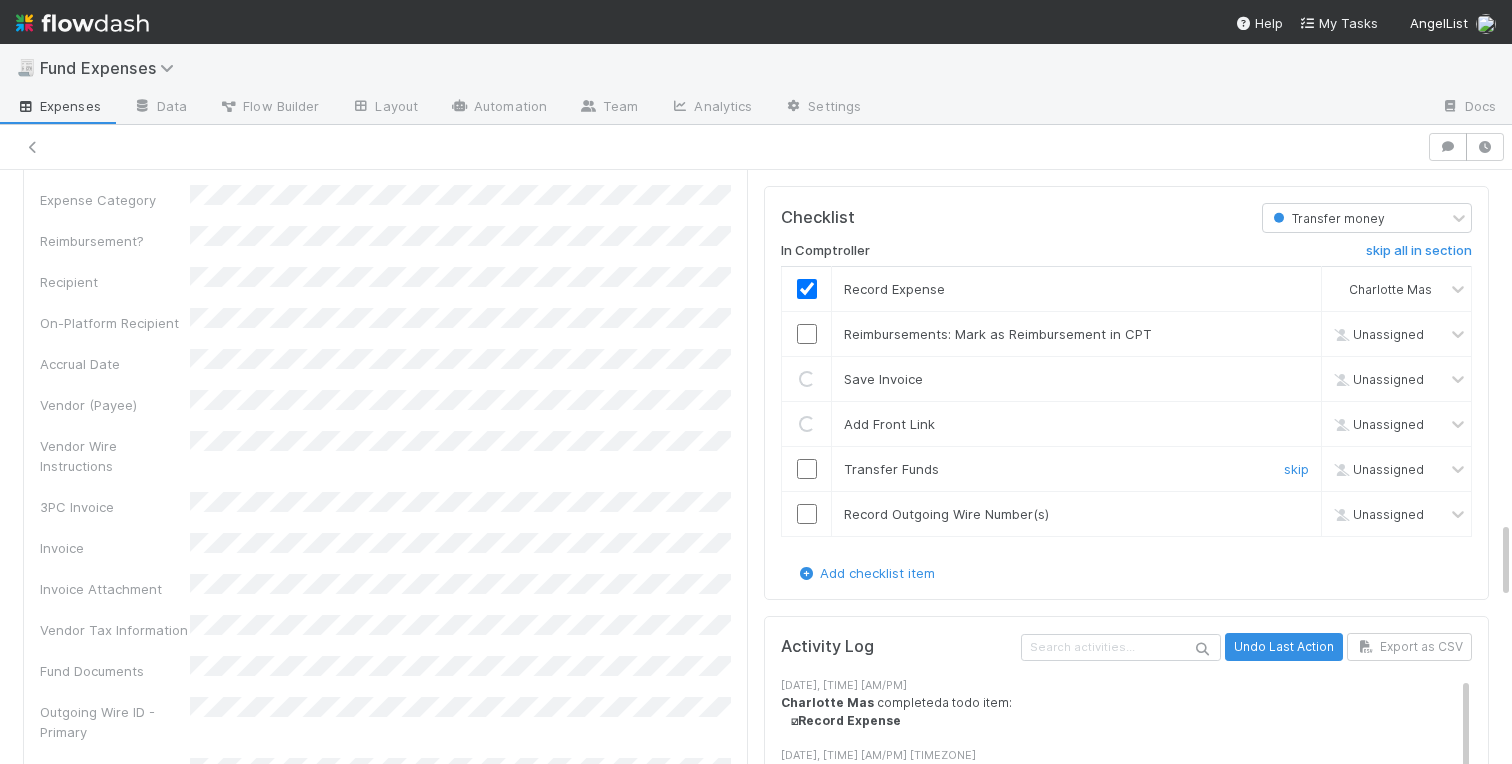 click at bounding box center [807, 469] 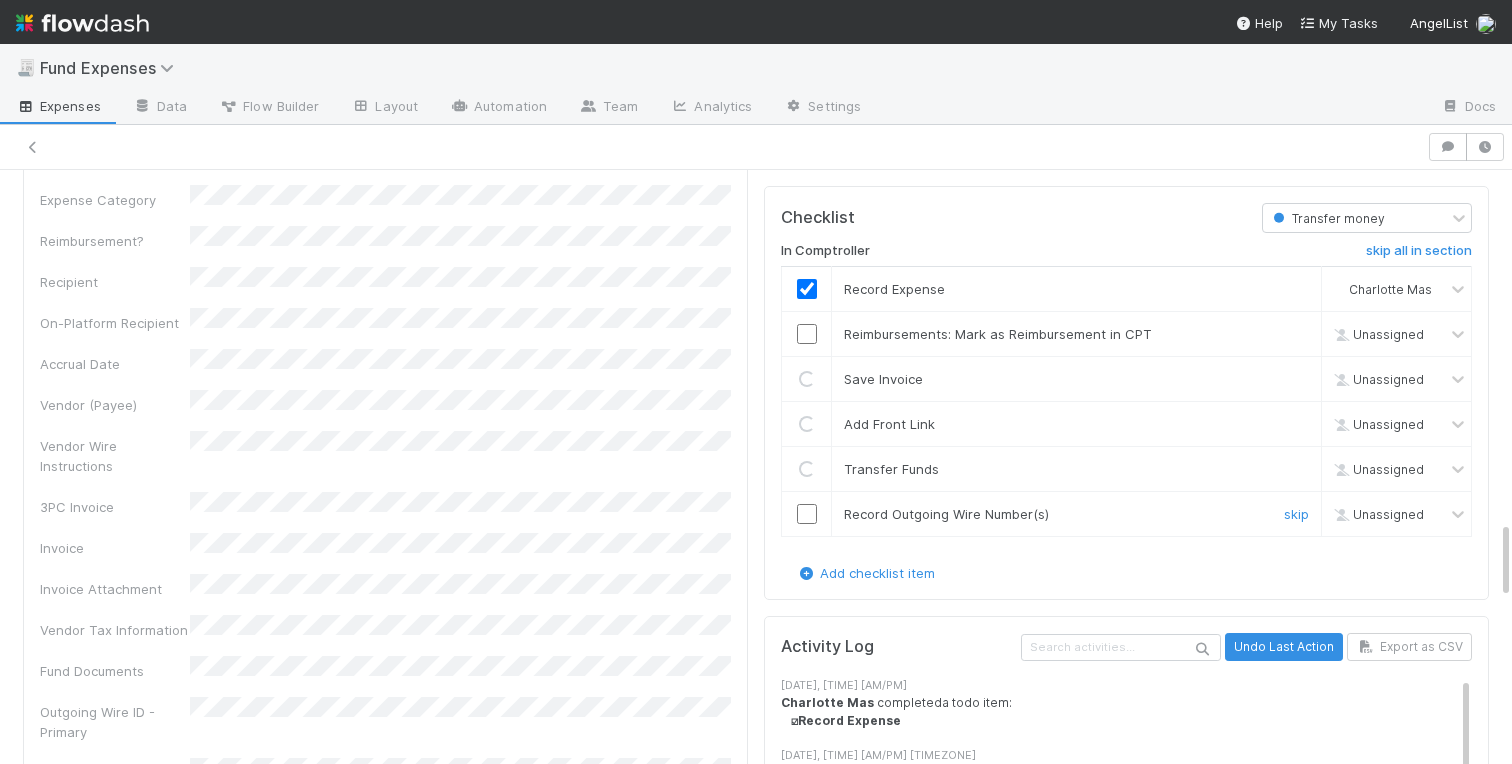 click at bounding box center [807, 514] 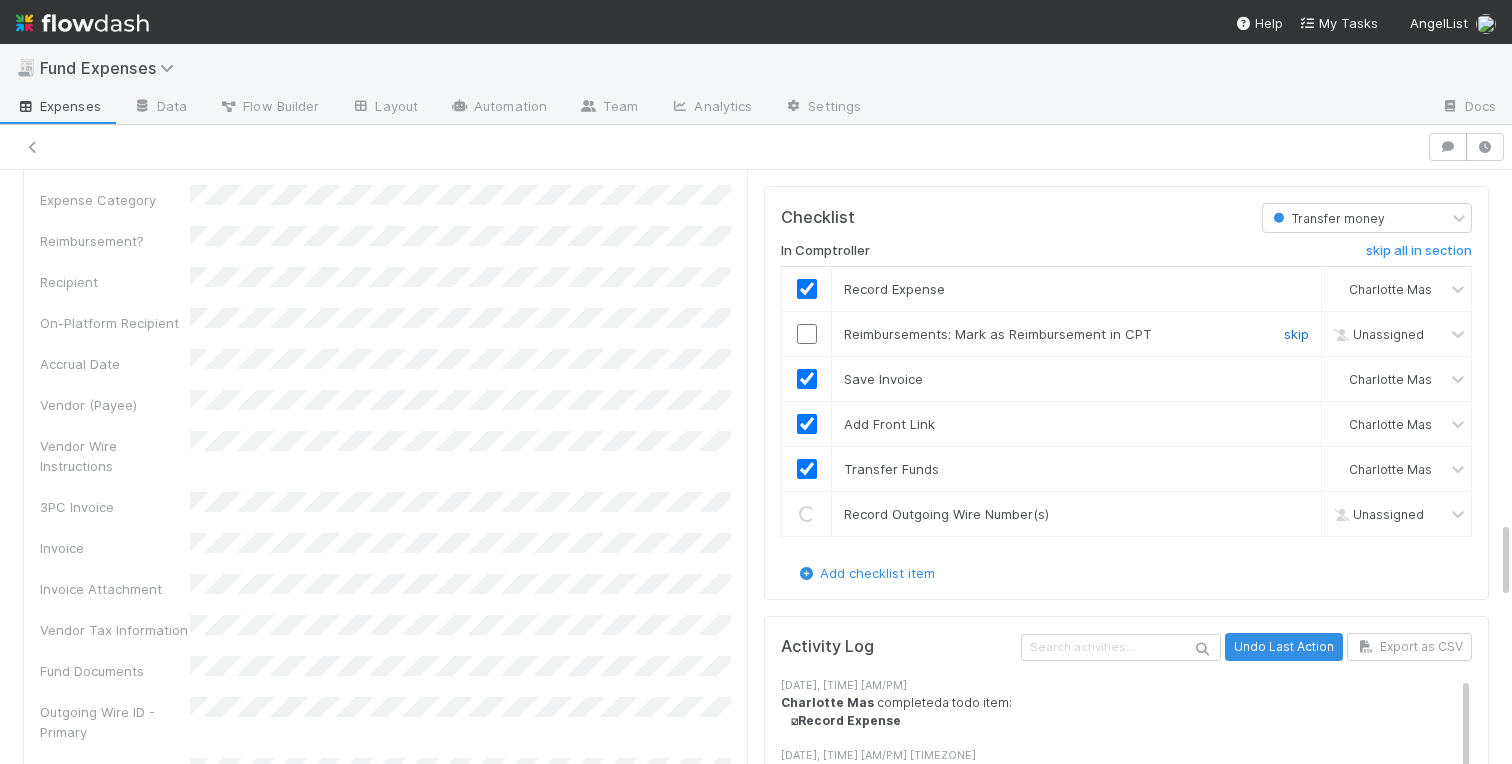click on "skip" at bounding box center [1296, 334] 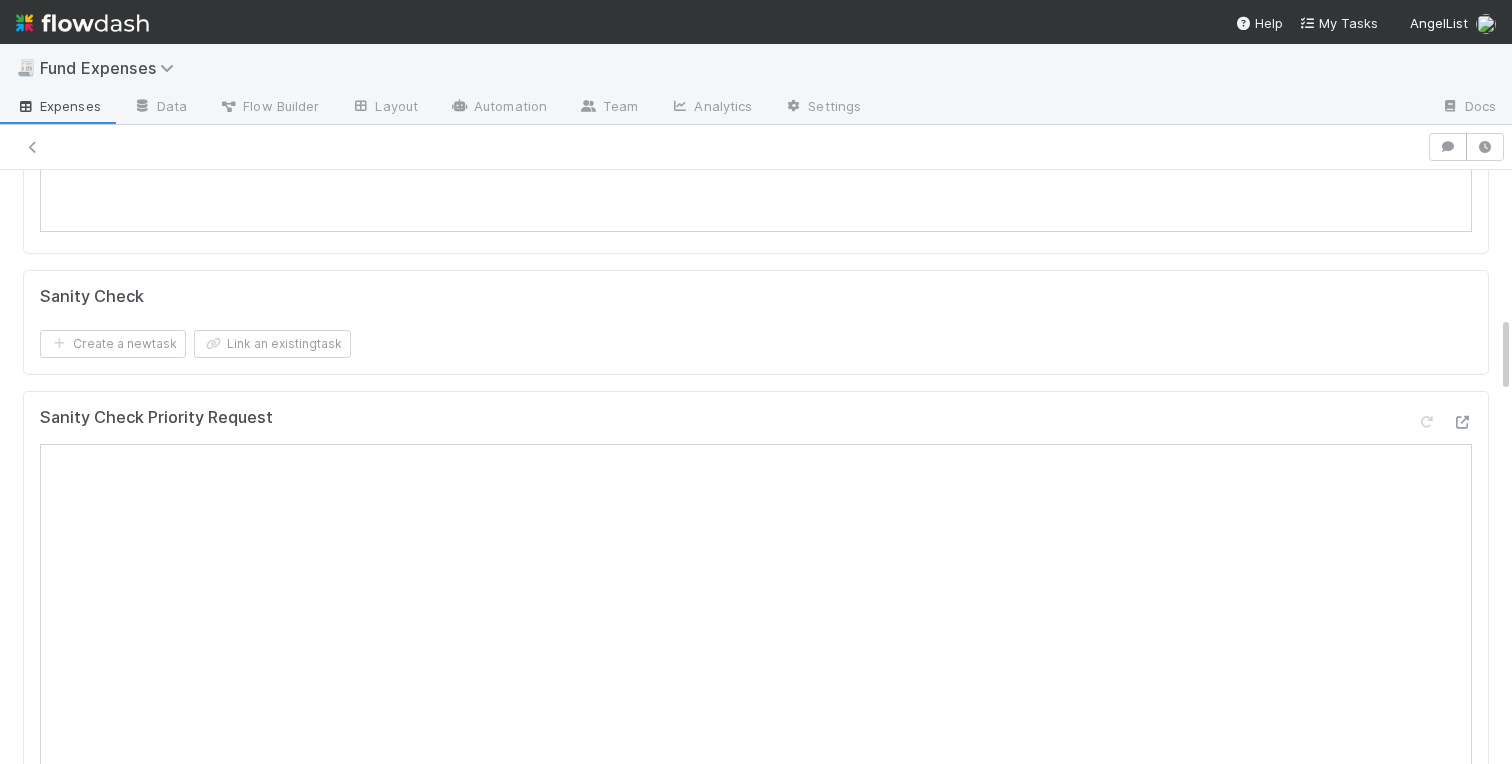 scroll, scrollTop: 0, scrollLeft: 0, axis: both 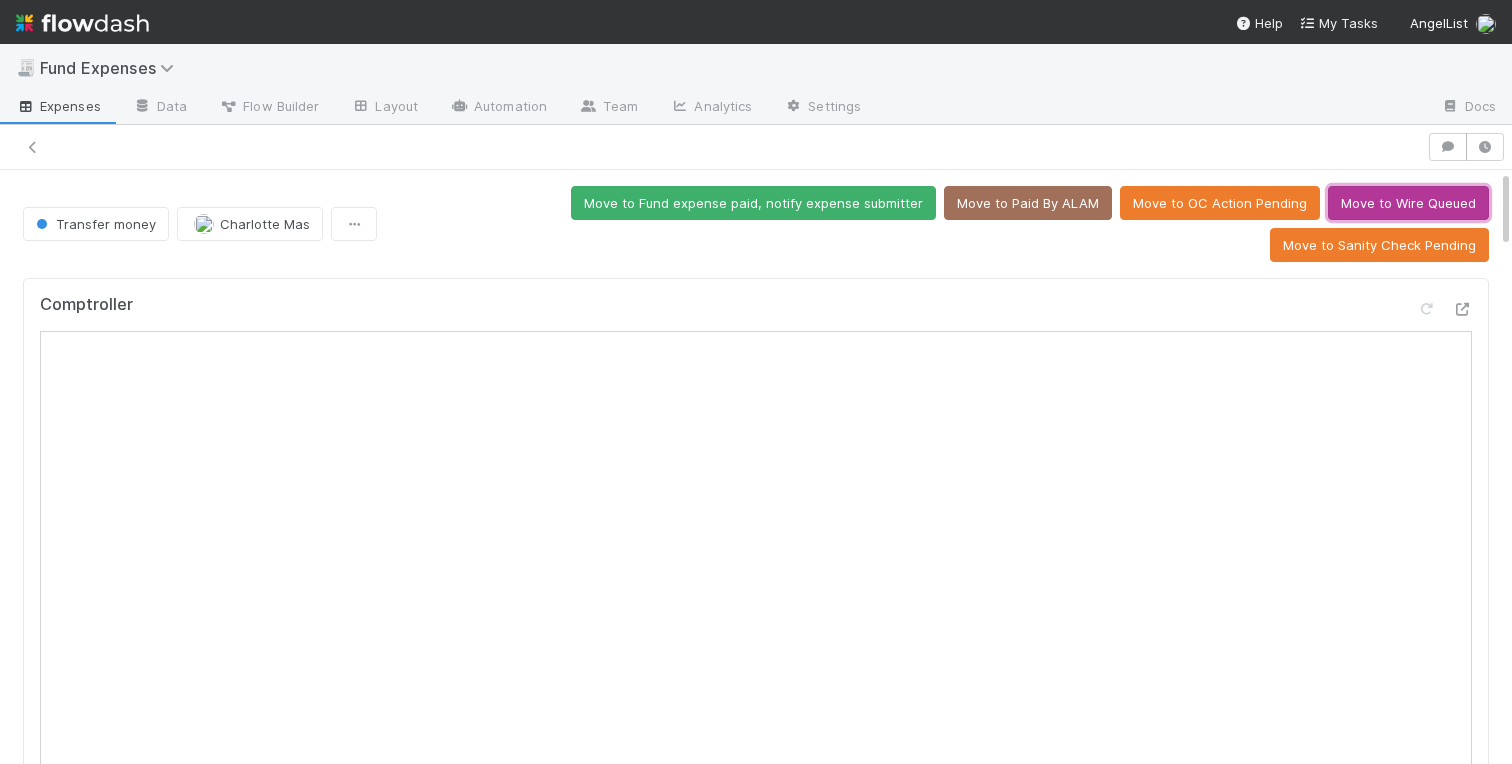 click on "Move to Wire Queued" at bounding box center (1408, 203) 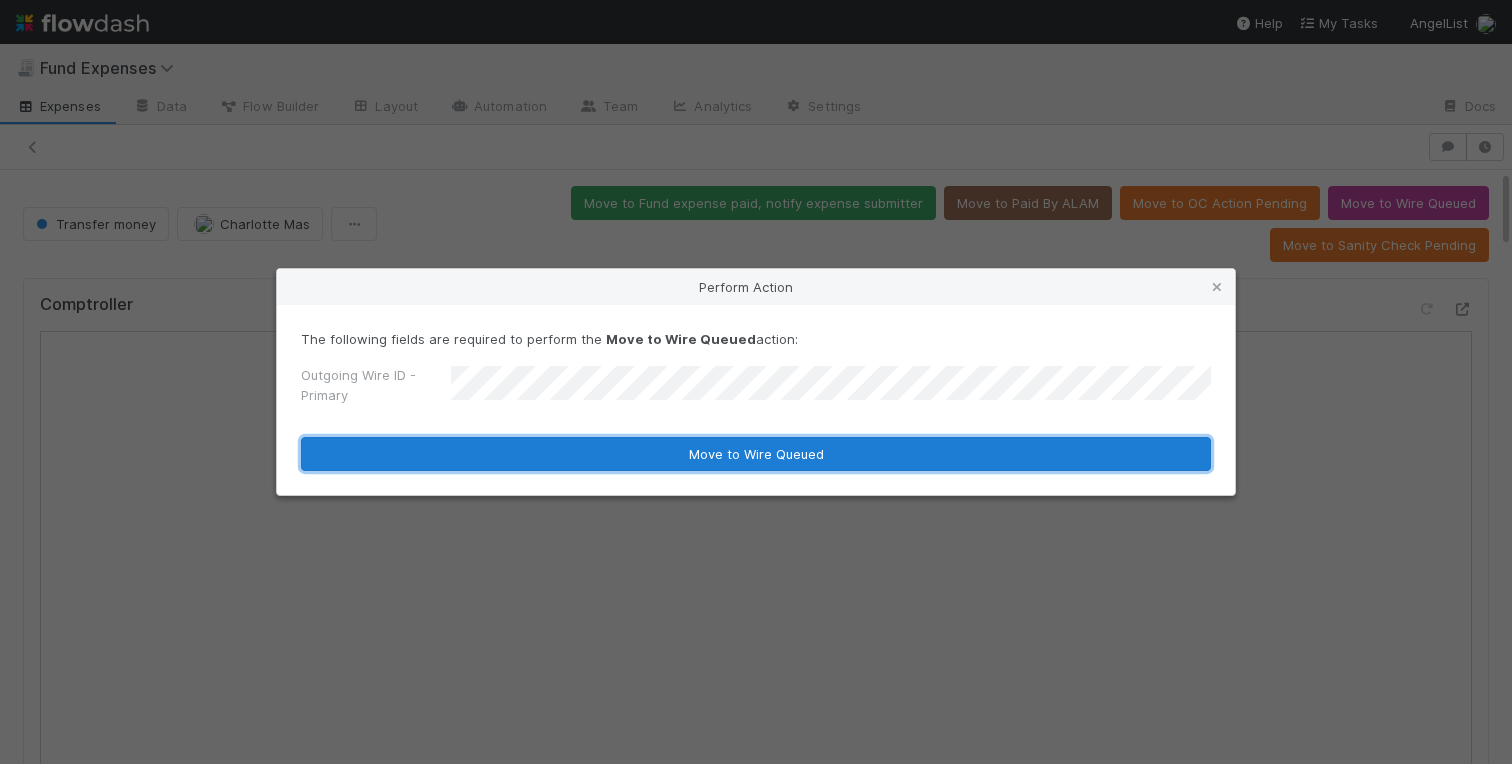 click on "Move to Wire Queued" at bounding box center (756, 454) 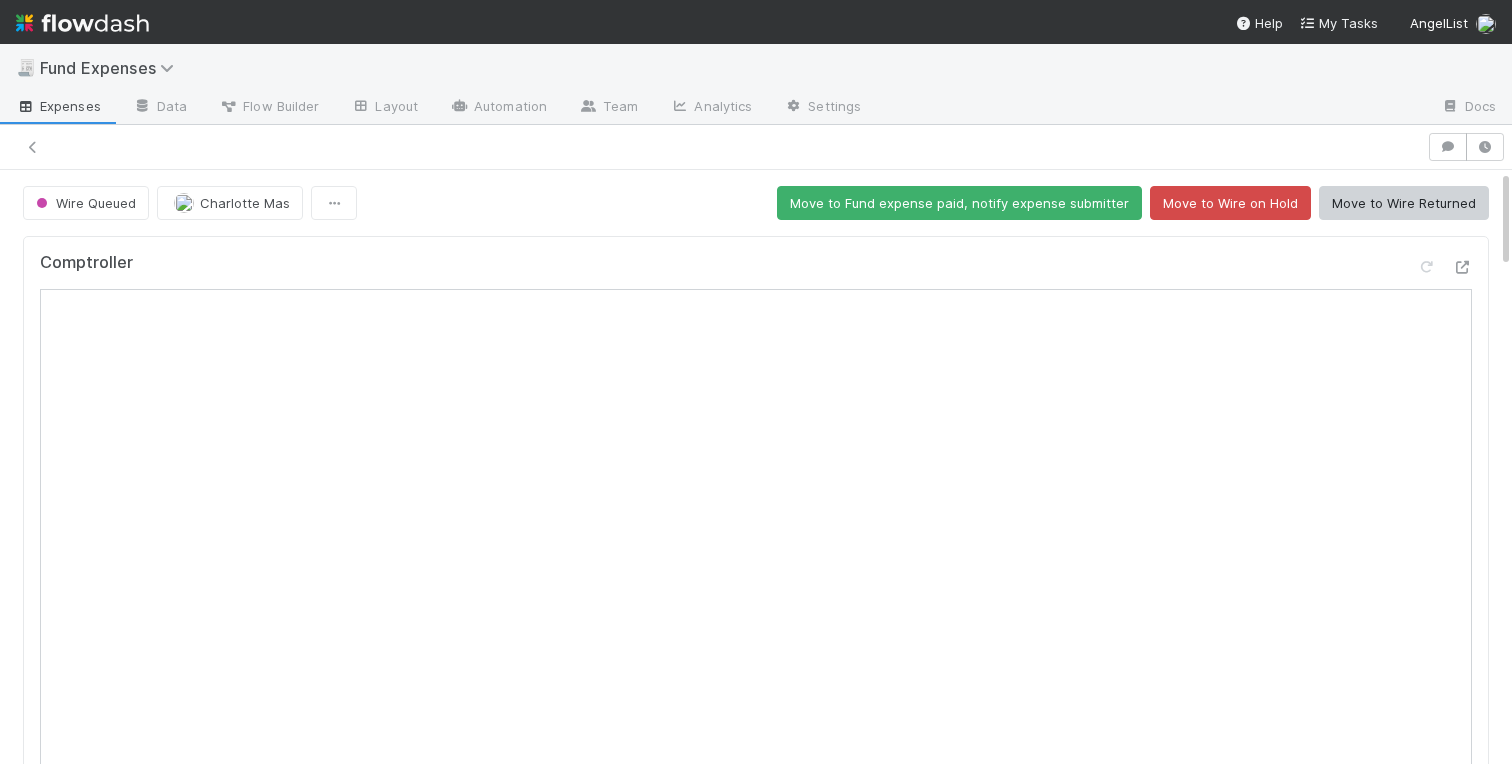click on "Wire Queued Charlotte Mas Move to Fund expense paid, notify expense submitter Move to Wire on Hold  Move to Wire Returned" at bounding box center (756, 203) 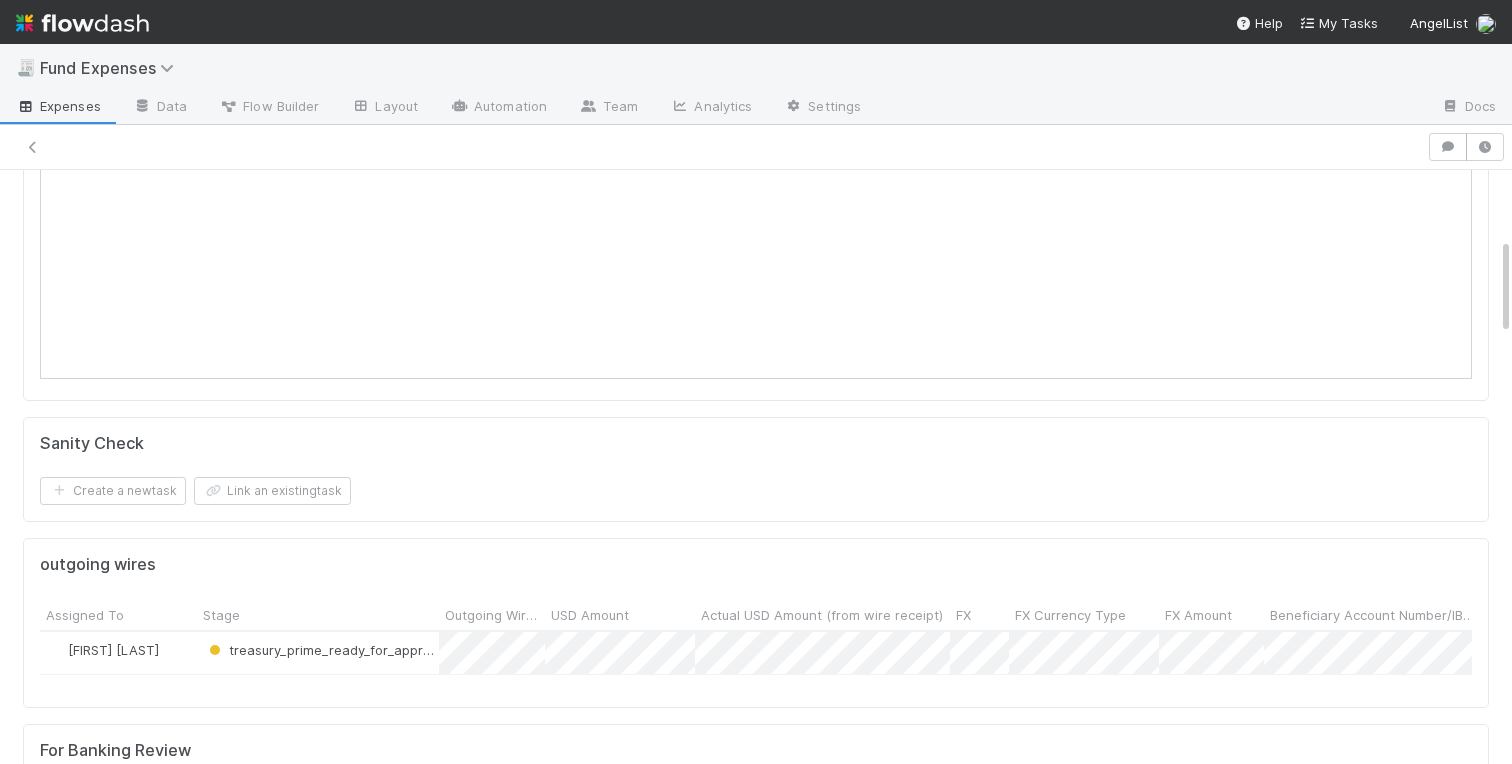 click on "Comptroller Sanity Check    Create a new  task Link an existing  task outgoing wires   Assigned To Stage Outgoing Wire ID USD Amount Actual USD Amount (from wire receipt) FX FX Currency Type FX Amount Beneficiary Account Number/IBAN Beneficiary Name Beneficiary Complete Address Beneficiary FI Name Beneficiary FI Address Beneficiary FI SWIFT Code Beneficiary FI Sort Code/Routing Code Transaction Type Customer UUID Customer Treasury State Initiated By Bank Partner Customer Email Address TP Wire ID Ledger Description Created Date Day Created Date Month Created Date Year Support Docs - Draft Support Docs - Countersigned TP Account ID Has this wire been in its current state for longer that 24 hours? Other Front ID vfund investment ID rfund investment ID FC ID Wire Receipt Requested? Wire Receipt Front Link VCA Re-queued Wire ID Cancellation Requested? Fund Name Intermediary Party Name Intermediary Complete Address Originator to Beneficiary Instructions Partner Team Front Thread ID Send Date Screenshots Created On" at bounding box center (756, 648) 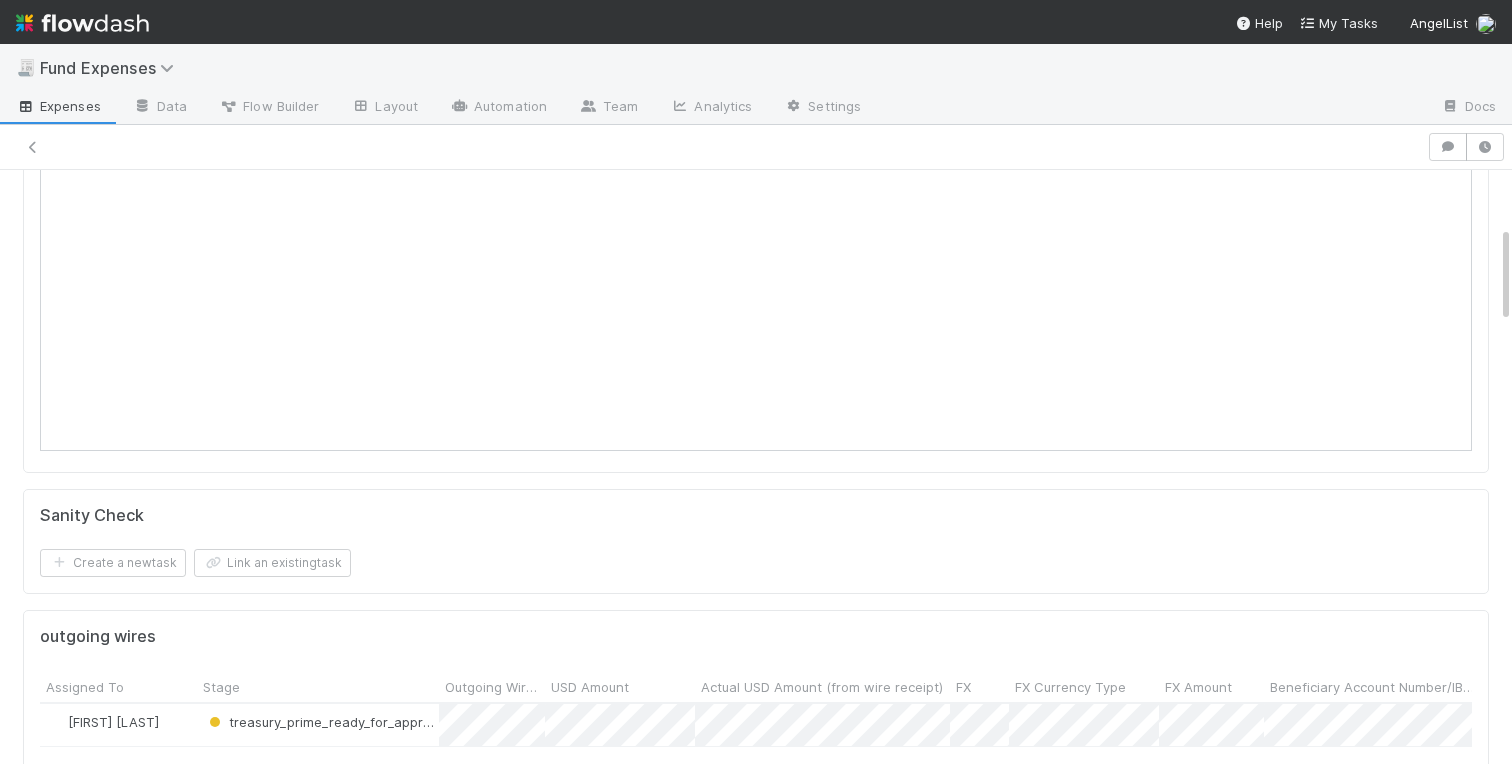 scroll, scrollTop: 0, scrollLeft: 0, axis: both 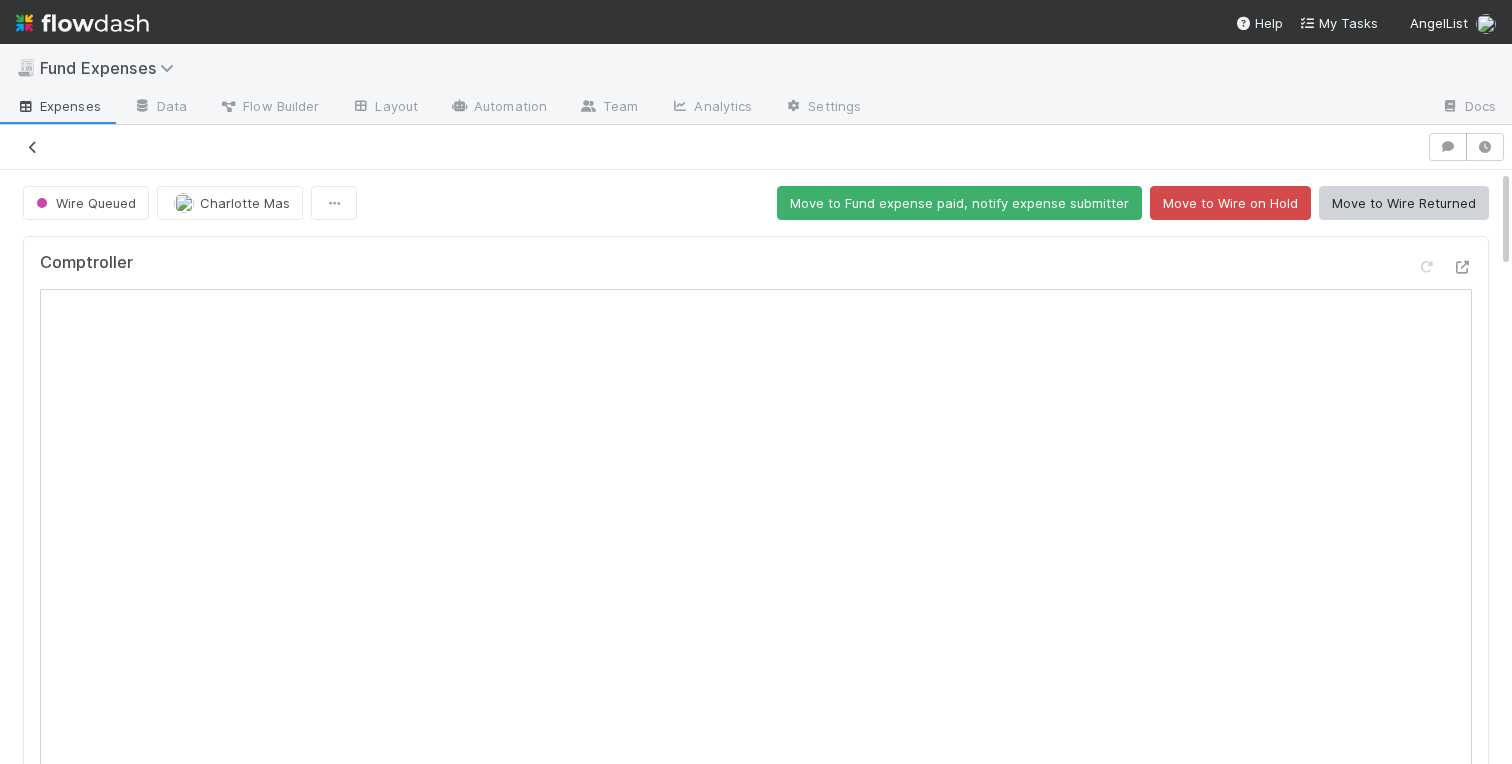 click at bounding box center [33, 147] 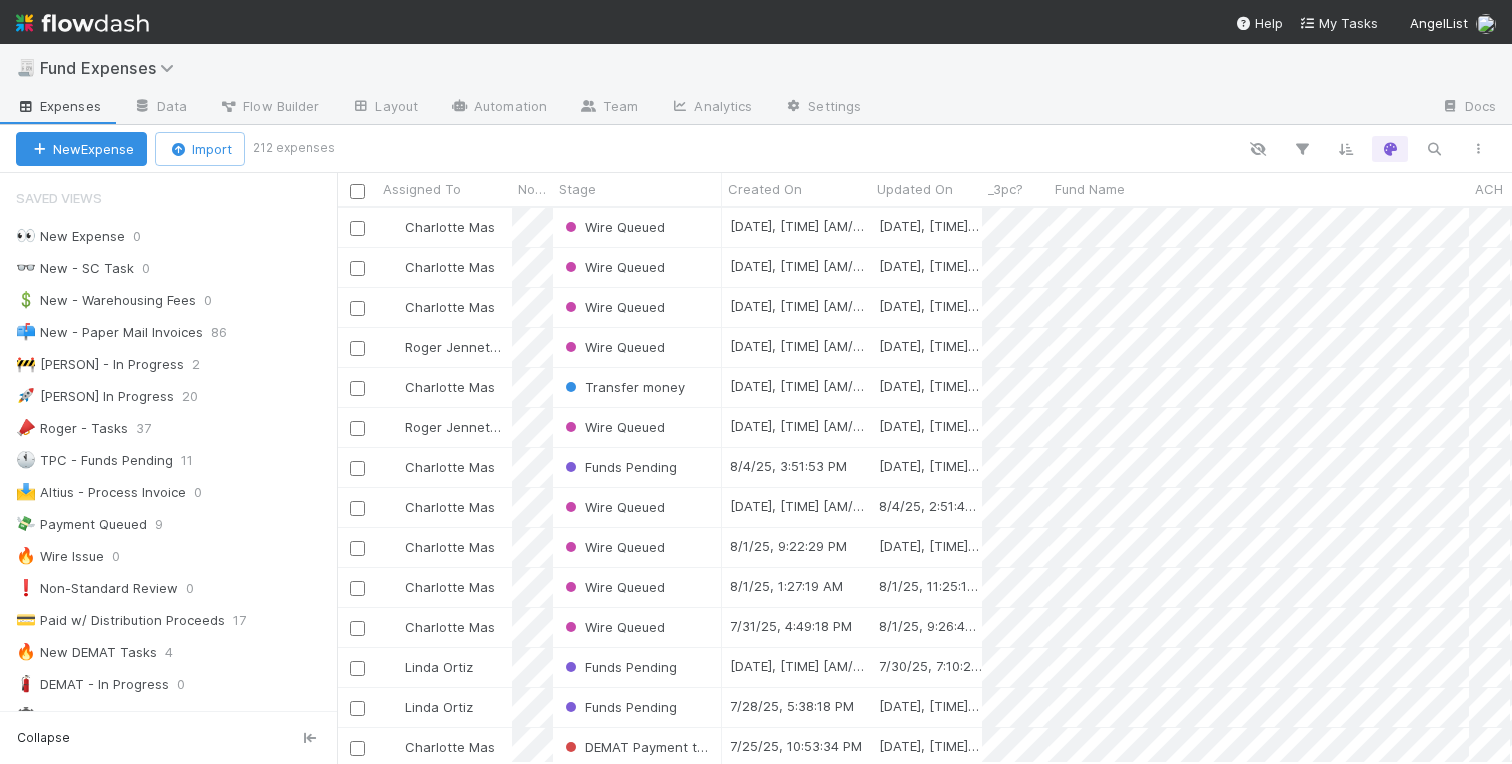 scroll, scrollTop: 555, scrollLeft: 1175, axis: both 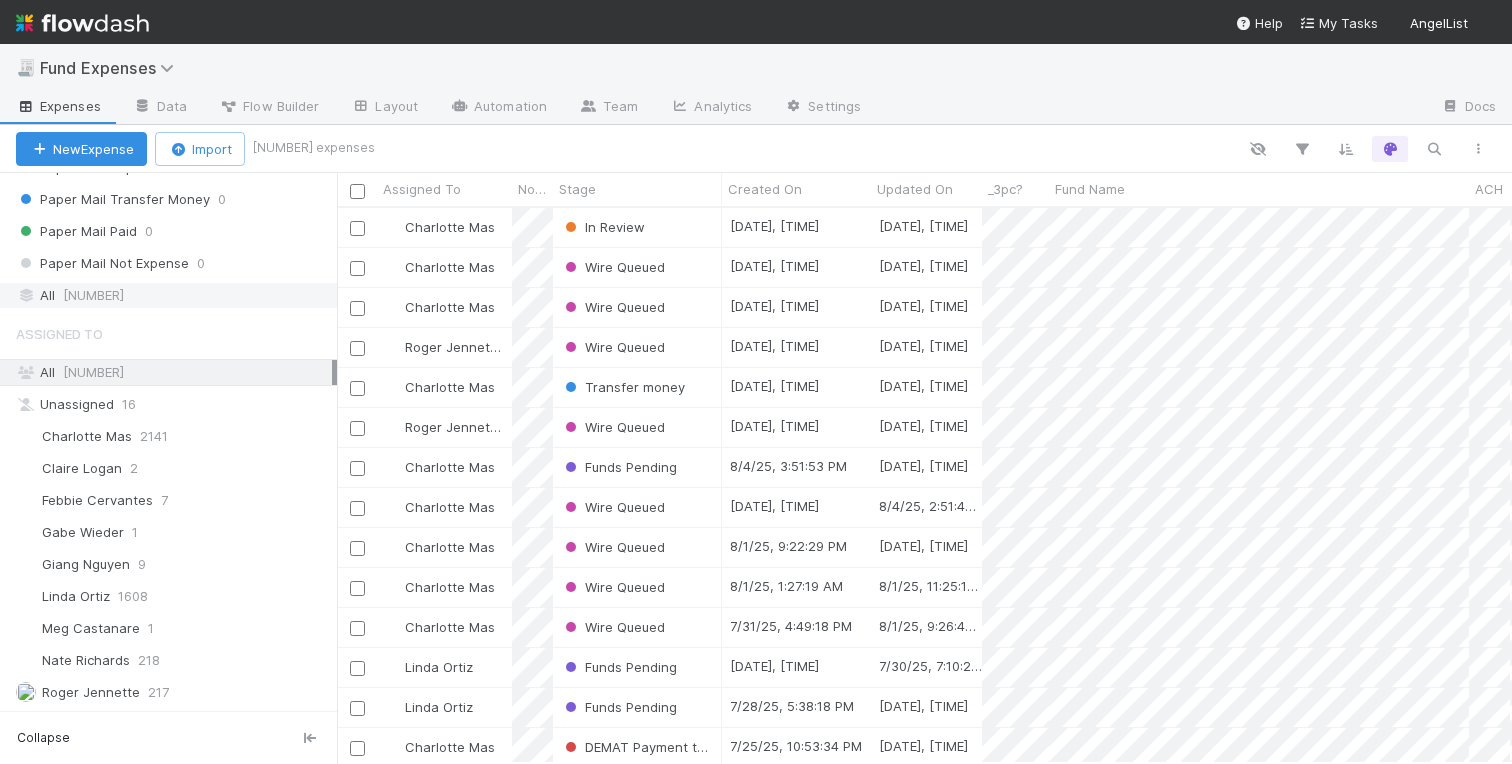 click on "4340" at bounding box center [93, 295] 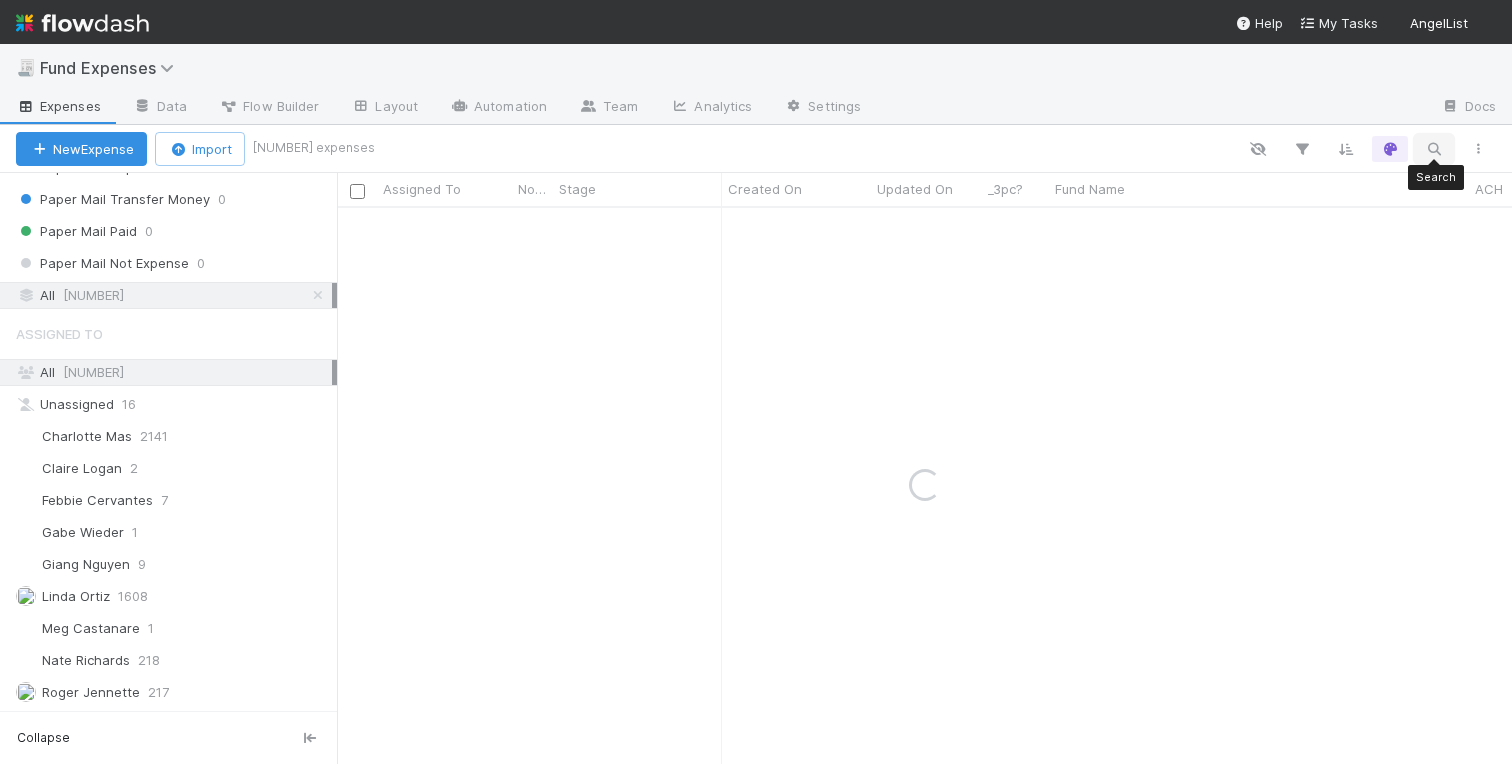 click at bounding box center [1434, 149] 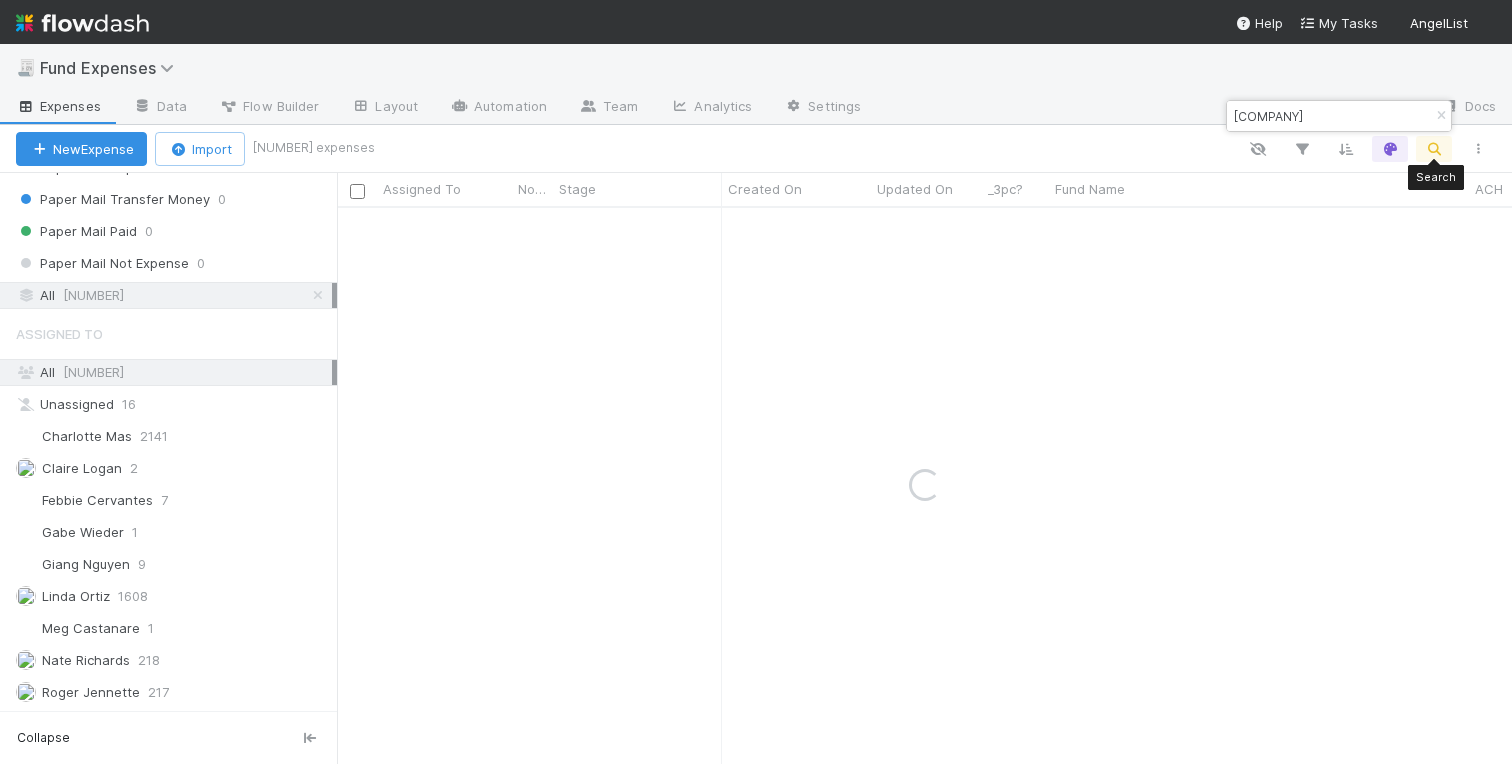 scroll, scrollTop: 0, scrollLeft: 0, axis: both 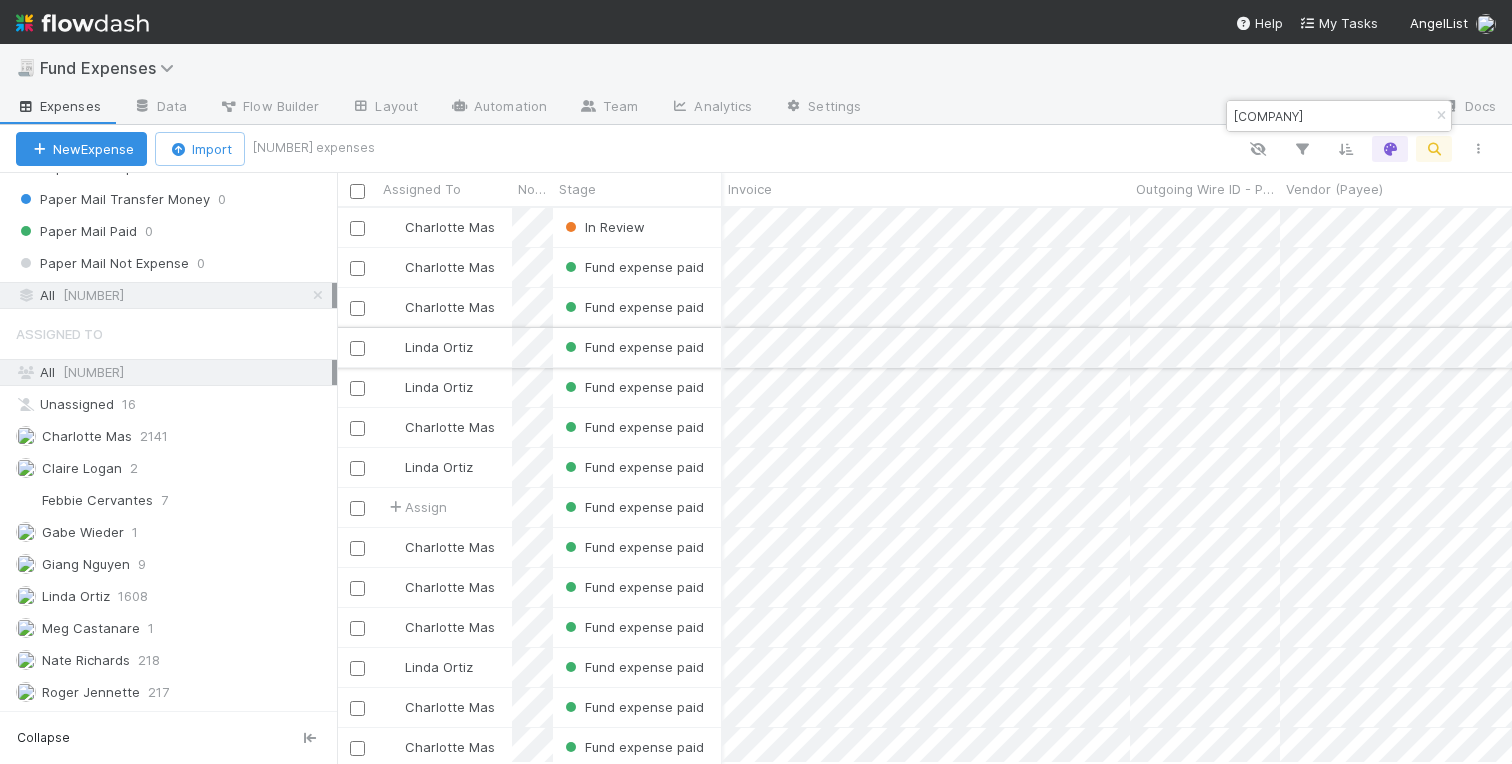 type on "Jibe Ventures Select I, LP" 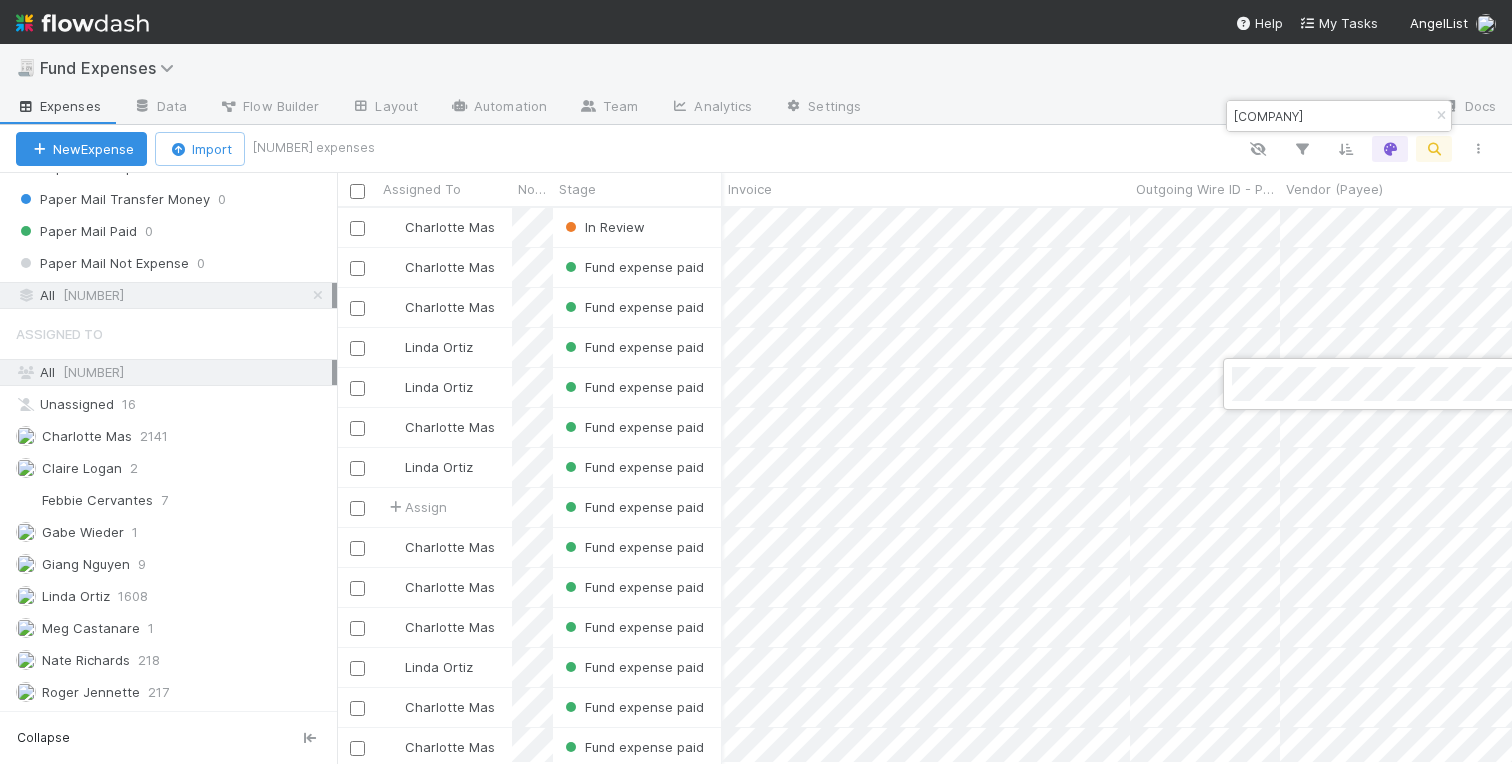 click at bounding box center (756, 382) 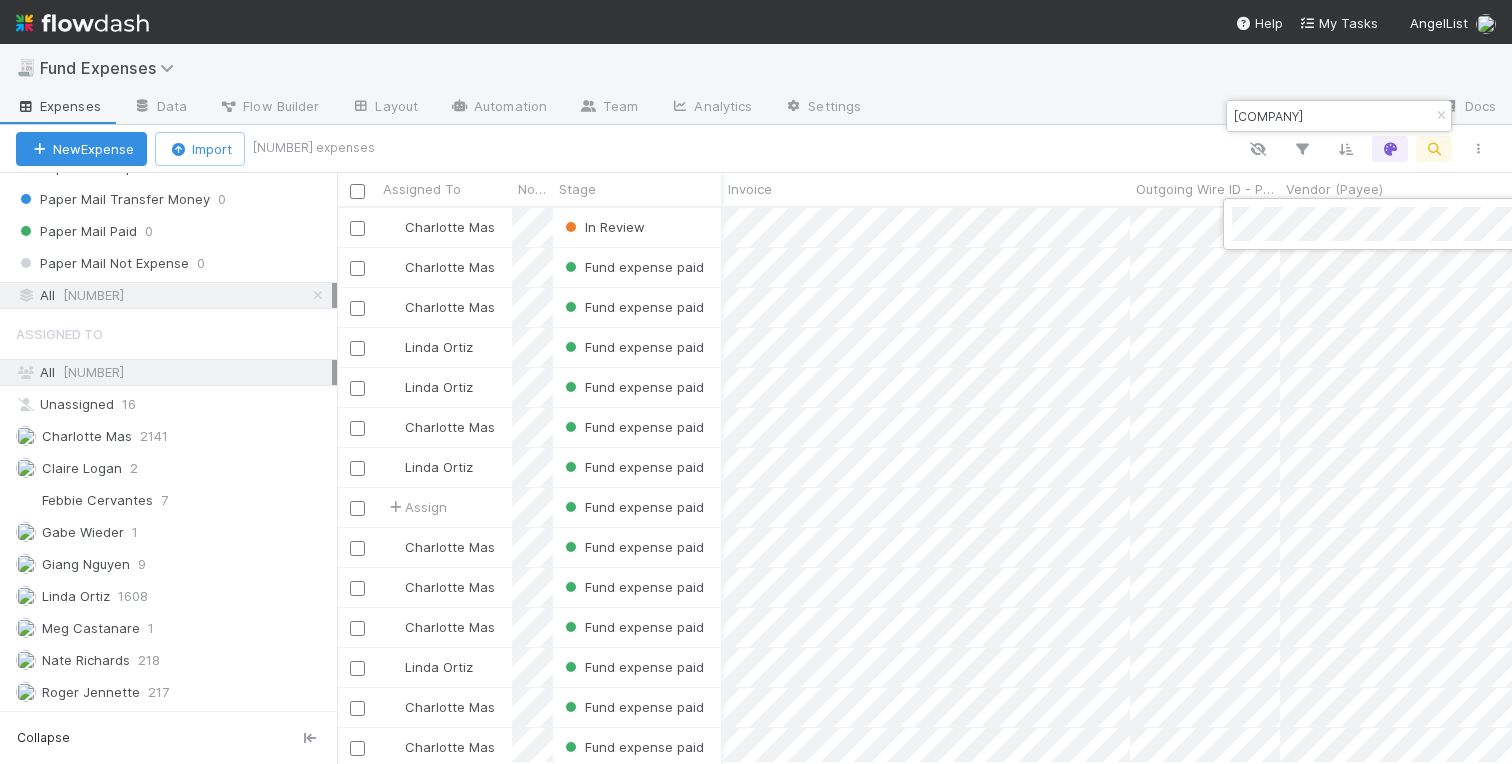 click at bounding box center [756, 382] 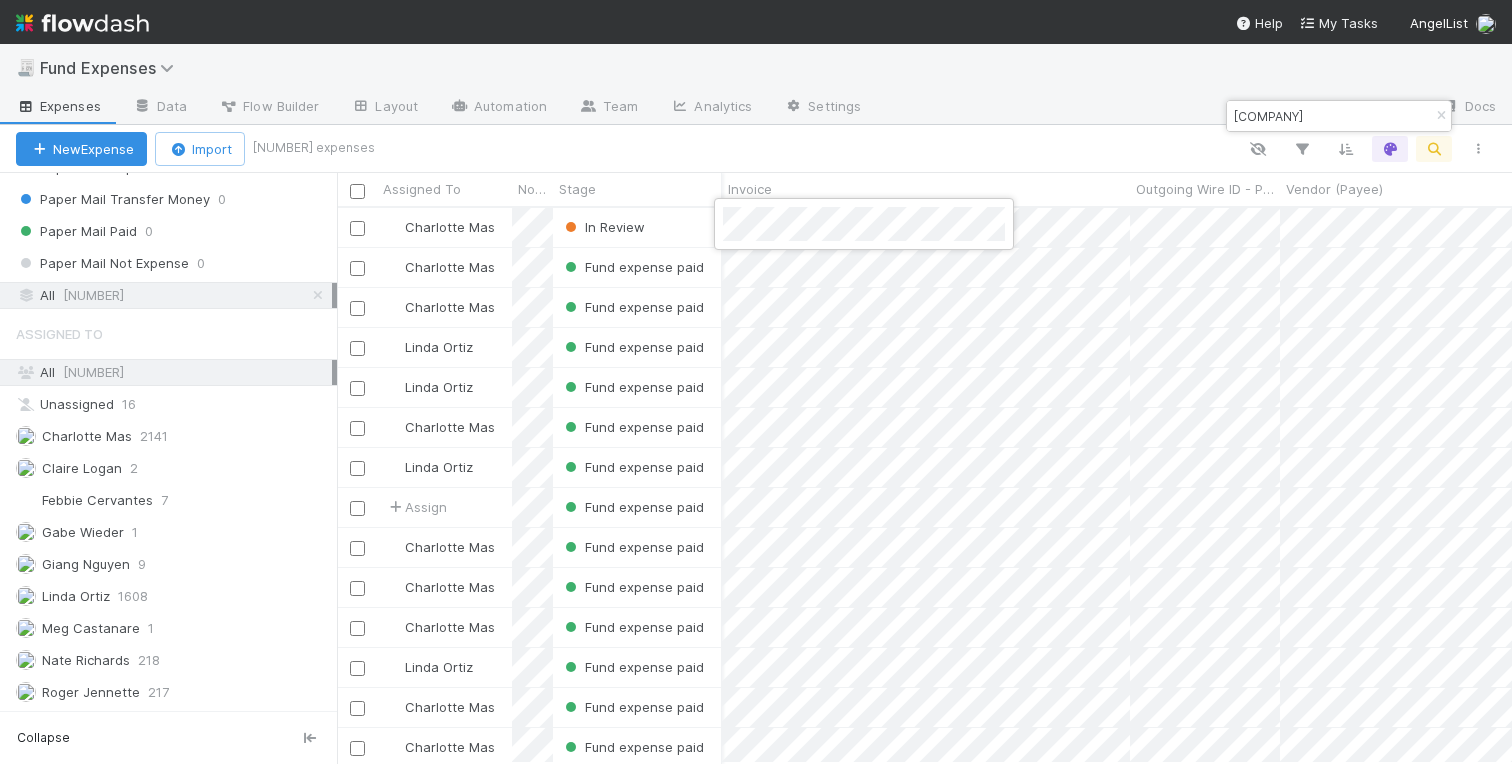 click at bounding box center (756, 382) 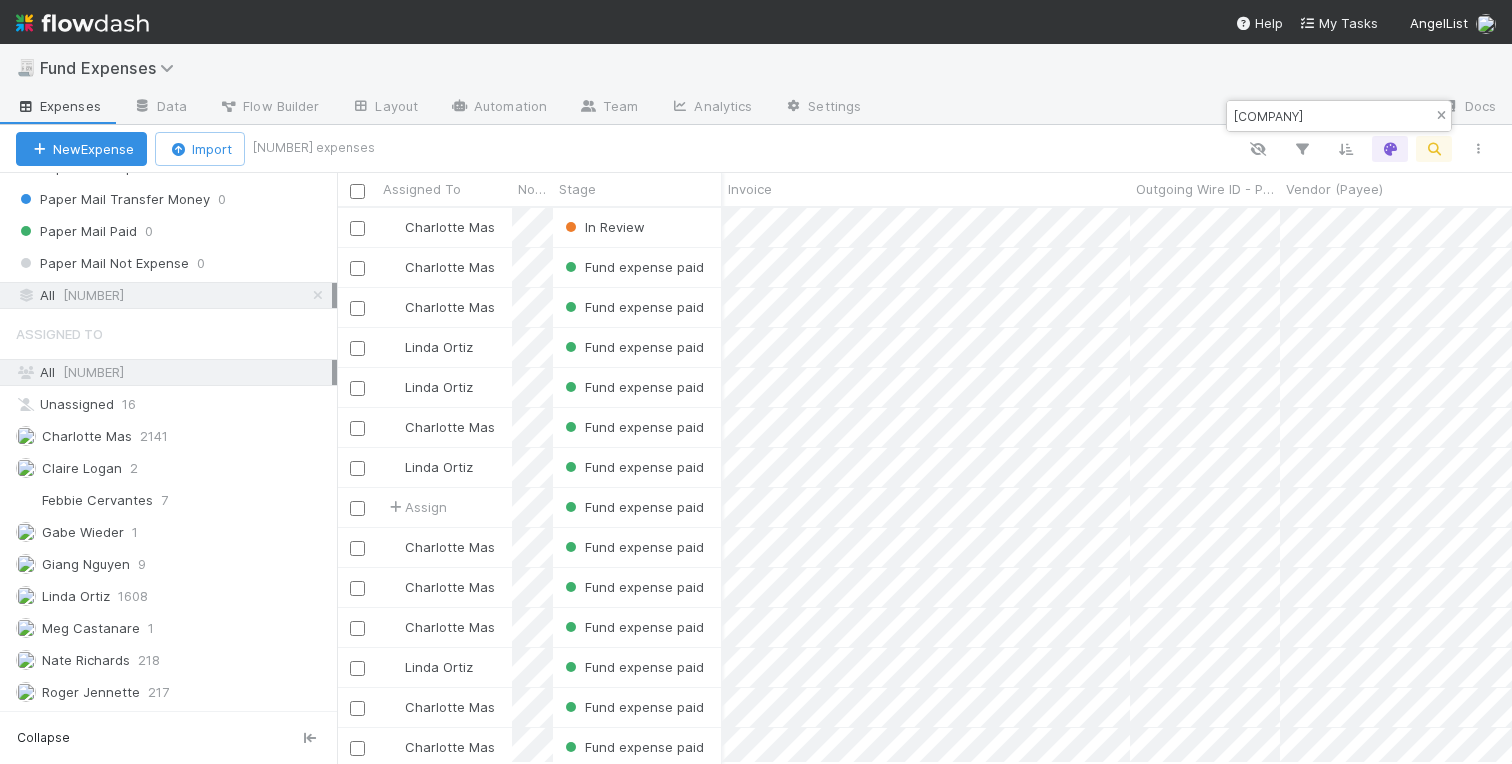 click at bounding box center [1441, 116] 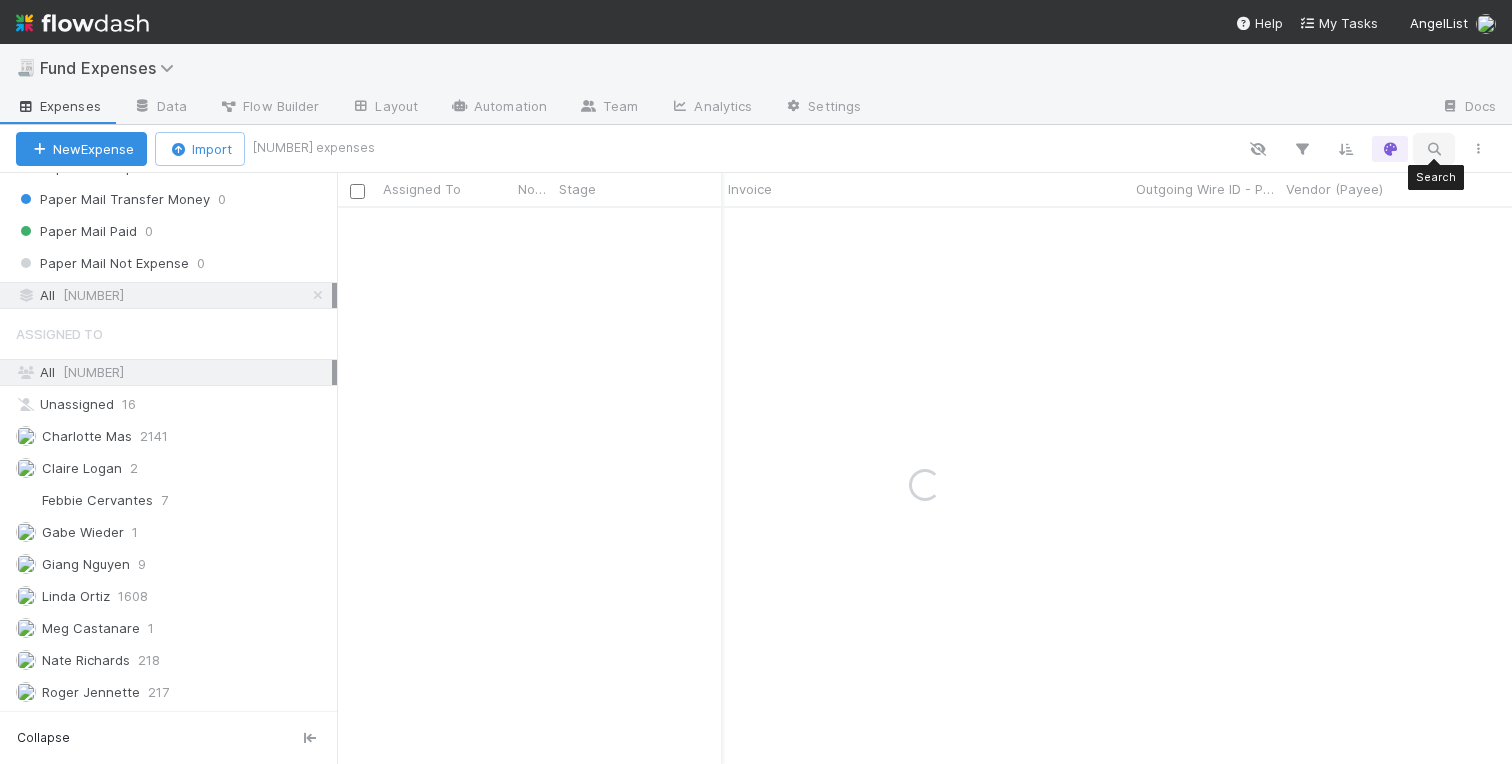 click at bounding box center (1434, 149) 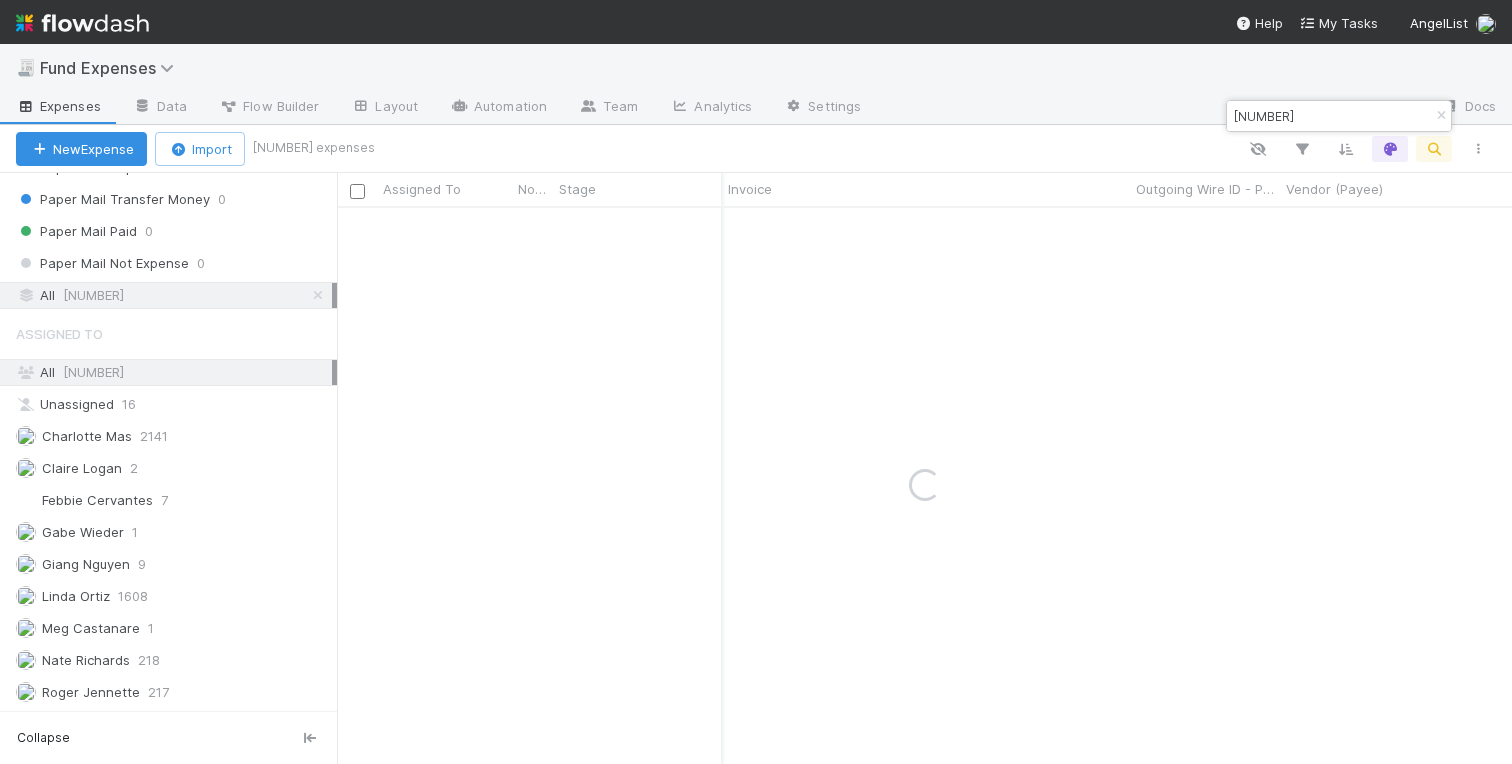 type on "2387633" 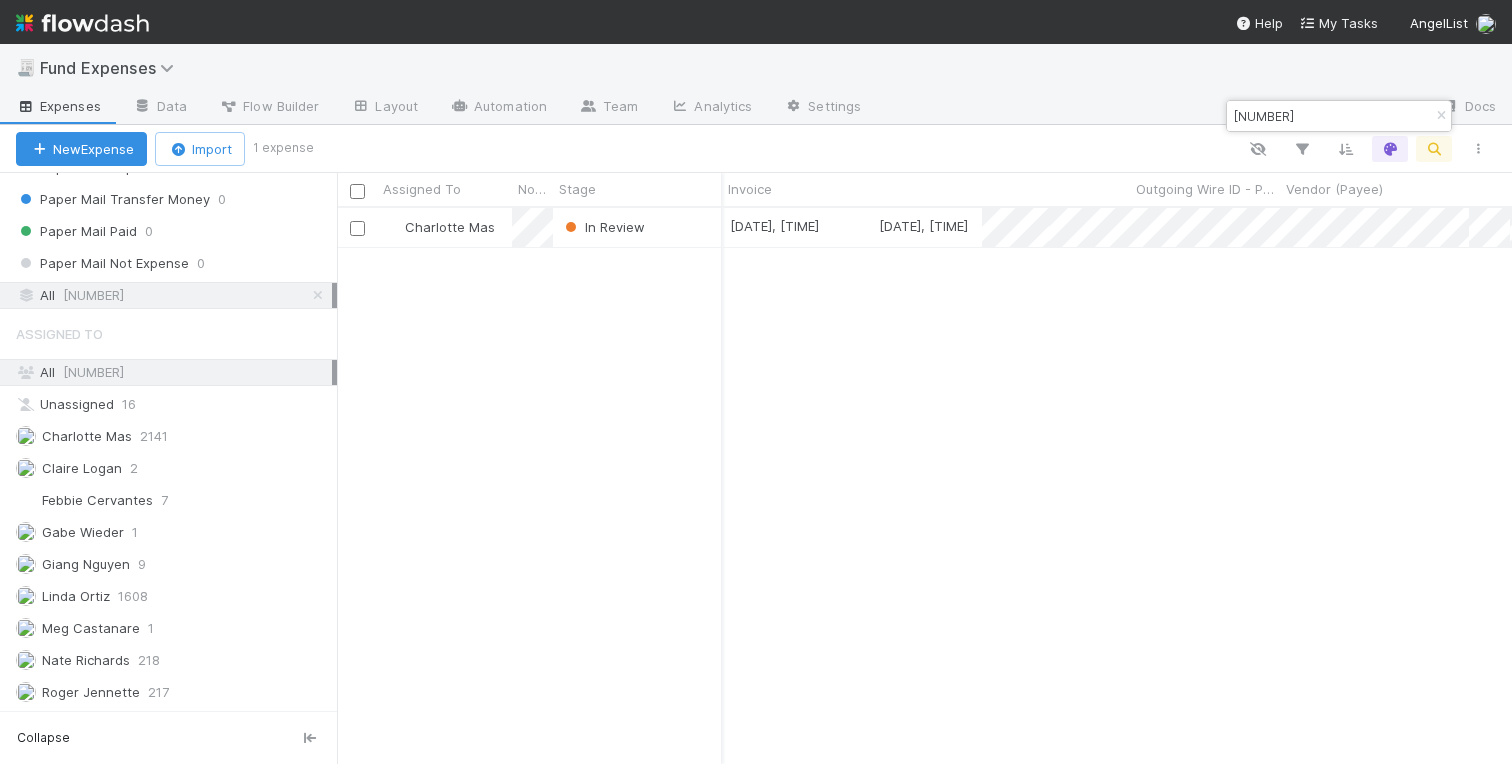 scroll, scrollTop: 555, scrollLeft: 1175, axis: both 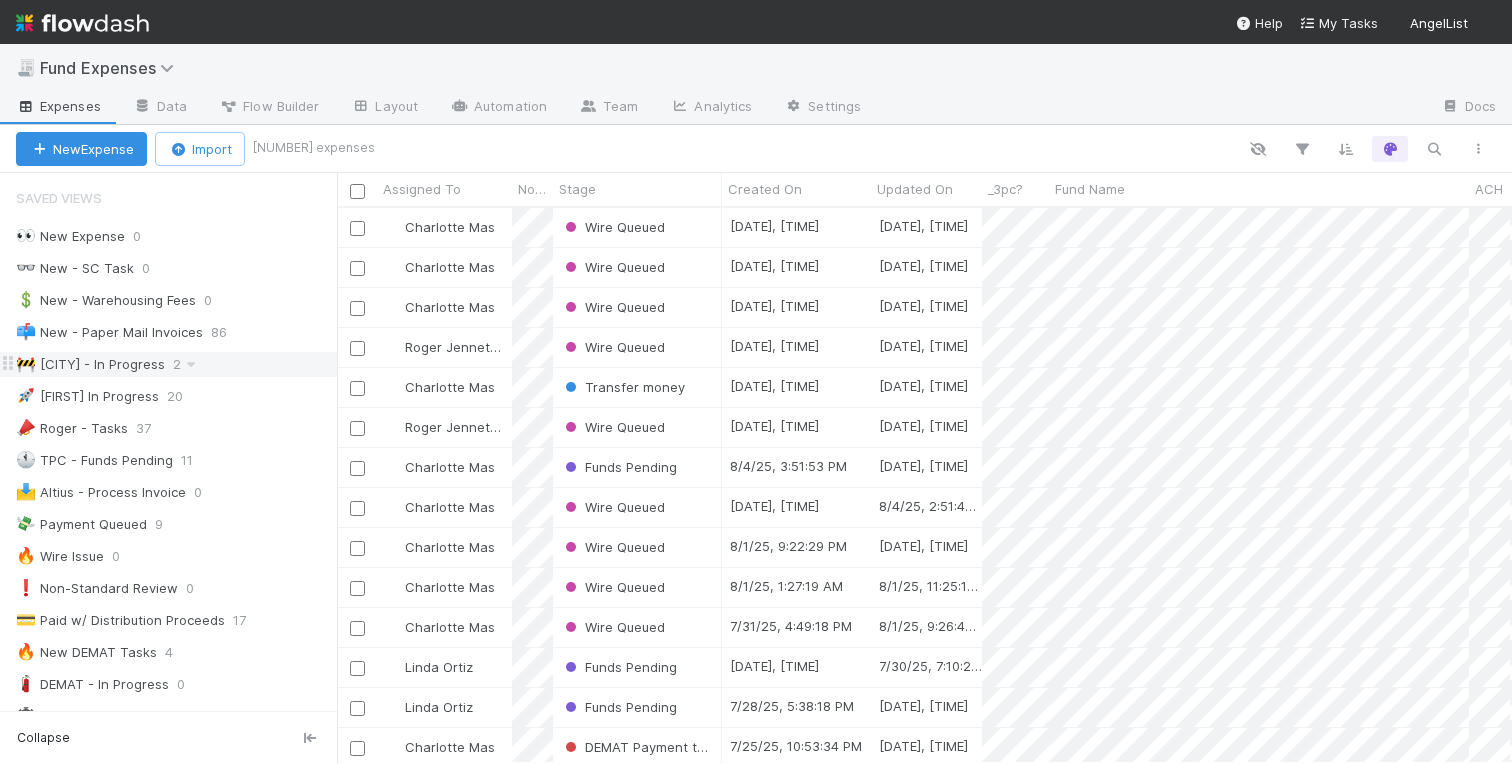 click on "[CITY] - In Progress" at bounding box center (90, 364) 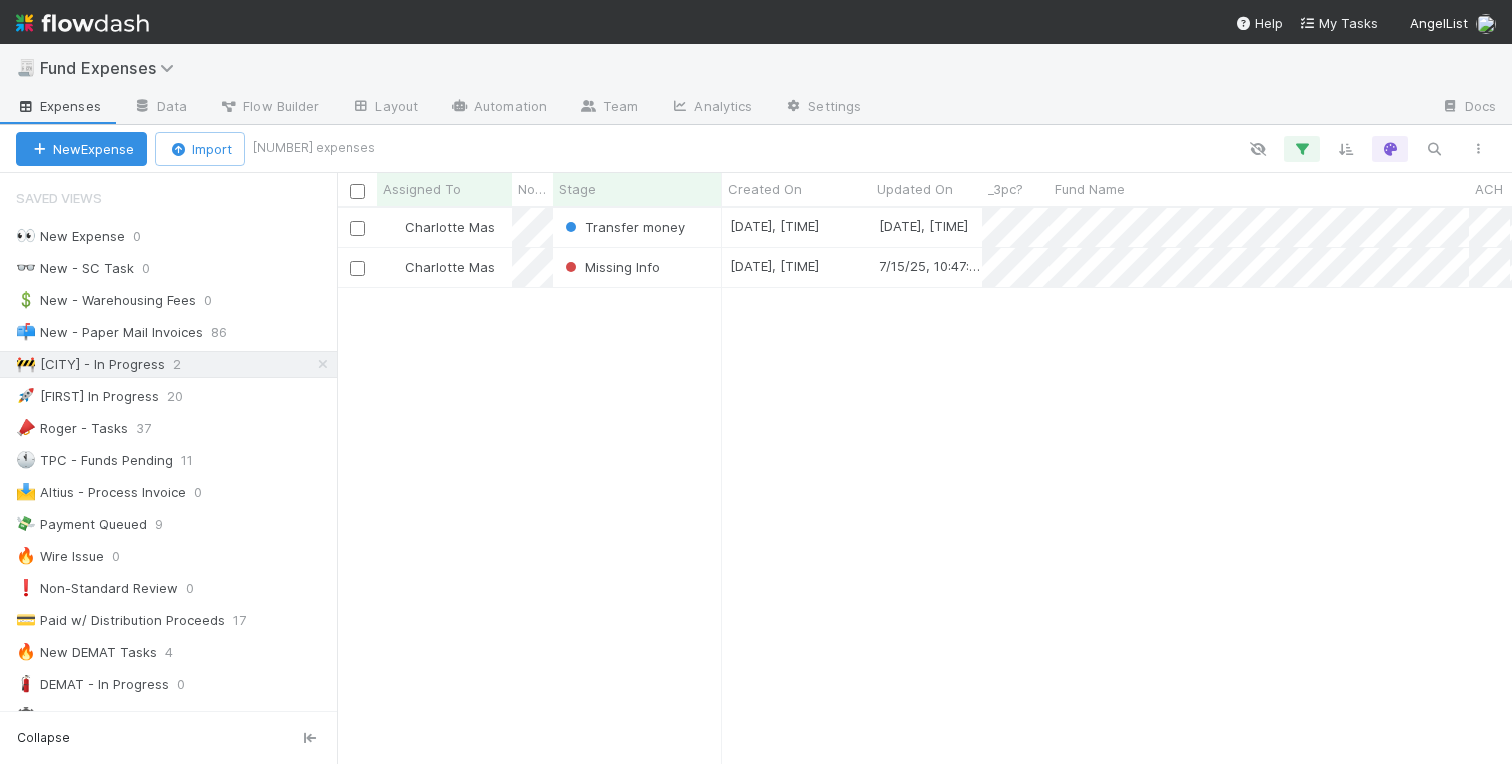scroll, scrollTop: 0, scrollLeft: 1, axis: horizontal 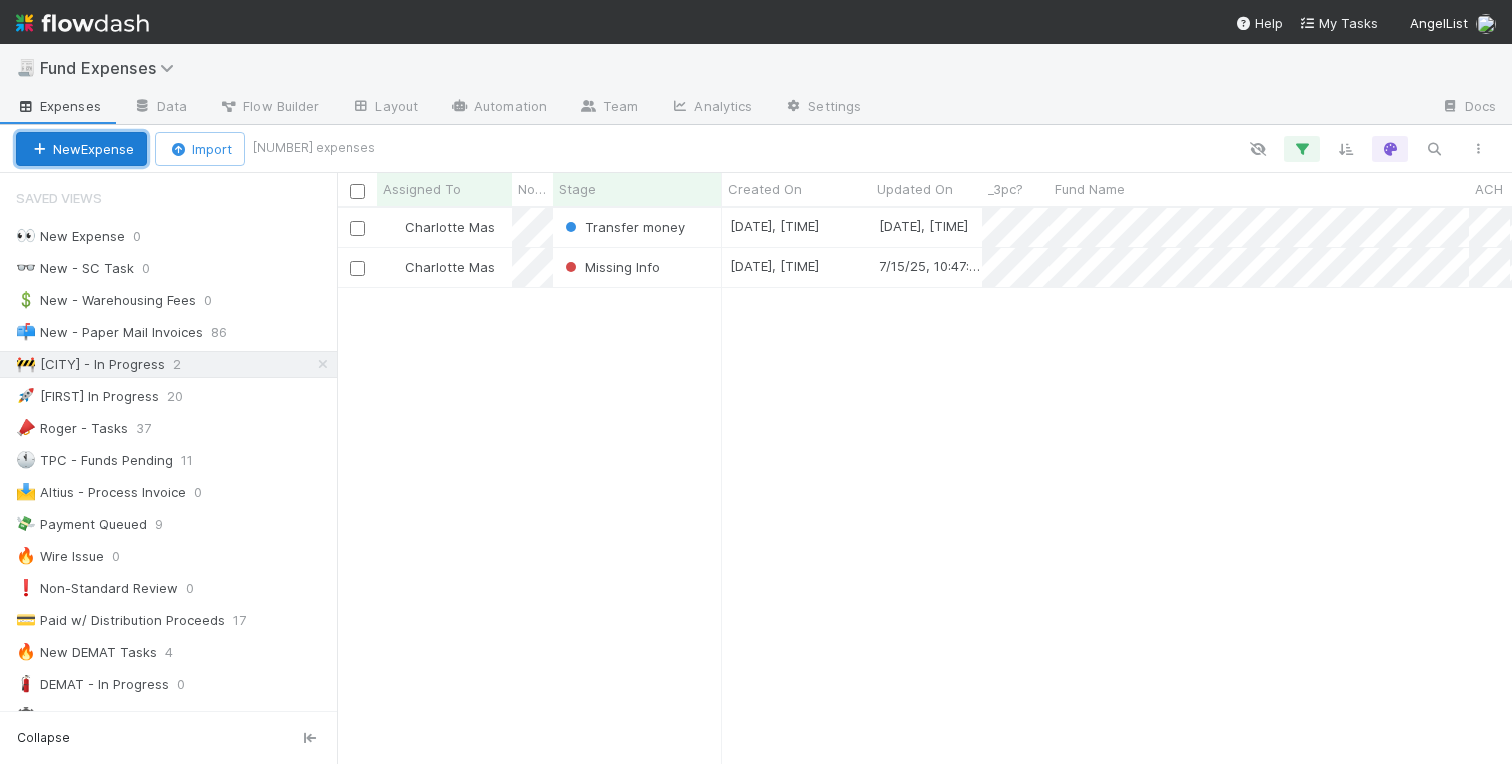 click on "New  Expense" at bounding box center (81, 149) 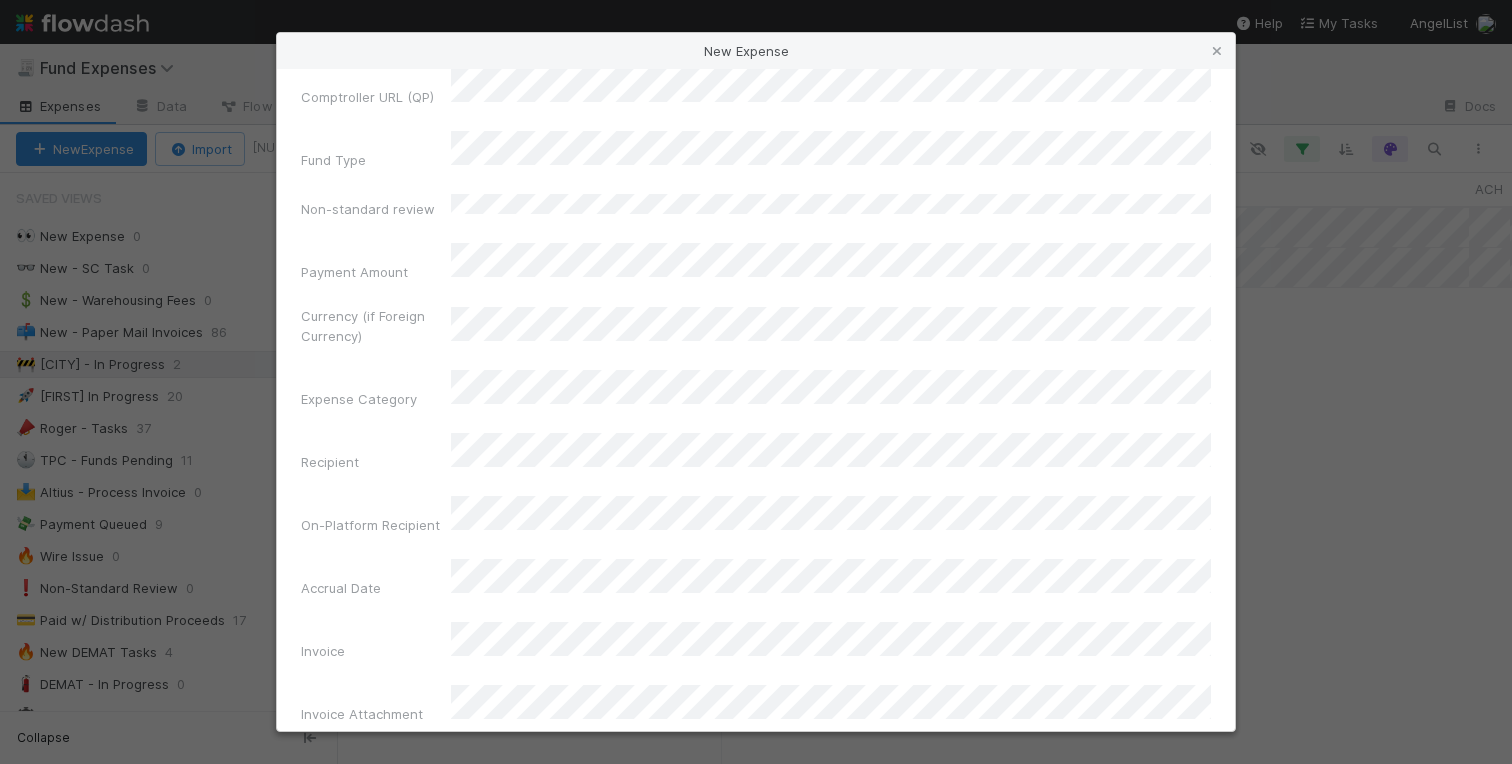 scroll, scrollTop: 586, scrollLeft: 0, axis: vertical 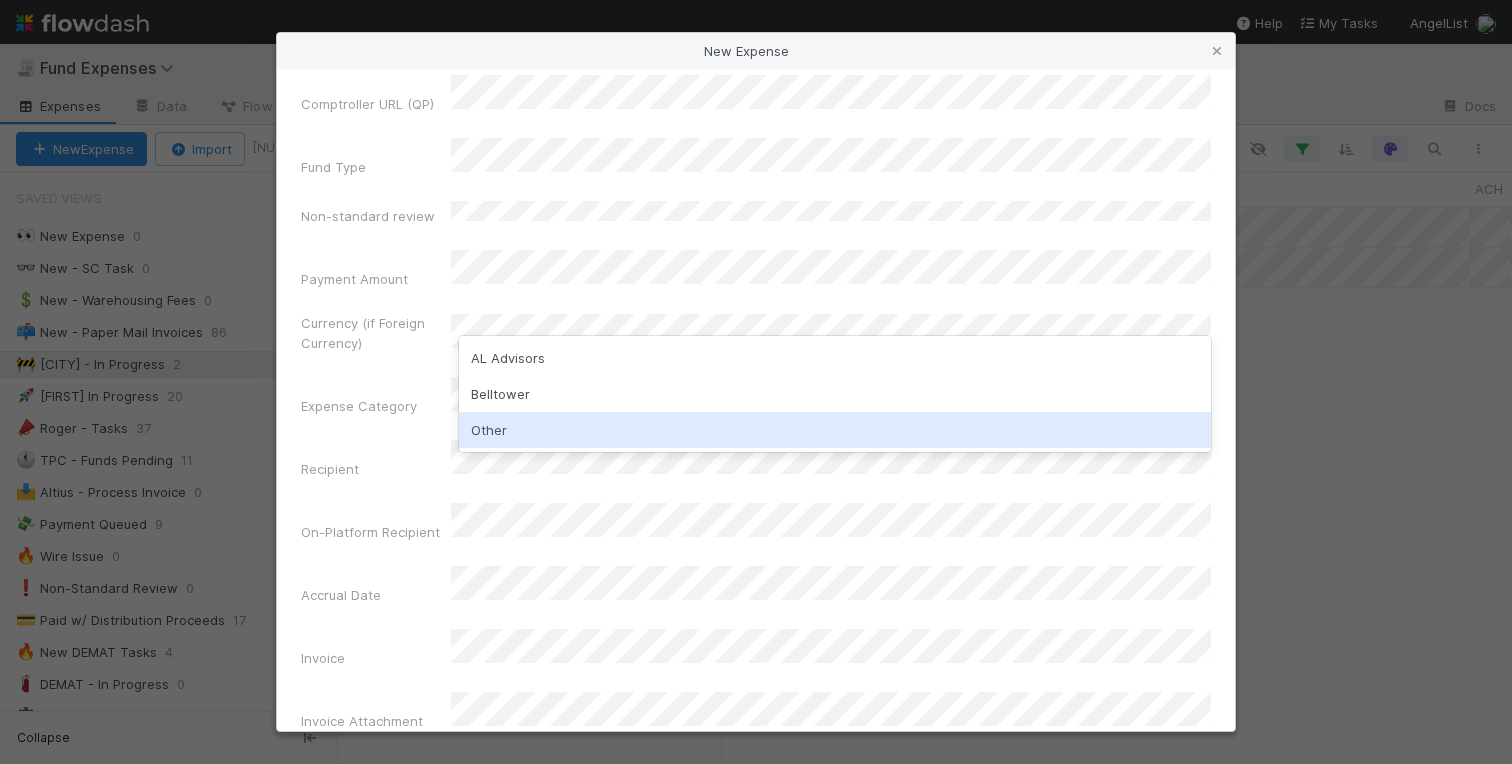 click on "Create Expense" at bounding box center (756, 3480) 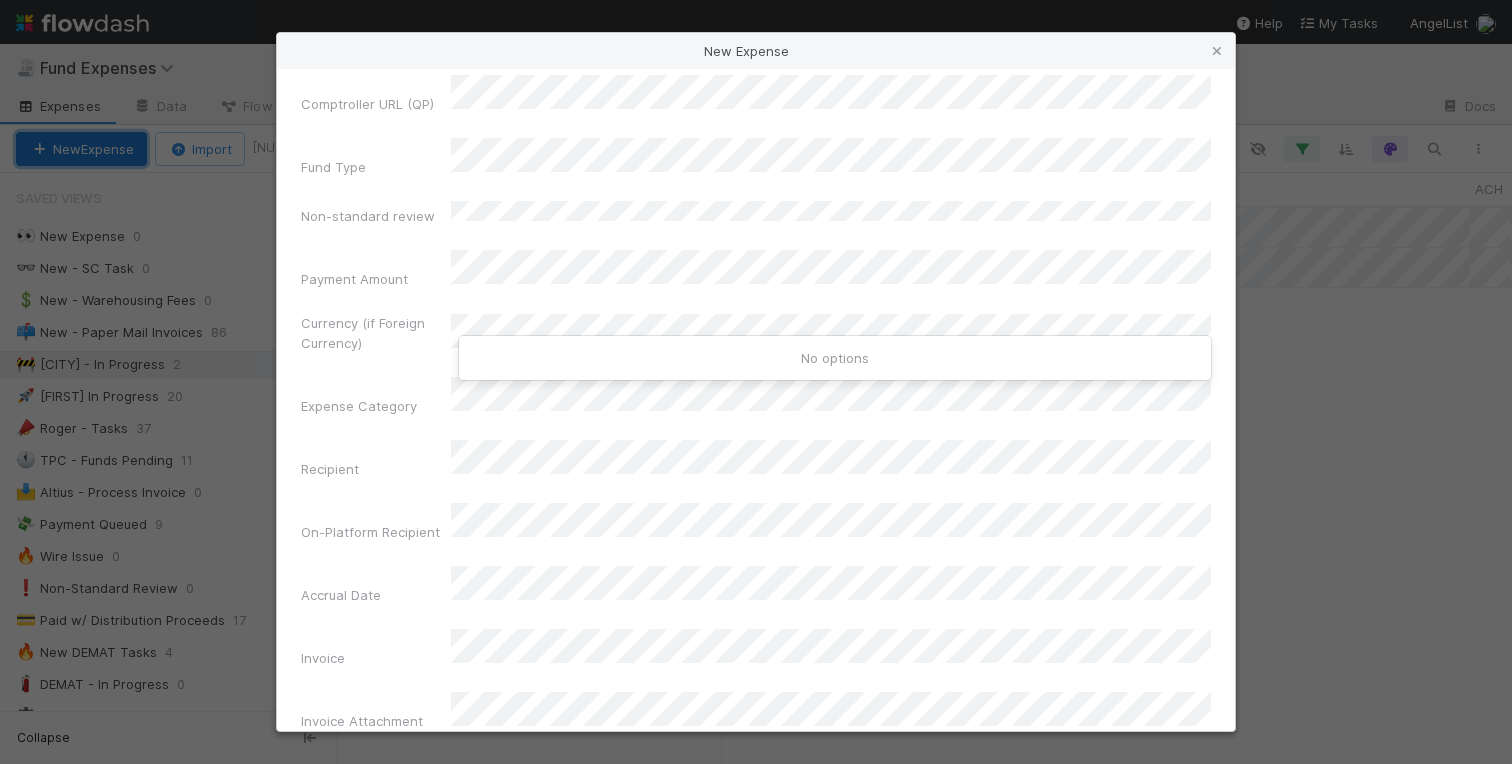 type 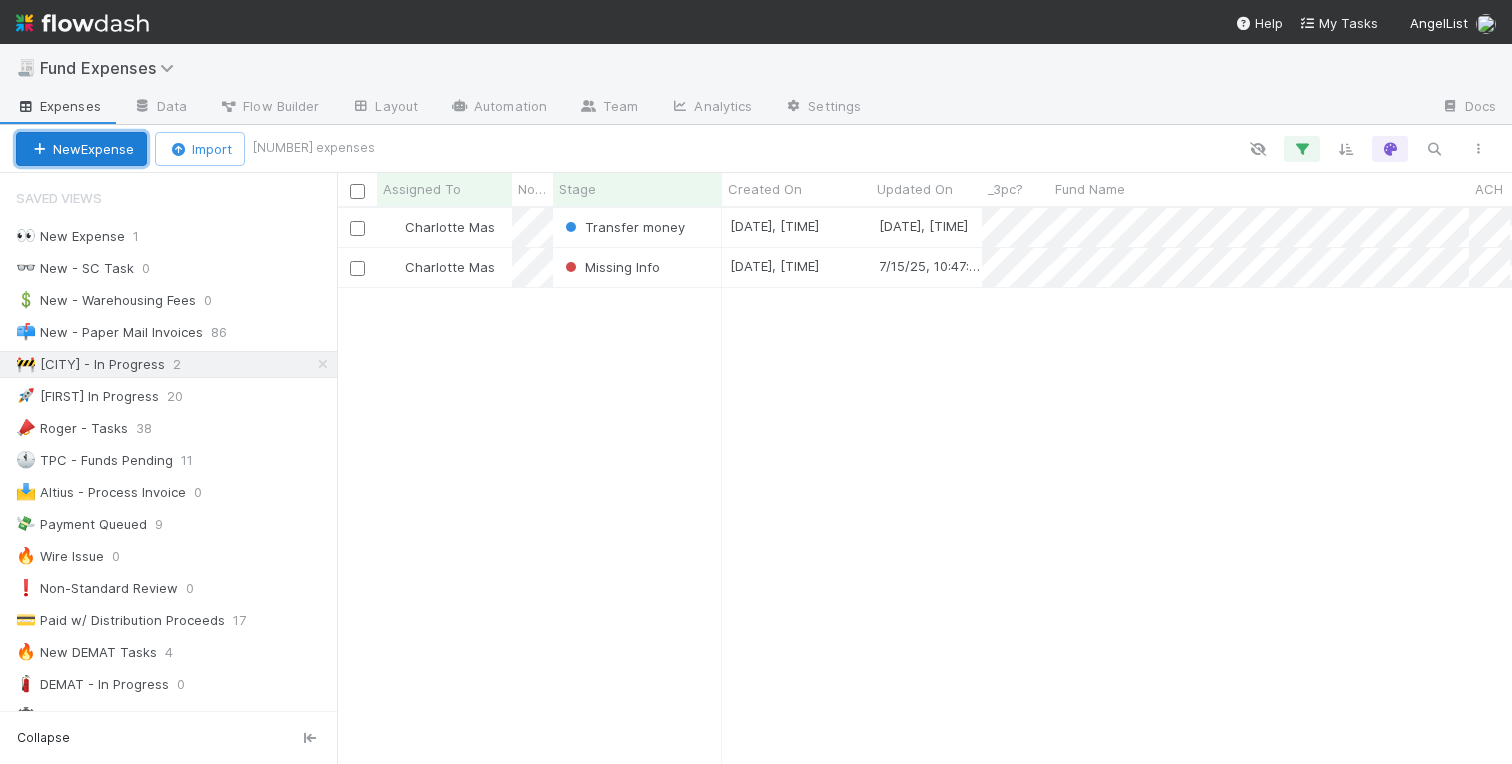 click at bounding box center [39, 149] 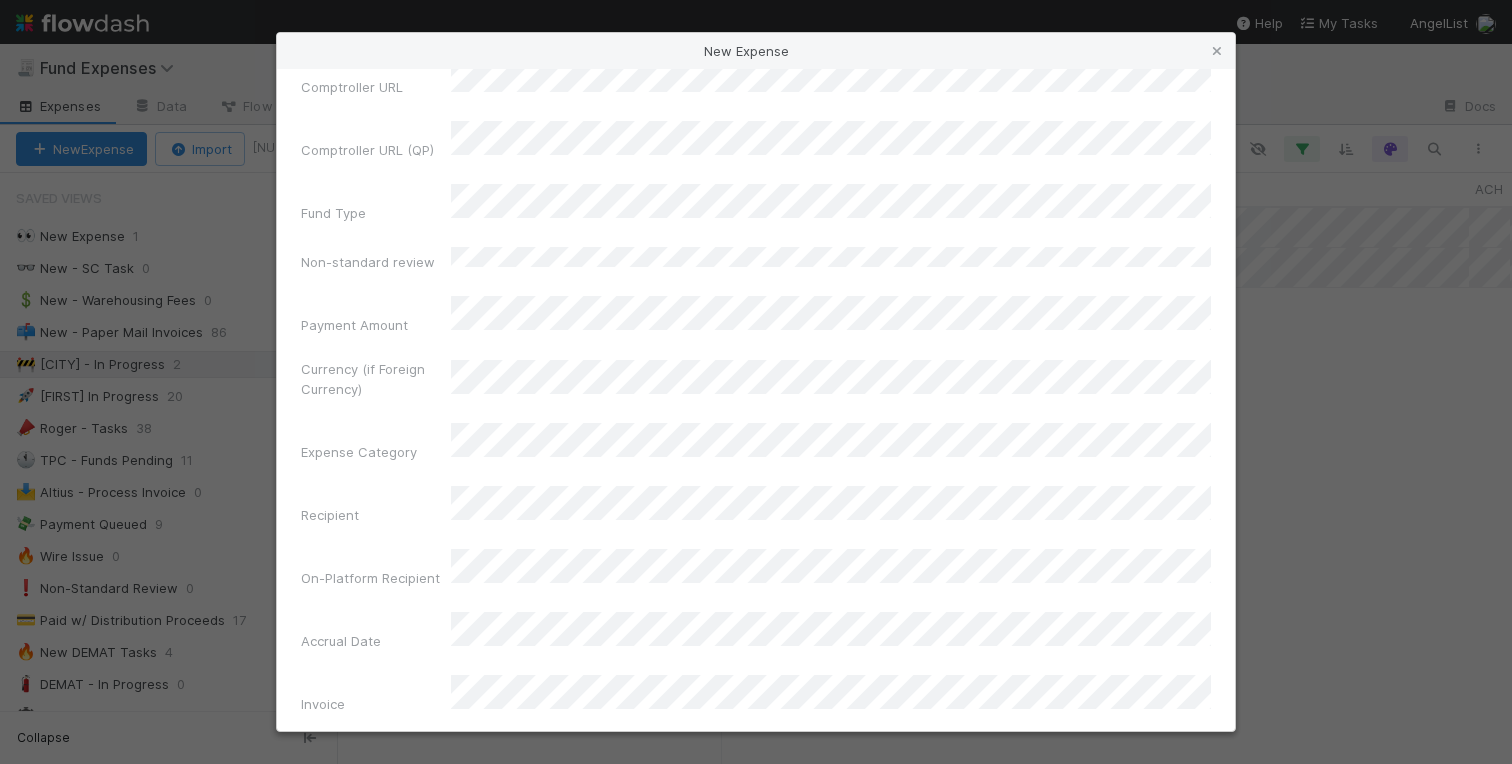 scroll, scrollTop: 528, scrollLeft: 0, axis: vertical 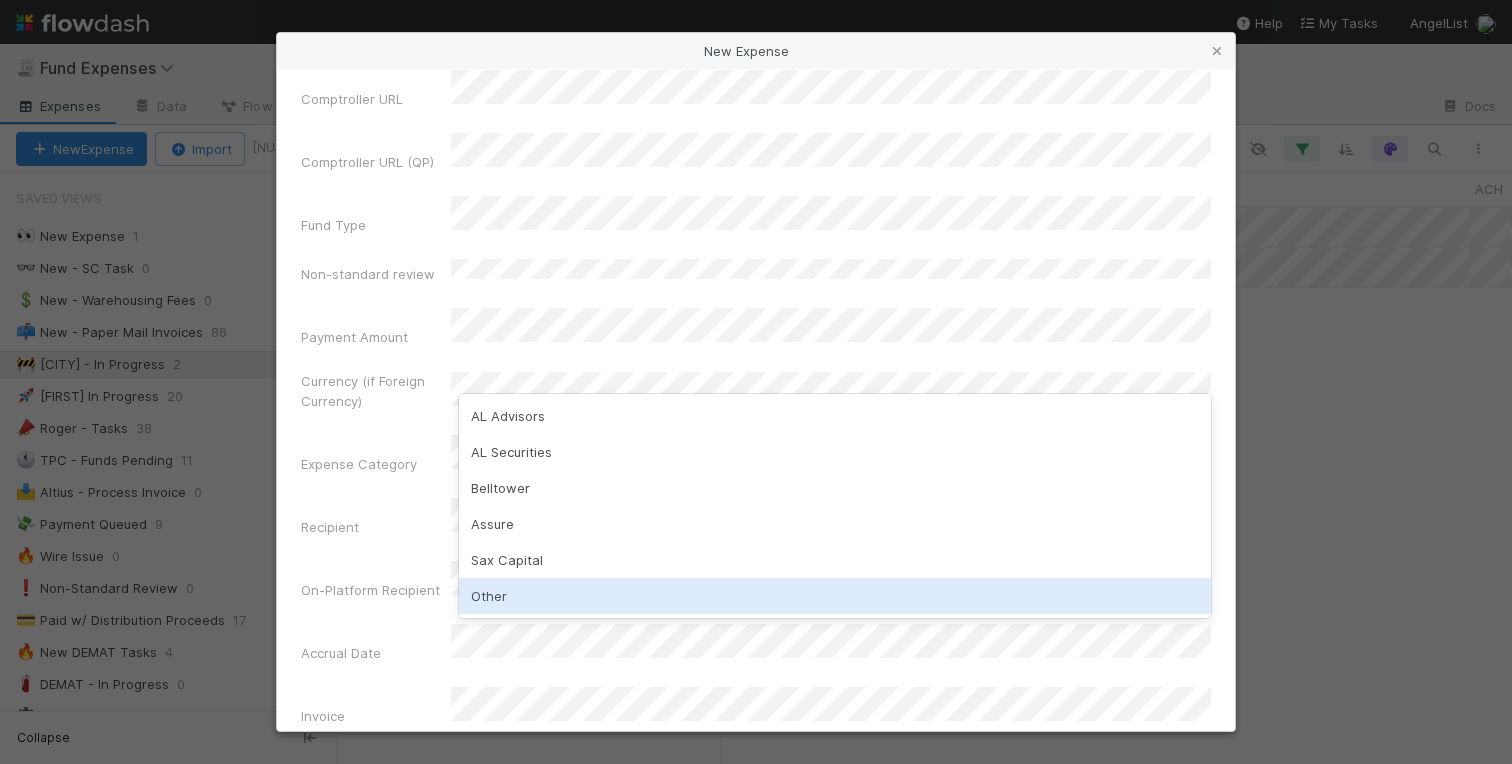 click on "Other" at bounding box center [835, 596] 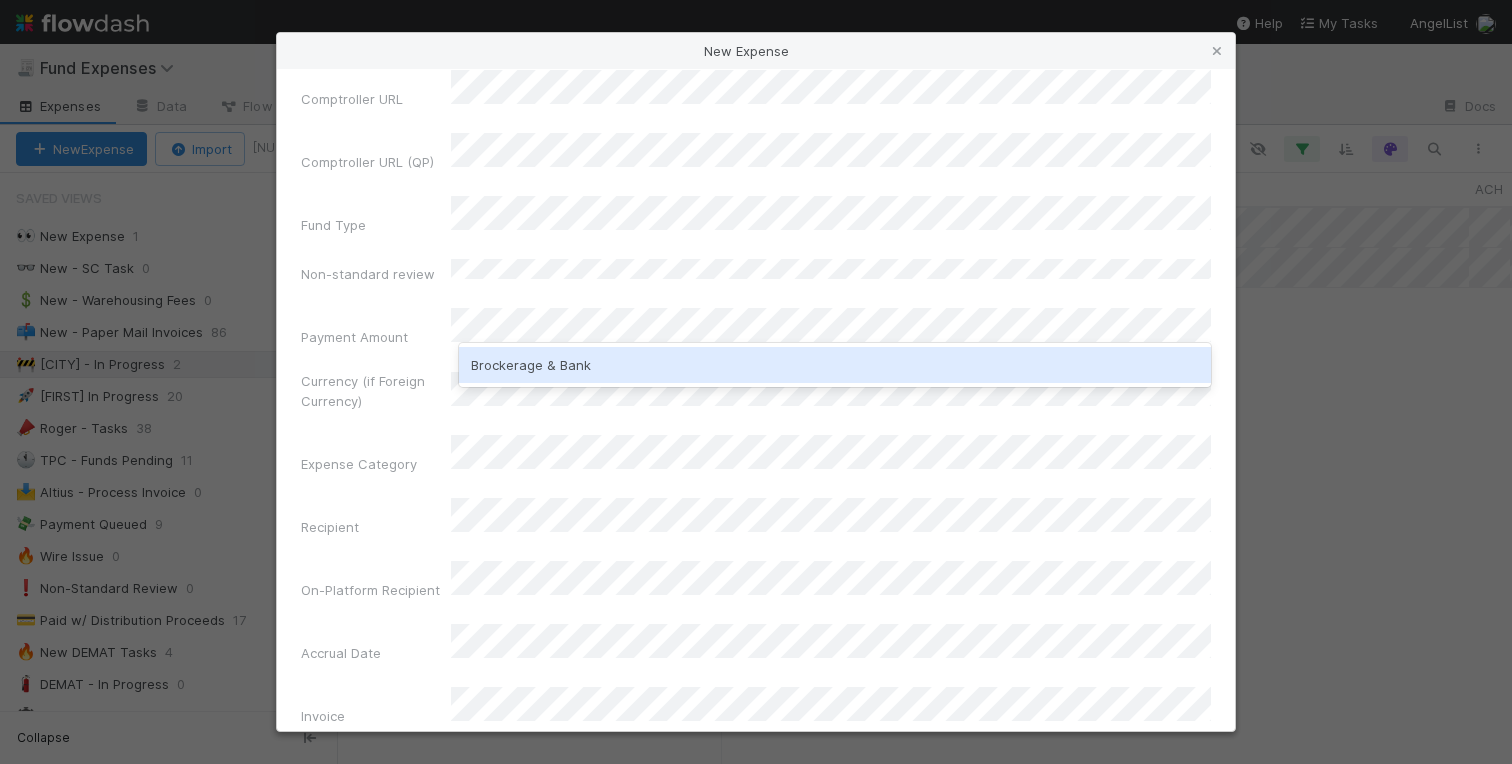 click on "Brockerage & Bank" at bounding box center [835, 365] 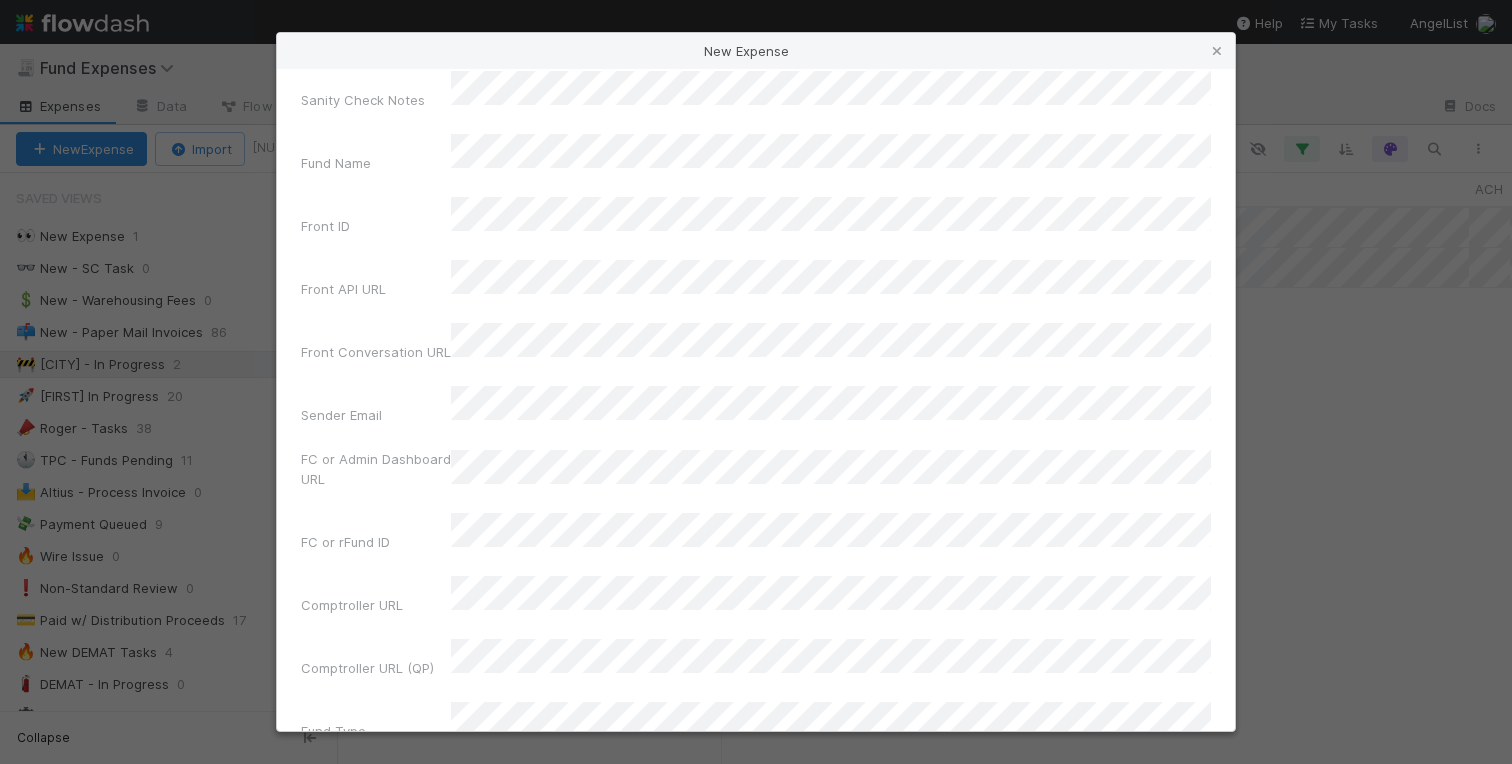 scroll, scrollTop: 0, scrollLeft: 0, axis: both 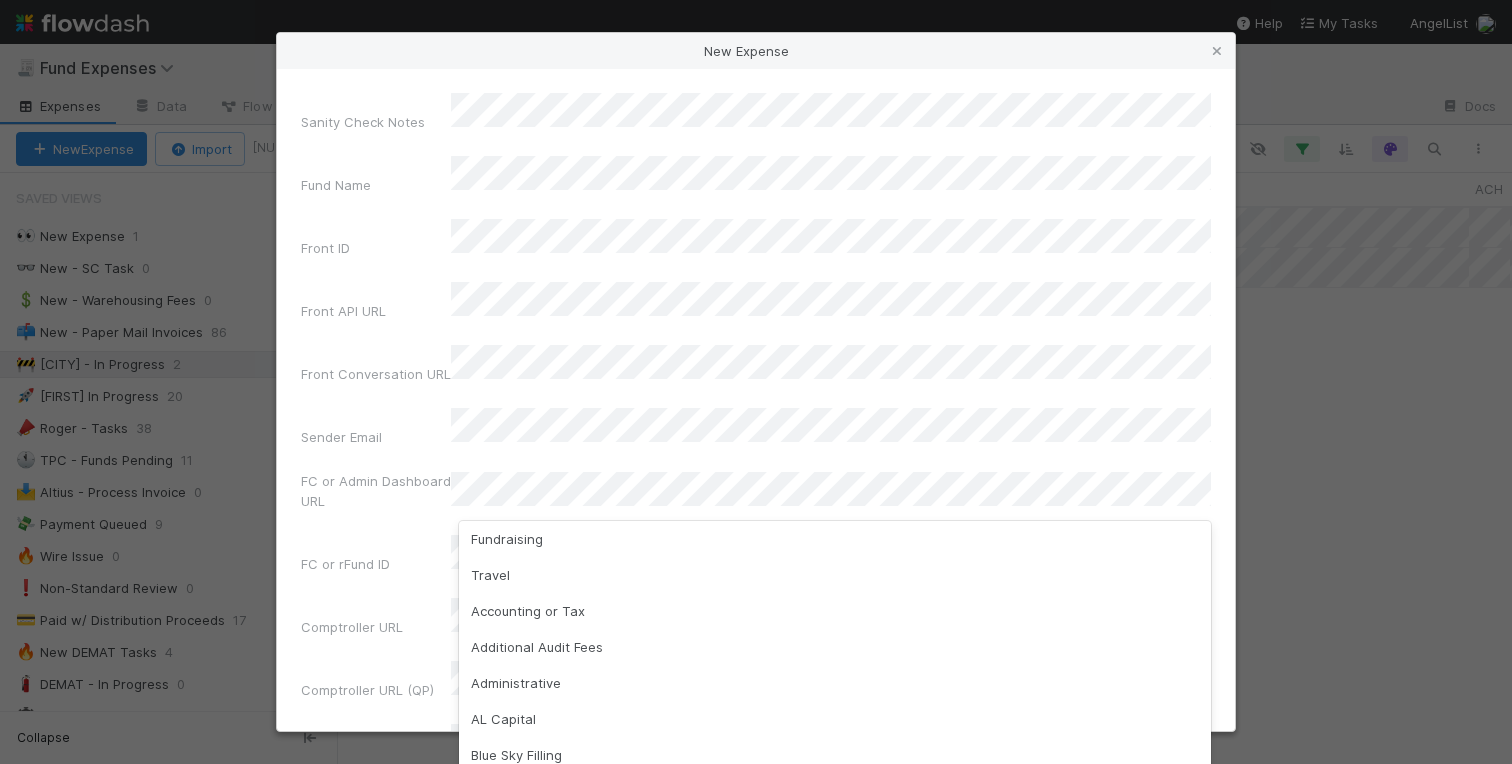 click on "Front ID" at bounding box center [325, 248] 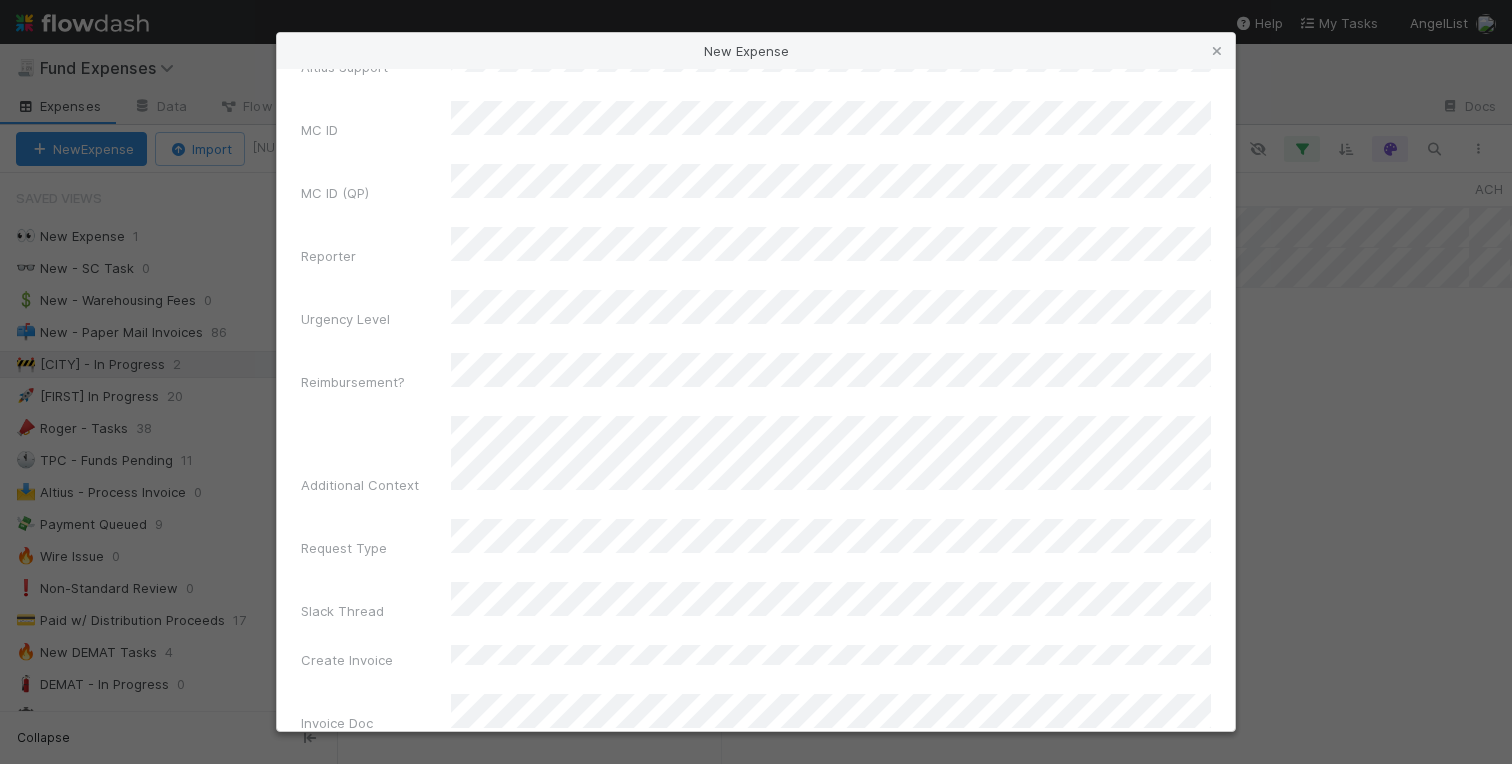 scroll, scrollTop: 2790, scrollLeft: 0, axis: vertical 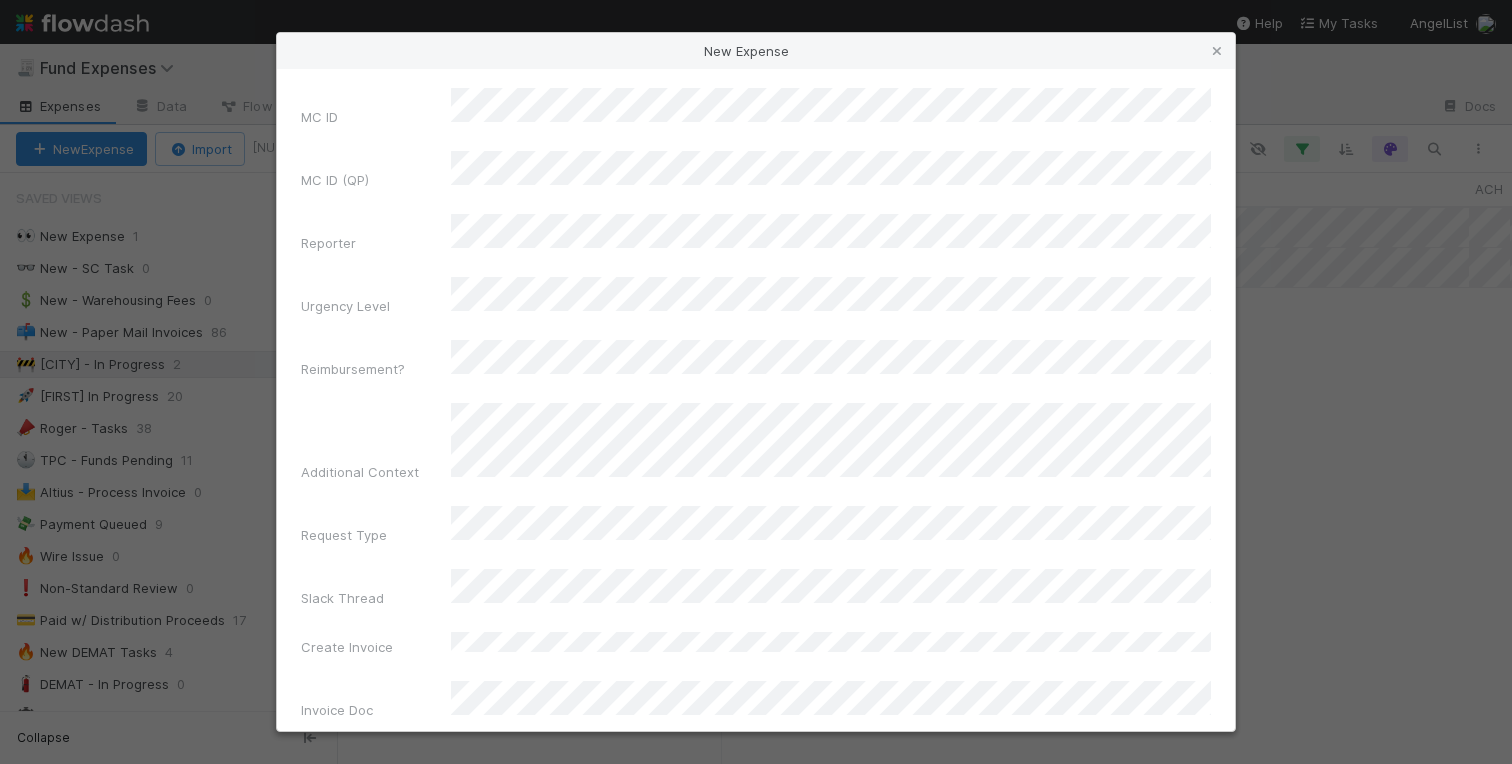 click on "Create Expense" at bounding box center [756, 1276] 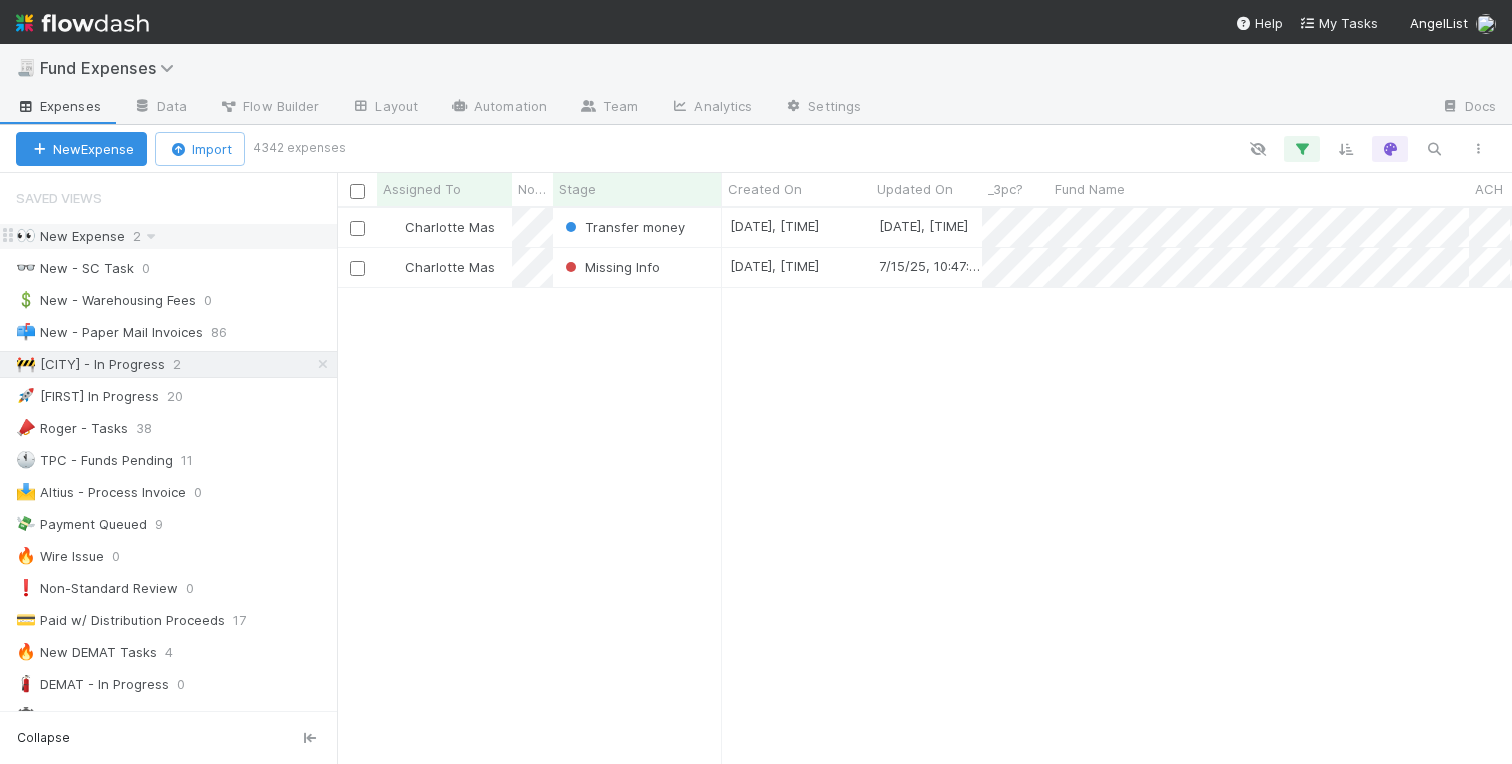 click on "👀 New Expense" at bounding box center (70, 236) 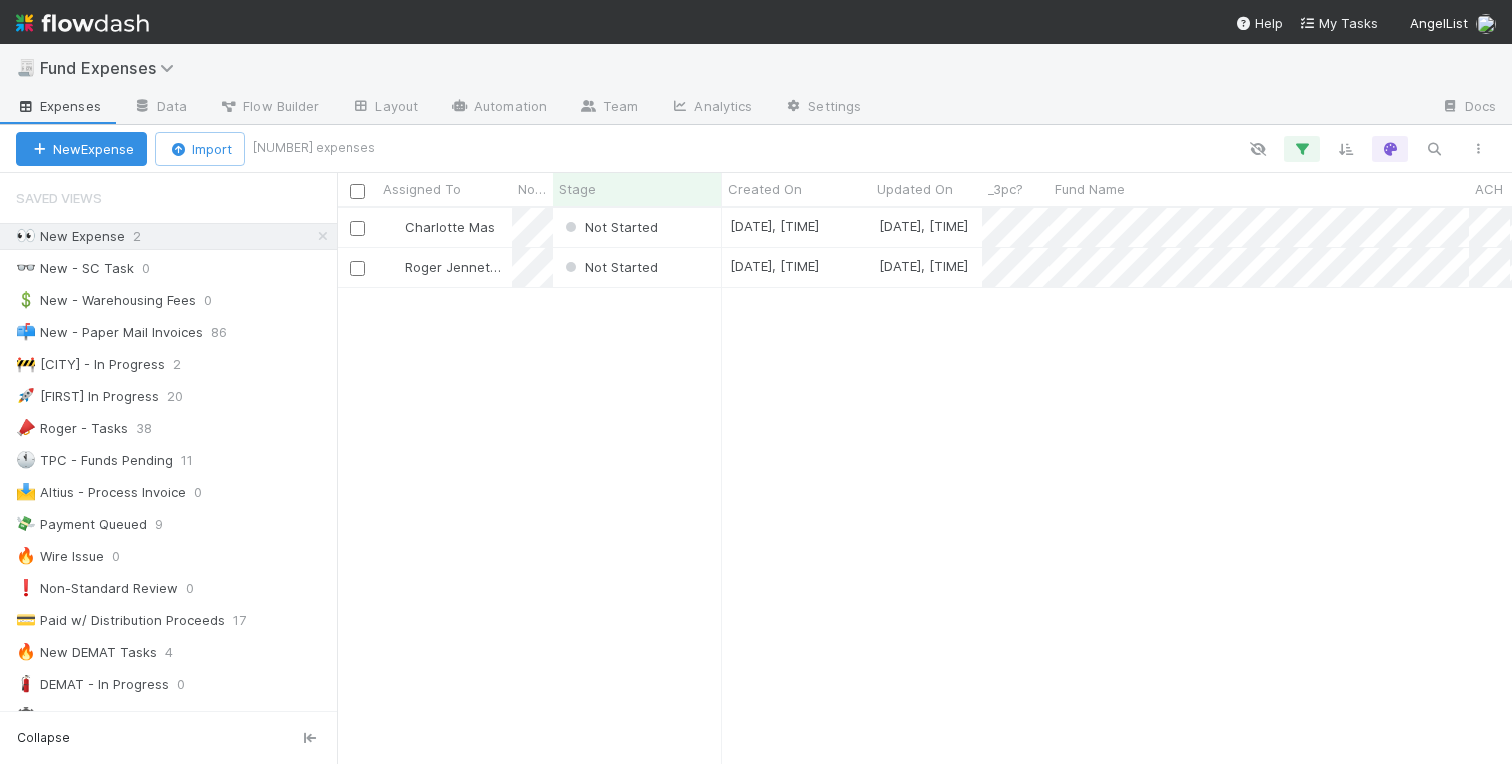 scroll, scrollTop: 0, scrollLeft: 1, axis: horizontal 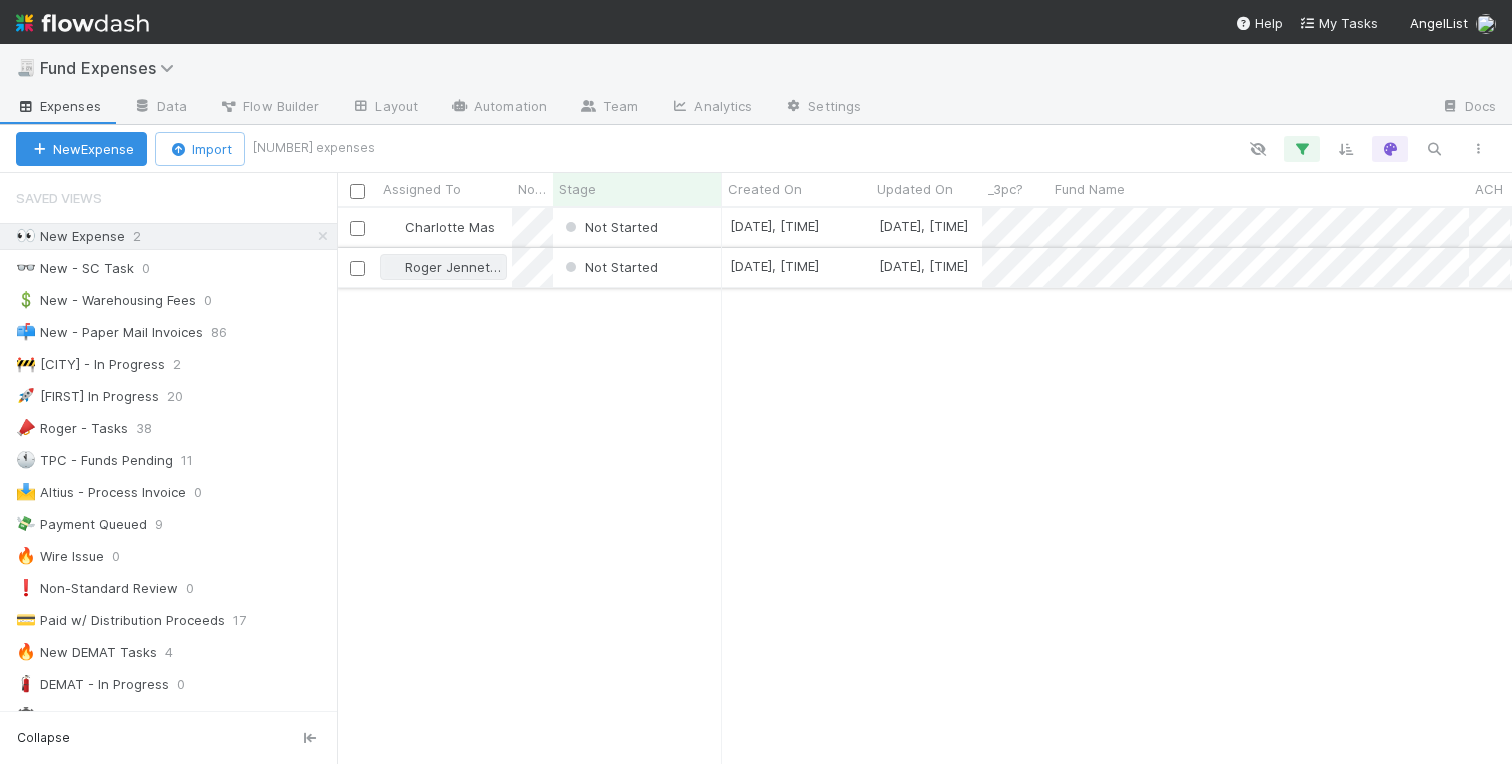 click on "Roger Jennette" at bounding box center [454, 267] 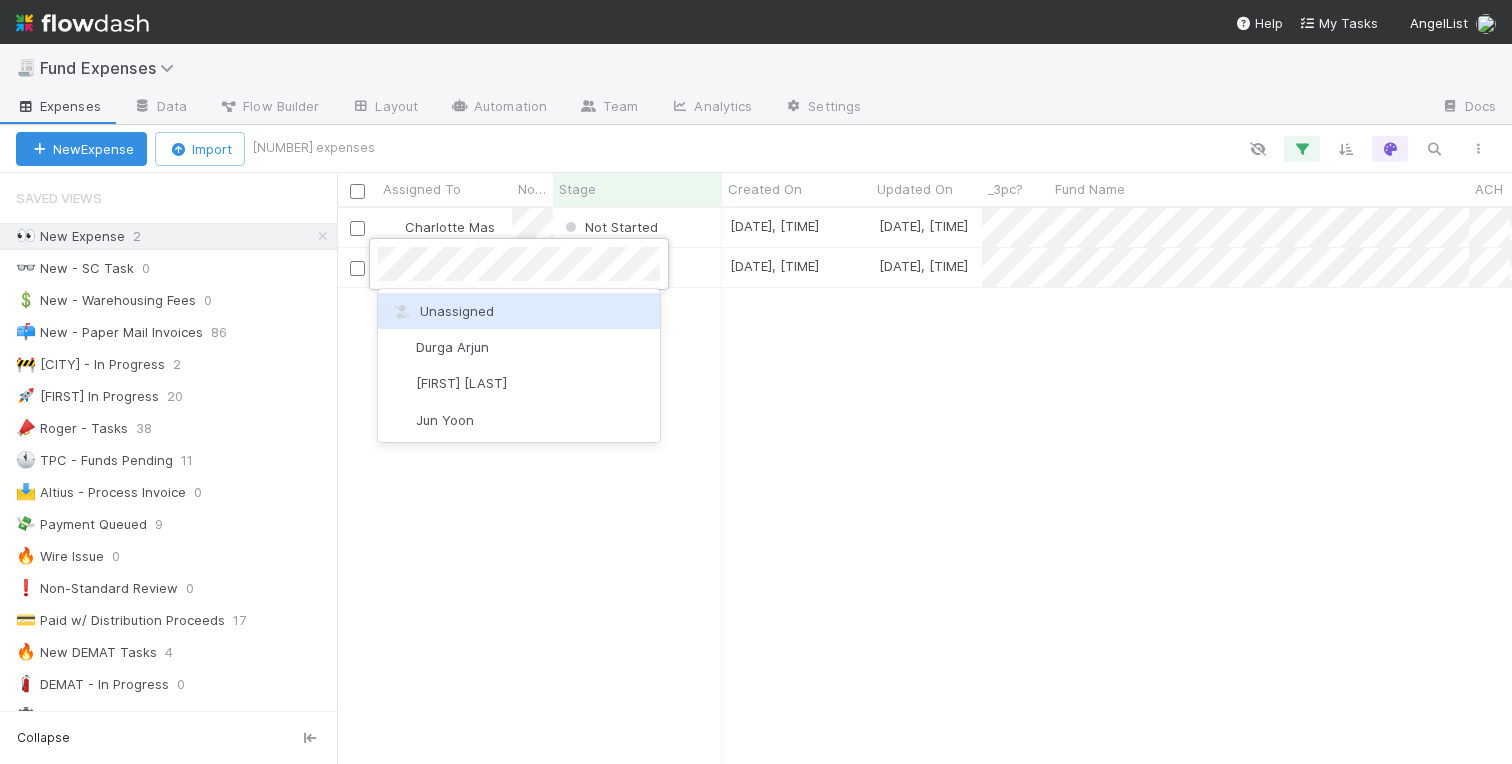 click on "Unassigned" at bounding box center (442, 311) 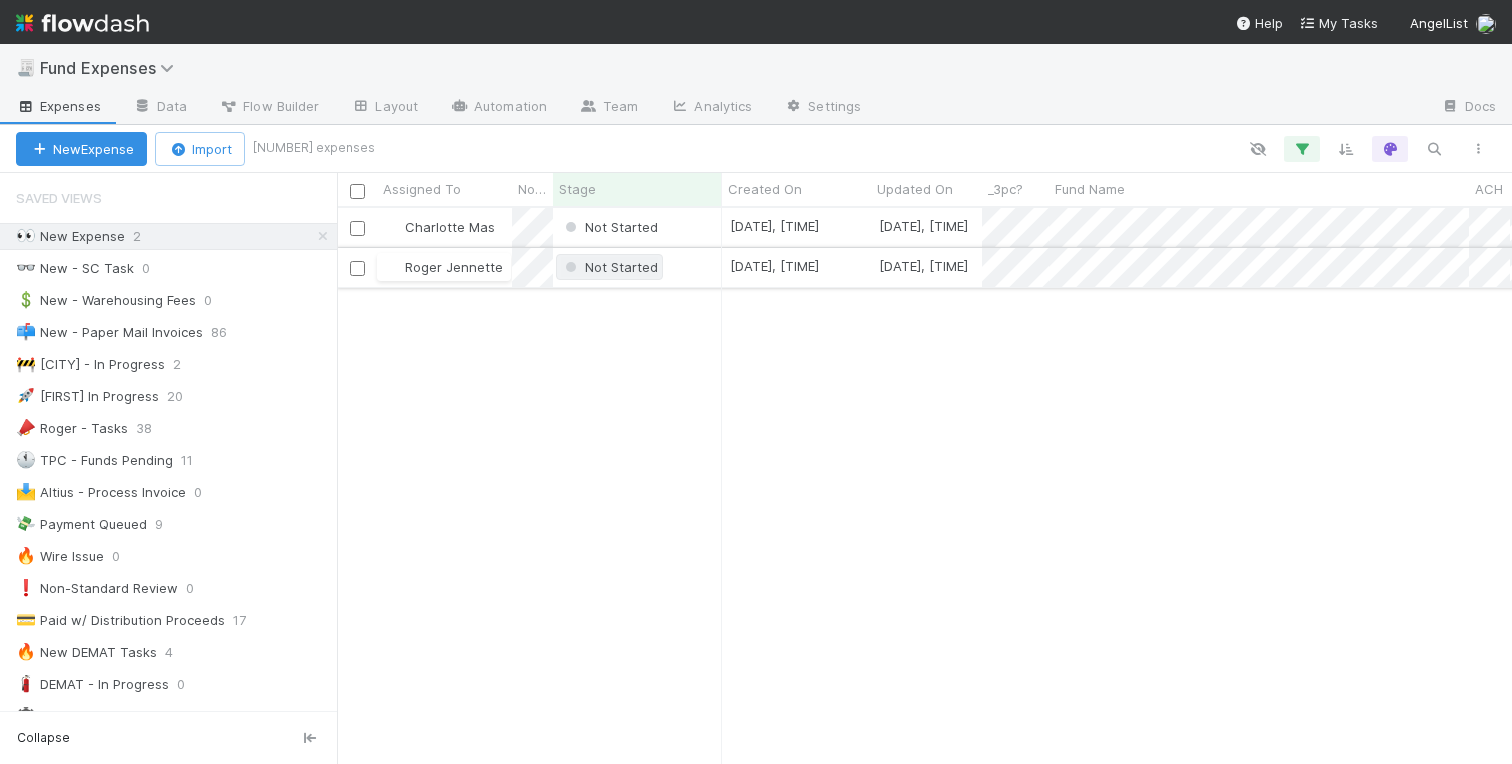 click on "Not Started" at bounding box center [609, 267] 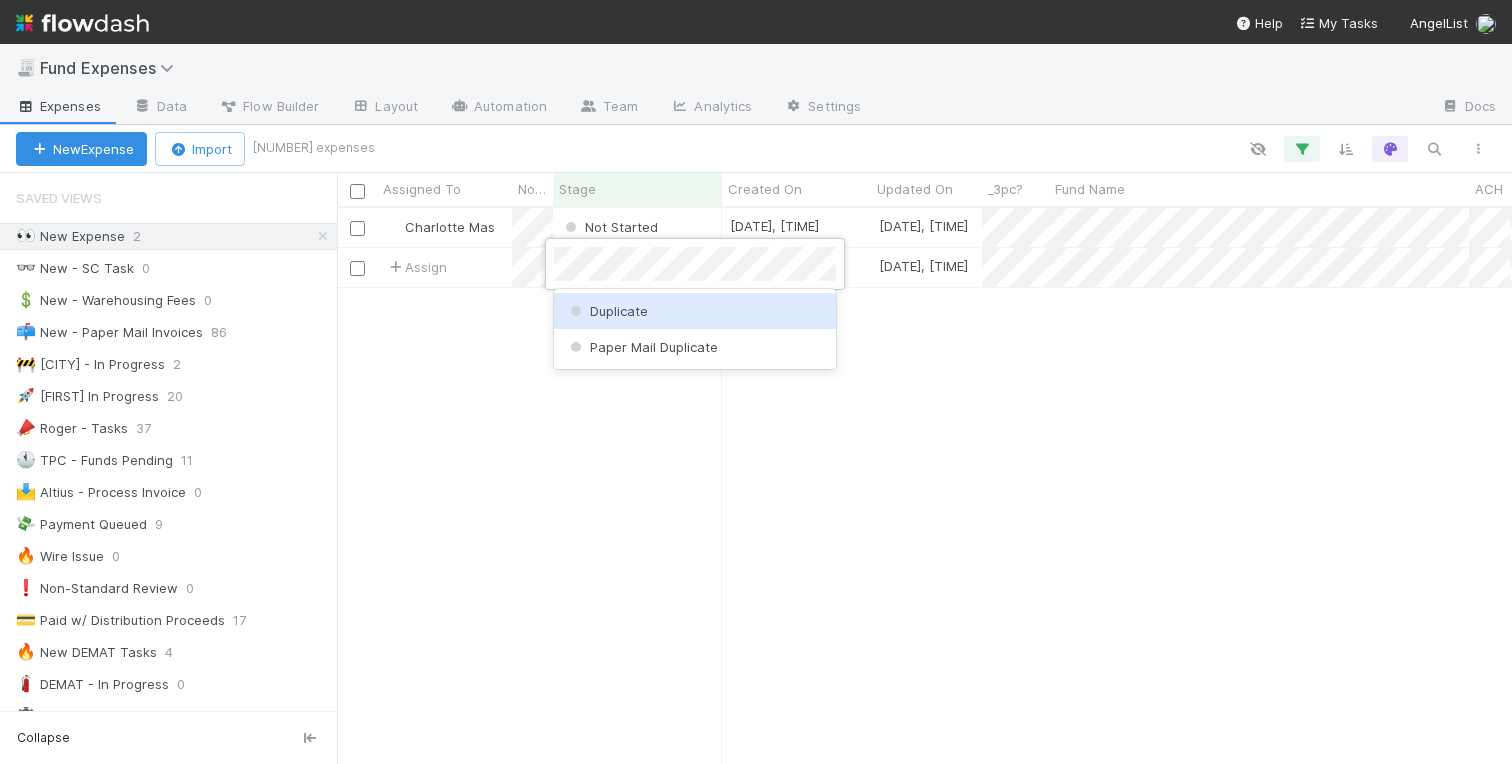 click on "Duplicate" at bounding box center [607, 311] 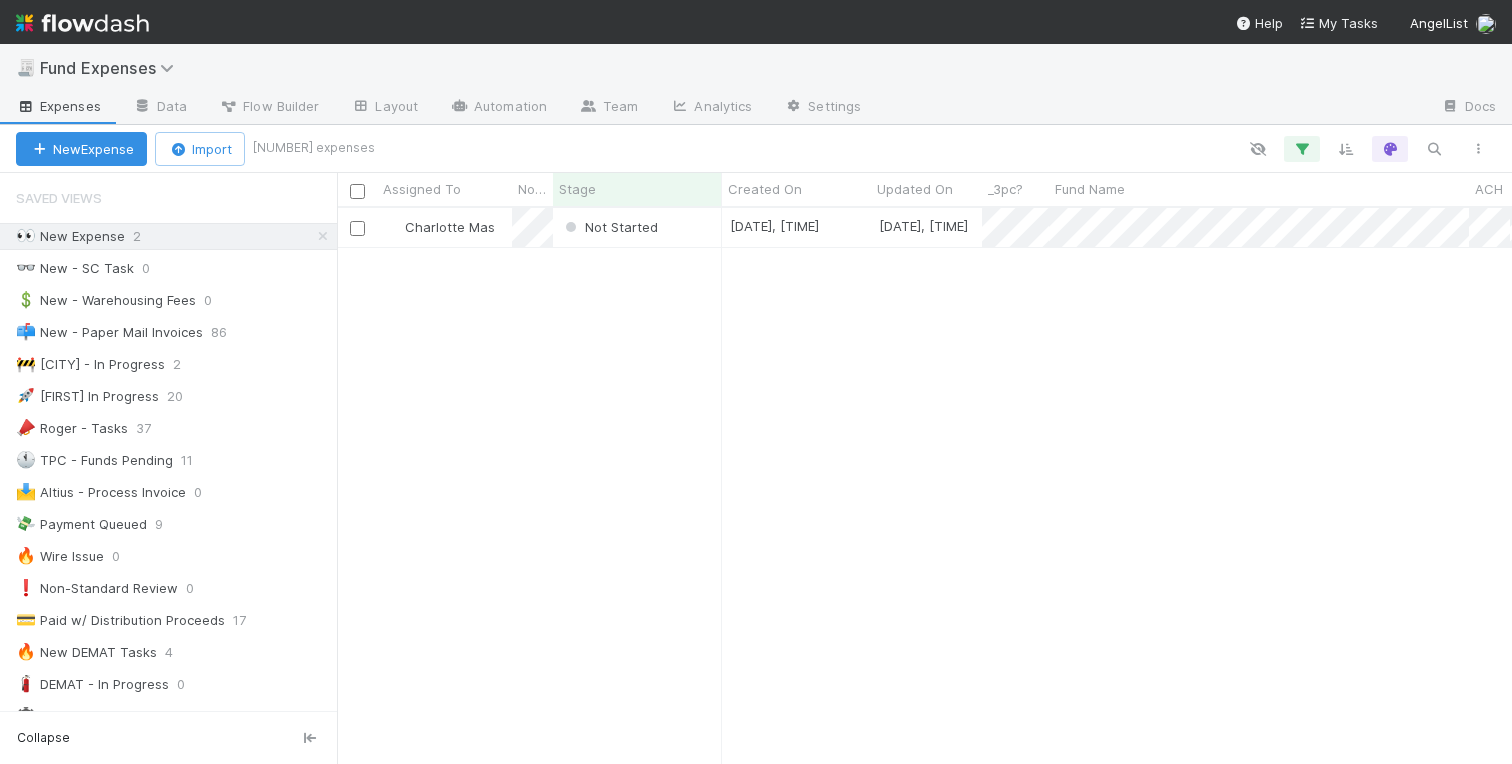 click on "Charlotte Mas   Not Started 8/6/25, 3:03:06 PM 8/6/25, 3:03:06 PM 0 0 0 0 0 0 0 0 0 0" at bounding box center [924, 485] 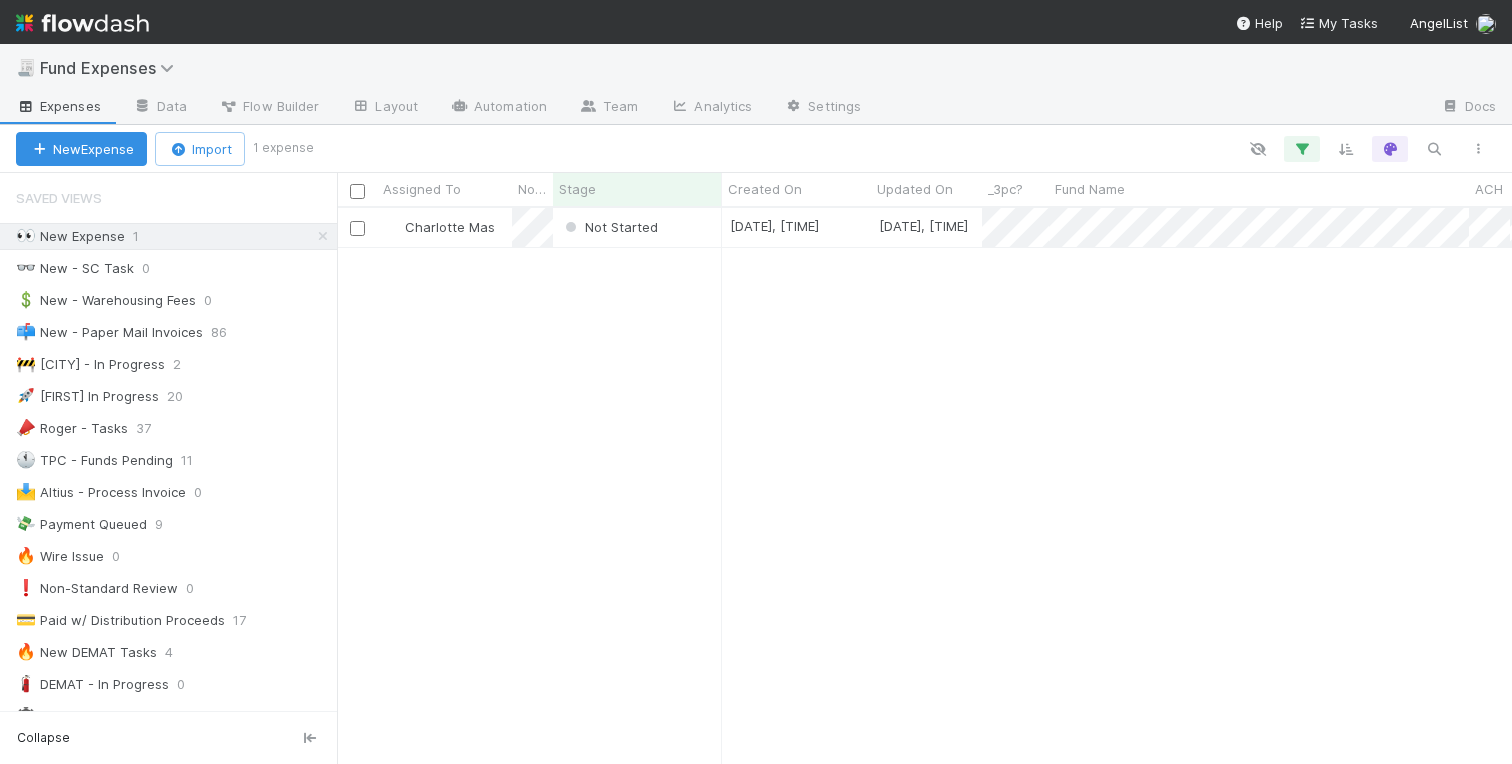 click on "Charlotte Mas   Not Started 8/6/25, 3:03:06 PM 8/6/25, 3:03:06 PM 0 0 0 0 0 0 0 0 0 0" at bounding box center (924, 485) 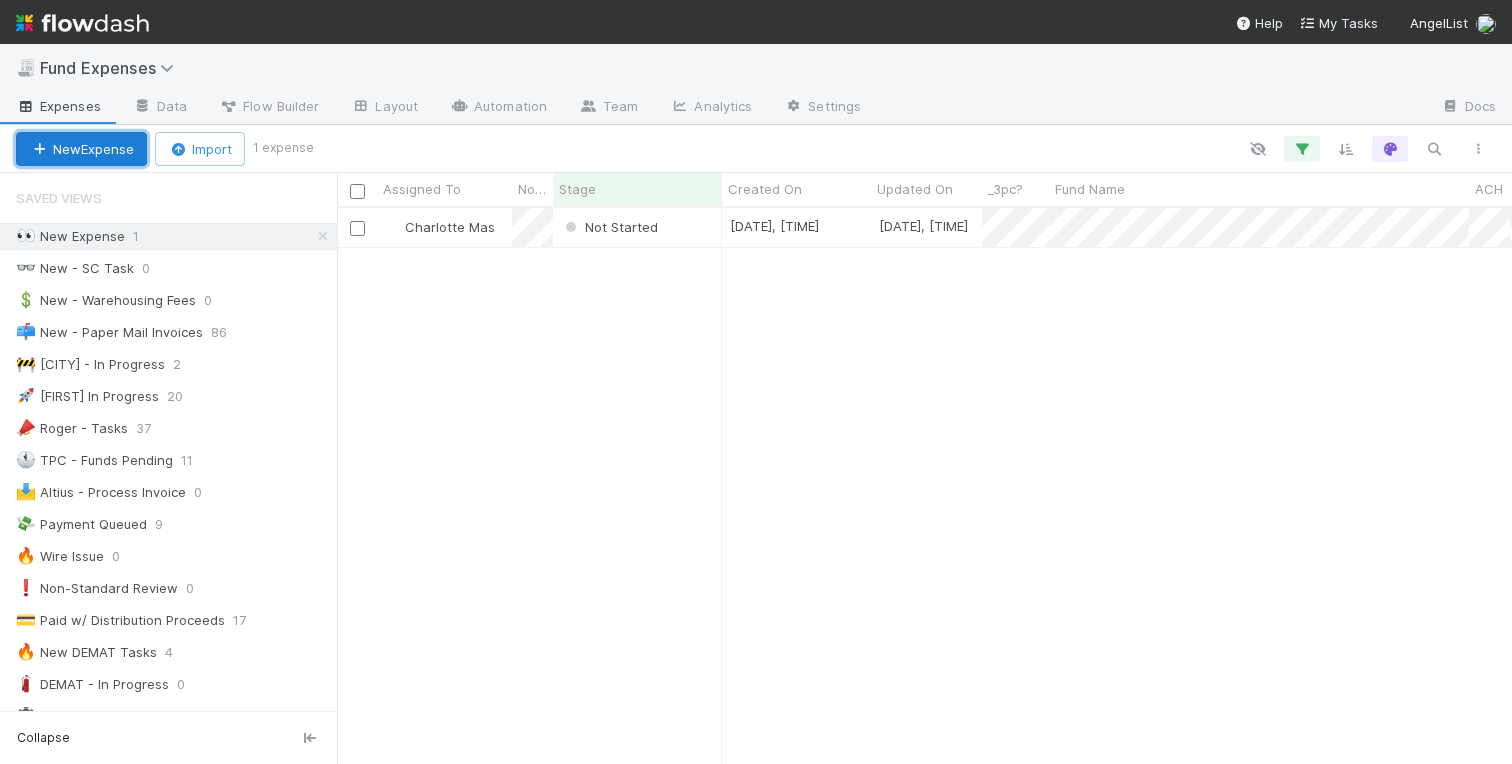 click on "New  Expense" at bounding box center (81, 149) 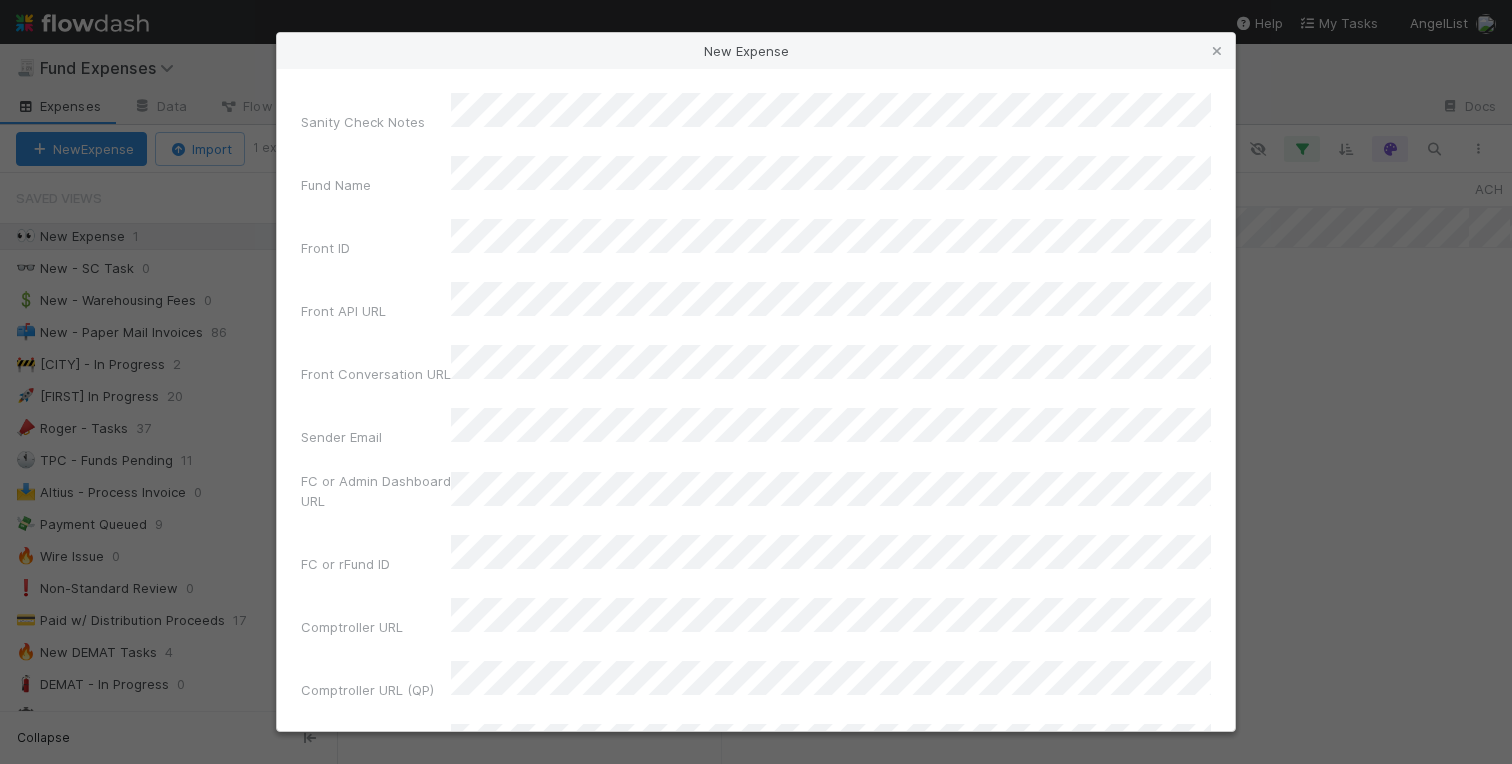 click on "New Expense Sanity Check Notes   Fund Name   Front ID   Front API URL   Front Conversation URL   Sender Email   FC or Admin Dashboard URL   FC or rFund ID   Comptroller URL   Comptroller URL (QP)   Fund Type   Non-standard review    Payment Amount    Currency (if Foreign Currency)   Expense Category   Recipient   On-Platform Recipient   Accrual Date   Invoice    Invoice Attachment   Vendor (Payee)   Vendor Wire Instructions   Vendor Tax Information   _3pc?   3PC Invoice   MP Fees Paid via TPC   Wire   Incoming Wire ID (3PC)   ACH   Funding Account   Outgoing Wire ID - Primary    Outgoing Wire ID - Secondary (QP)    Original Owner (OOO)   Fund Documents   Legal Launchpad Ticket   OC Ticket   Notes for Banking   Duplicate Tasks   Expense Definition & Special Rules   Treasury Transfer Request   test field   Special Rules / Context   Paid w/ Distribution Proceeds   IOS Owner Slack ID    Altius Support   MC ID   MC ID (QP)   Reporter   Urgency Level   Reimbursement?   Additional Context   Request Type" at bounding box center (756, 382) 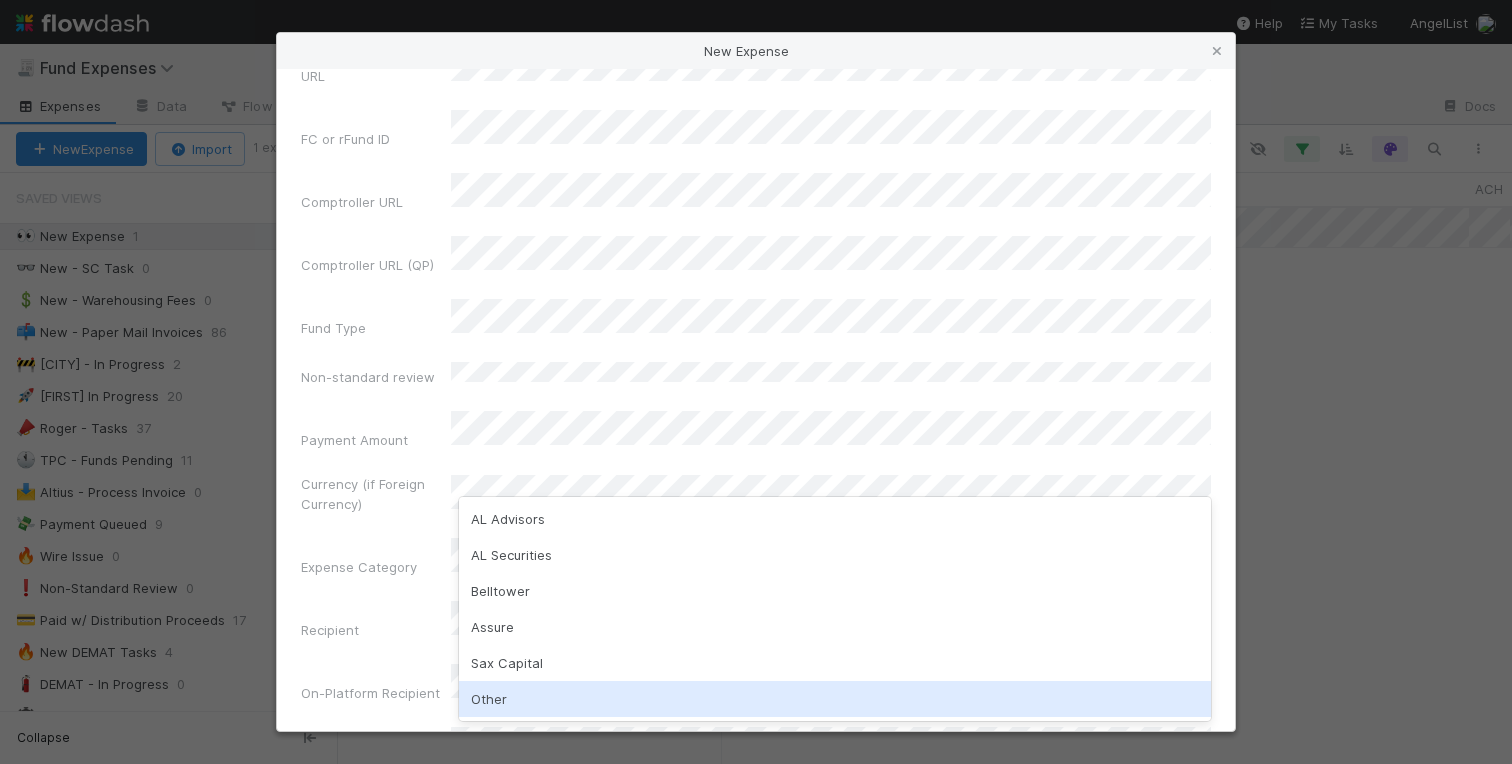 click on "Other" at bounding box center (835, 699) 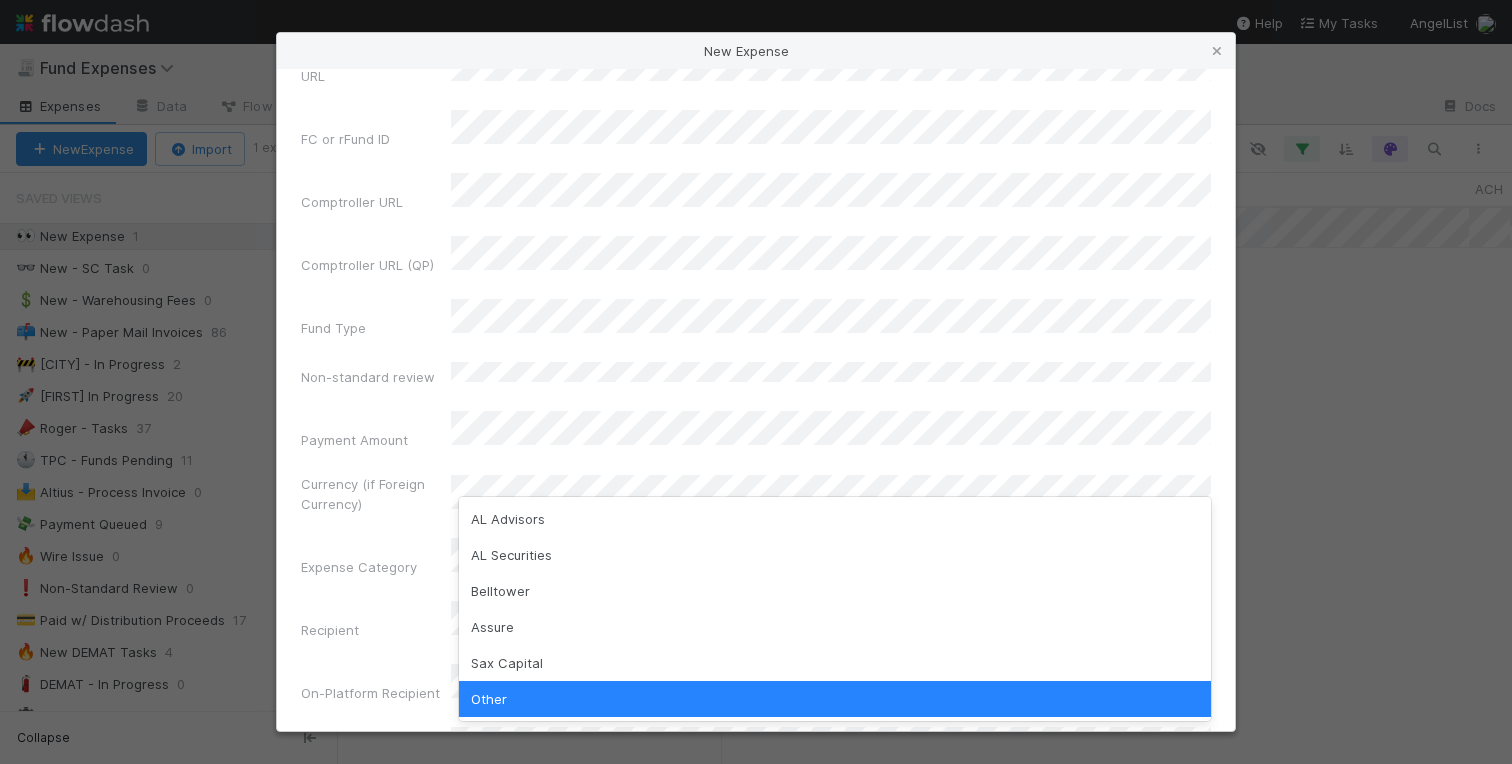 click on "Recipient" at bounding box center (376, 634) 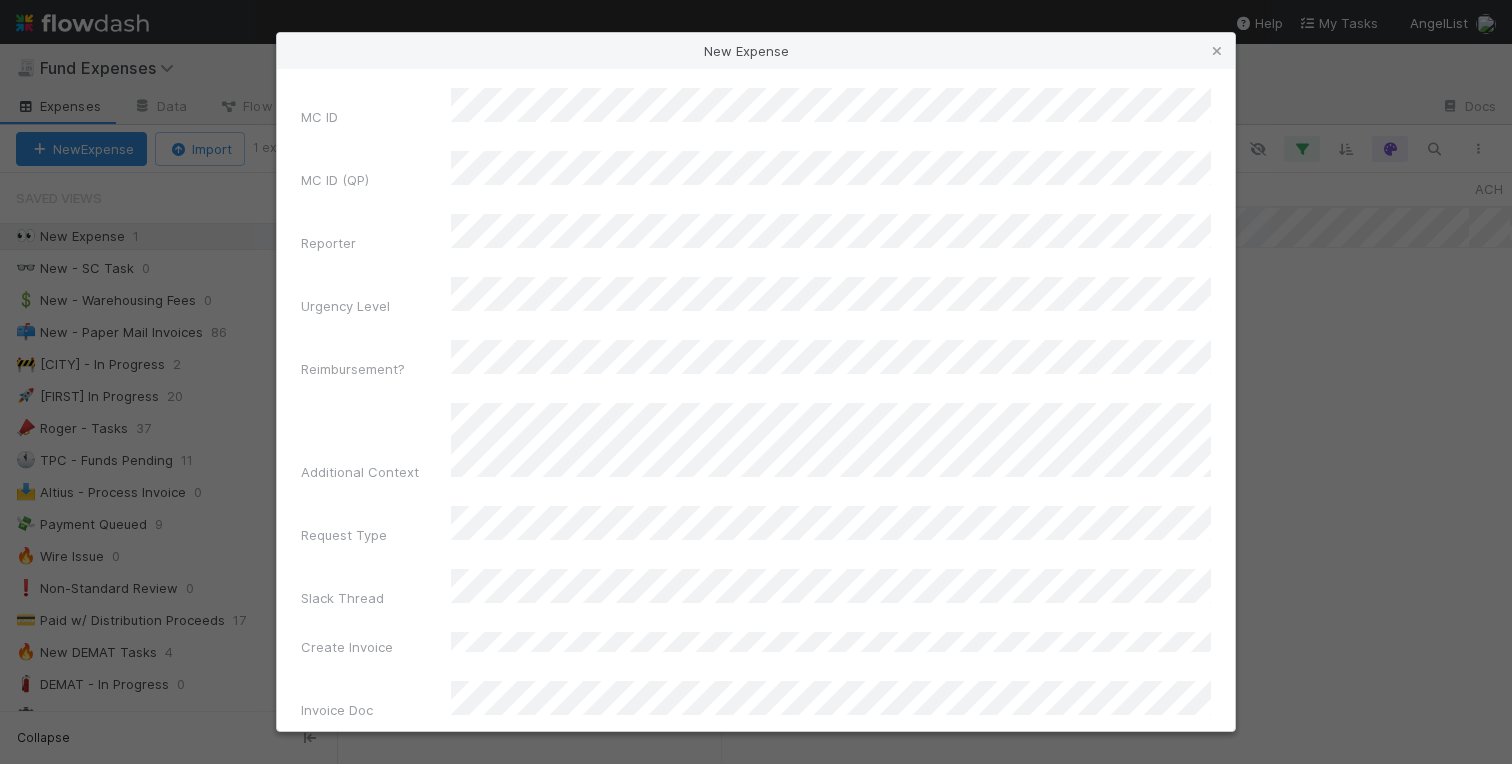 click on "Create Expense" at bounding box center (756, 1276) 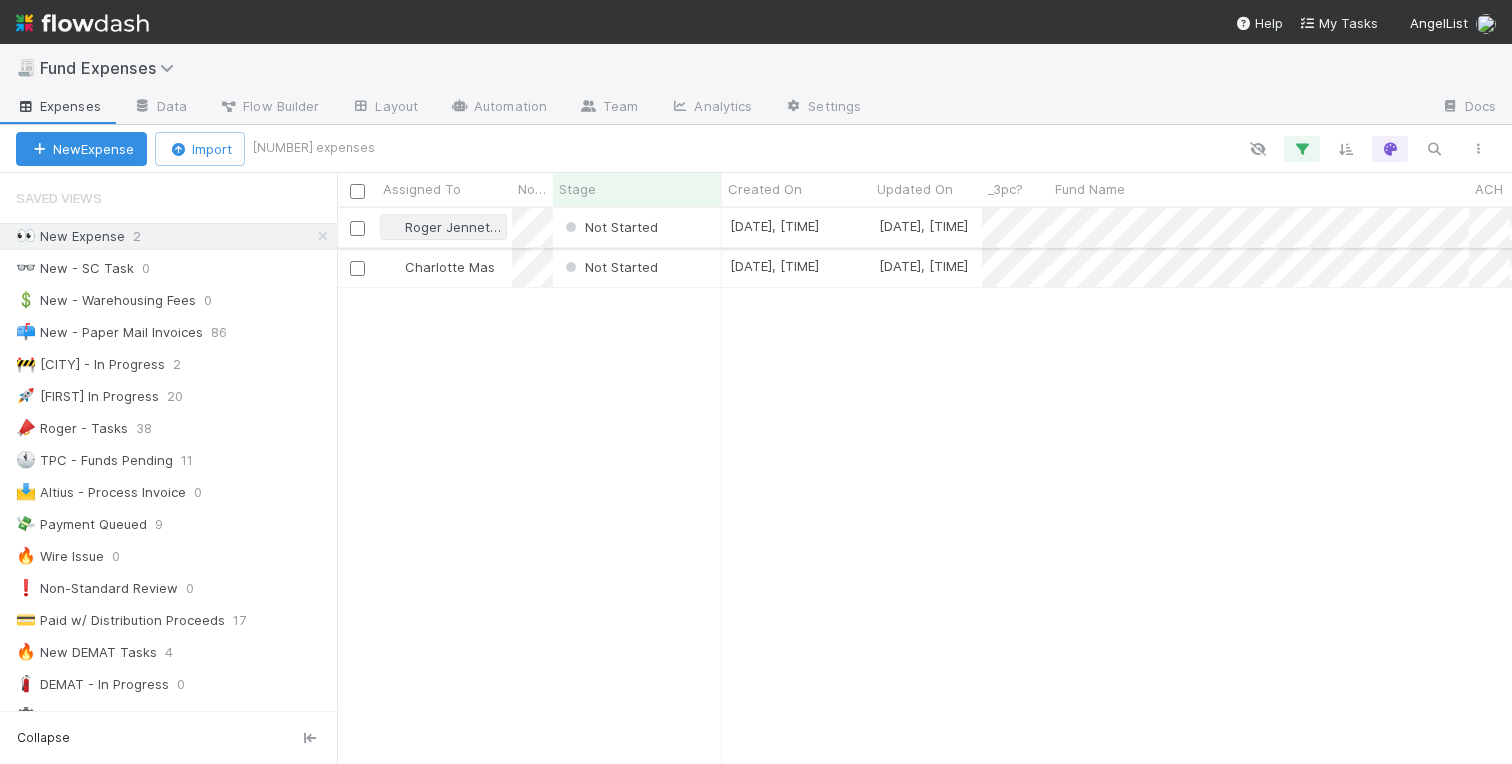 click on "Roger Jennette" at bounding box center [454, 227] 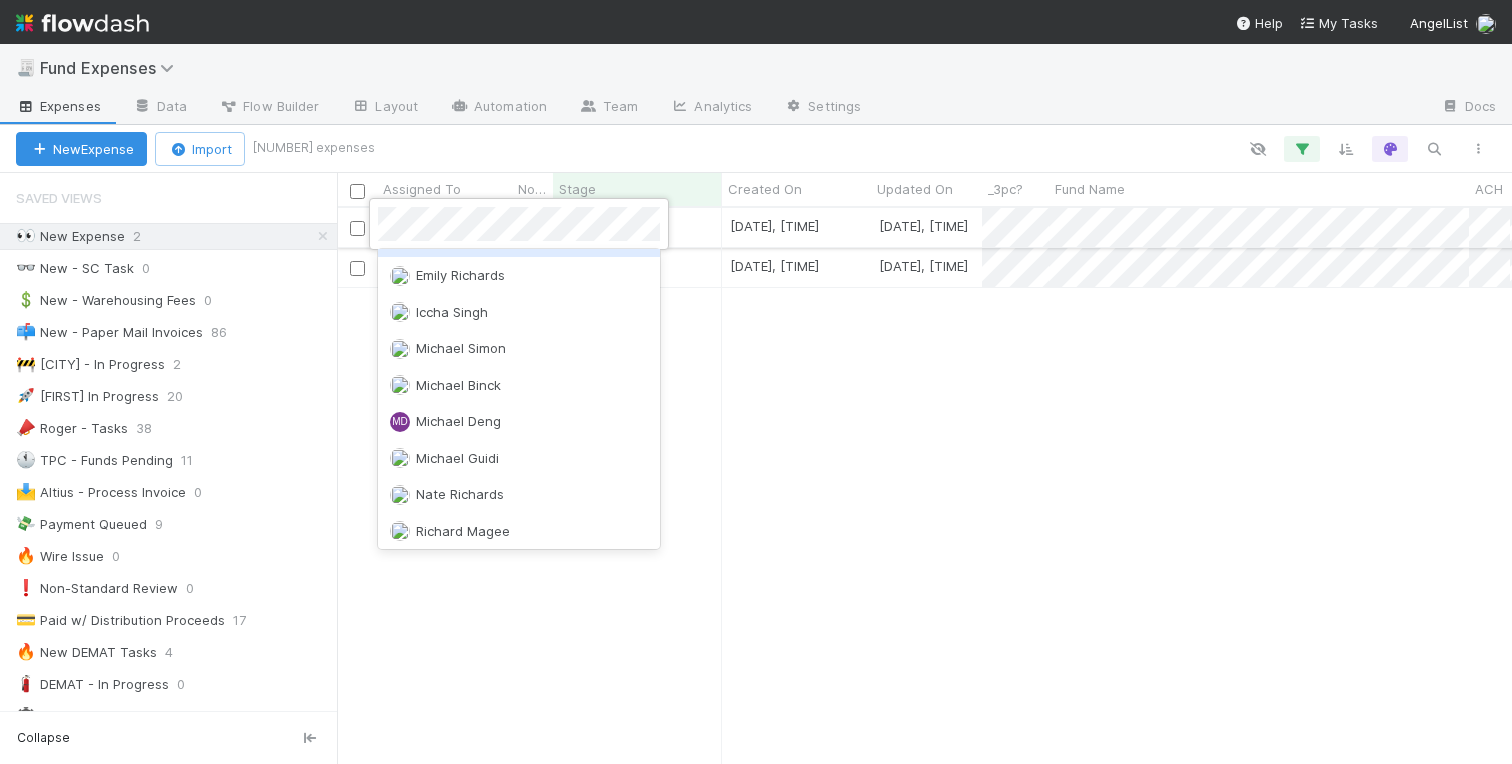 scroll, scrollTop: 0, scrollLeft: 0, axis: both 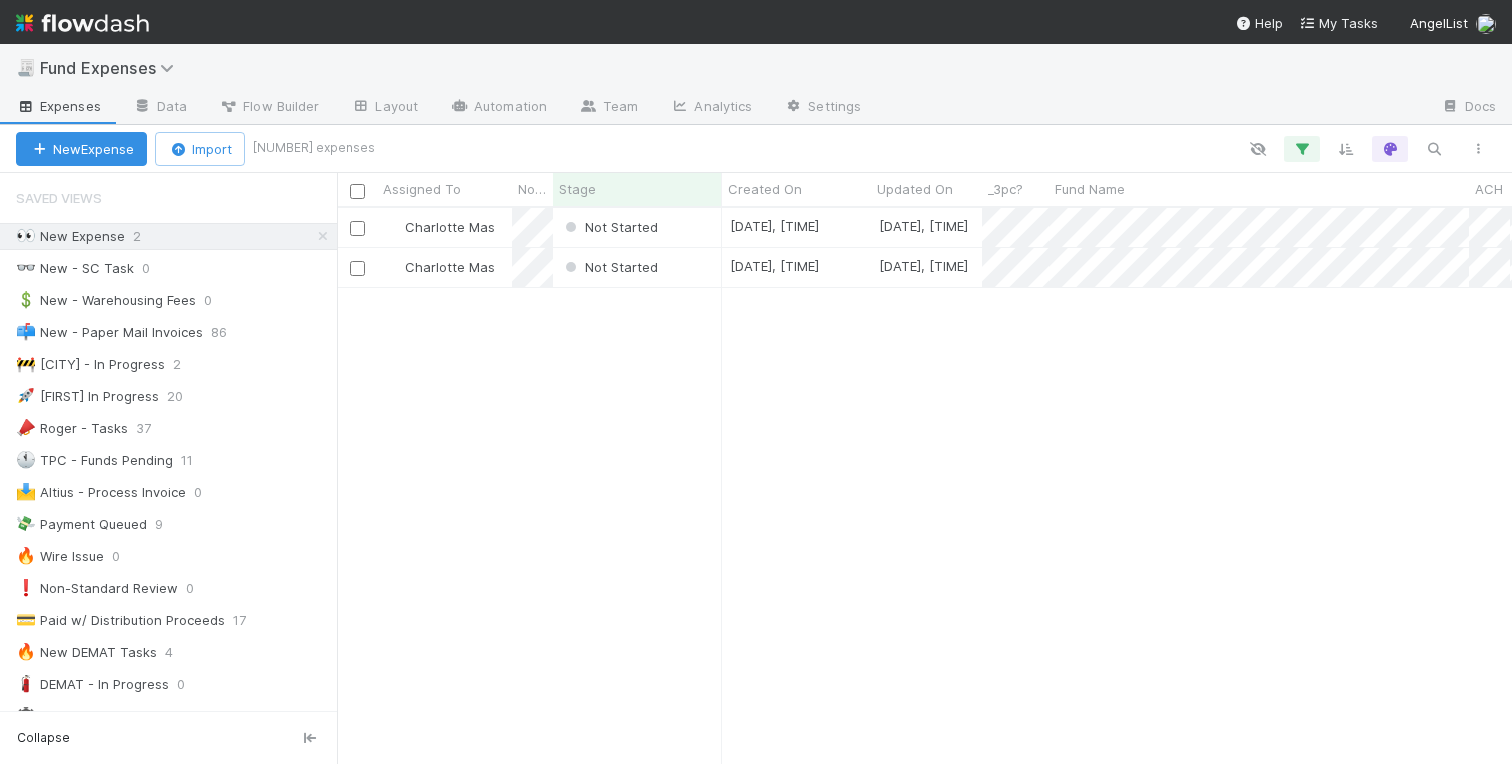 click on "Charlotte Mas   Not Started 8/6/25, 3:04:29 PM 8/6/25, 3:04:41 PM 0 0 0 0 0 0 0 0 0 0 Charlotte Mas   Not Started 8/6/25, 3:03:06 PM 8/6/25, 3:03:06 PM 0 0 0 0 0 0 0 0 0 0" at bounding box center (924, 485) 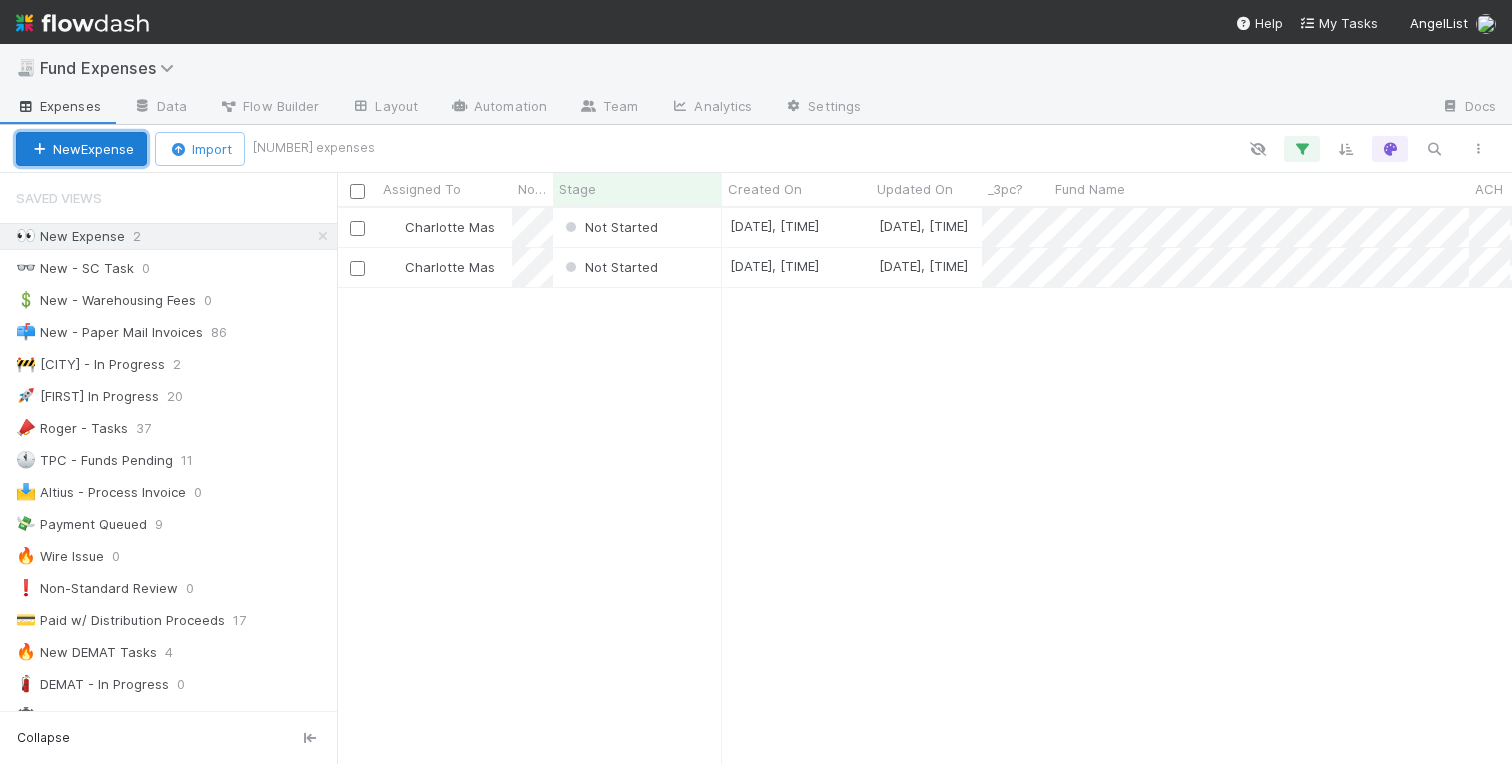 click on "New  Expense" at bounding box center (81, 149) 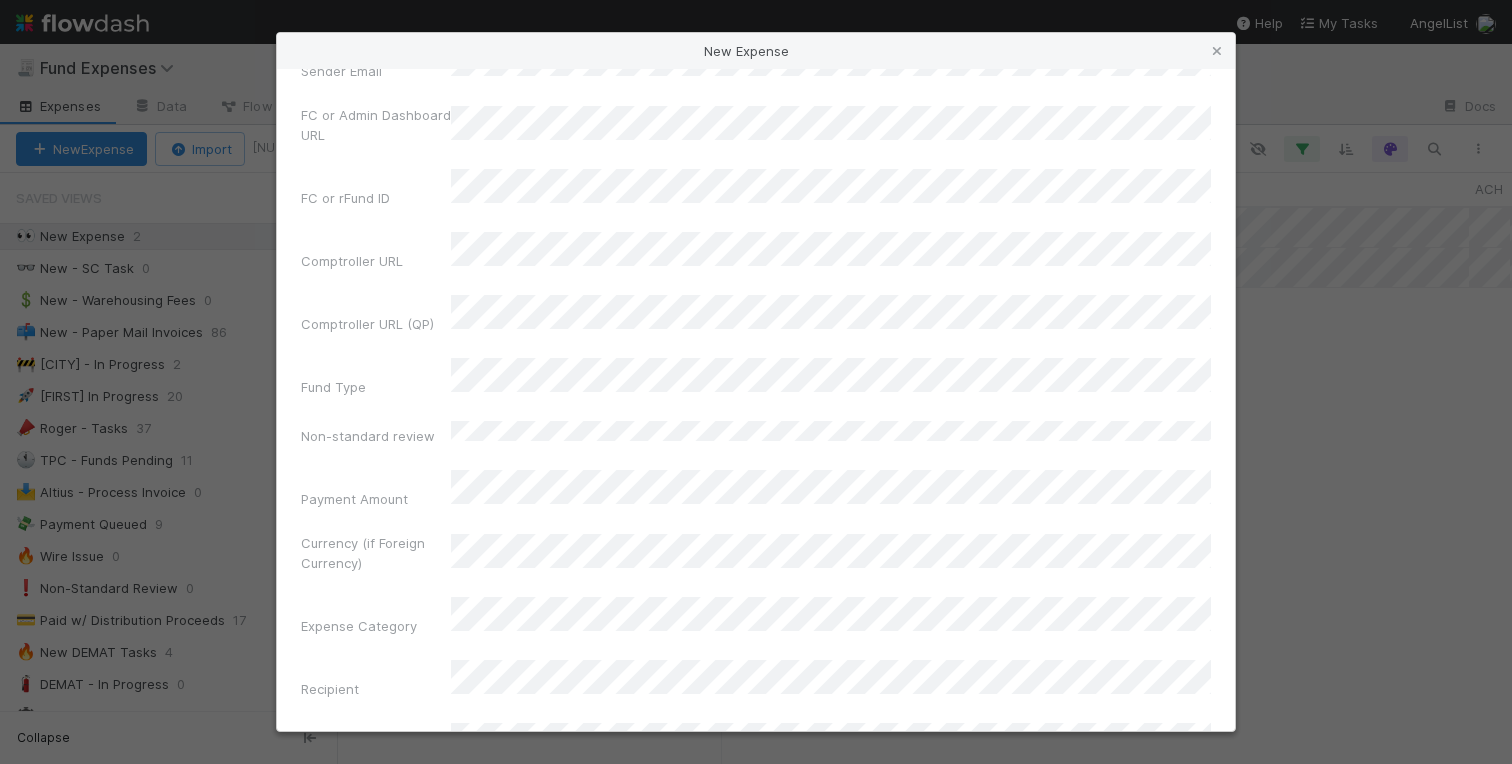 scroll, scrollTop: 415, scrollLeft: 0, axis: vertical 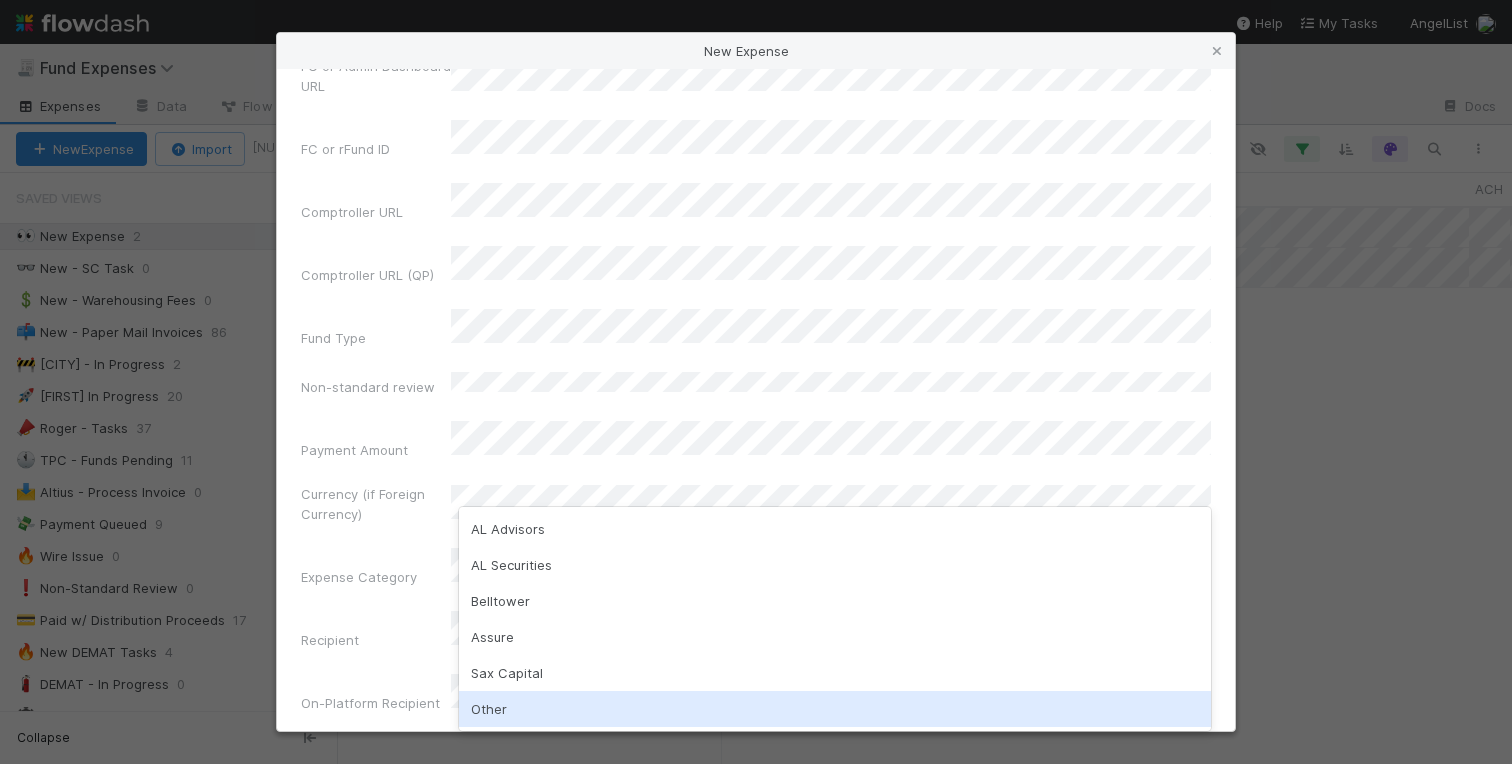 click on "Other" at bounding box center (835, 709) 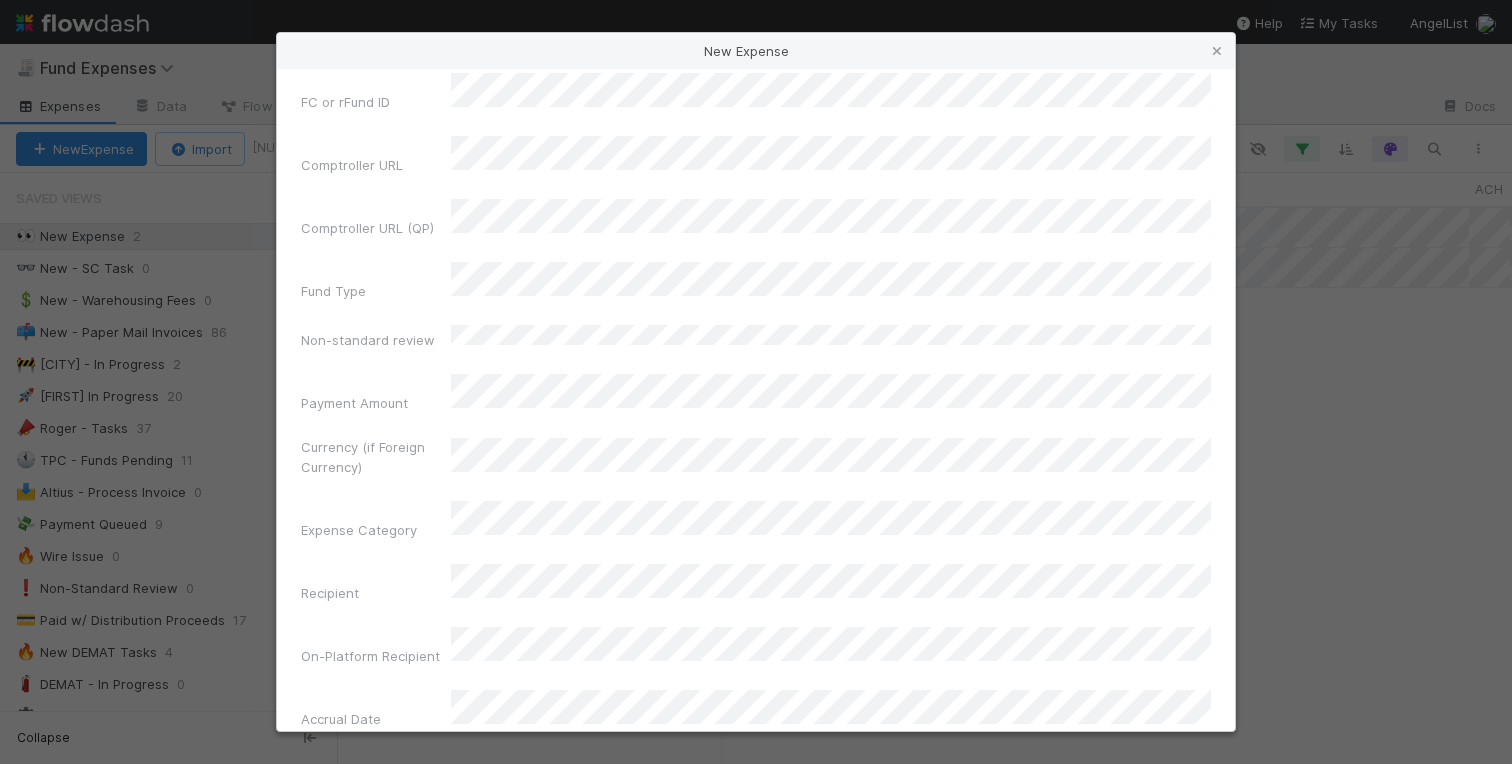 scroll, scrollTop: 487, scrollLeft: 0, axis: vertical 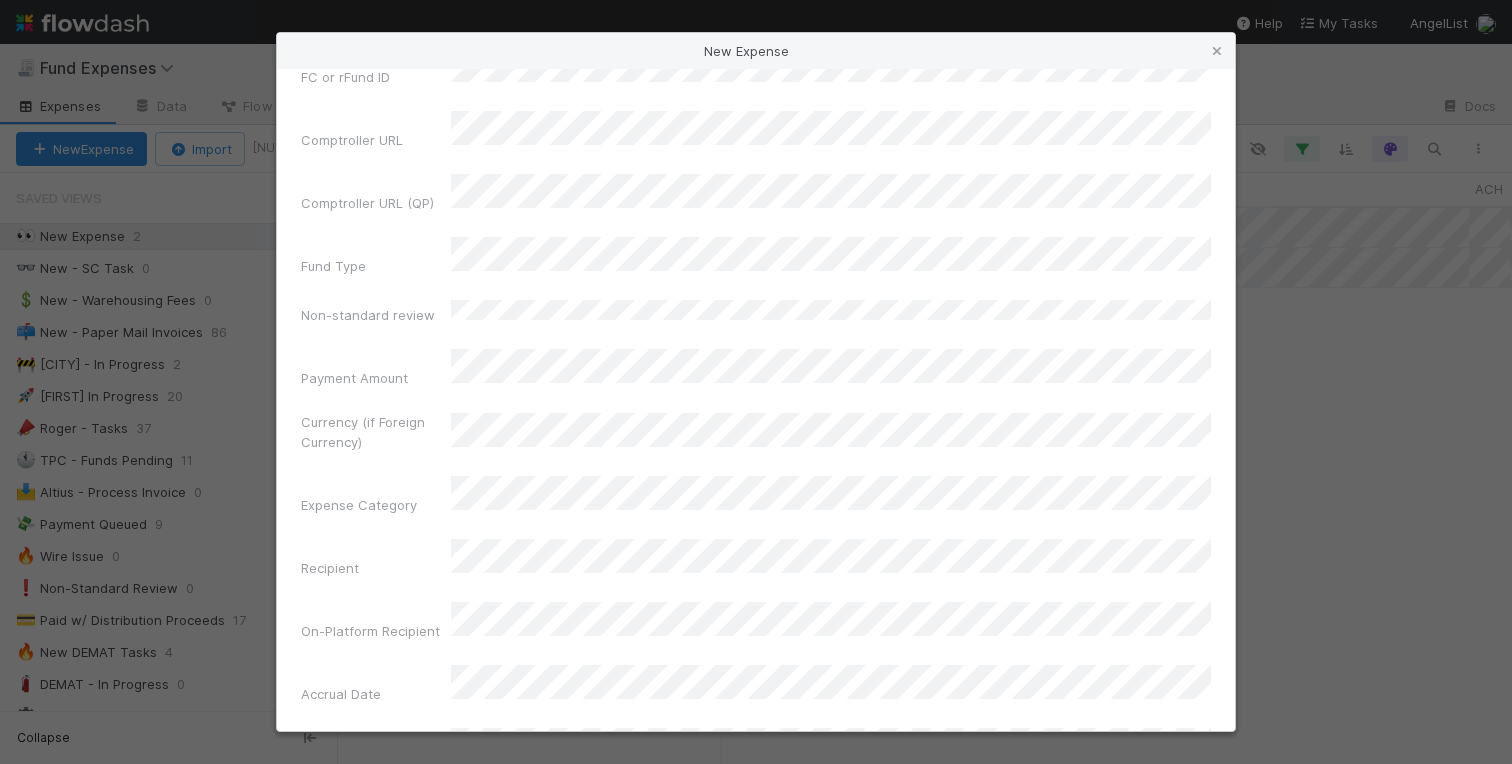 click on "Recipient" at bounding box center (376, 572) 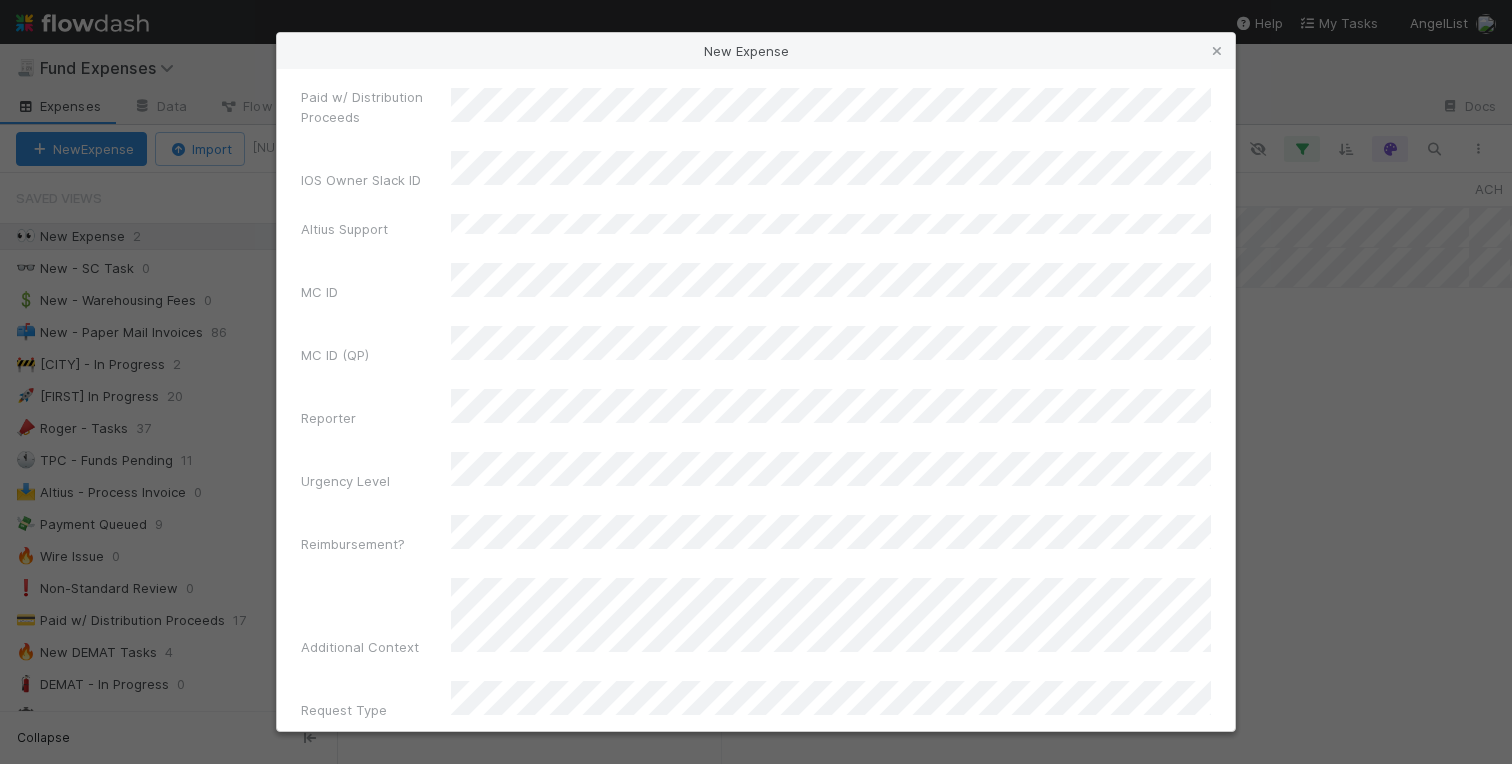 scroll, scrollTop: 2790, scrollLeft: 0, axis: vertical 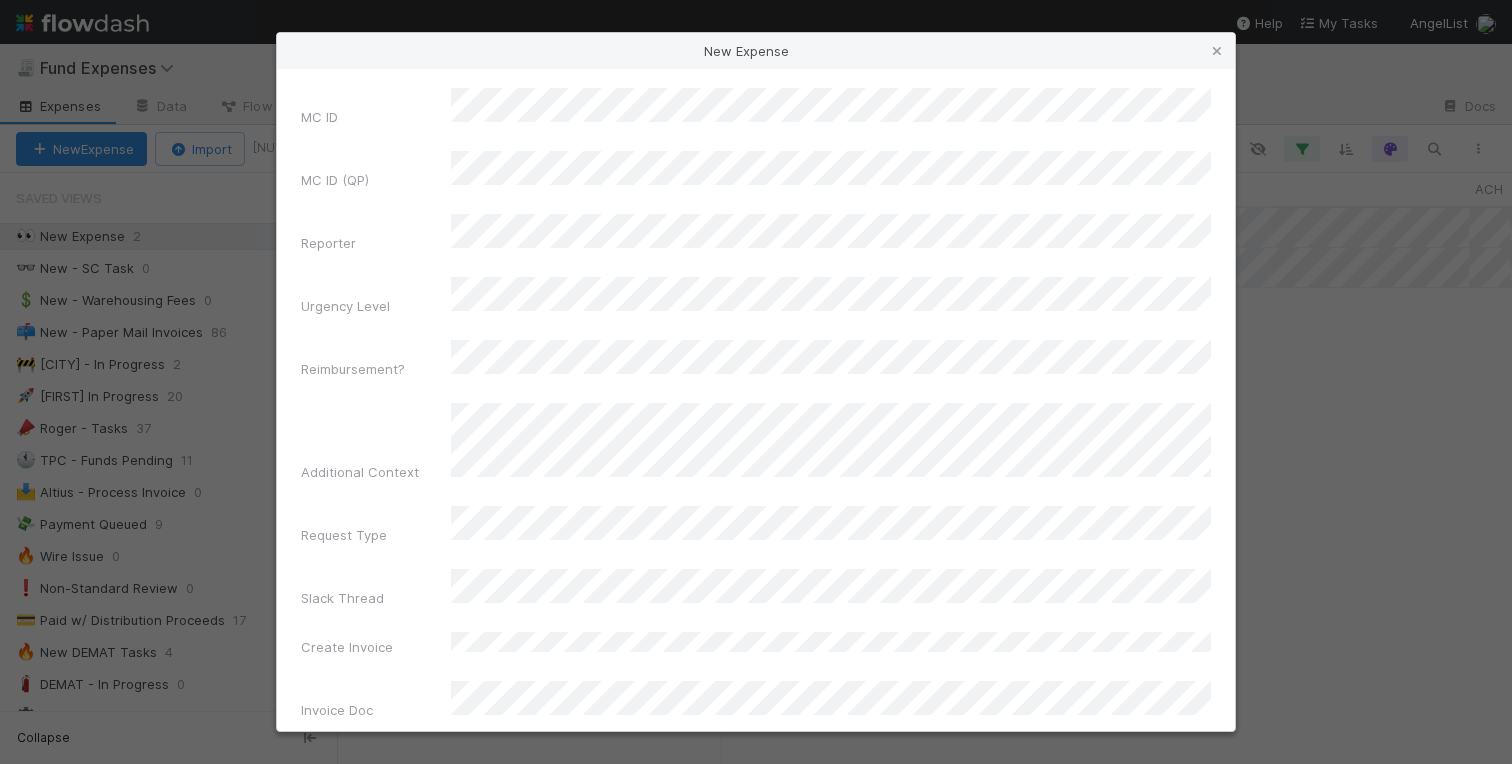 click on "Create Expense" at bounding box center [756, 1276] 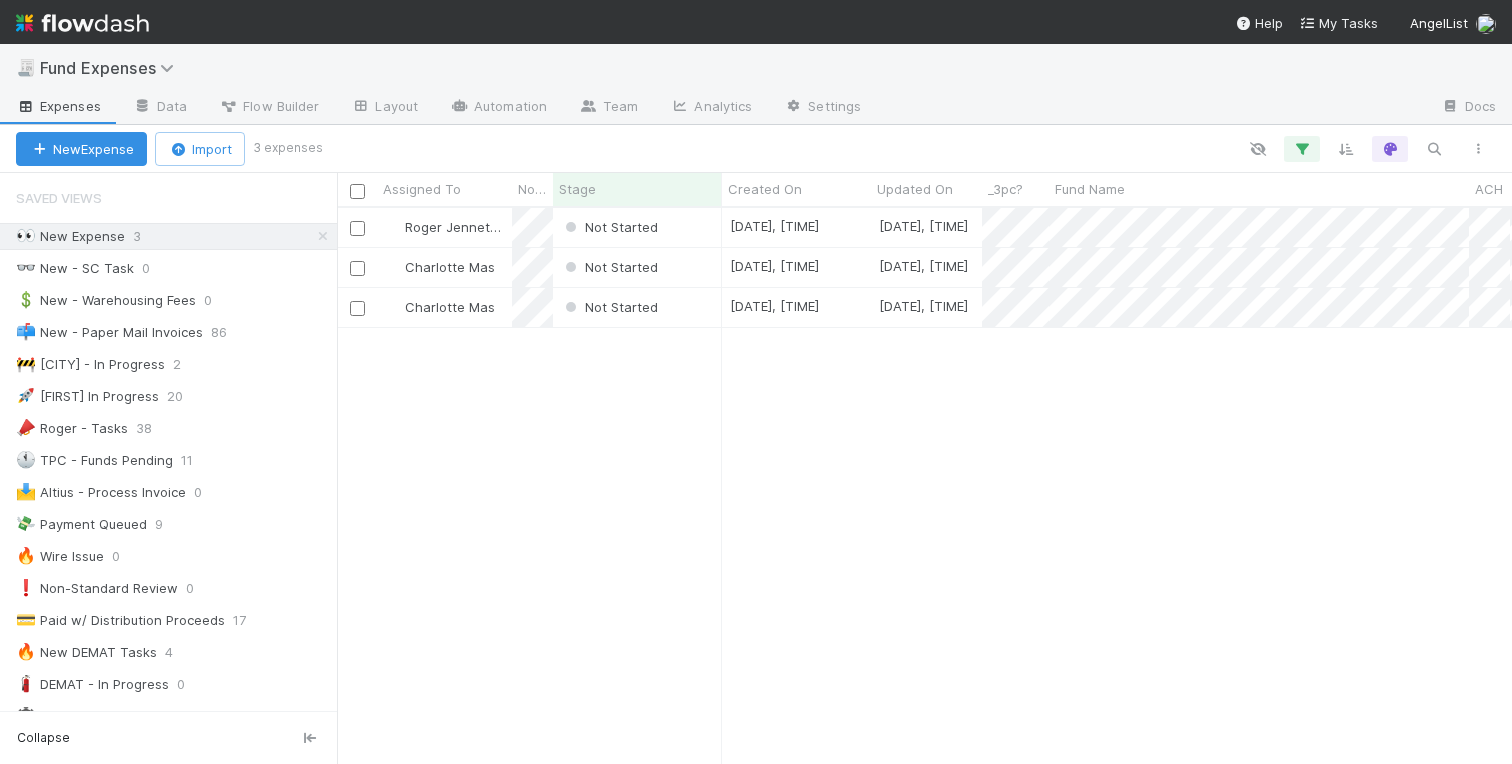 click on "Roger Jennette    Not Started 8/6/25, 3:06:09 PM 8/6/25, 3:06:10 PM 0 0 0 0 0 0 0 0 0 0 Charlotte Mas   Not Started 8/6/25, 3:04:29 PM 8/6/25, 3:04:41 PM 0 0 0 0 0 0 0 0 0 0 Charlotte Mas   Not Started 8/6/25, 3:03:06 PM 8/6/25, 3:03:06 PM 0 0 0 0 0 0 0 0 0 0" at bounding box center (924, 485) 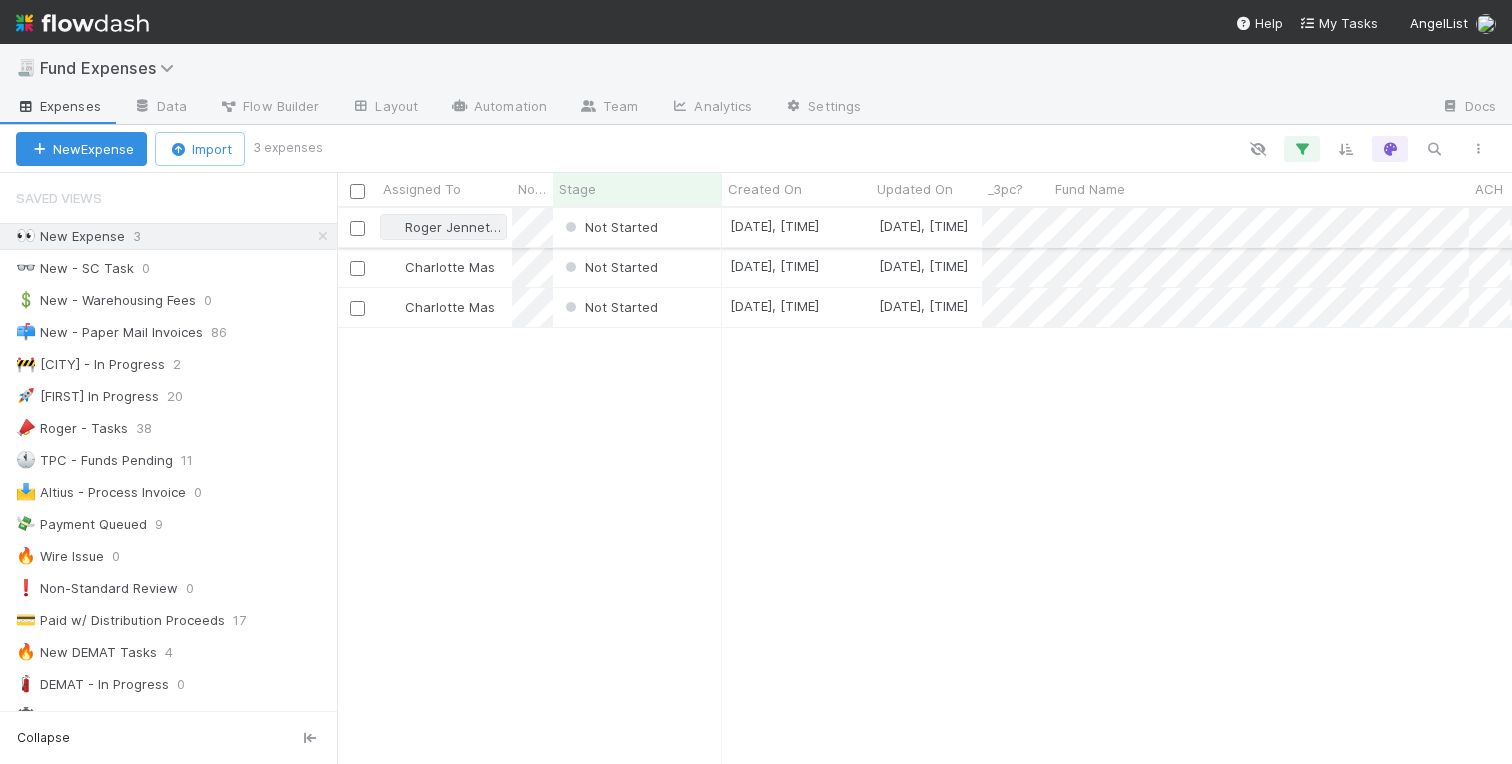 click on "Roger Jennette" at bounding box center (454, 227) 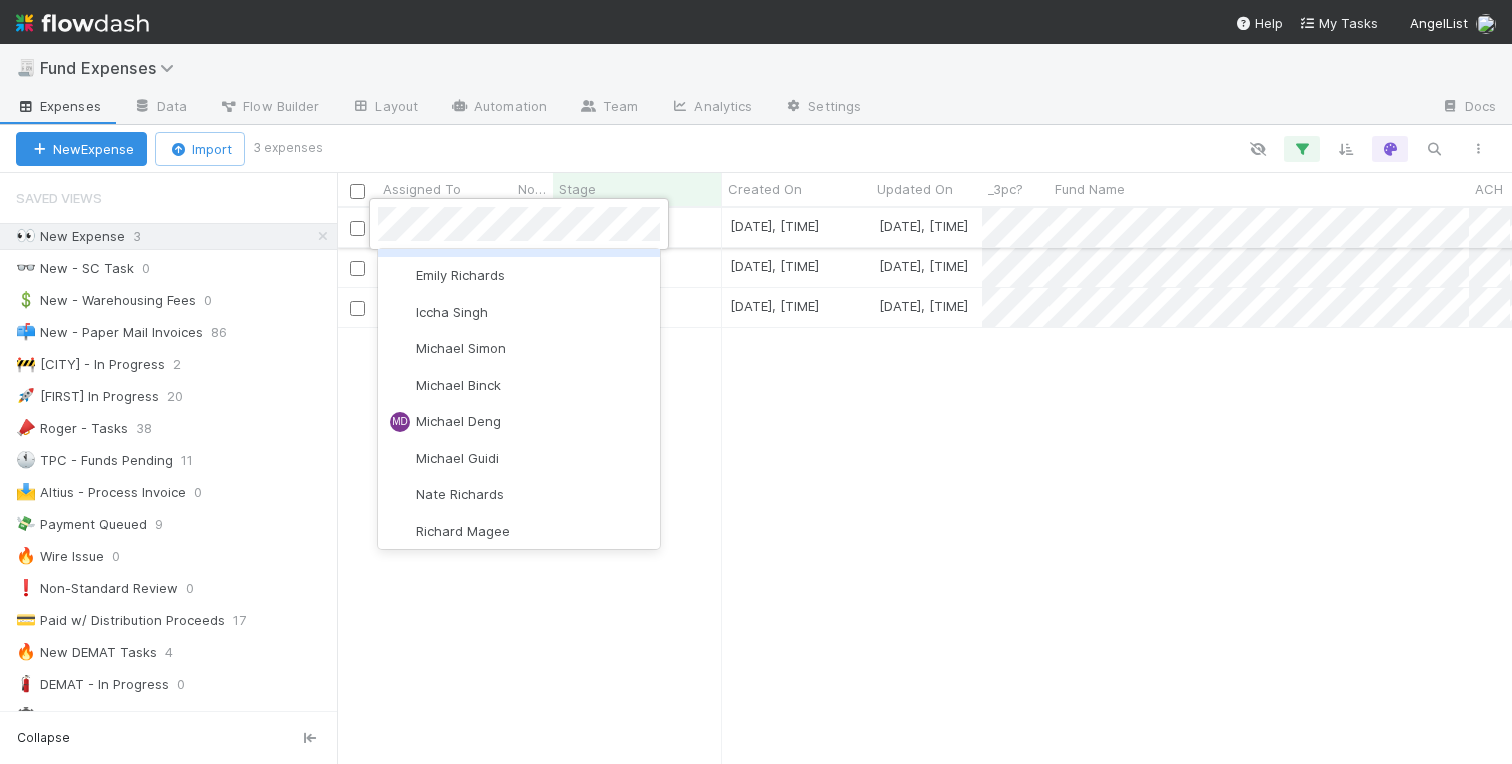 scroll, scrollTop: 0, scrollLeft: 0, axis: both 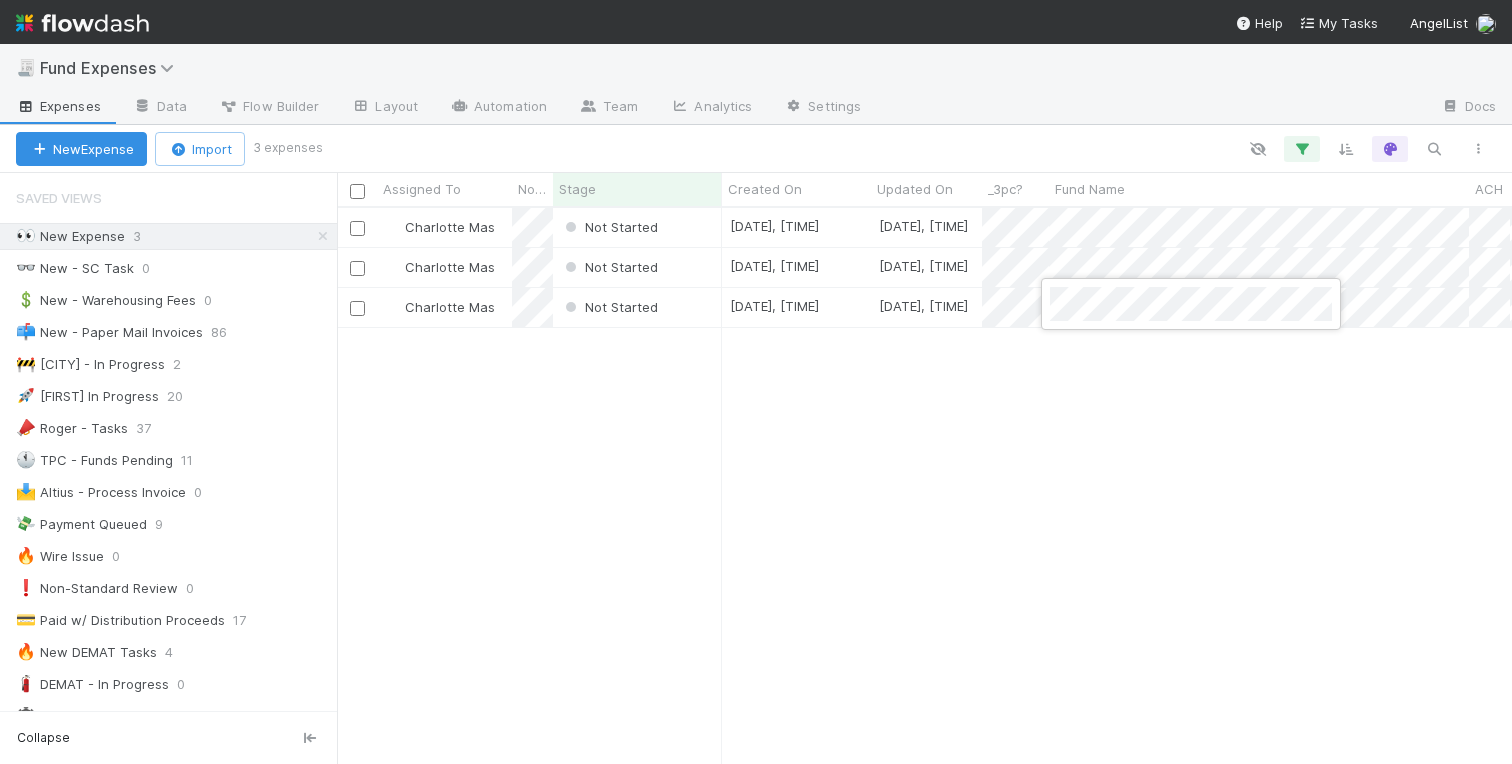 click at bounding box center [756, 382] 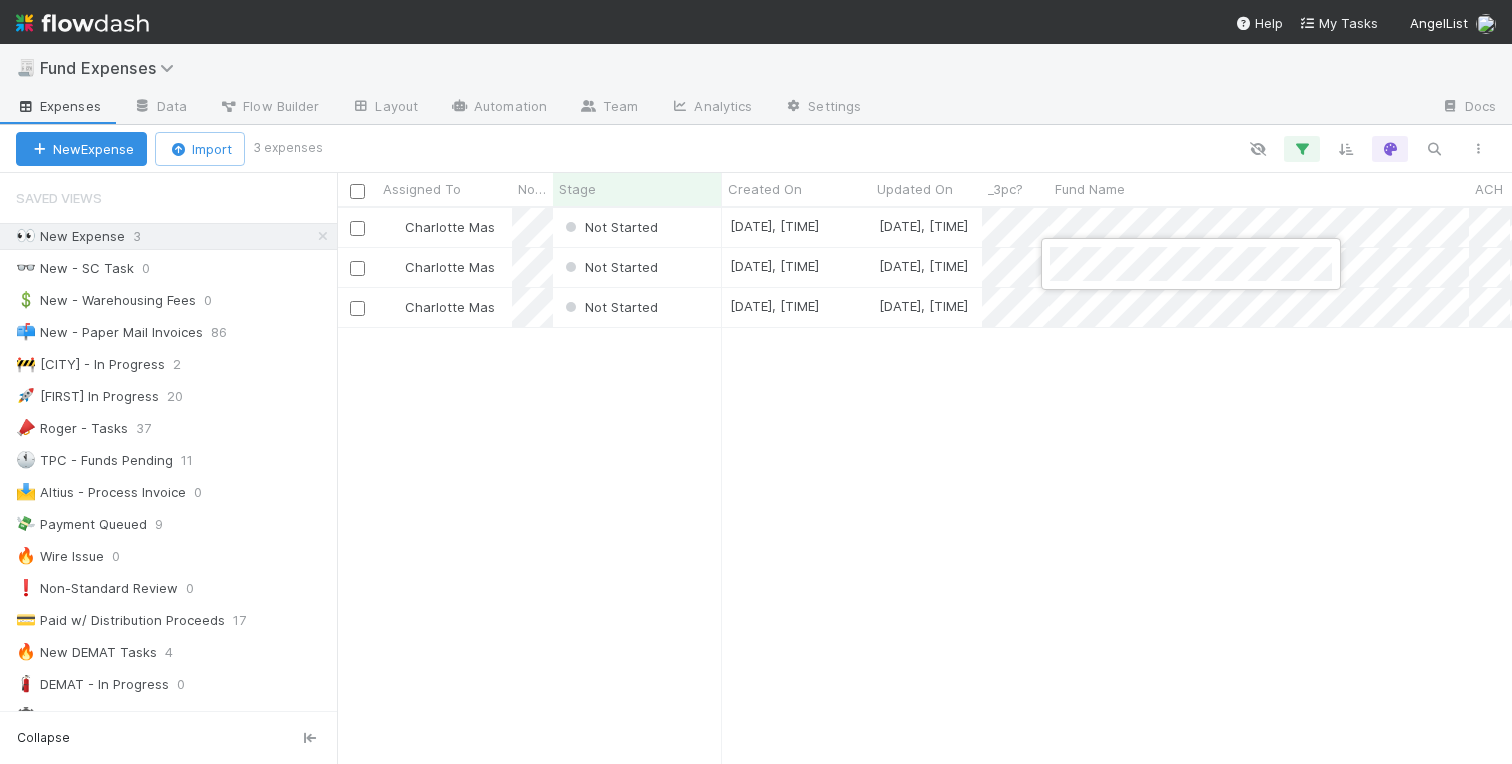 click at bounding box center (756, 382) 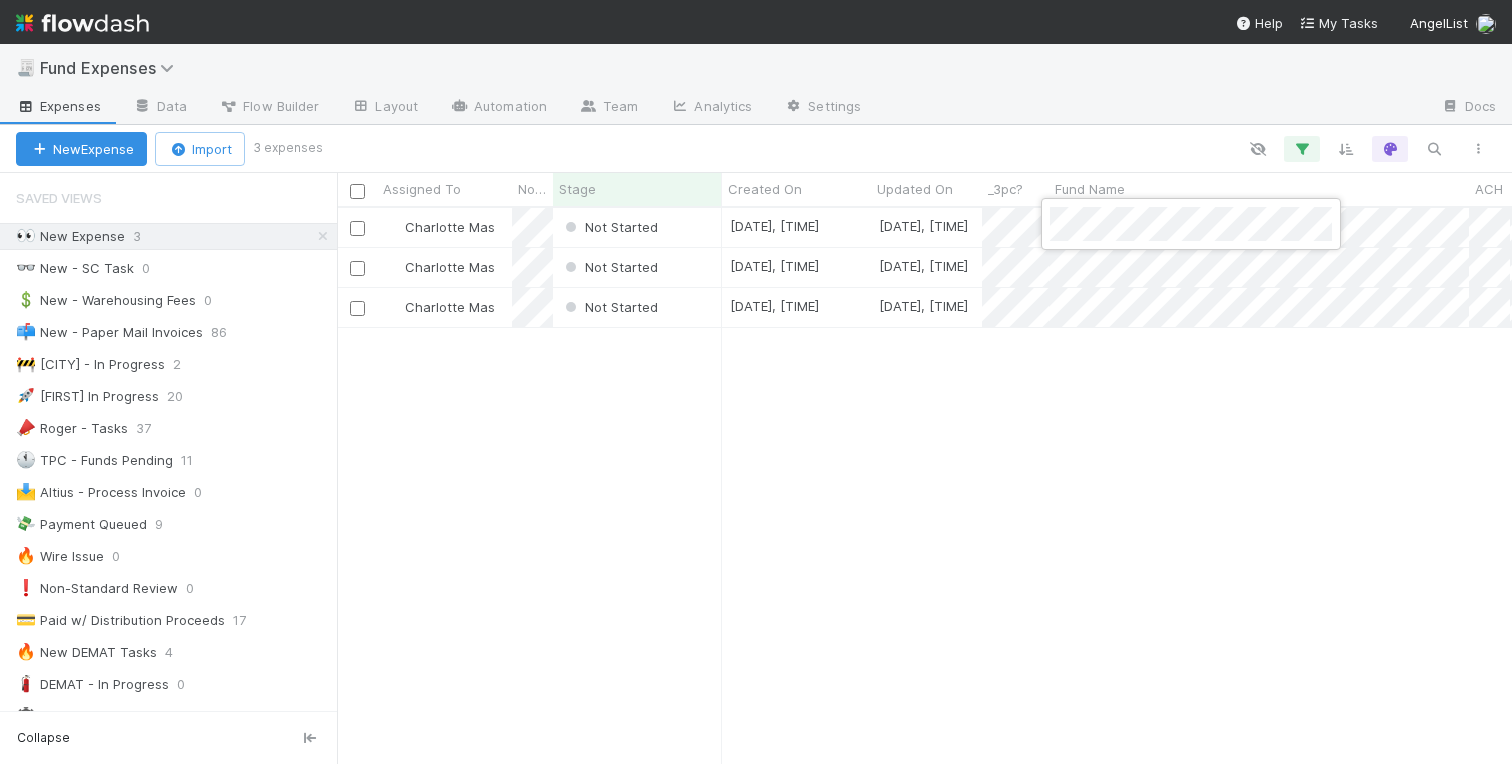 click at bounding box center [756, 382] 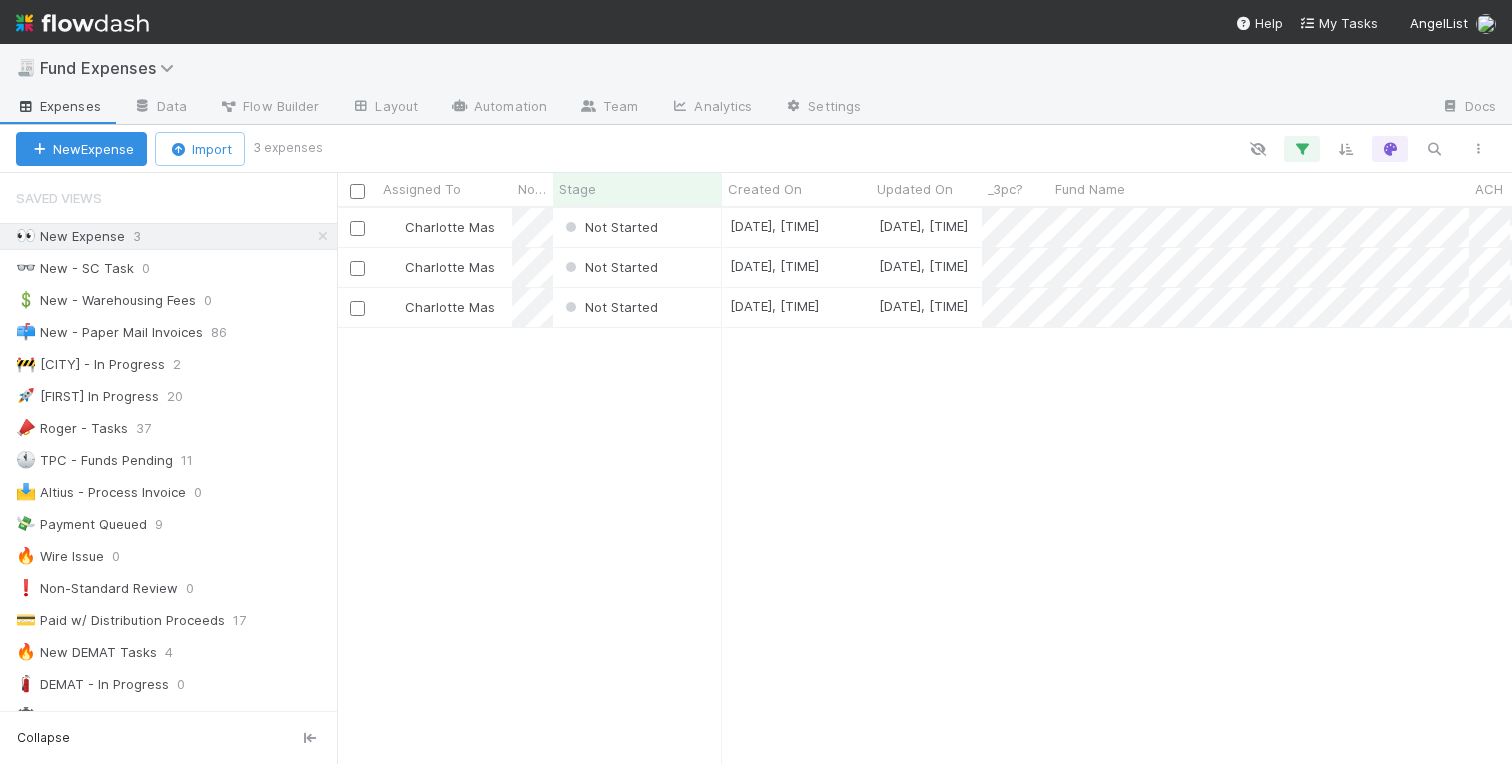click on "Charlotte Mas   Not Started 8/6/25, 3:06:09 PM 8/6/25, 3:06:16 PM 0 0 0 0 0 0 0 0 0 0 Charlotte Mas   Not Started 8/6/25, 3:04:29 PM 8/6/25, 3:04:41 PM 0 0 0 0 0 0 0 0 0 0 Charlotte Mas   Not Started 8/6/25, 3:03:06 PM 8/6/25, 3:03:06 PM 0 0 0 0 0 0 0 0 0 0" at bounding box center (924, 485) 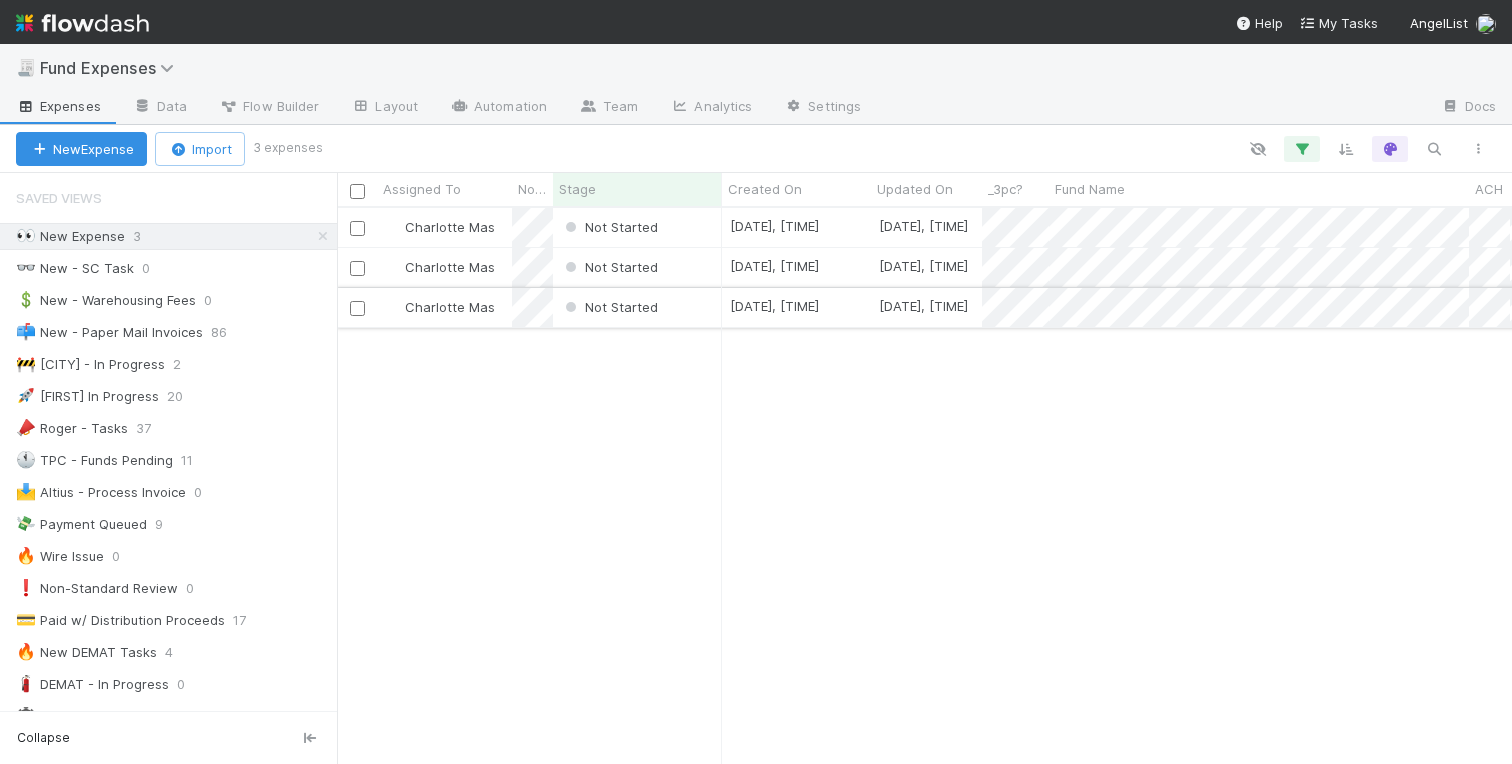 click on "Not Started" at bounding box center [637, 307] 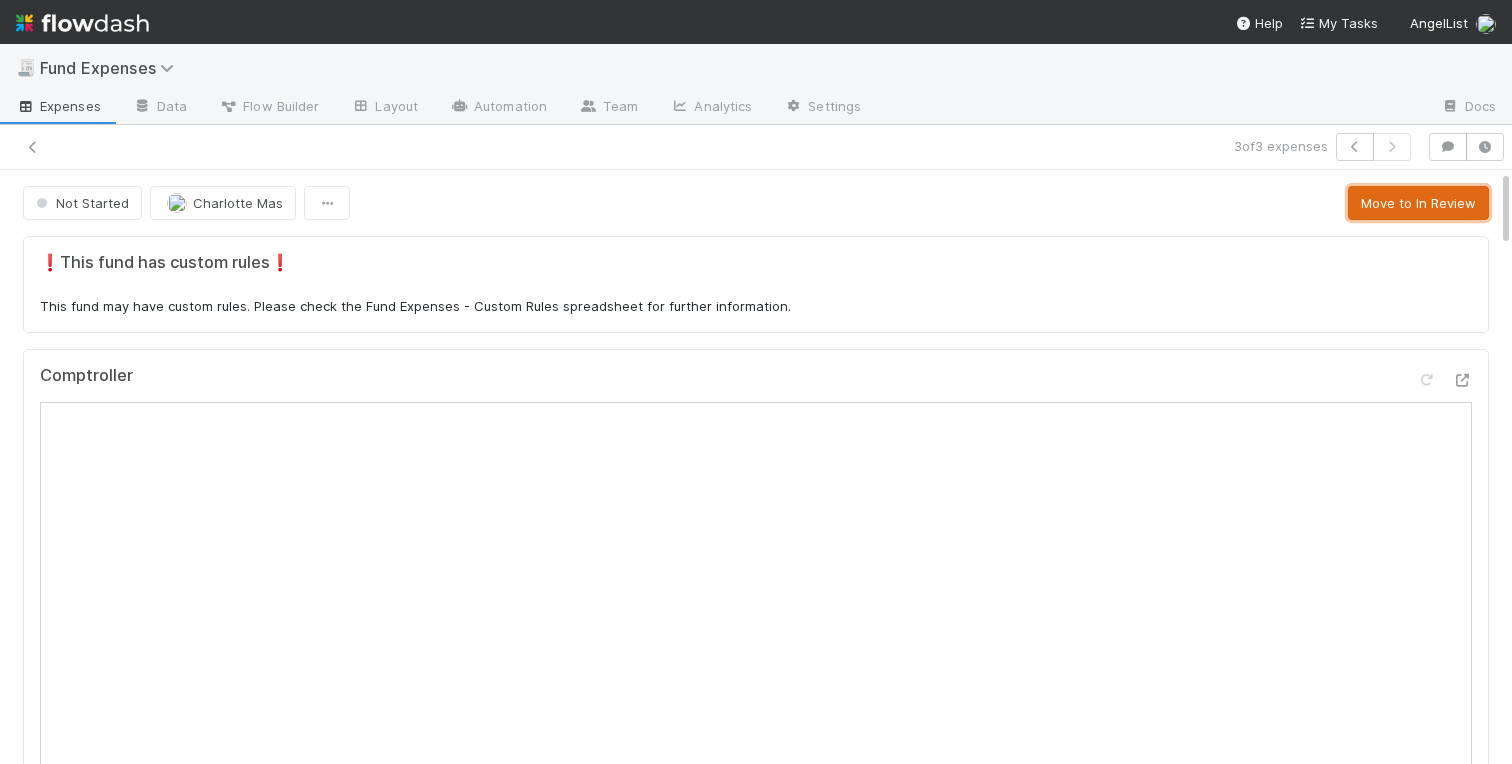 click on "Move to In Review" at bounding box center [1418, 203] 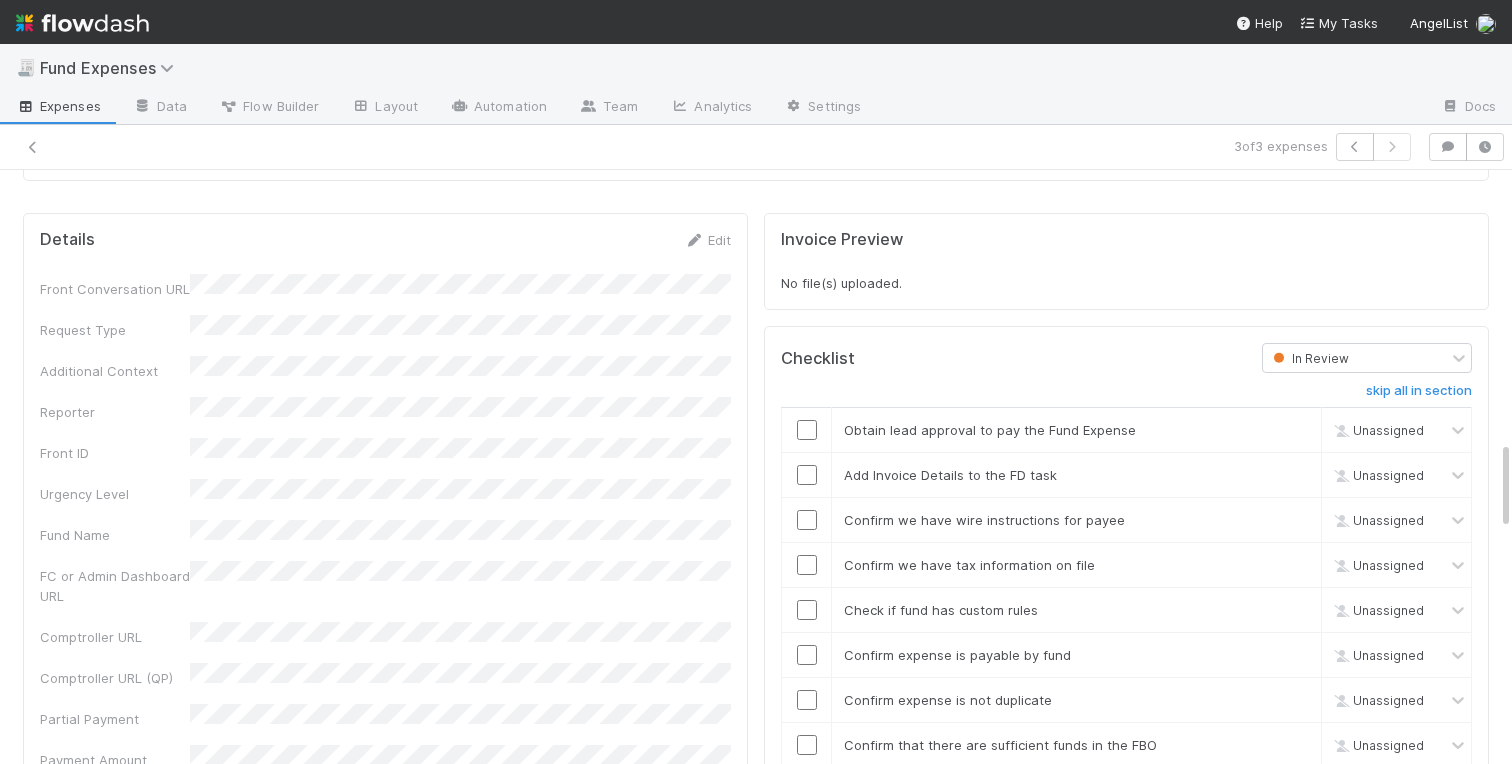 scroll, scrollTop: 2101, scrollLeft: 0, axis: vertical 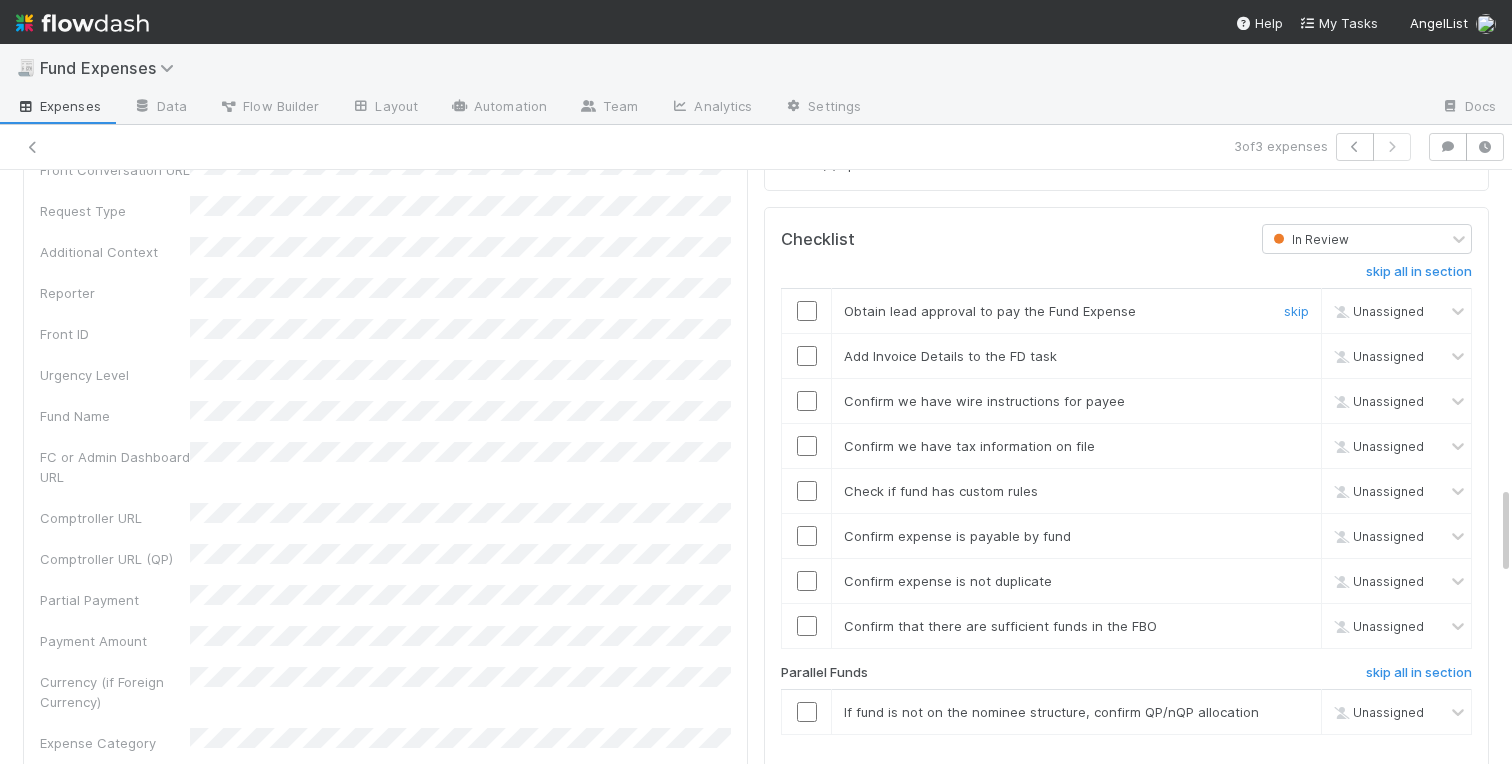 click at bounding box center (807, 311) 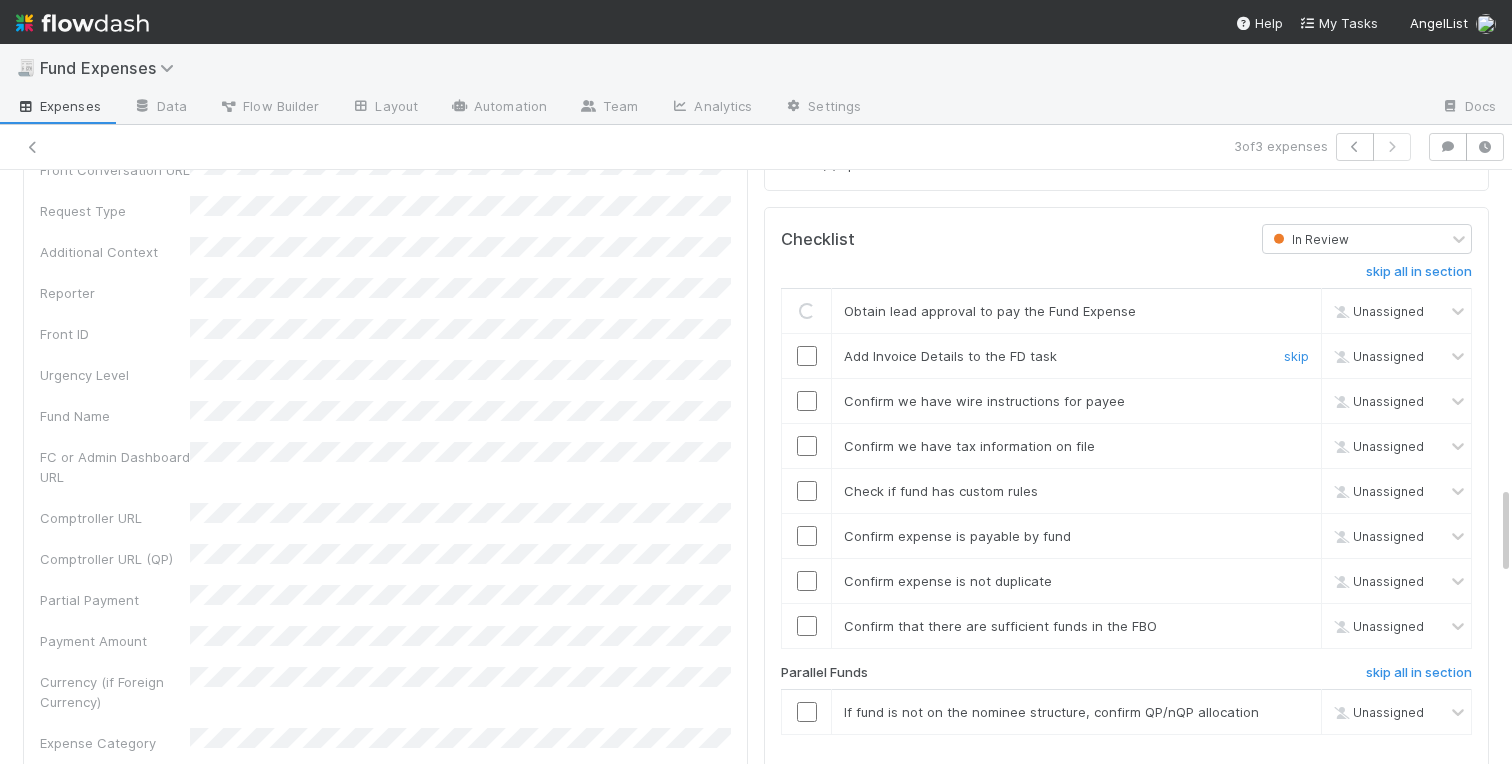 click at bounding box center [807, 356] 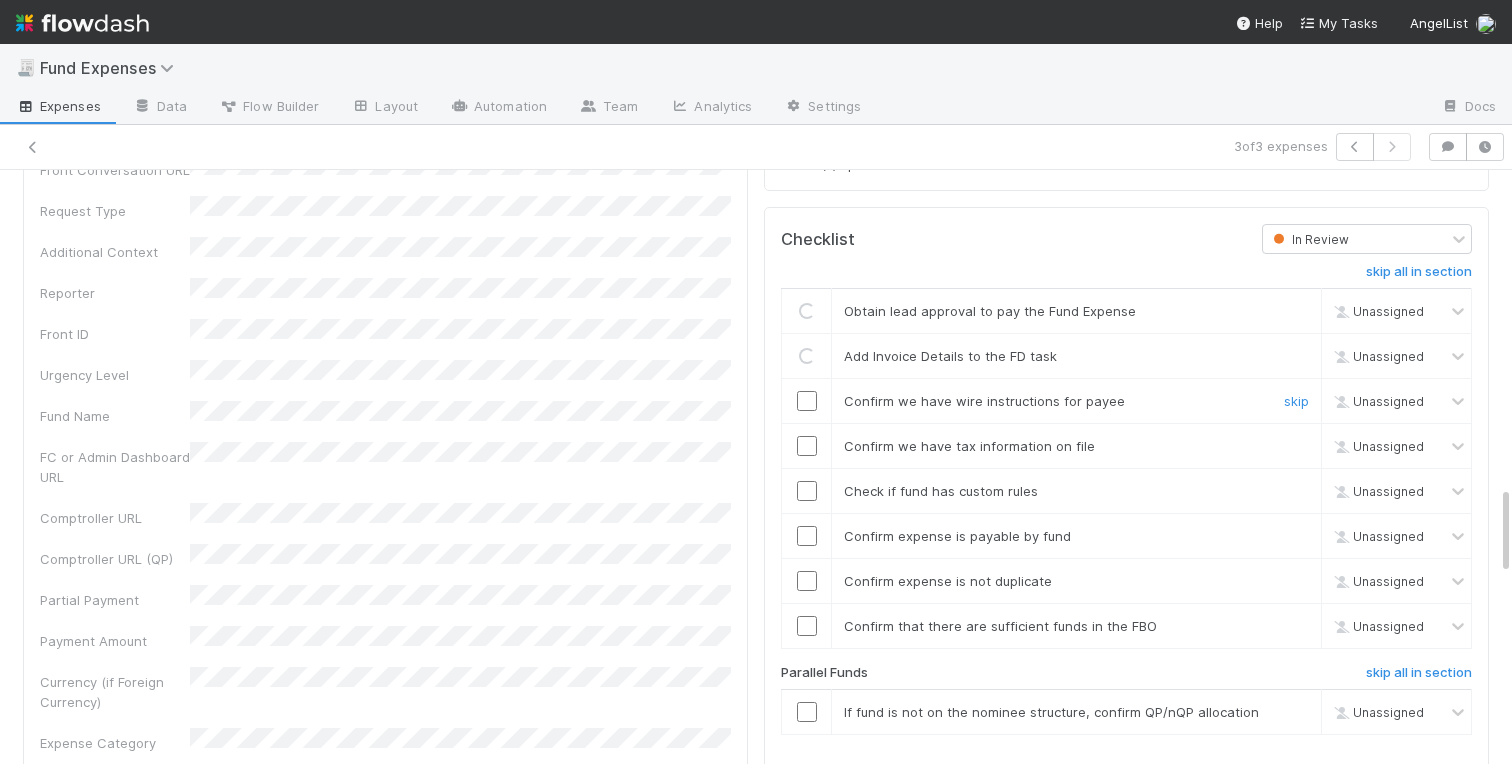 click at bounding box center (807, 401) 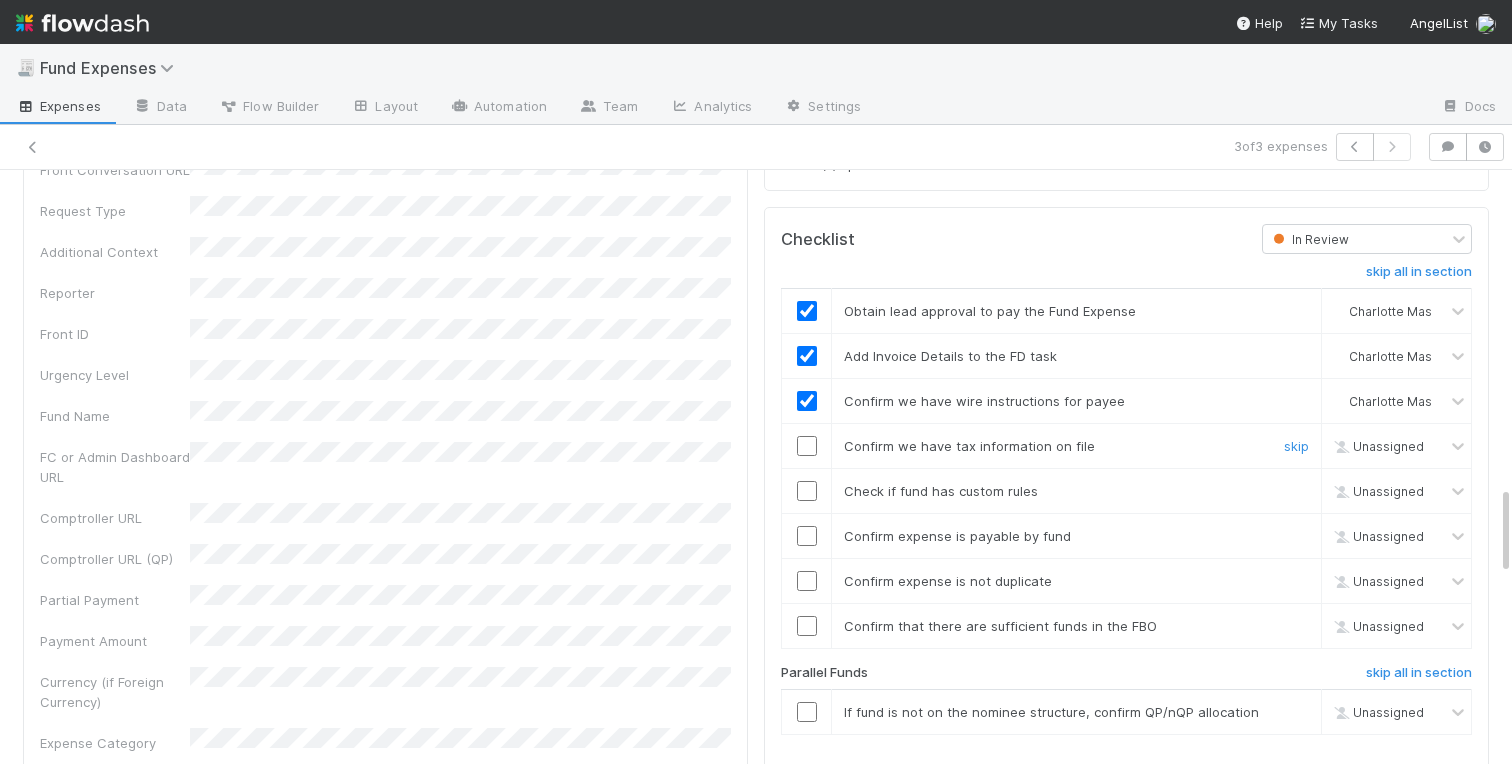 click at bounding box center [807, 446] 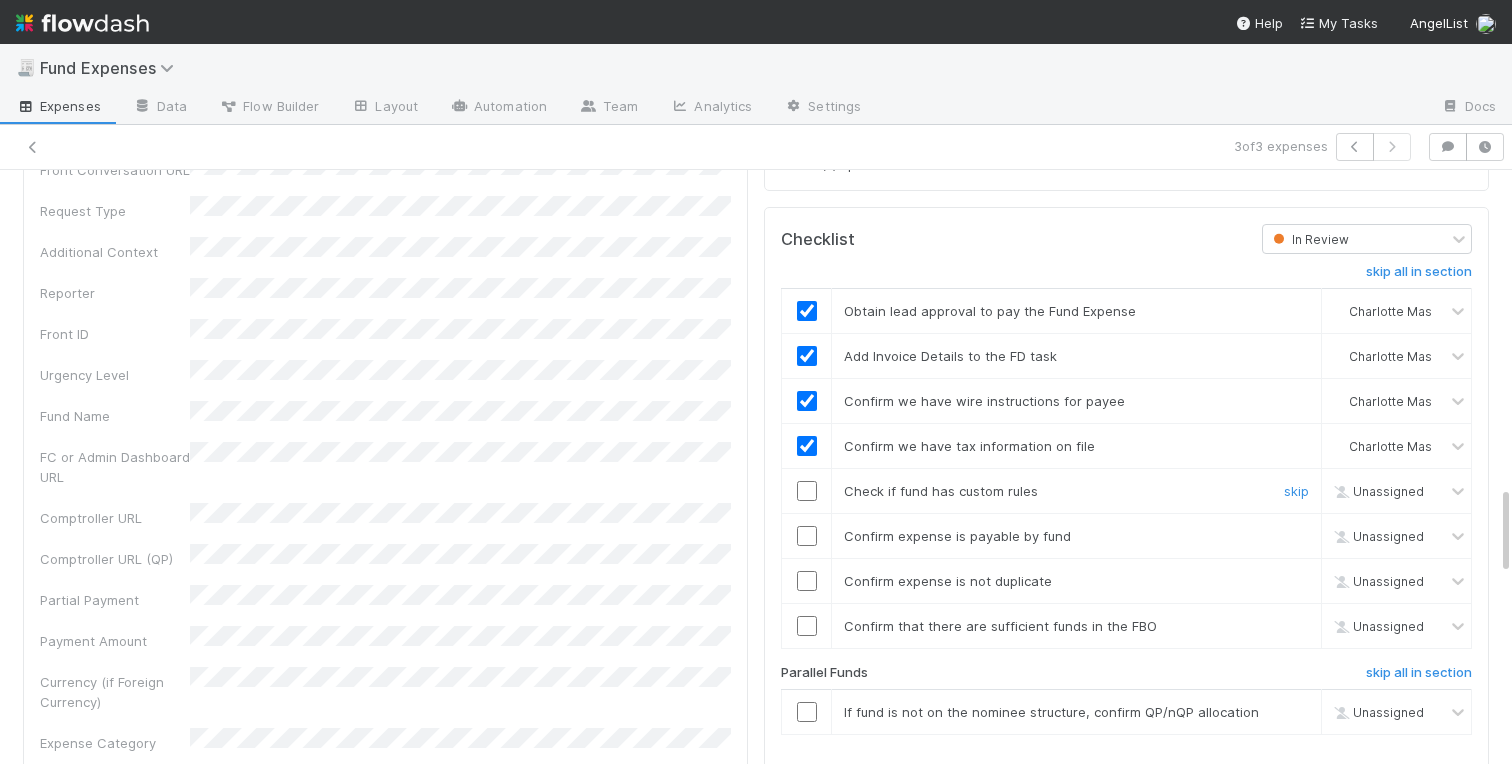 click at bounding box center [807, 491] 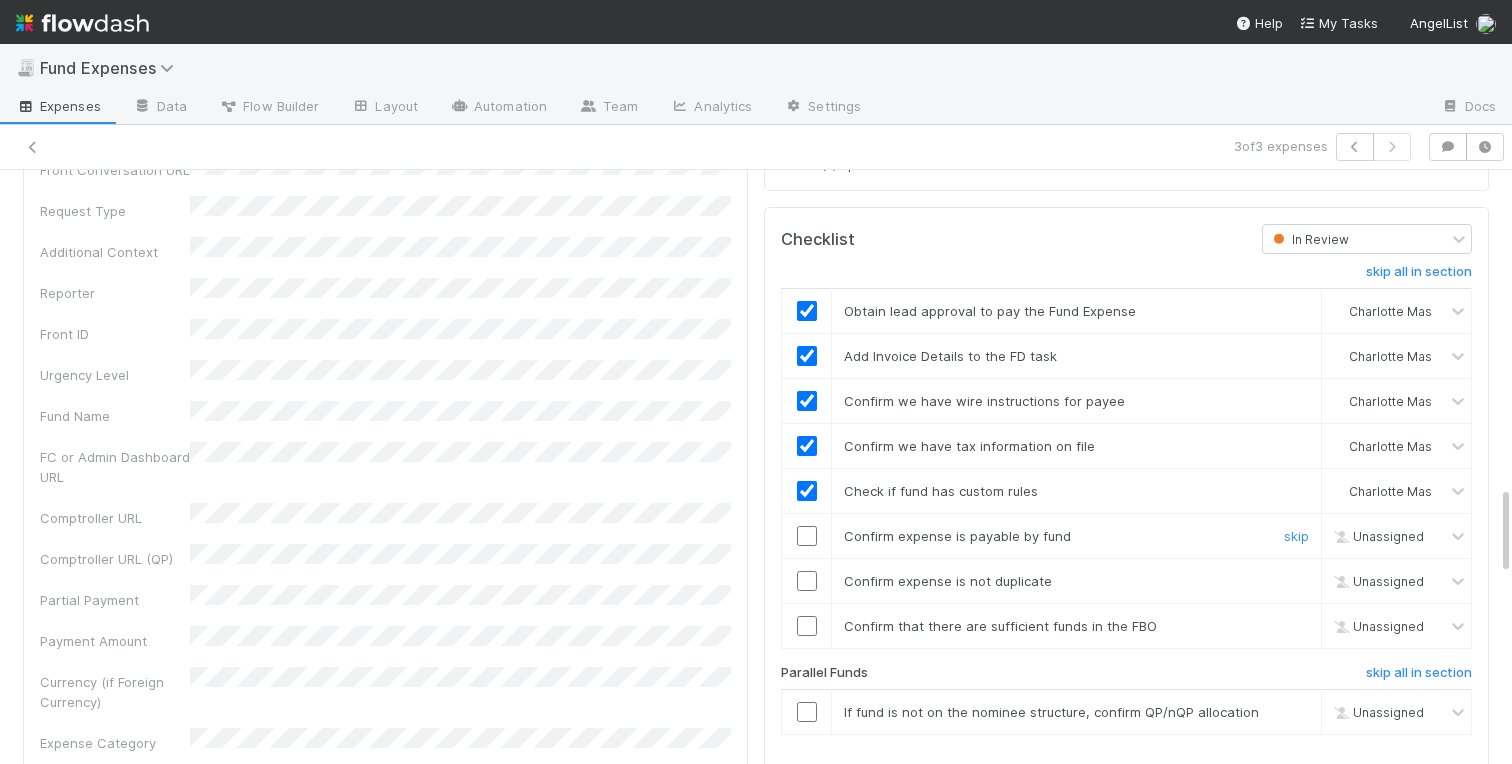 click at bounding box center (807, 536) 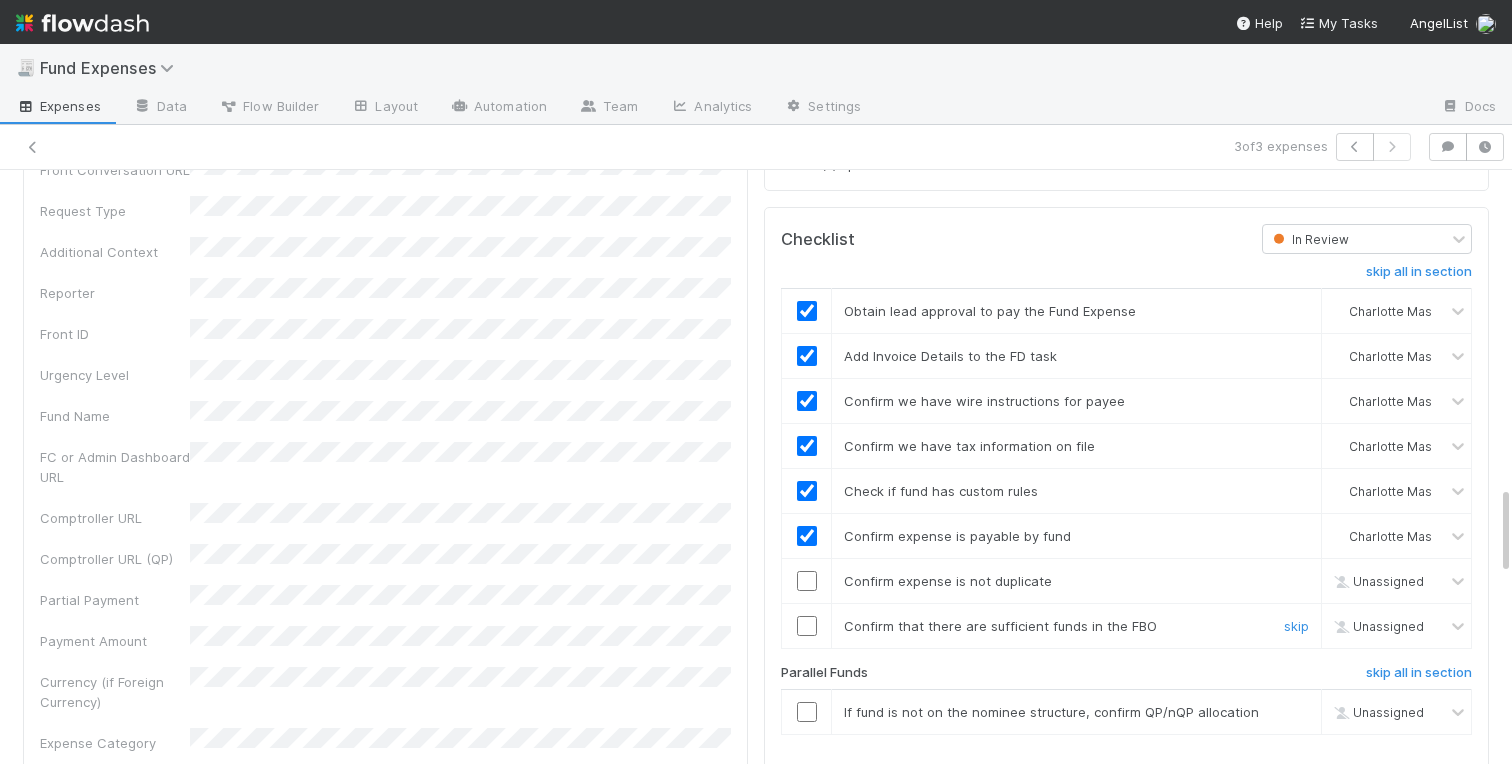scroll, scrollTop: 2148, scrollLeft: 0, axis: vertical 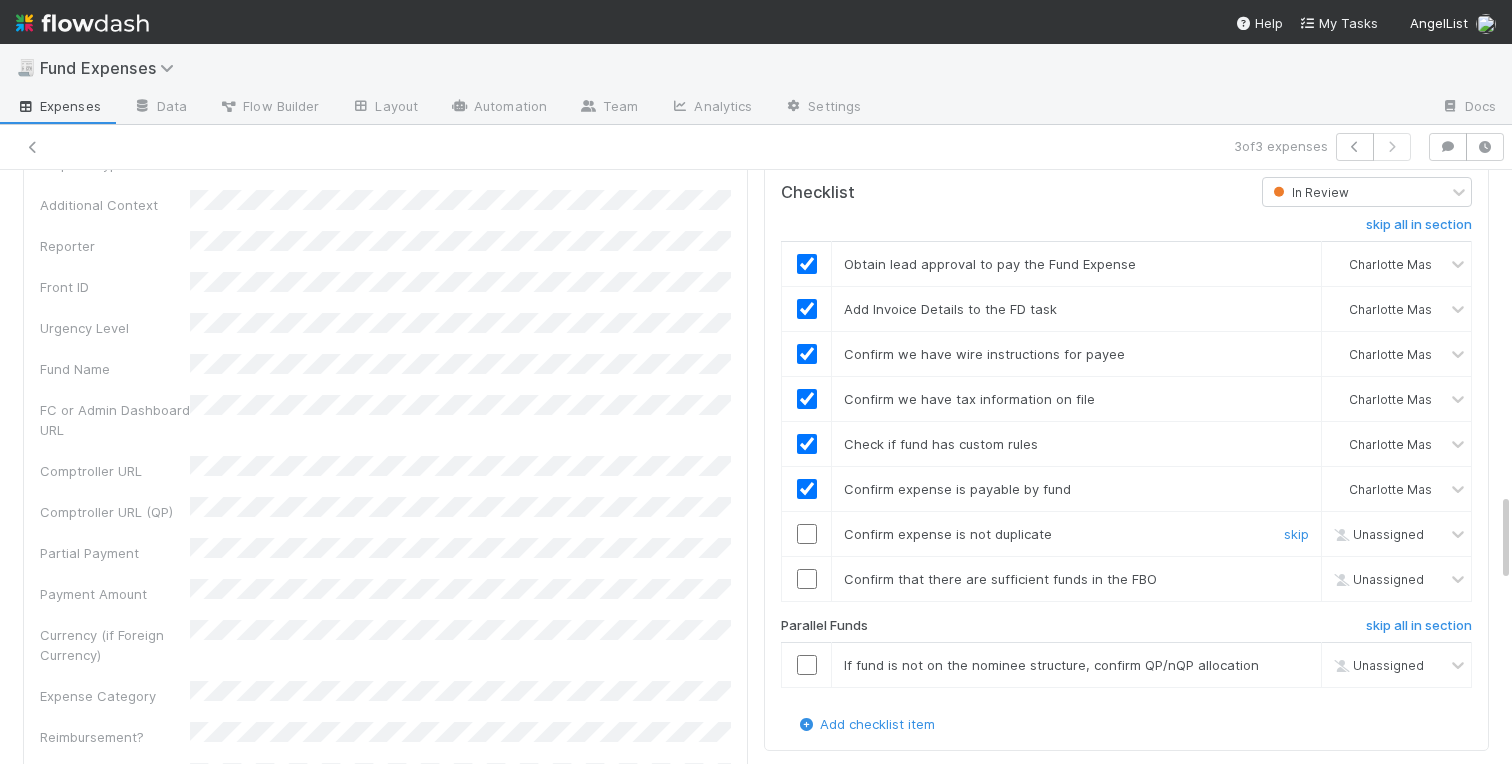 click at bounding box center (807, 534) 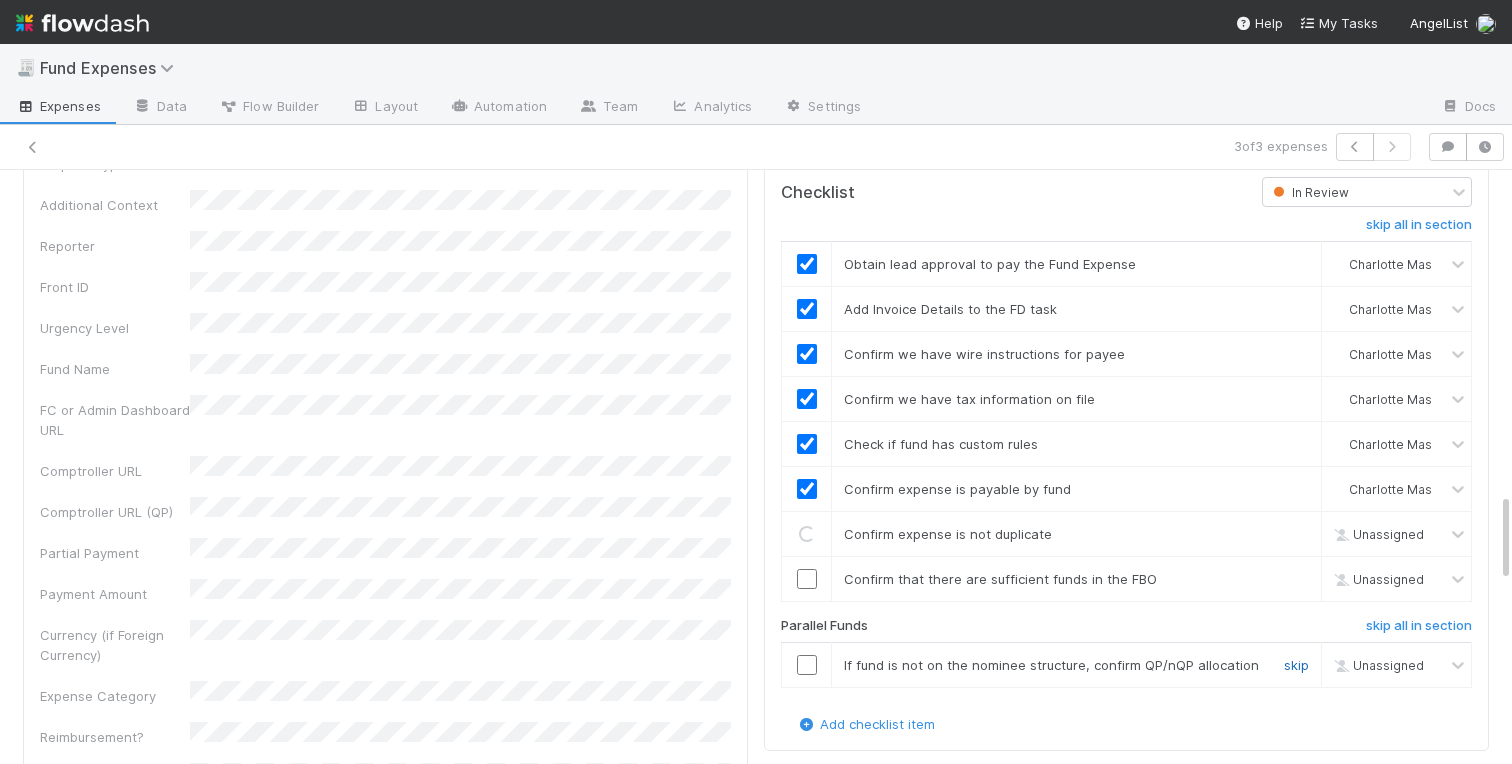 click on "skip" at bounding box center [1296, 665] 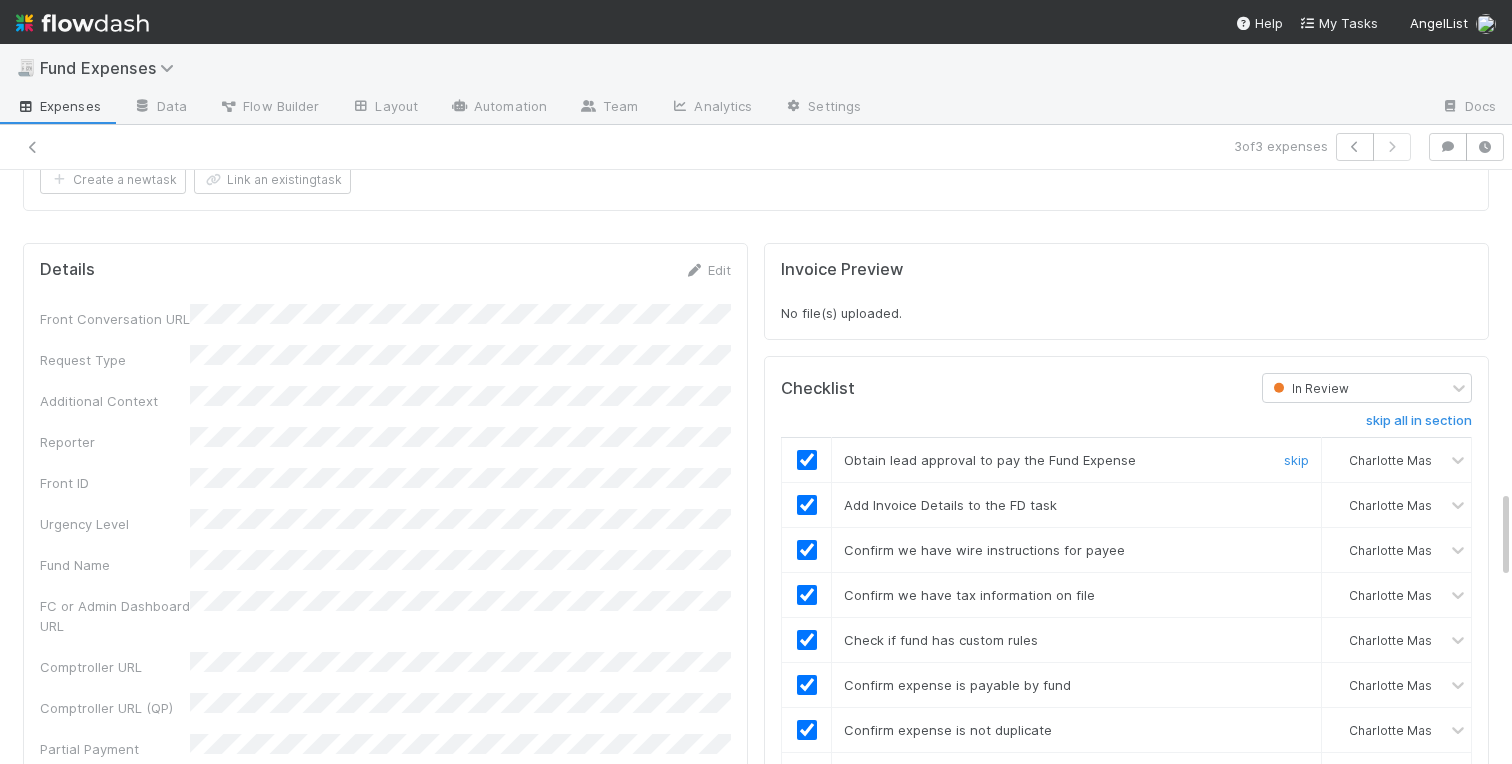 scroll, scrollTop: 1910, scrollLeft: 0, axis: vertical 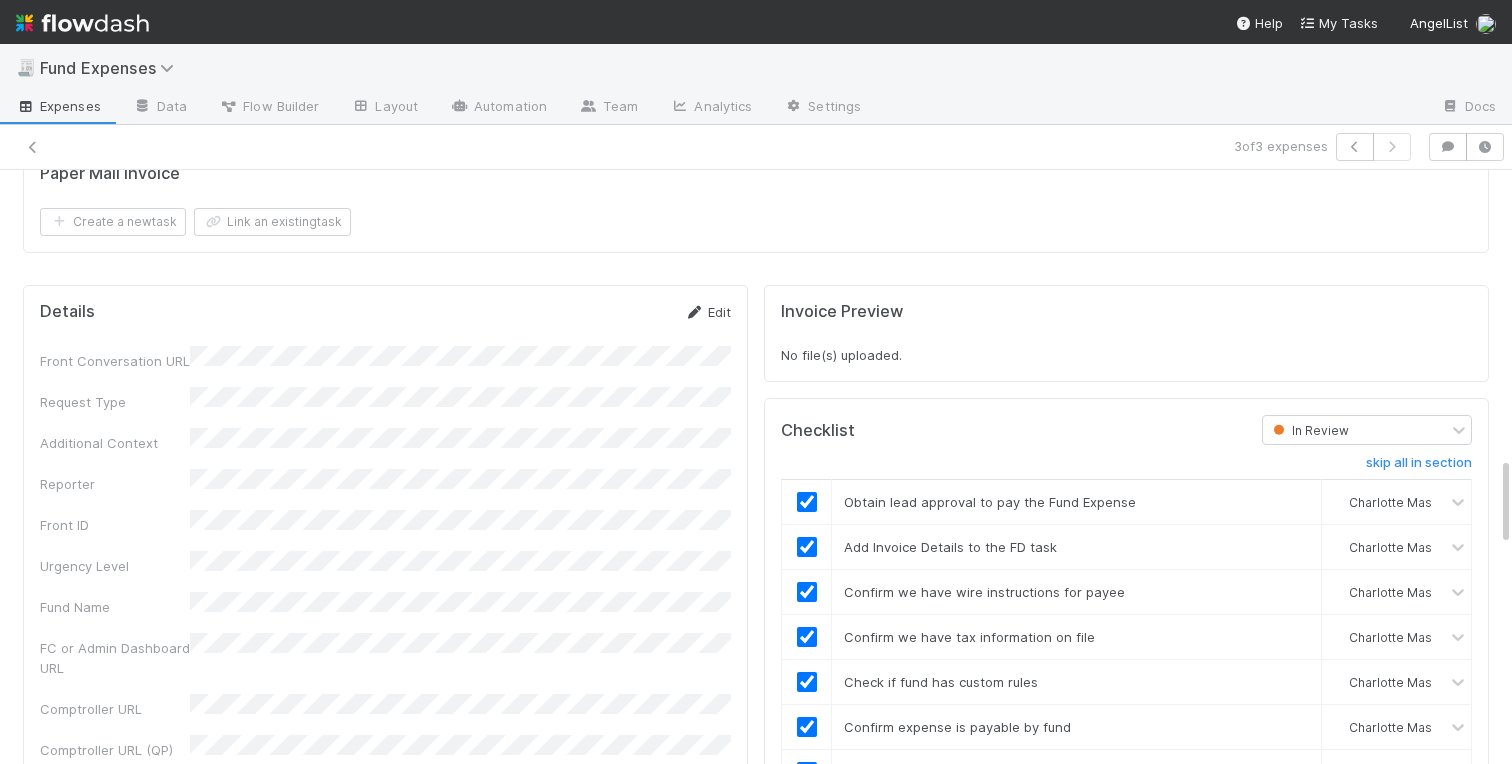 click on "Edit" at bounding box center (707, 312) 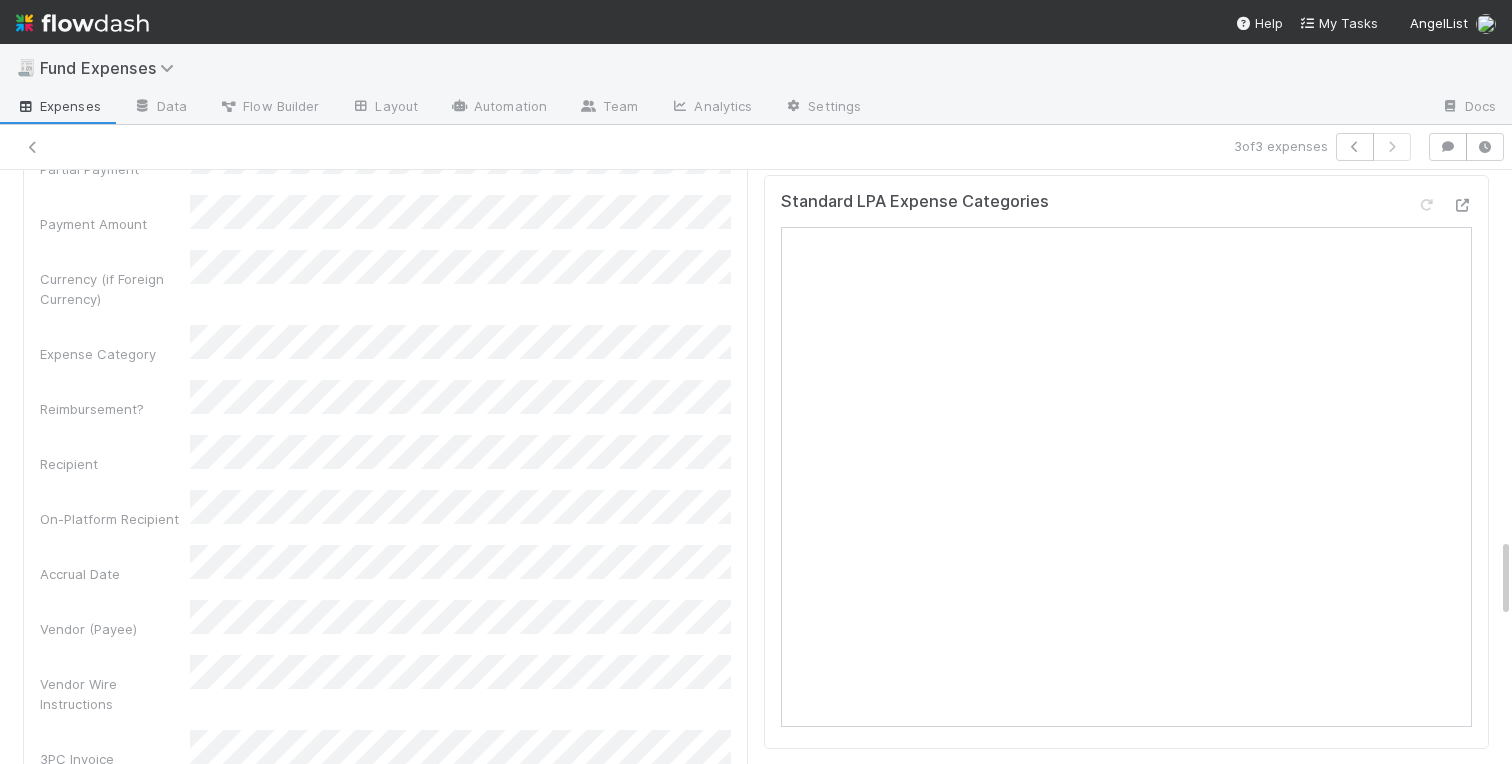 scroll, scrollTop: 2758, scrollLeft: 0, axis: vertical 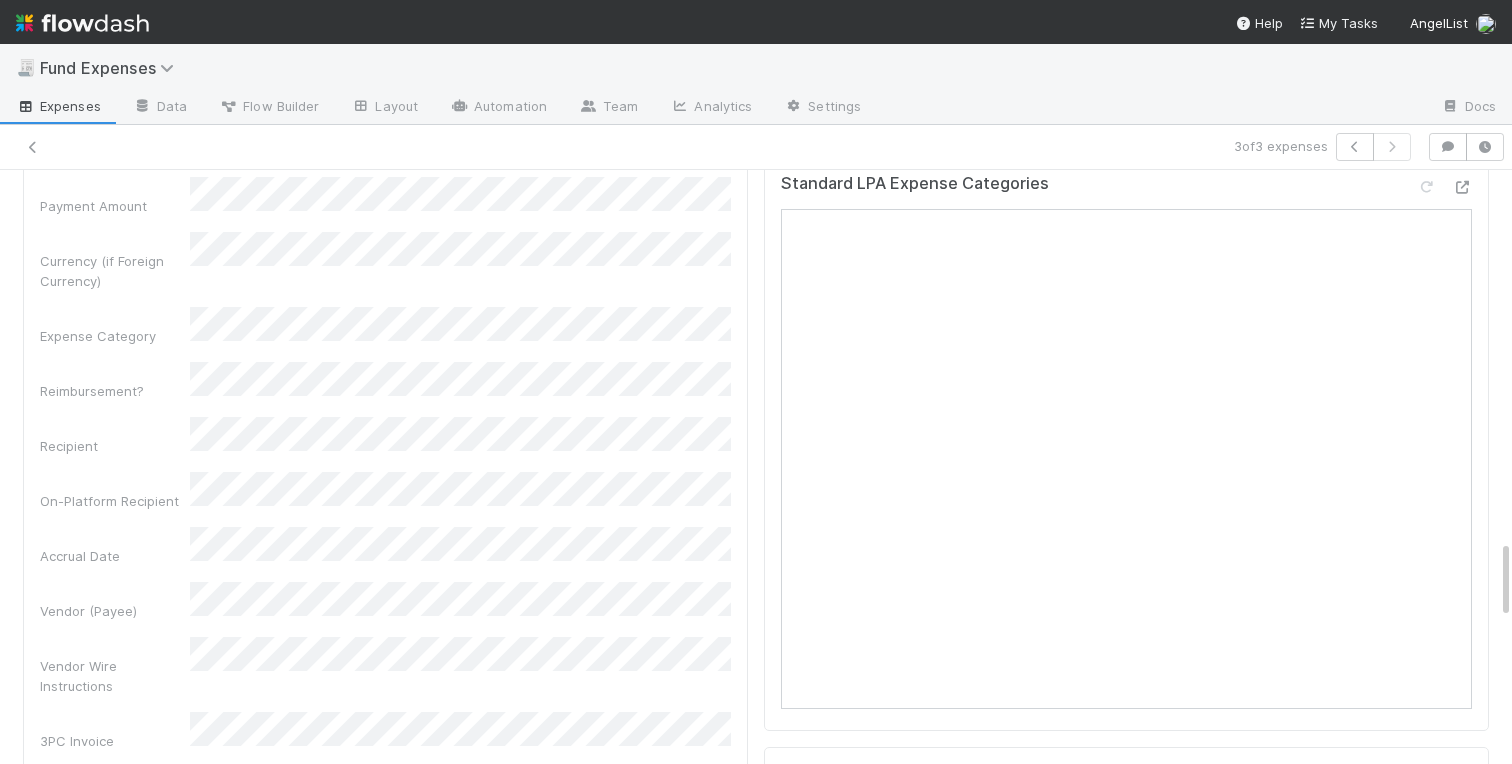 click on "Vendor Wire Instructions" at bounding box center (115, 676) 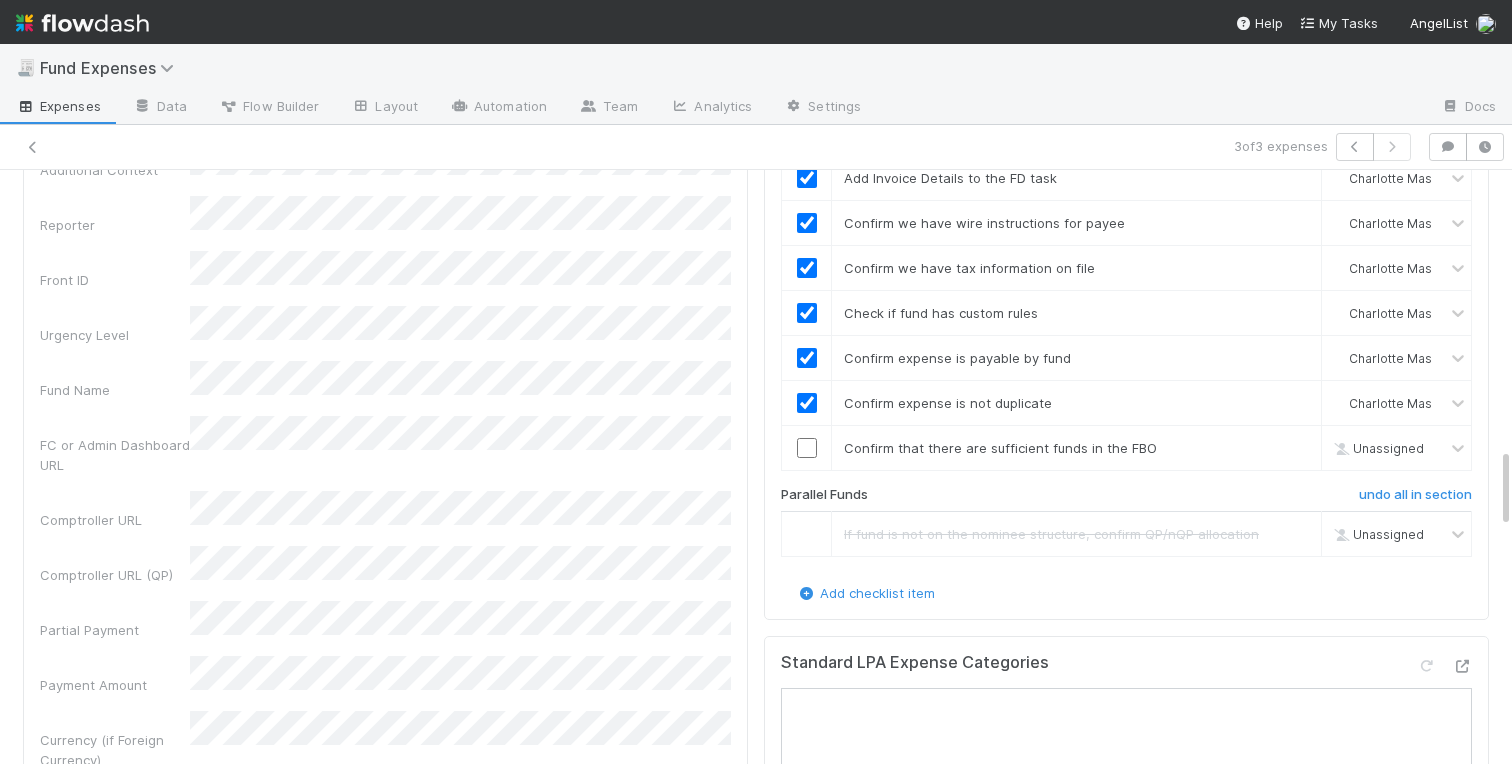 scroll, scrollTop: 1942, scrollLeft: 0, axis: vertical 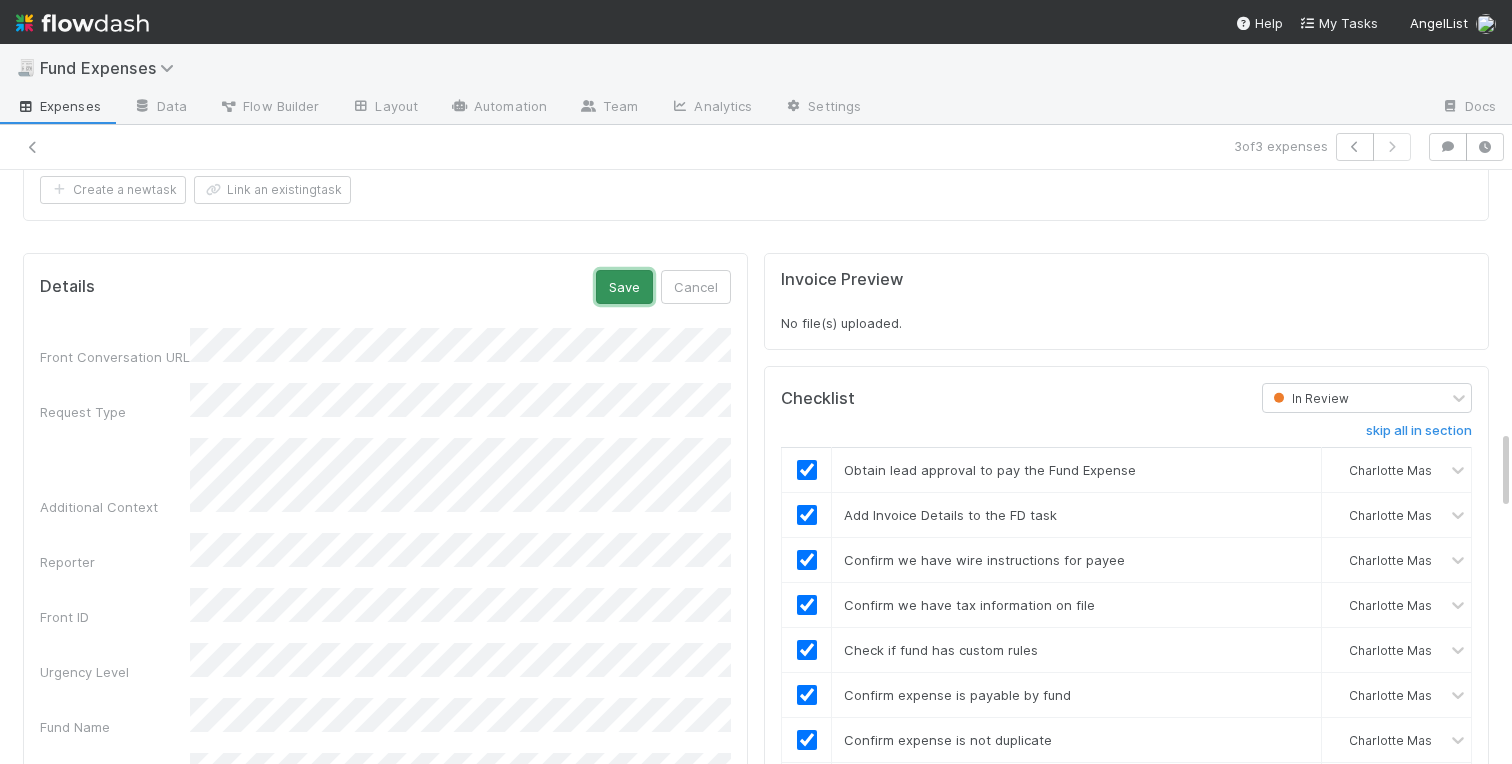click on "Save" at bounding box center (624, 287) 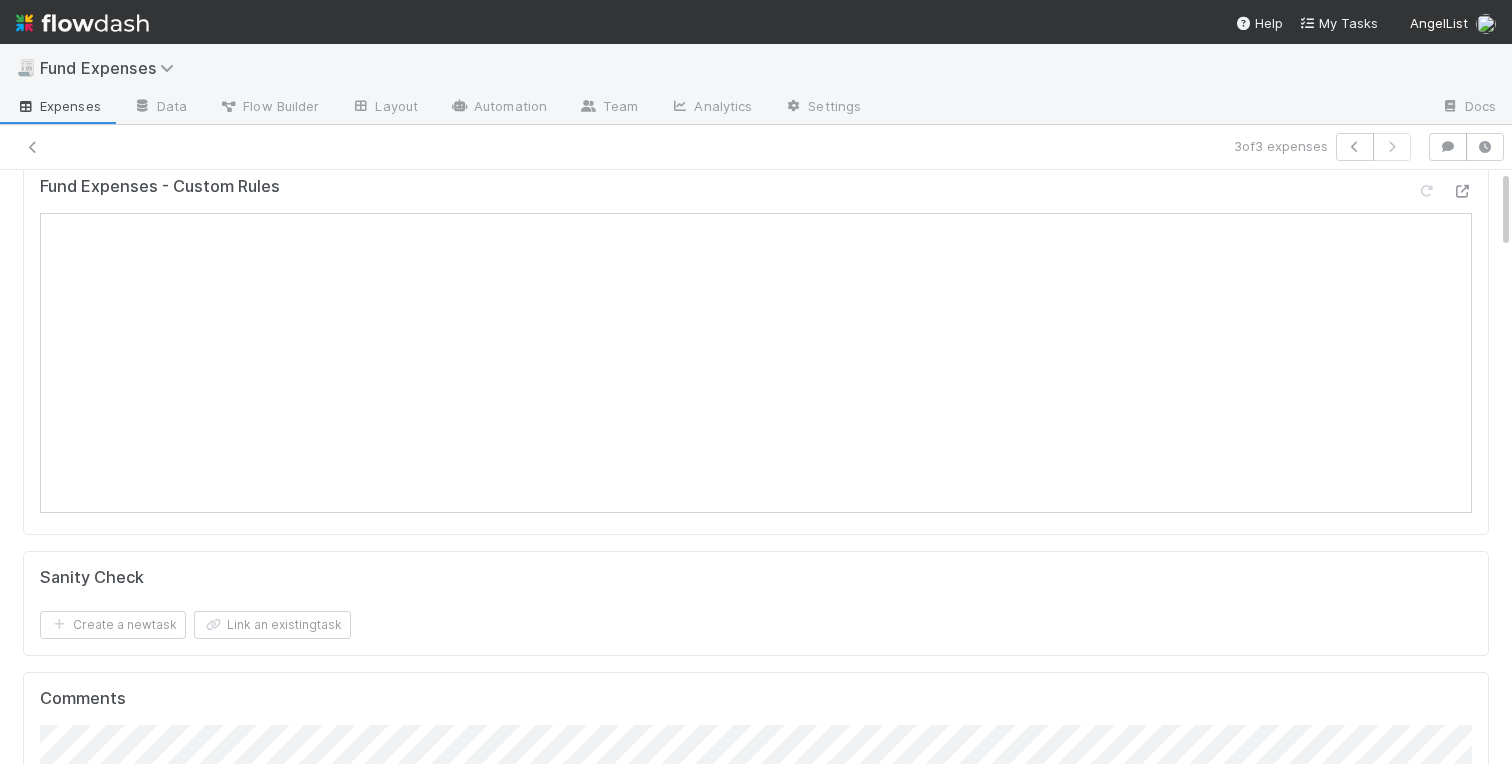 scroll, scrollTop: 0, scrollLeft: 0, axis: both 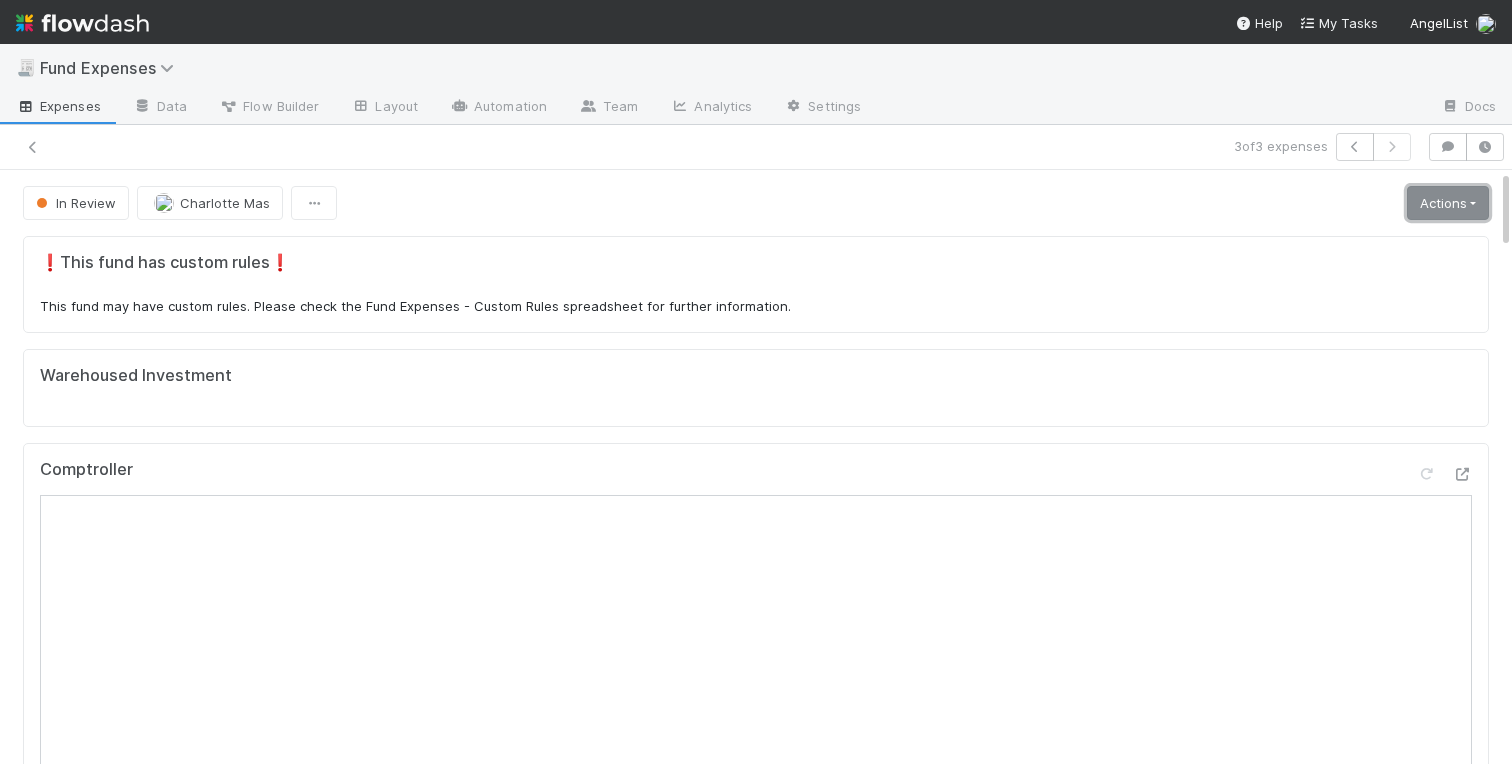 click on "Actions" at bounding box center [1448, 203] 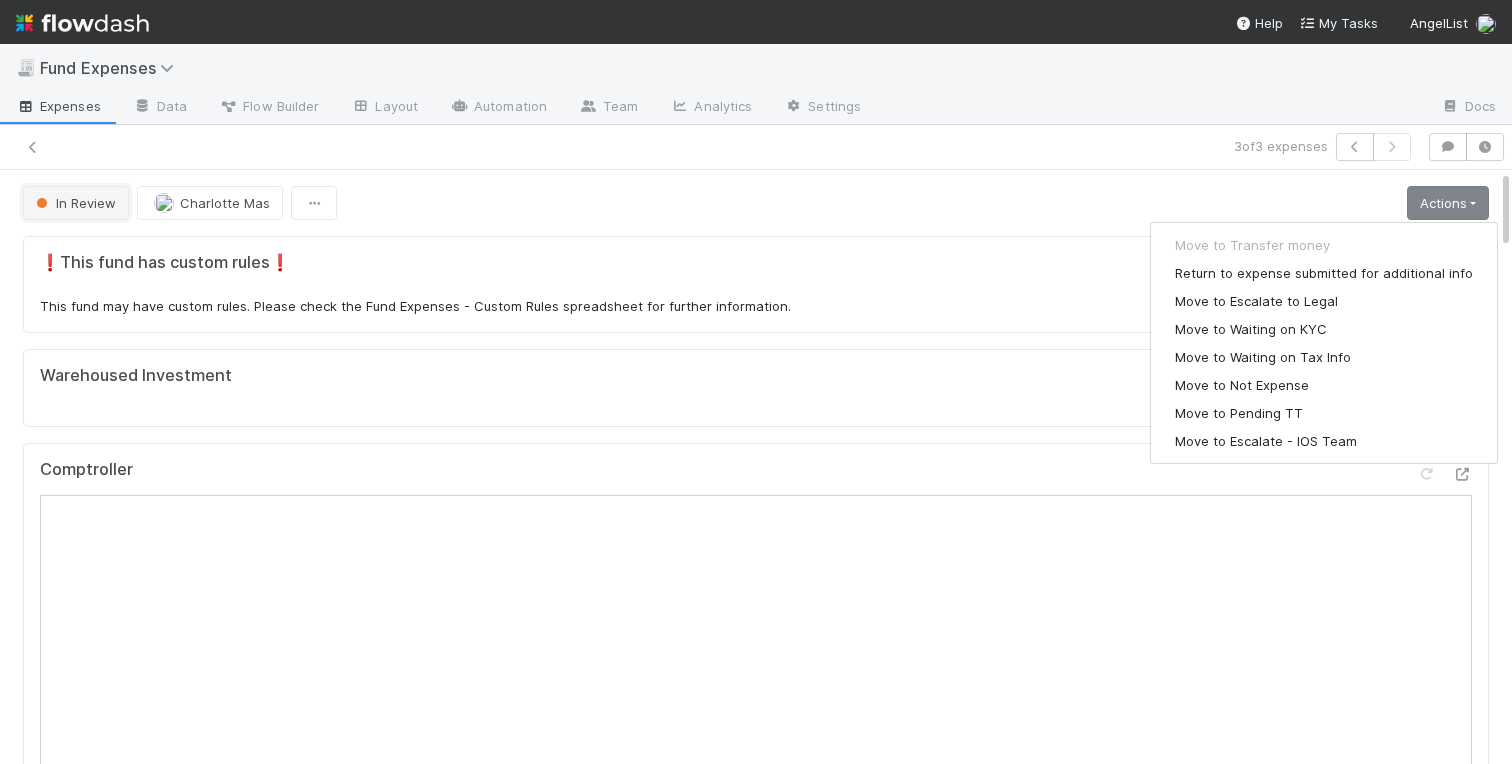 click on "In Review" at bounding box center (74, 203) 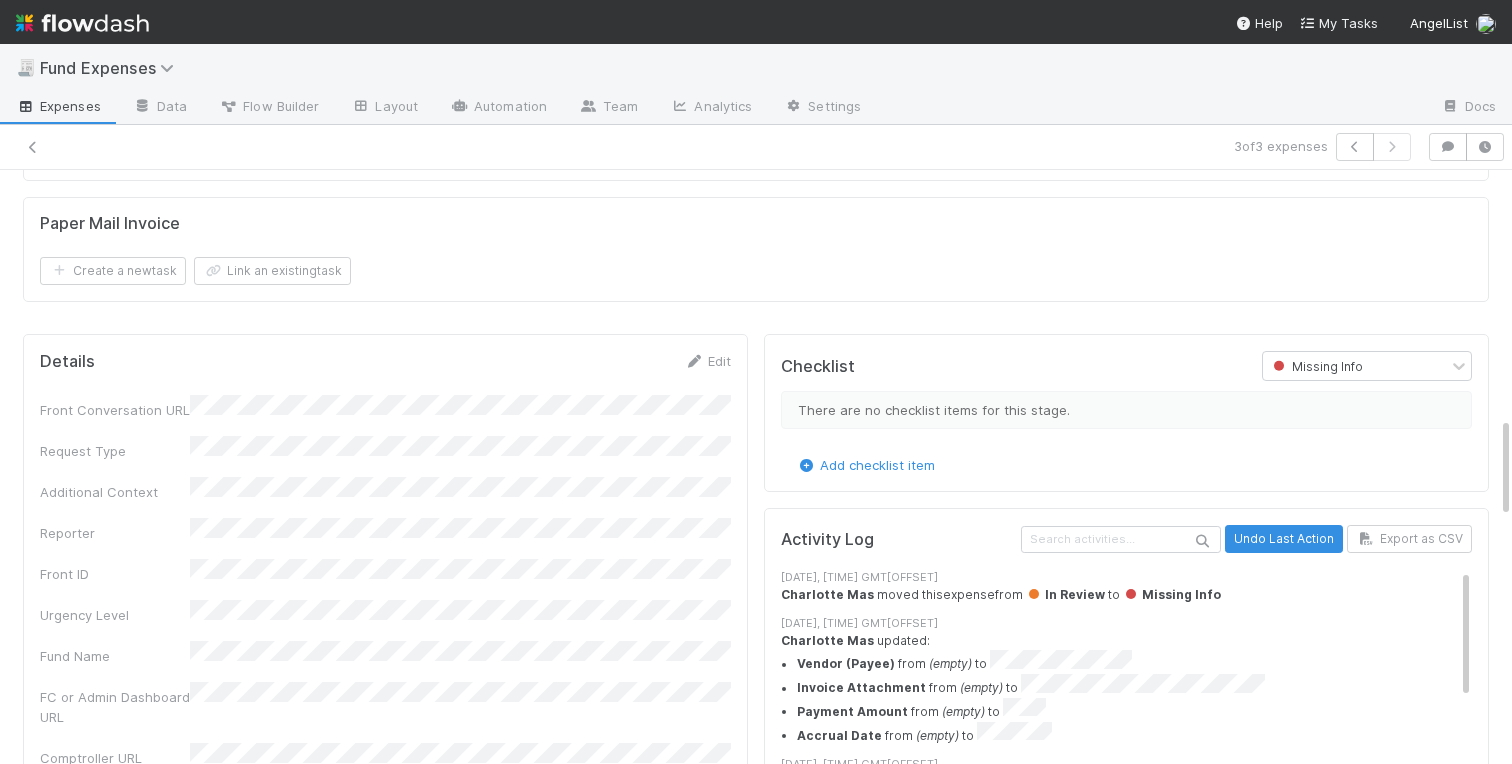 scroll, scrollTop: 1459, scrollLeft: 0, axis: vertical 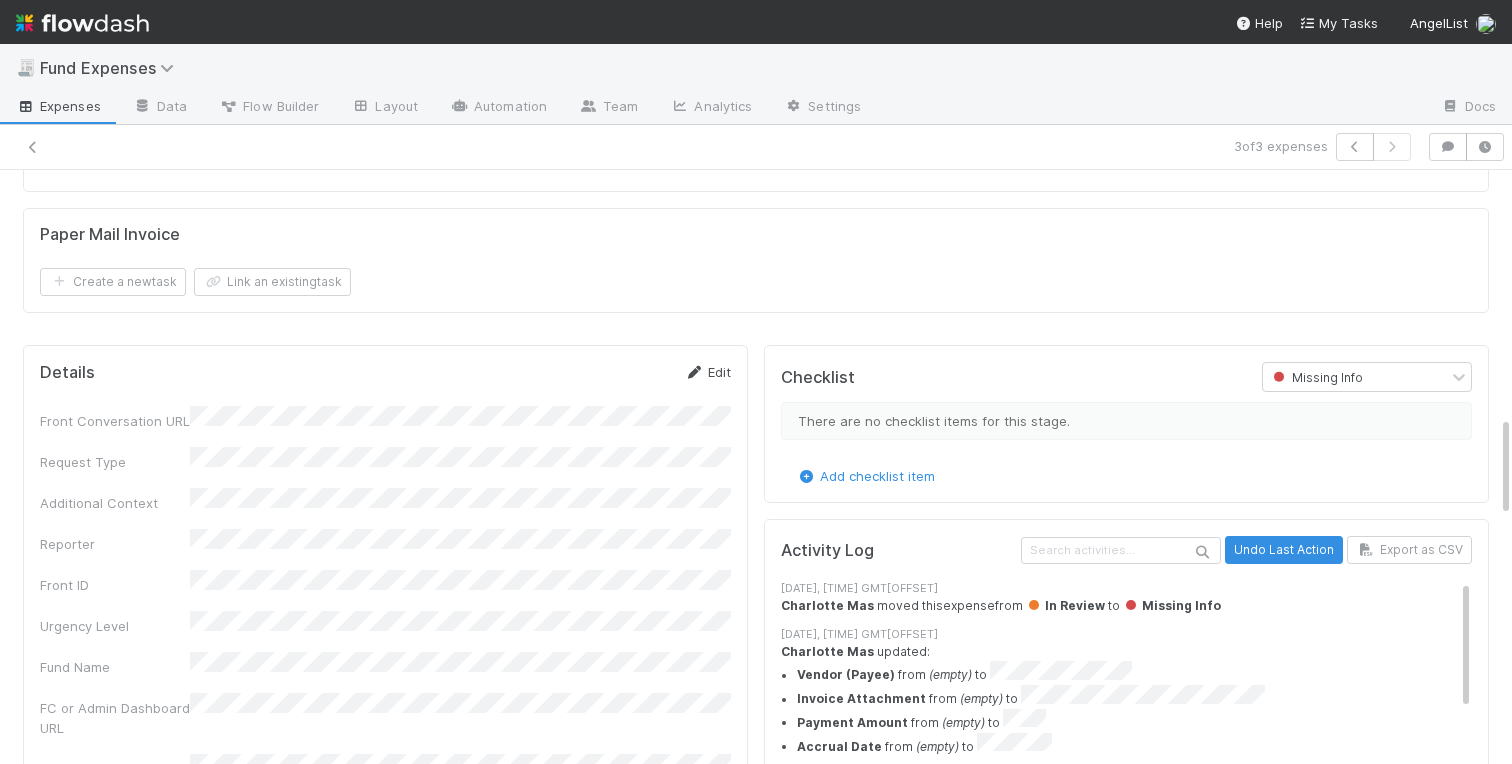 click on "Edit" at bounding box center [707, 372] 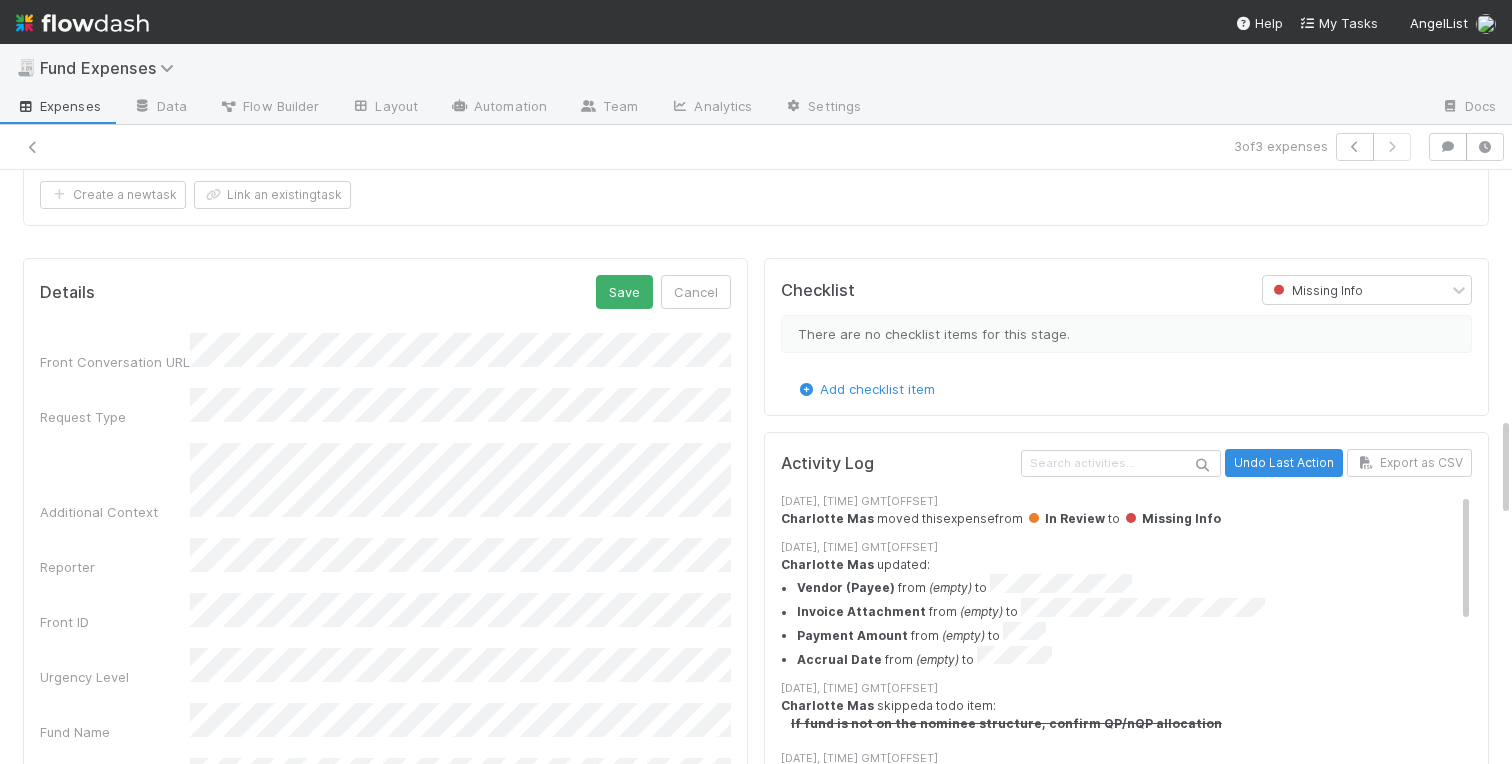 scroll, scrollTop: 1551, scrollLeft: 0, axis: vertical 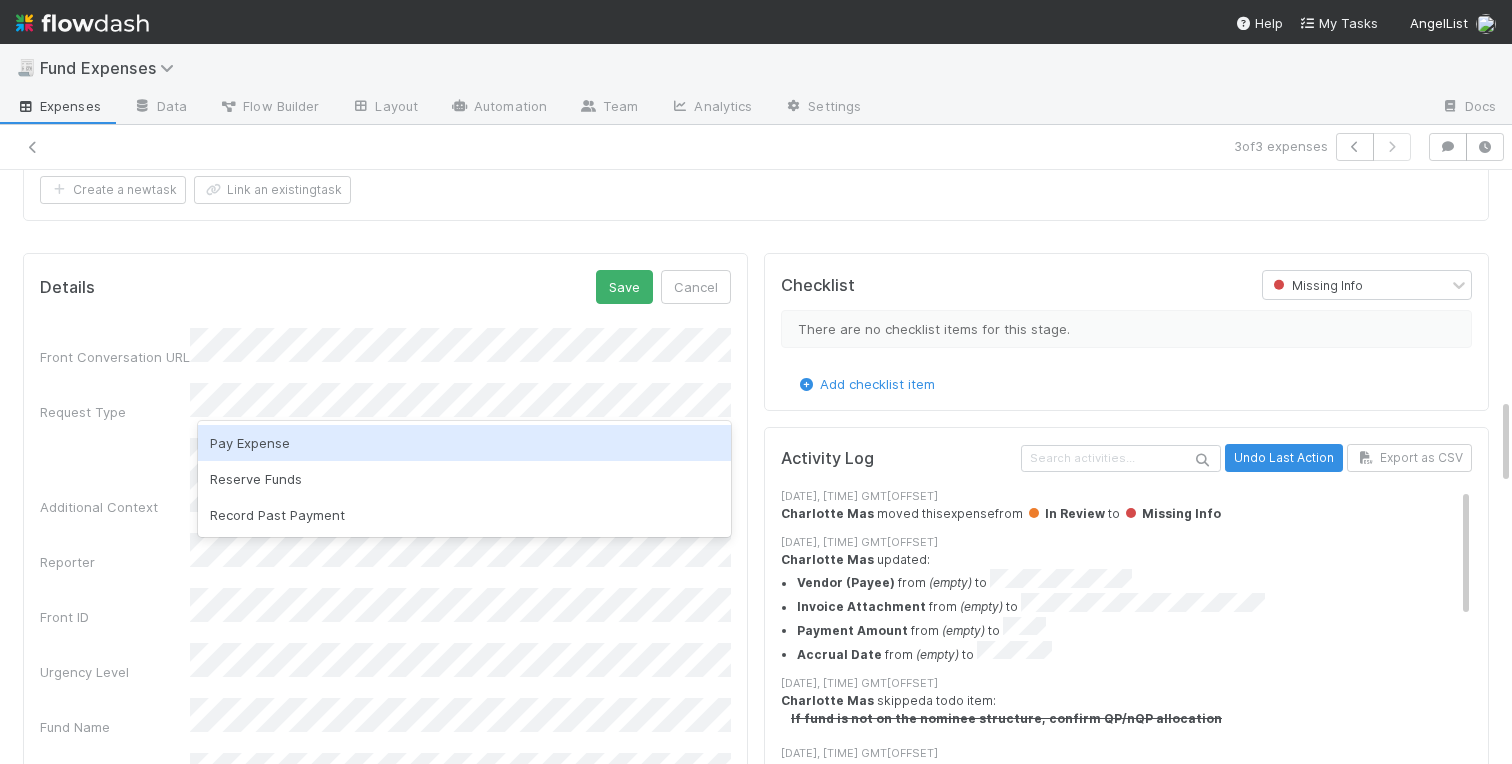 click on "Pay Expense" at bounding box center (464, 443) 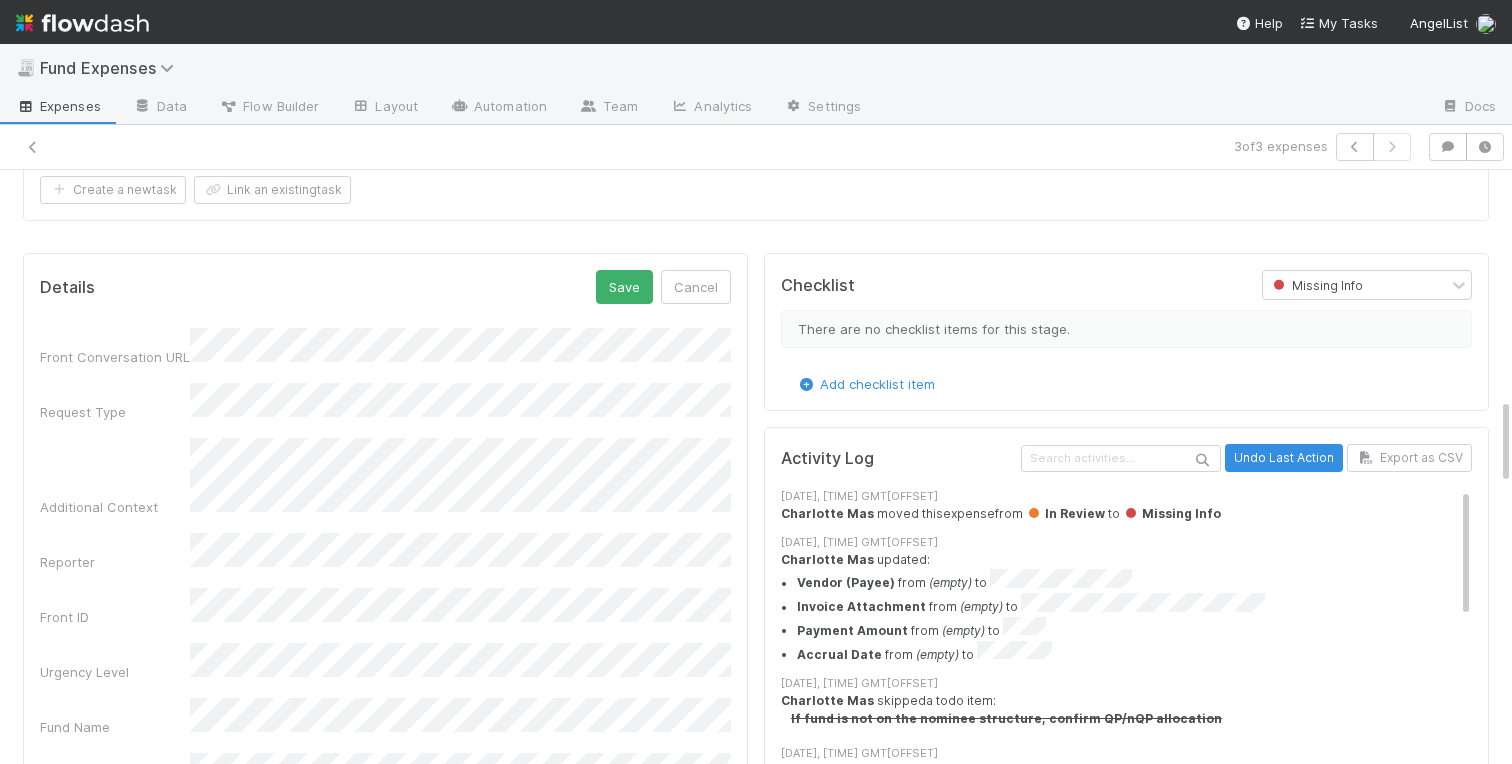click on "Front ID" at bounding box center [115, 617] 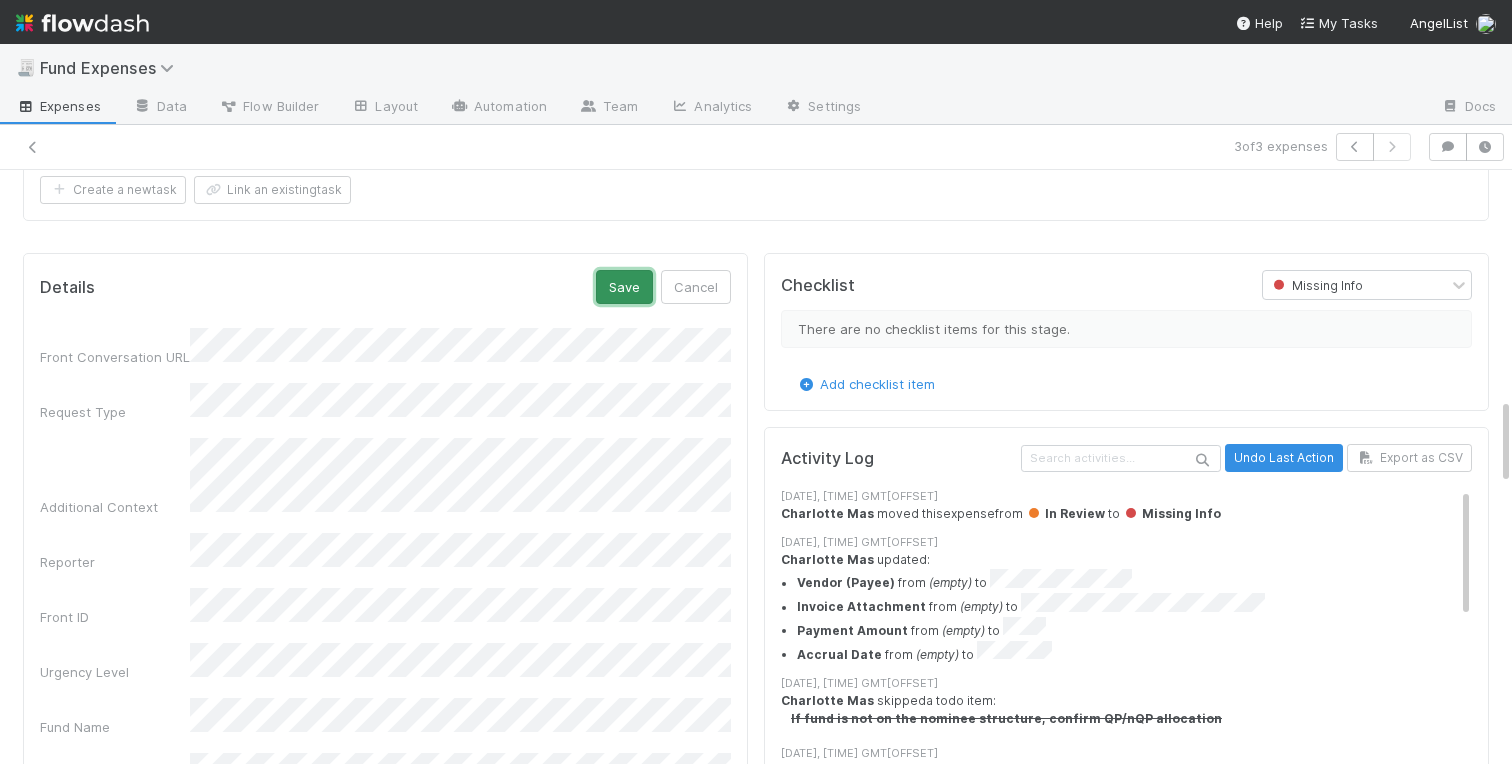 click on "Save" at bounding box center [624, 287] 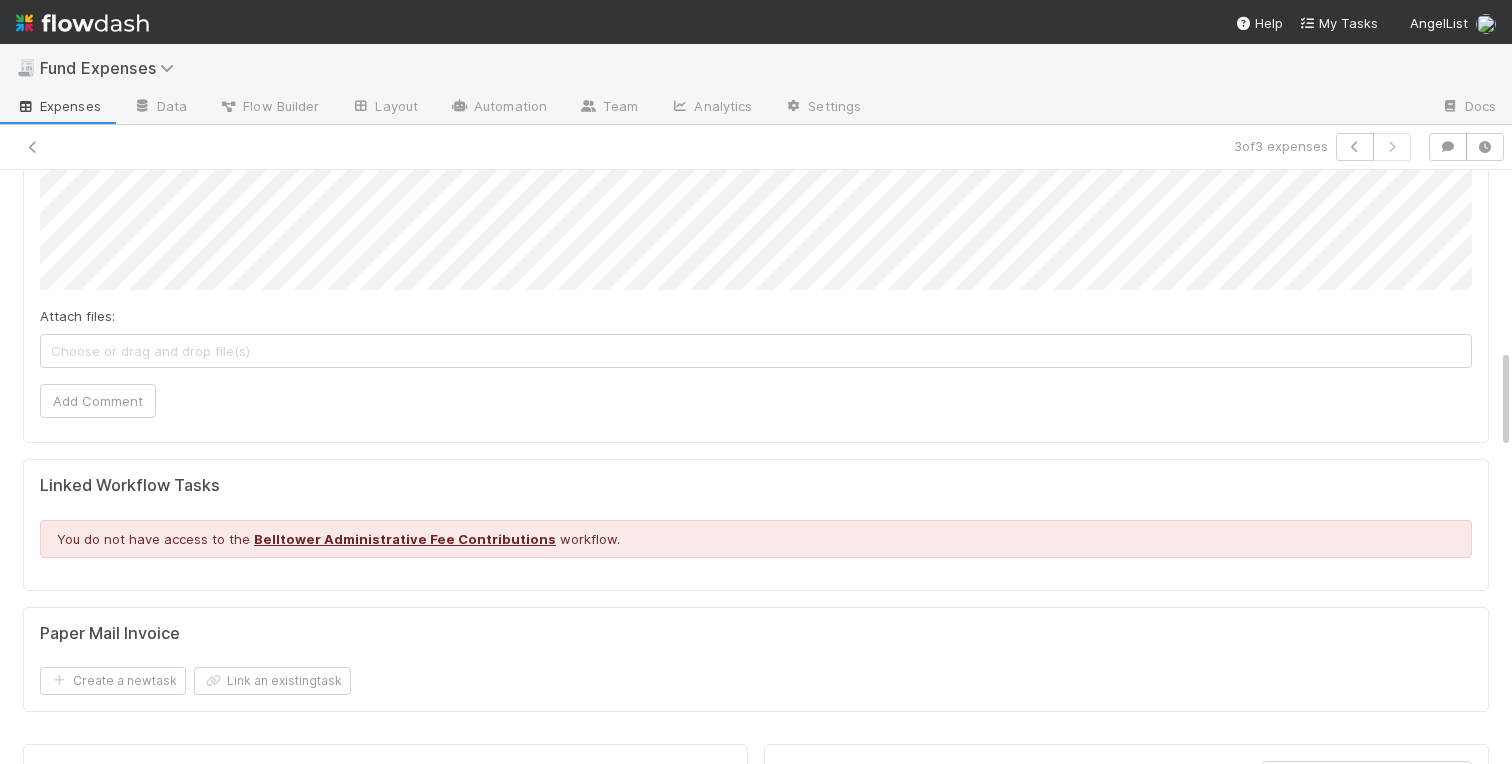 scroll, scrollTop: 981, scrollLeft: 0, axis: vertical 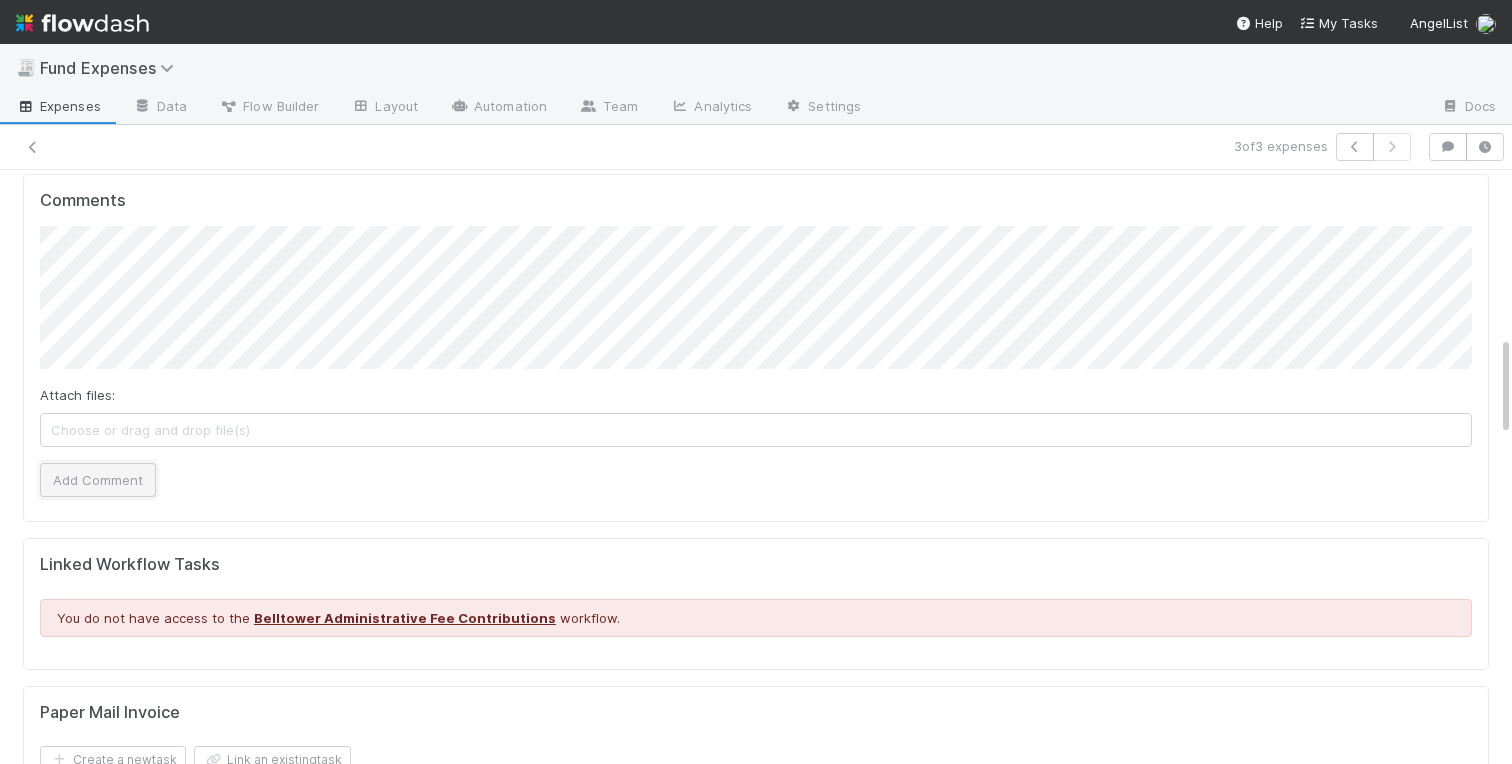 click on "Add Comment" at bounding box center [98, 480] 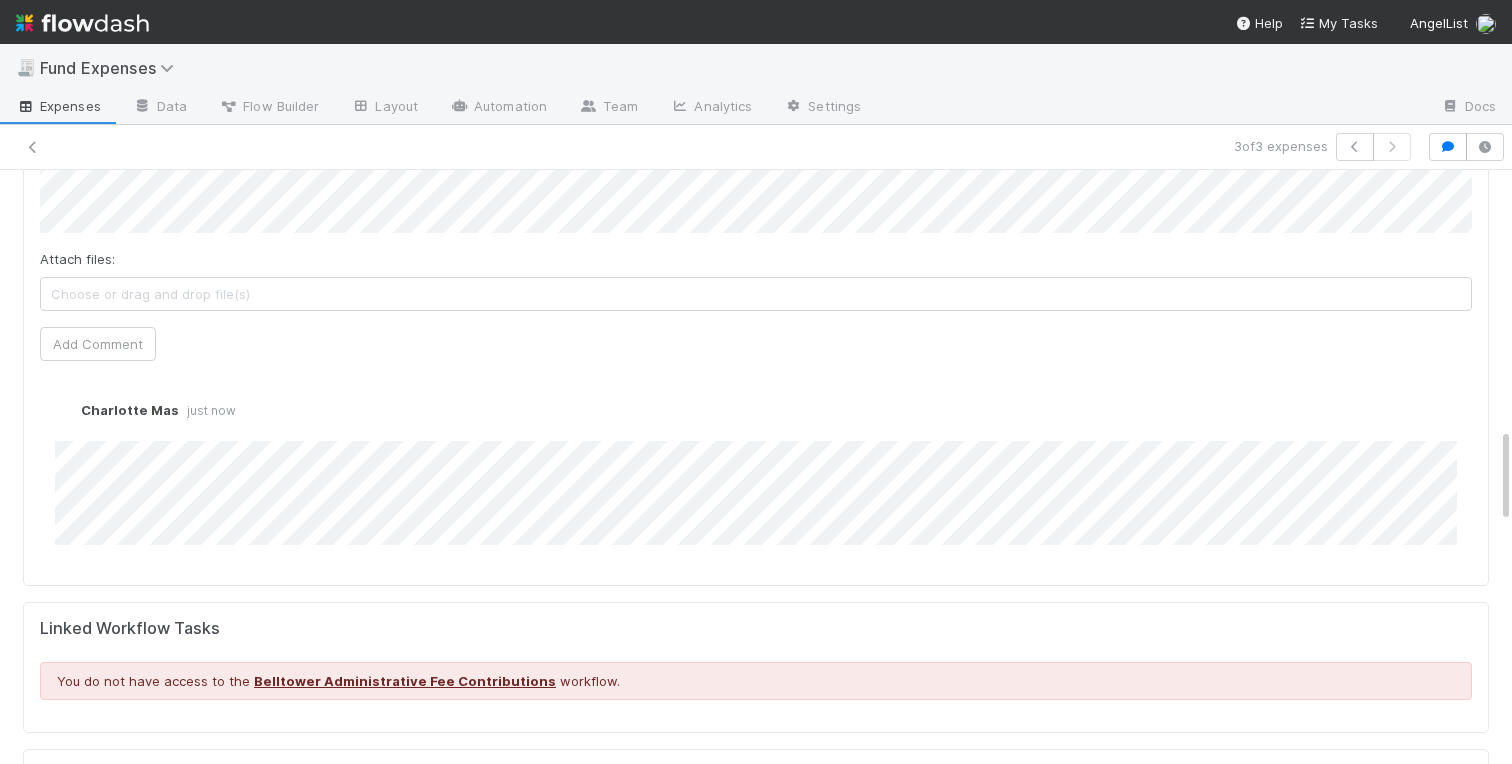 scroll, scrollTop: 977, scrollLeft: 0, axis: vertical 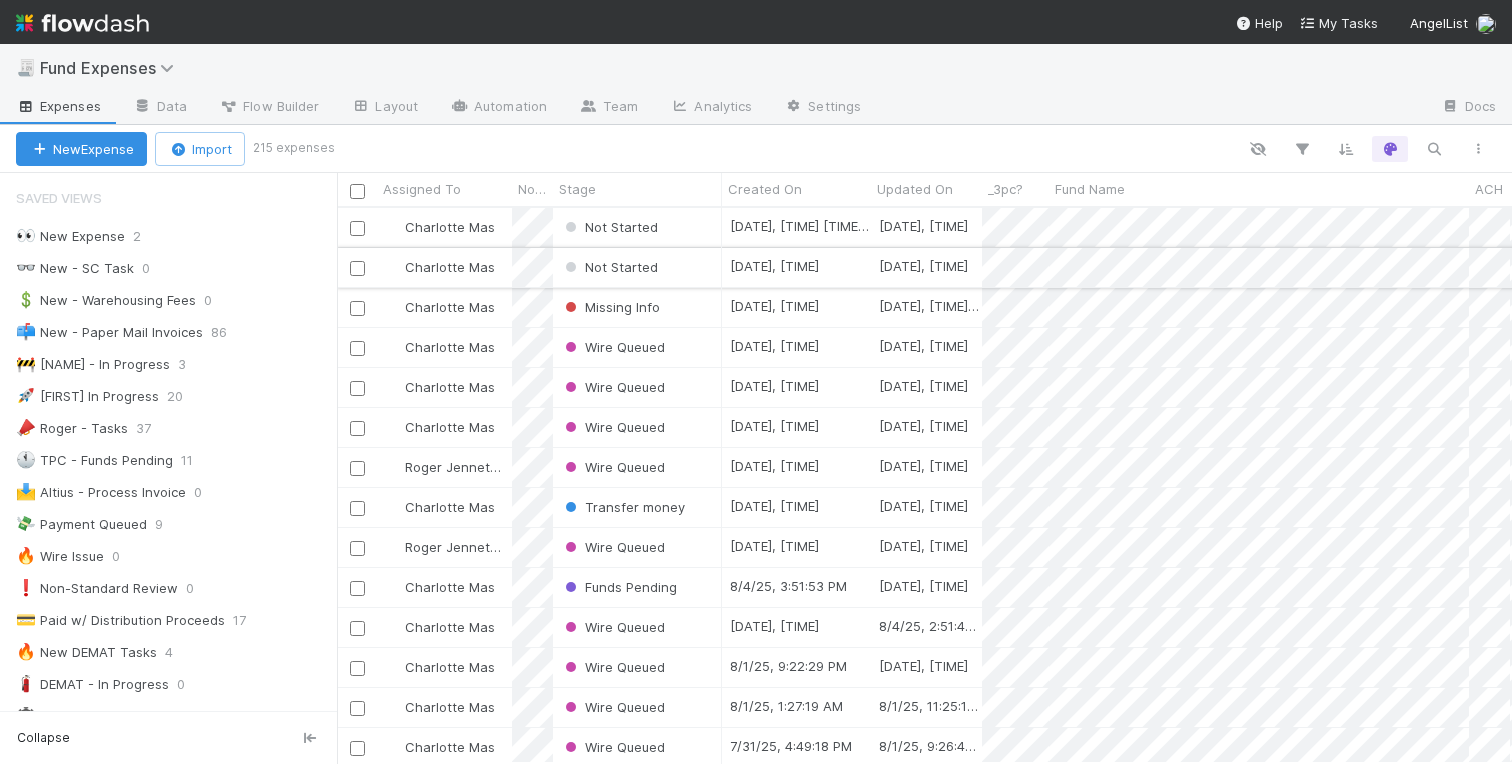 click on "Not Started" at bounding box center [637, 267] 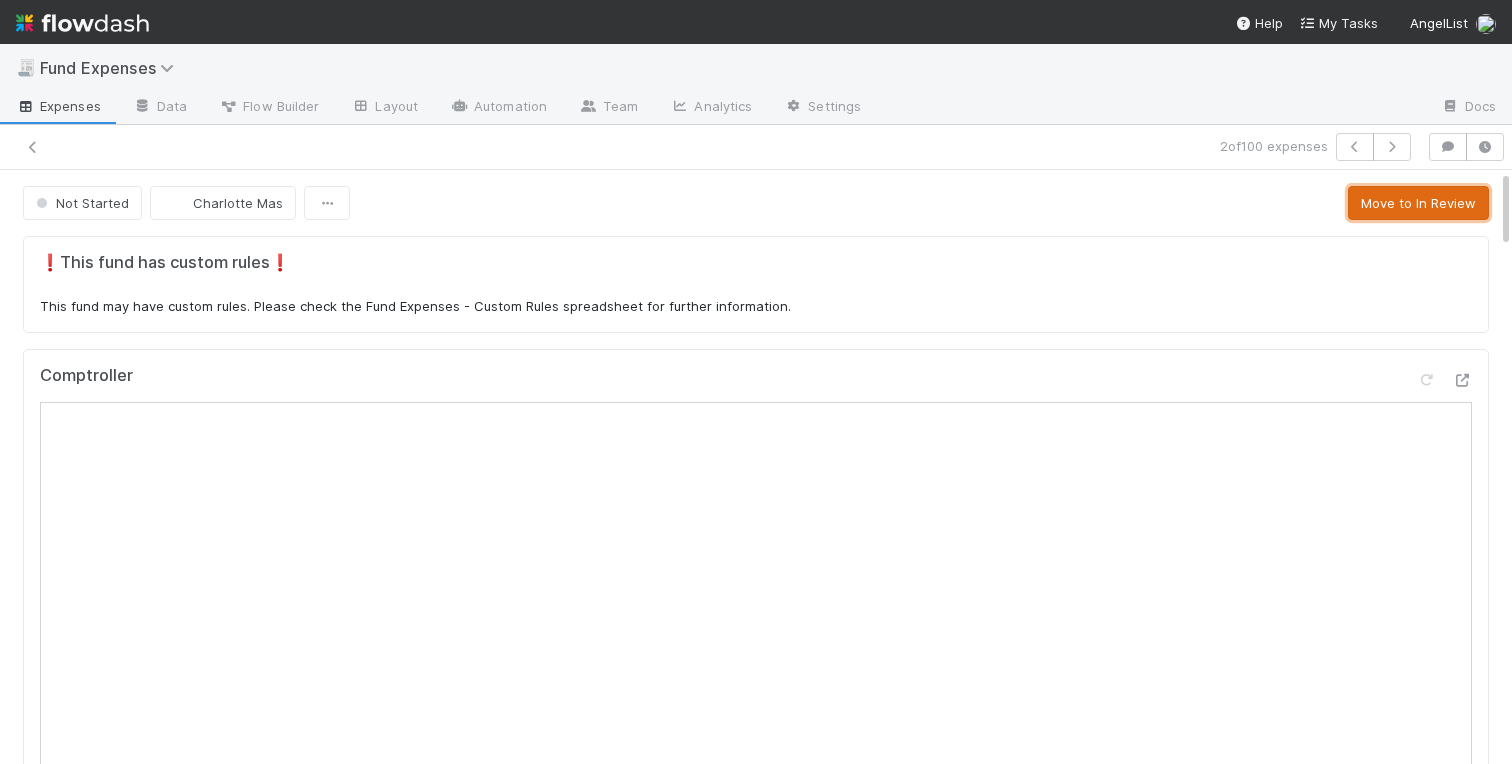 click on "Move to In Review" at bounding box center [1418, 203] 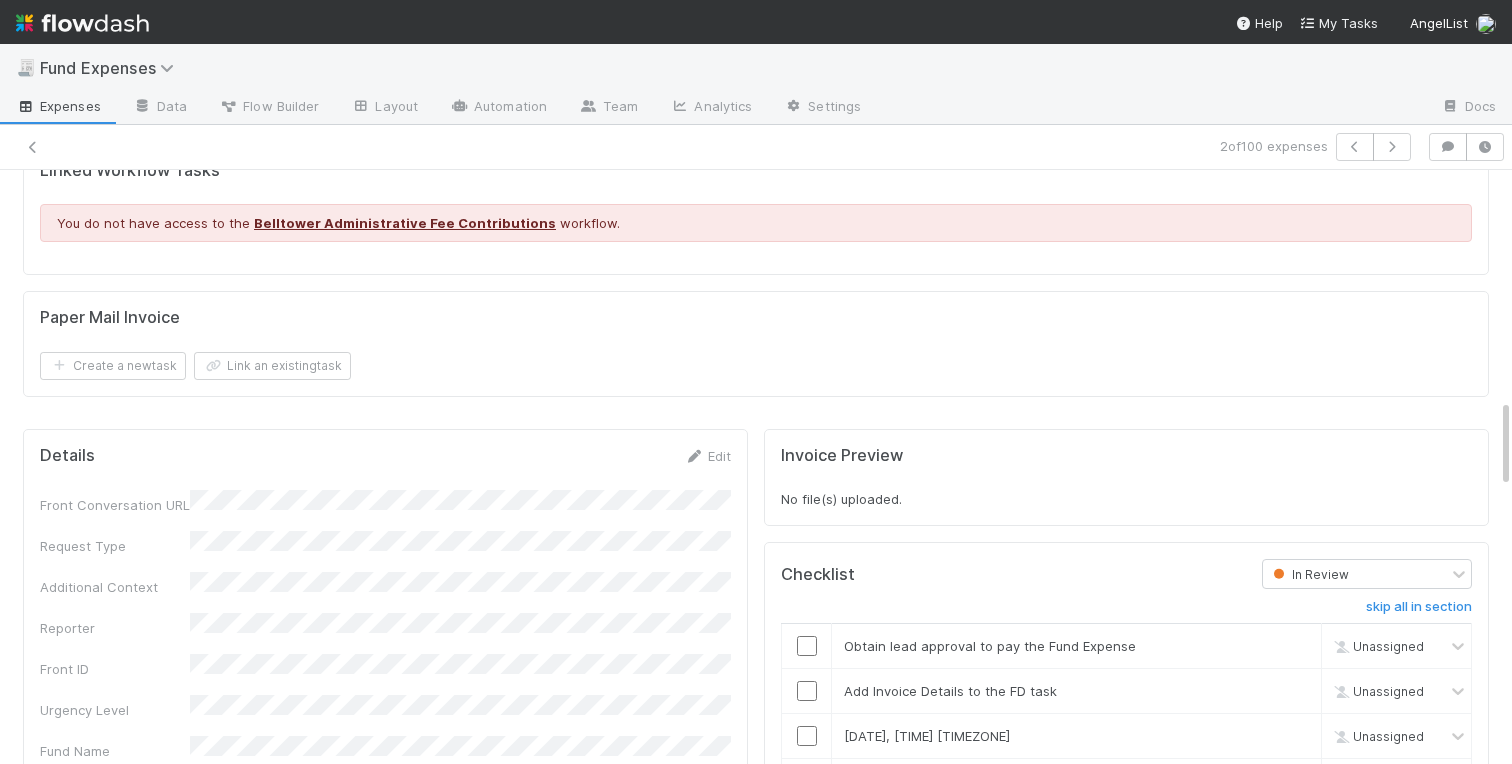 scroll, scrollTop: 1948, scrollLeft: 0, axis: vertical 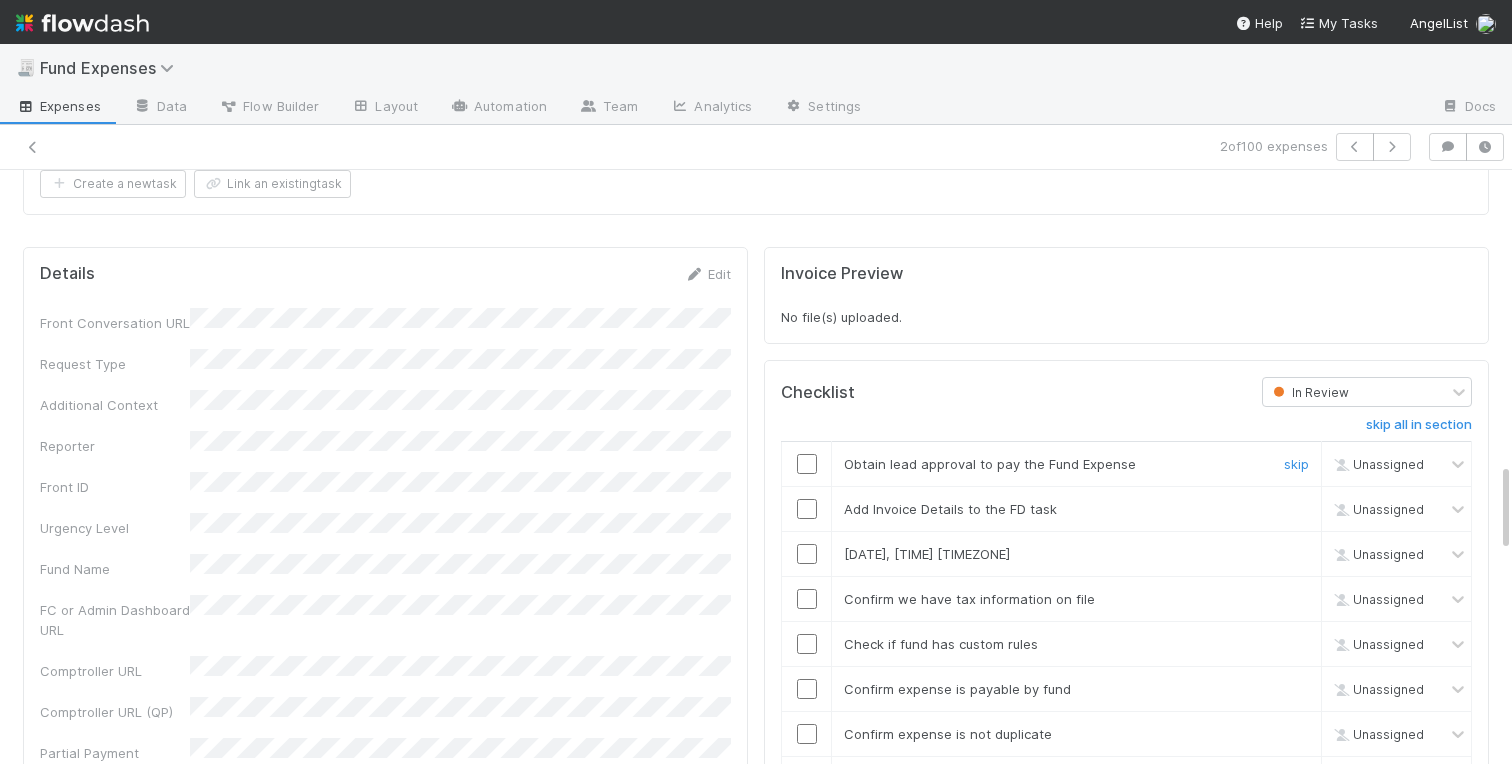 click at bounding box center [807, 464] 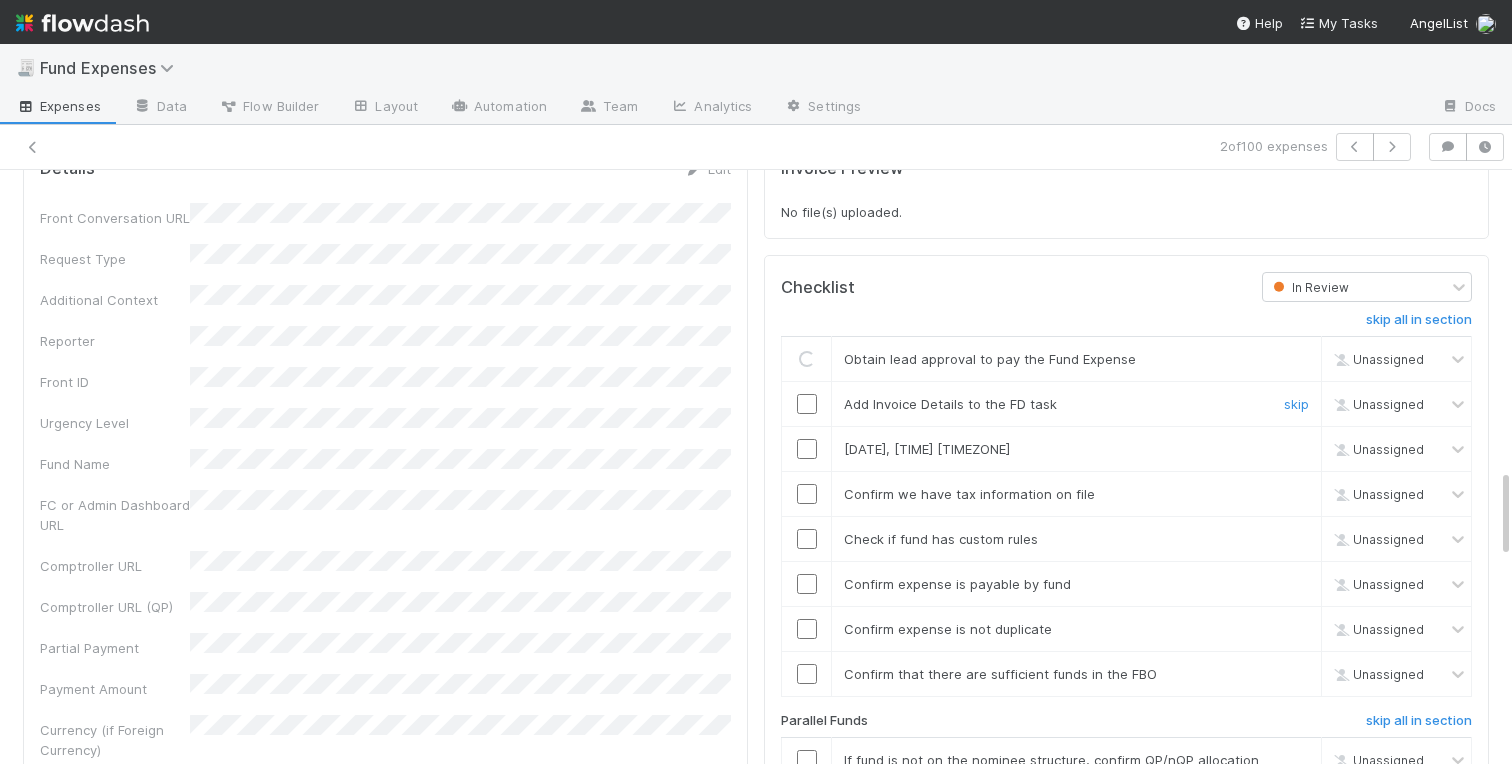 scroll, scrollTop: 2074, scrollLeft: 0, axis: vertical 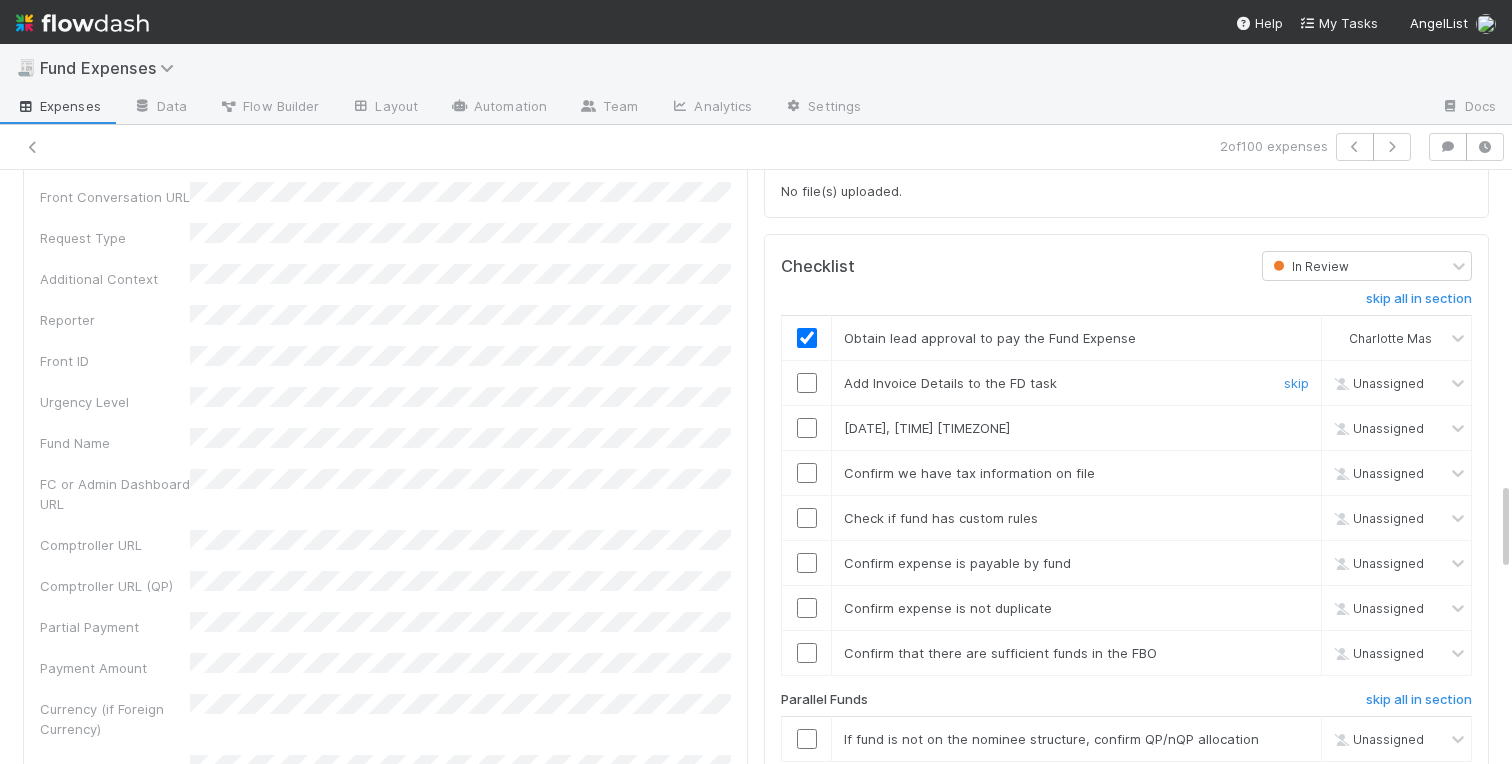 click at bounding box center (807, 383) 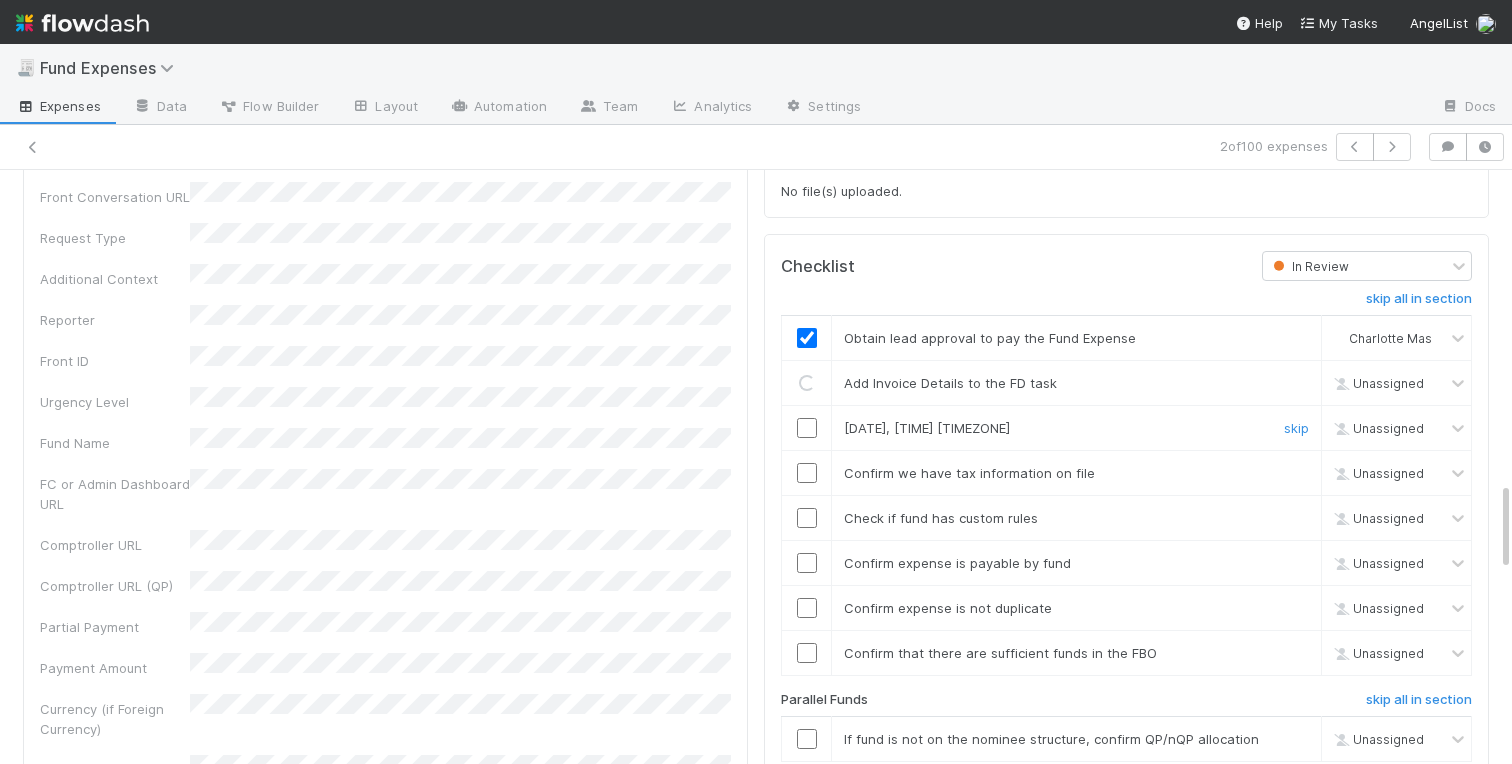 click at bounding box center [807, 428] 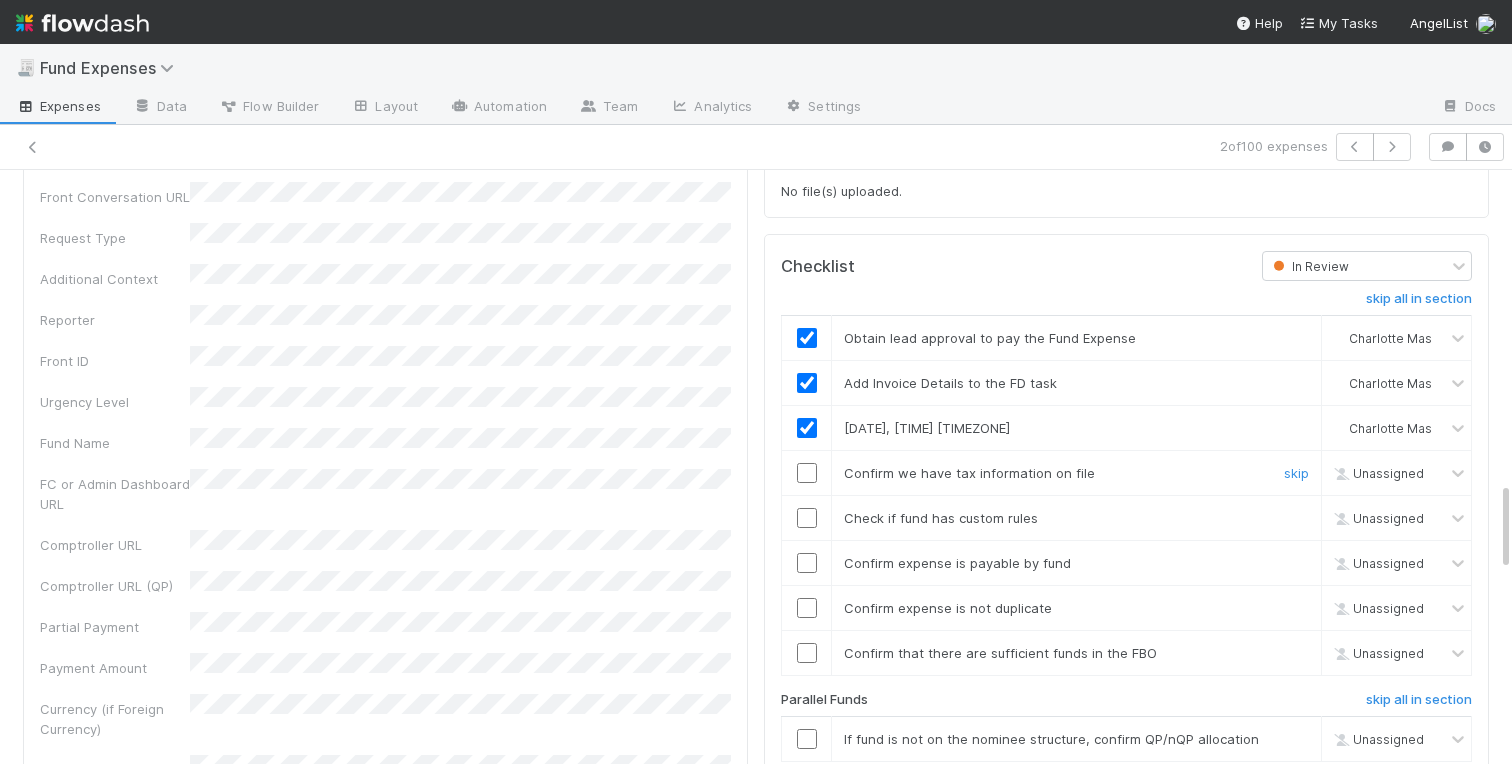 click at bounding box center (807, 473) 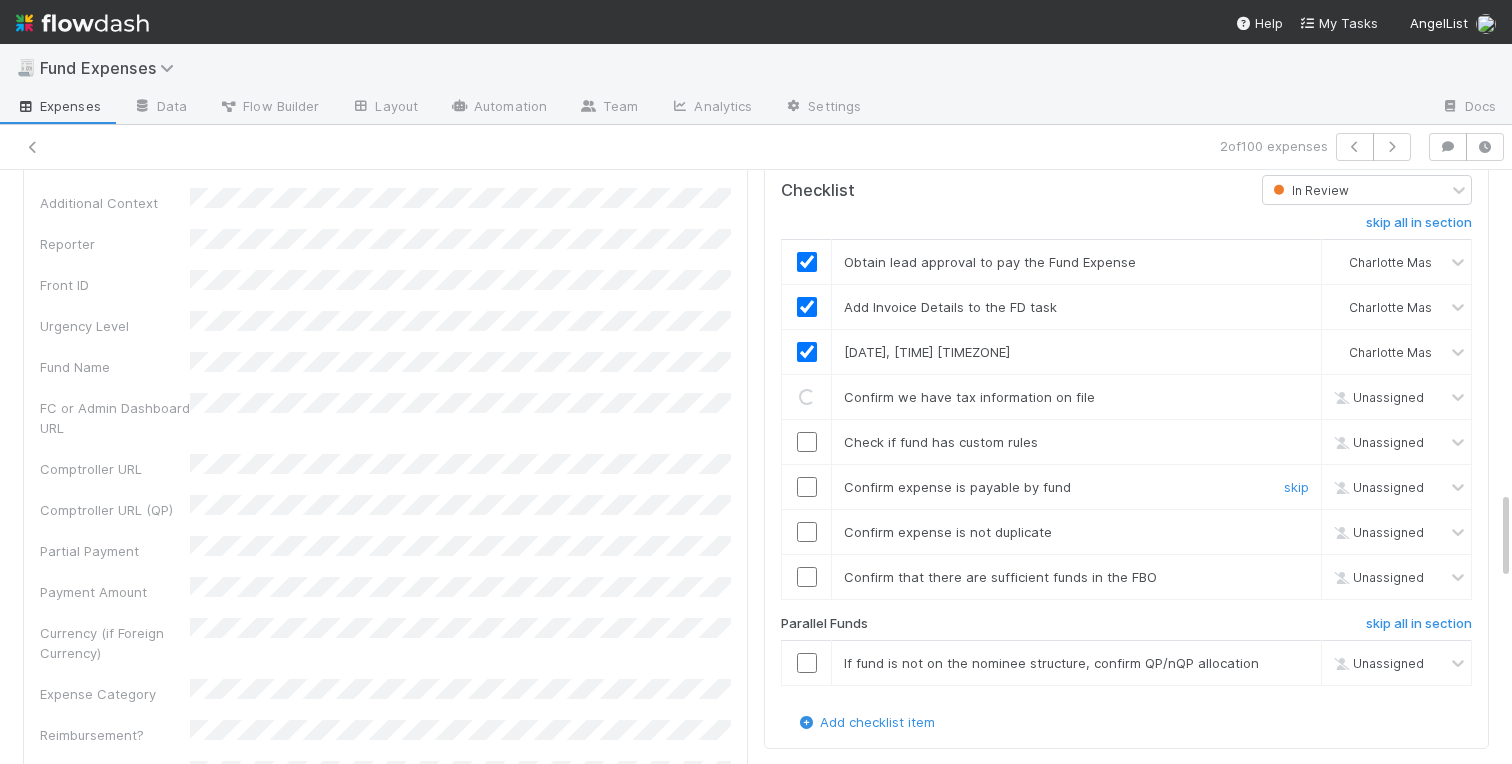 scroll, scrollTop: 2170, scrollLeft: 0, axis: vertical 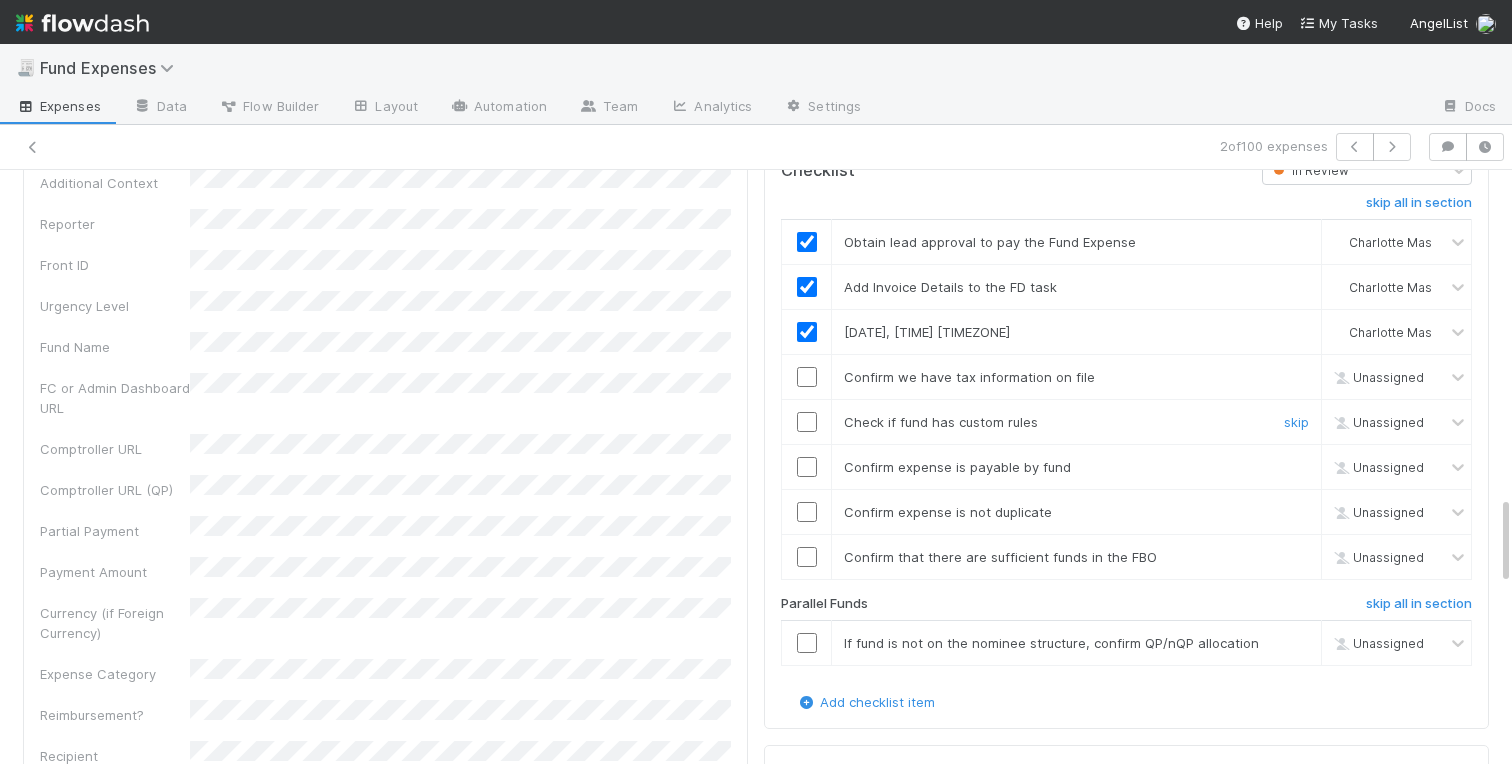click at bounding box center (807, 422) 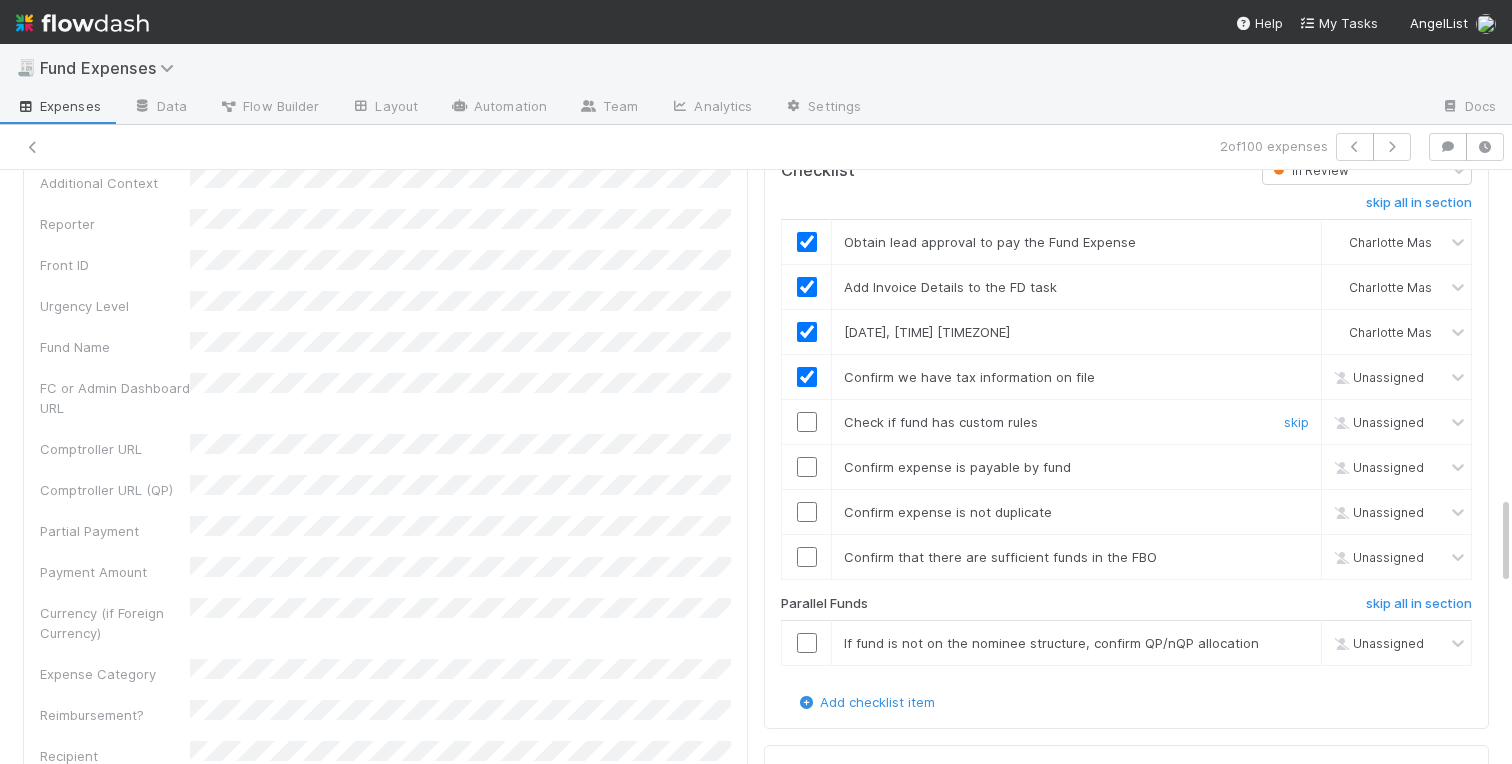 checkbox on "true" 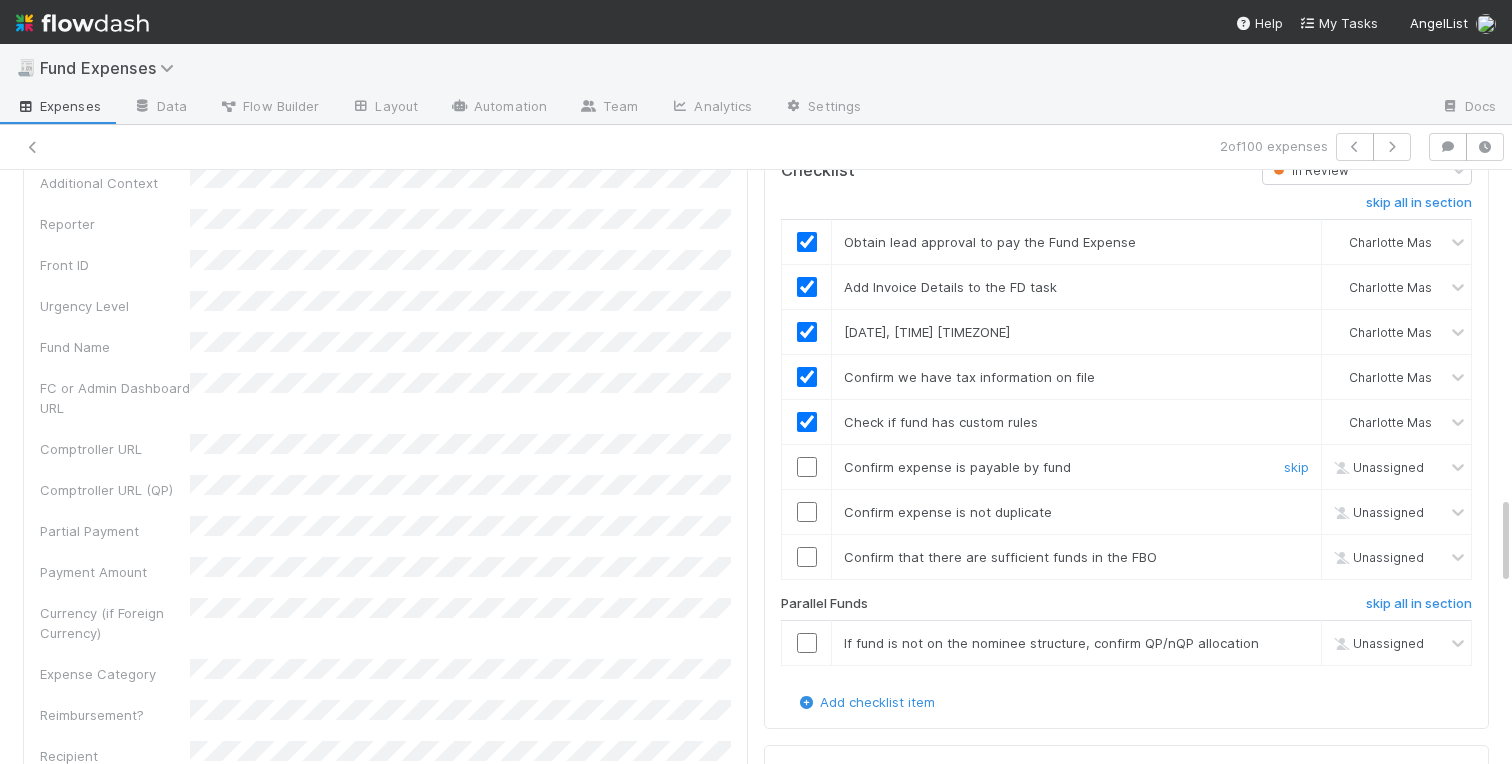 click at bounding box center (807, 467) 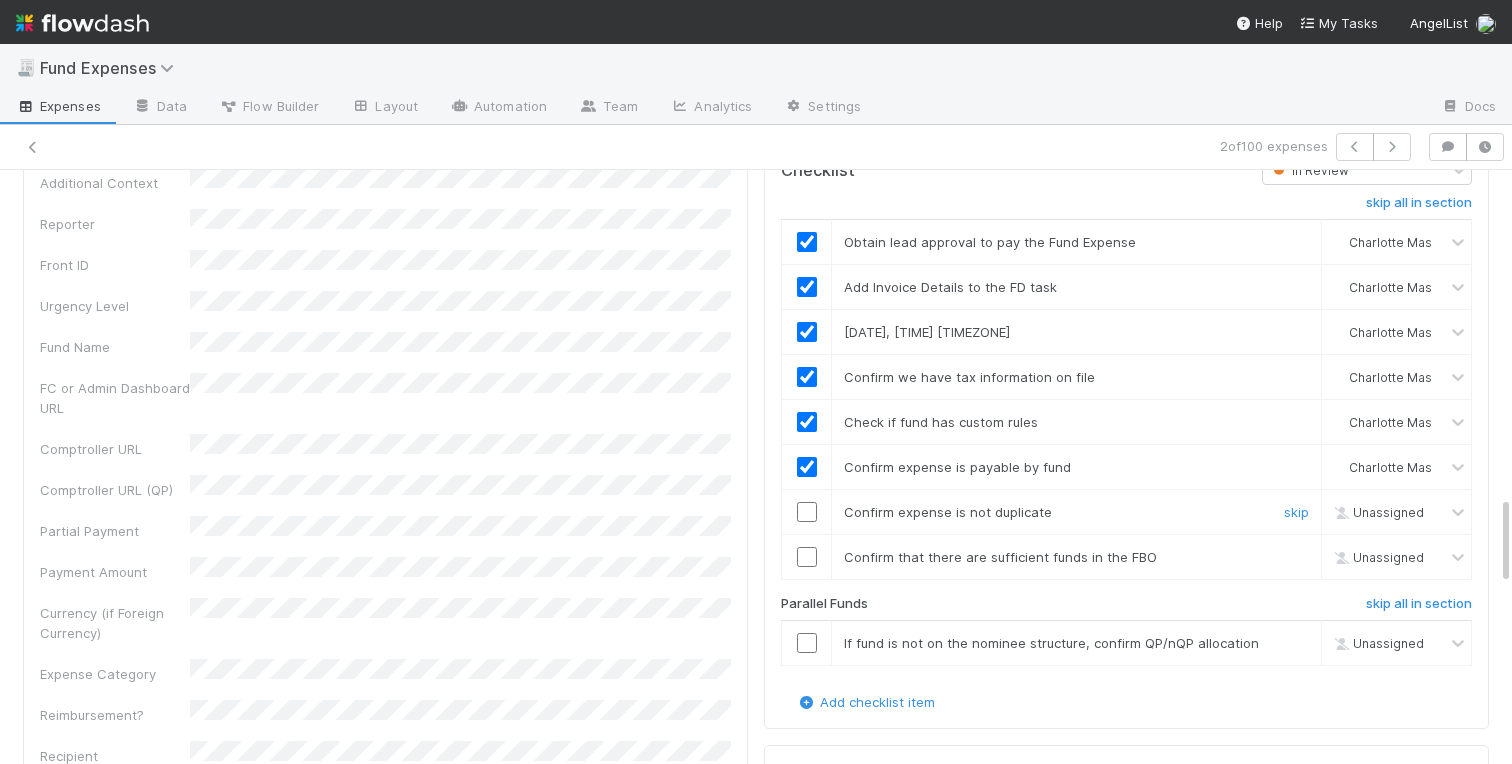 click at bounding box center (807, 512) 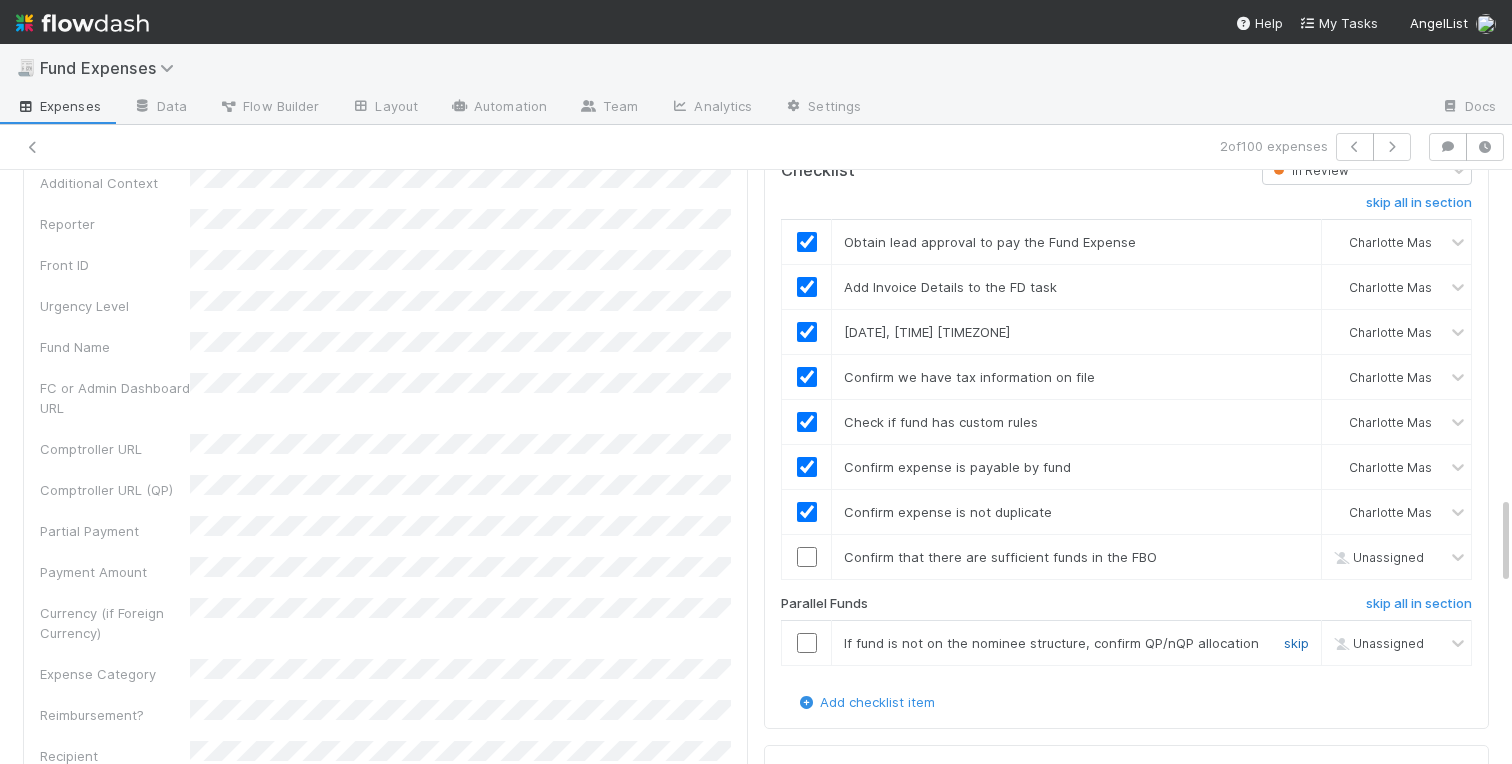 click on "skip" at bounding box center (1296, 643) 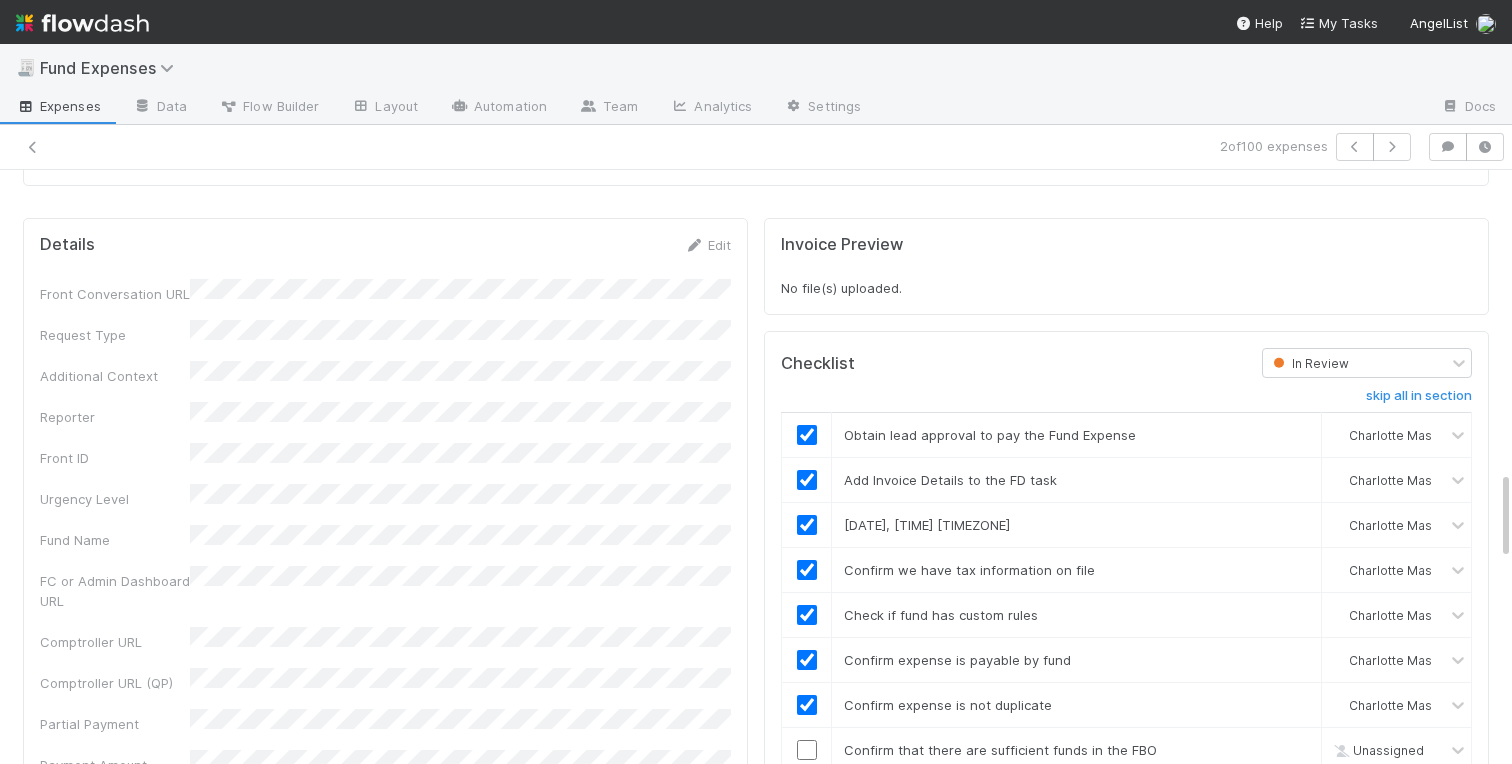 scroll, scrollTop: 1967, scrollLeft: 0, axis: vertical 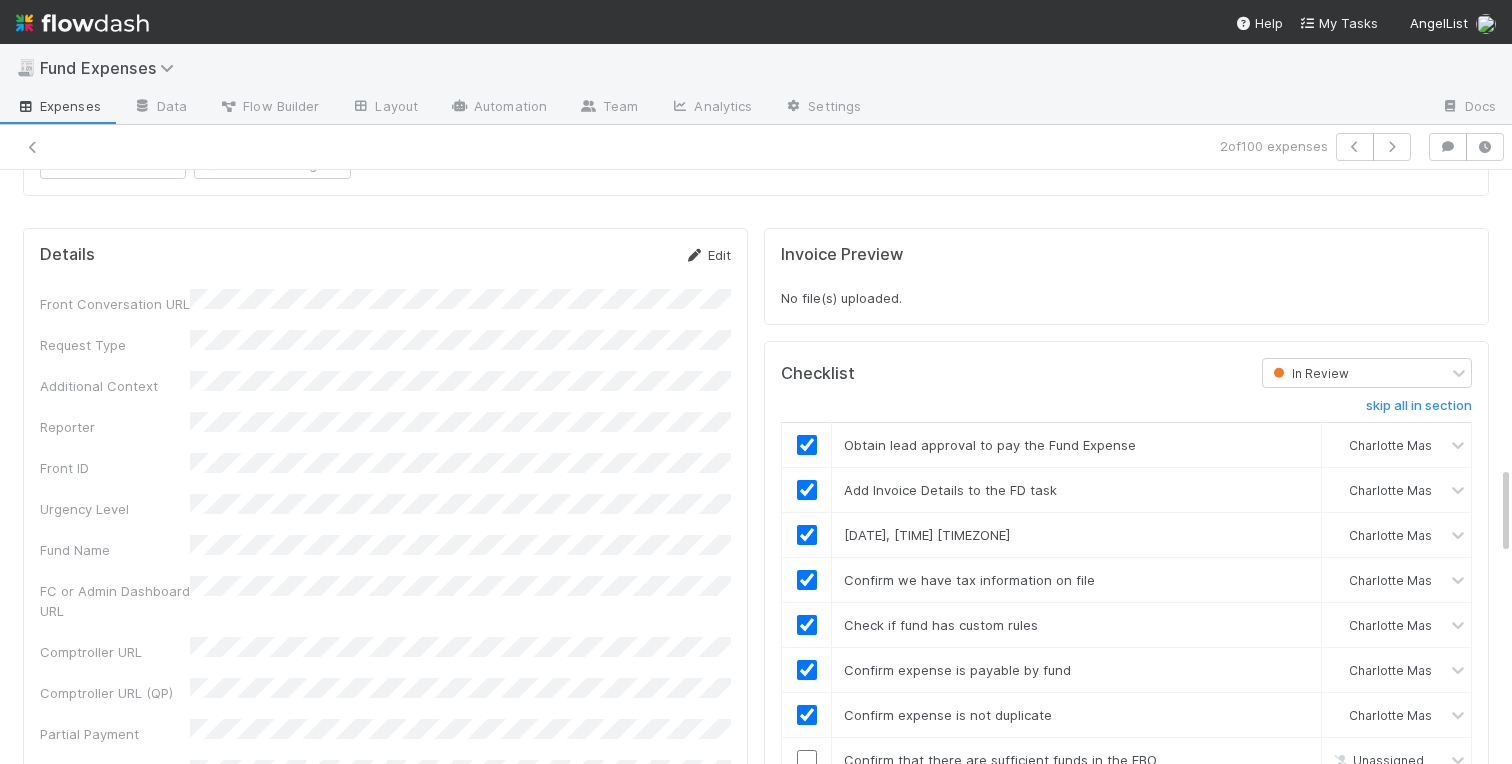 click on "Edit" at bounding box center [707, 255] 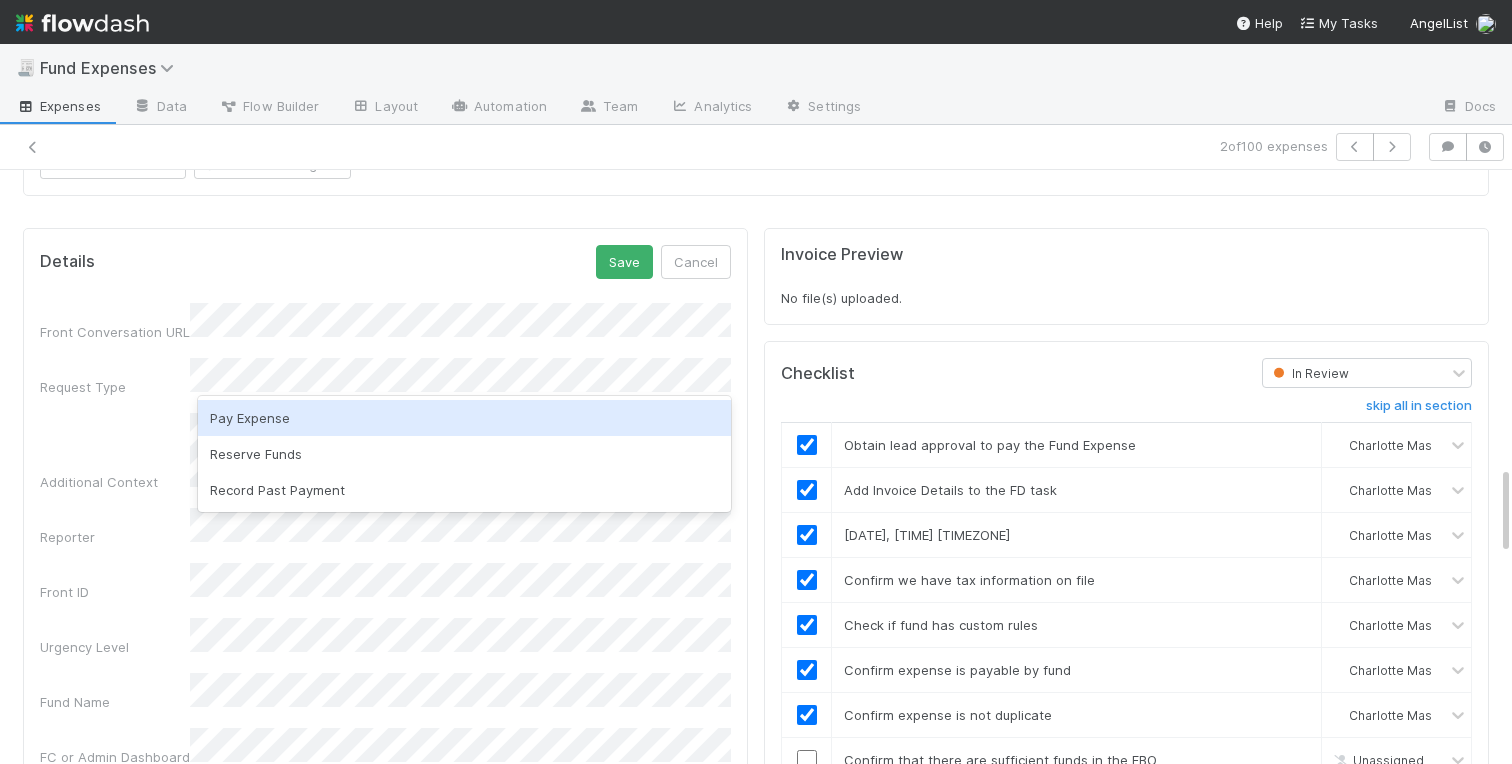click on "Pay Expense" at bounding box center (464, 418) 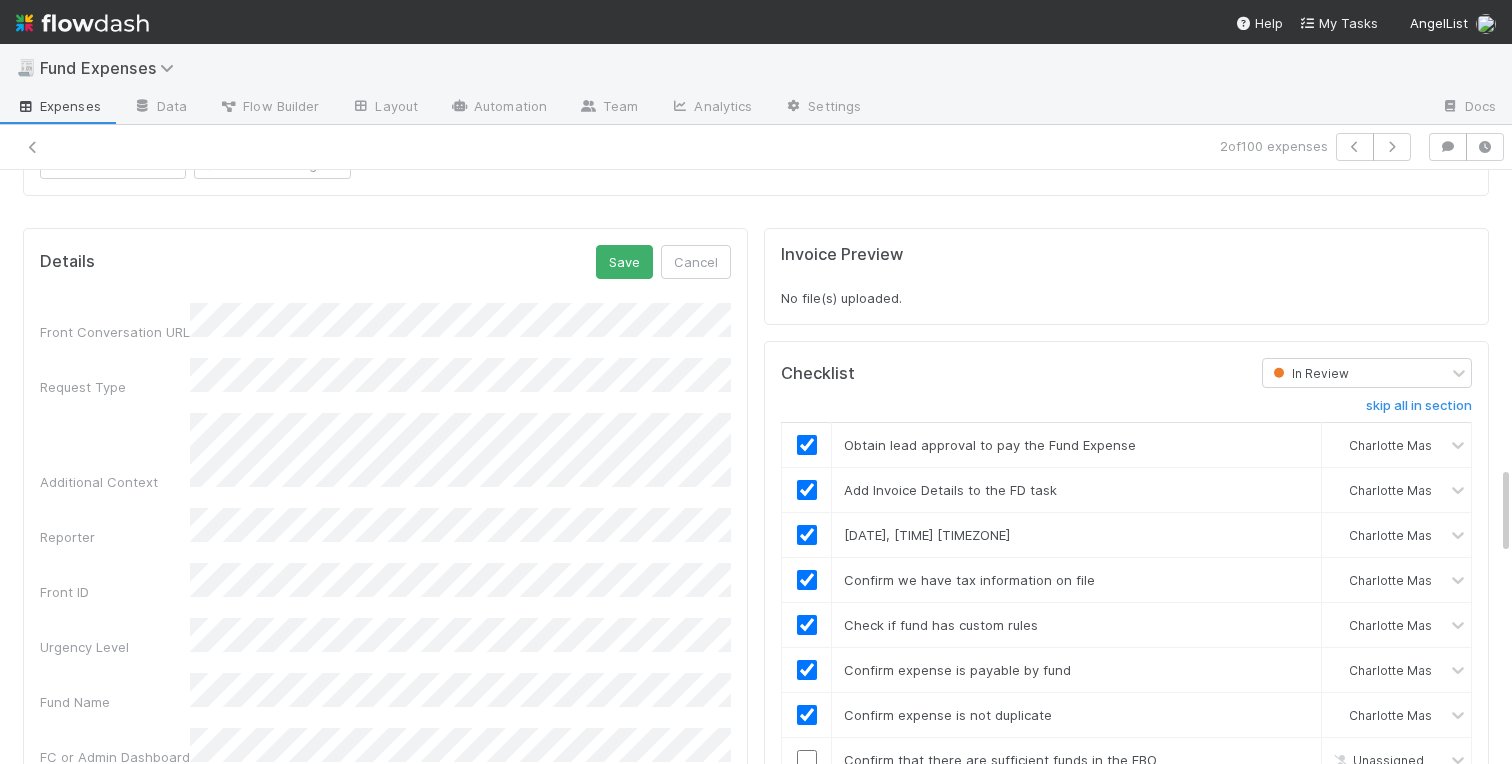 click on "Front ID" at bounding box center [115, 592] 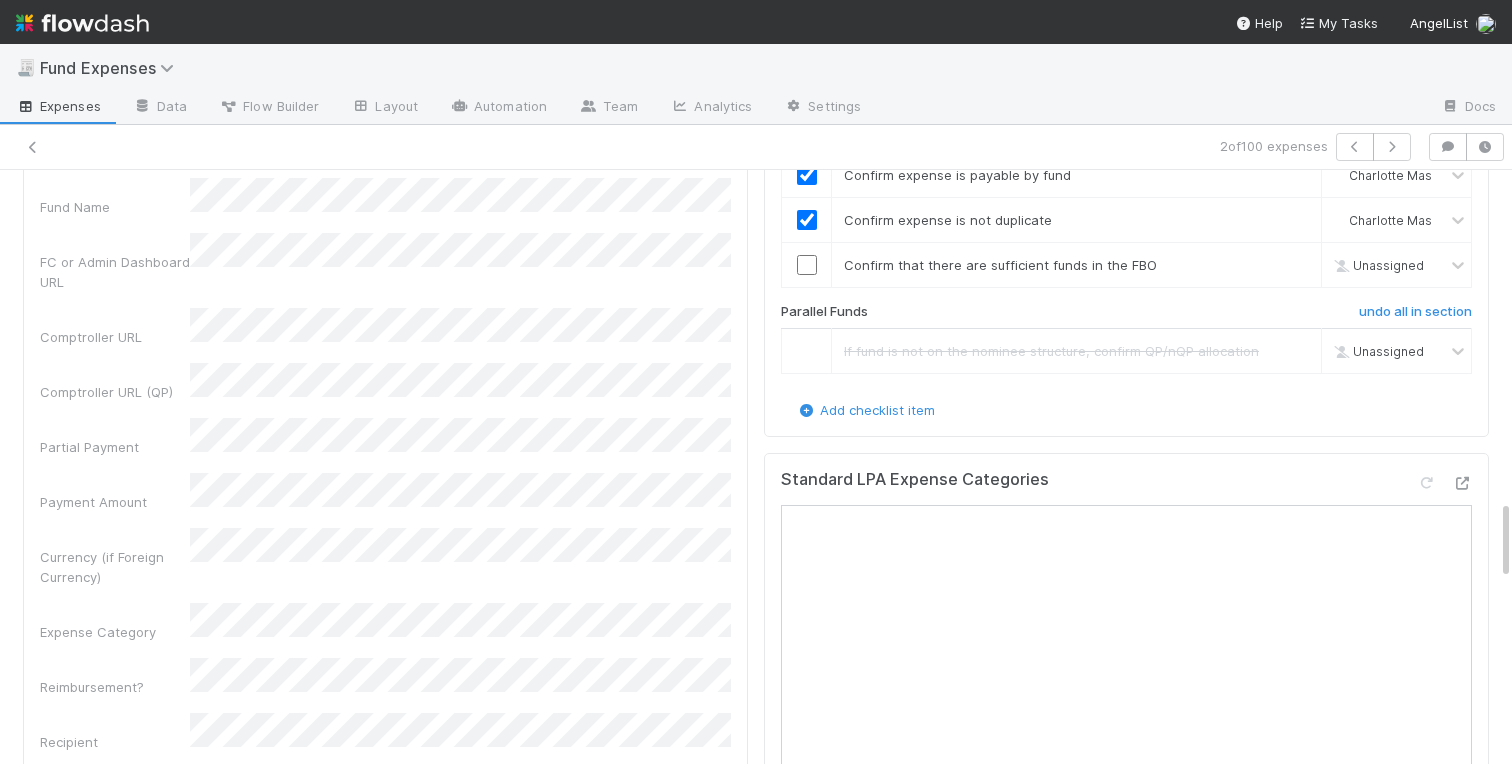 scroll, scrollTop: 2464, scrollLeft: 0, axis: vertical 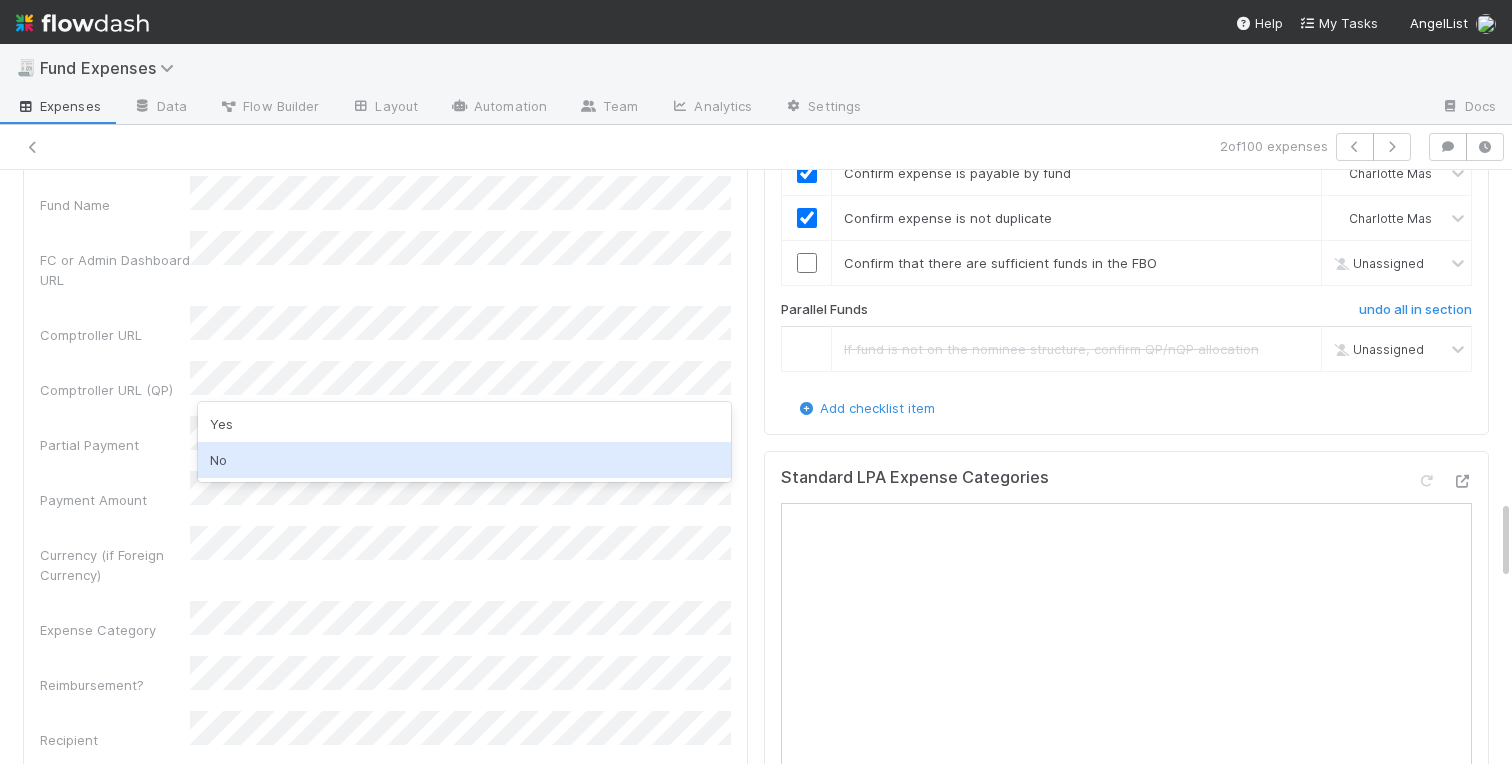 click on "No" at bounding box center [464, 460] 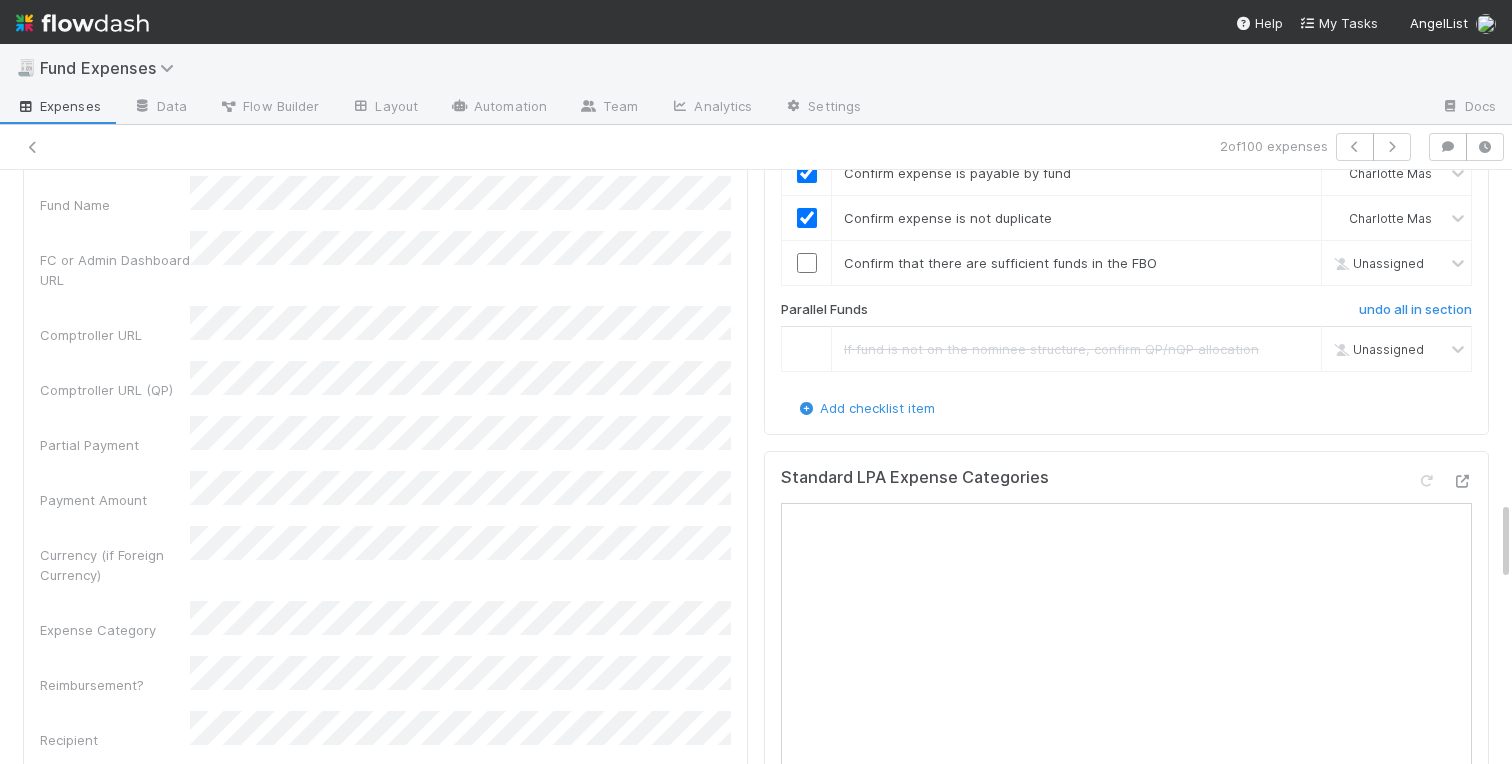 scroll, scrollTop: 2503, scrollLeft: 0, axis: vertical 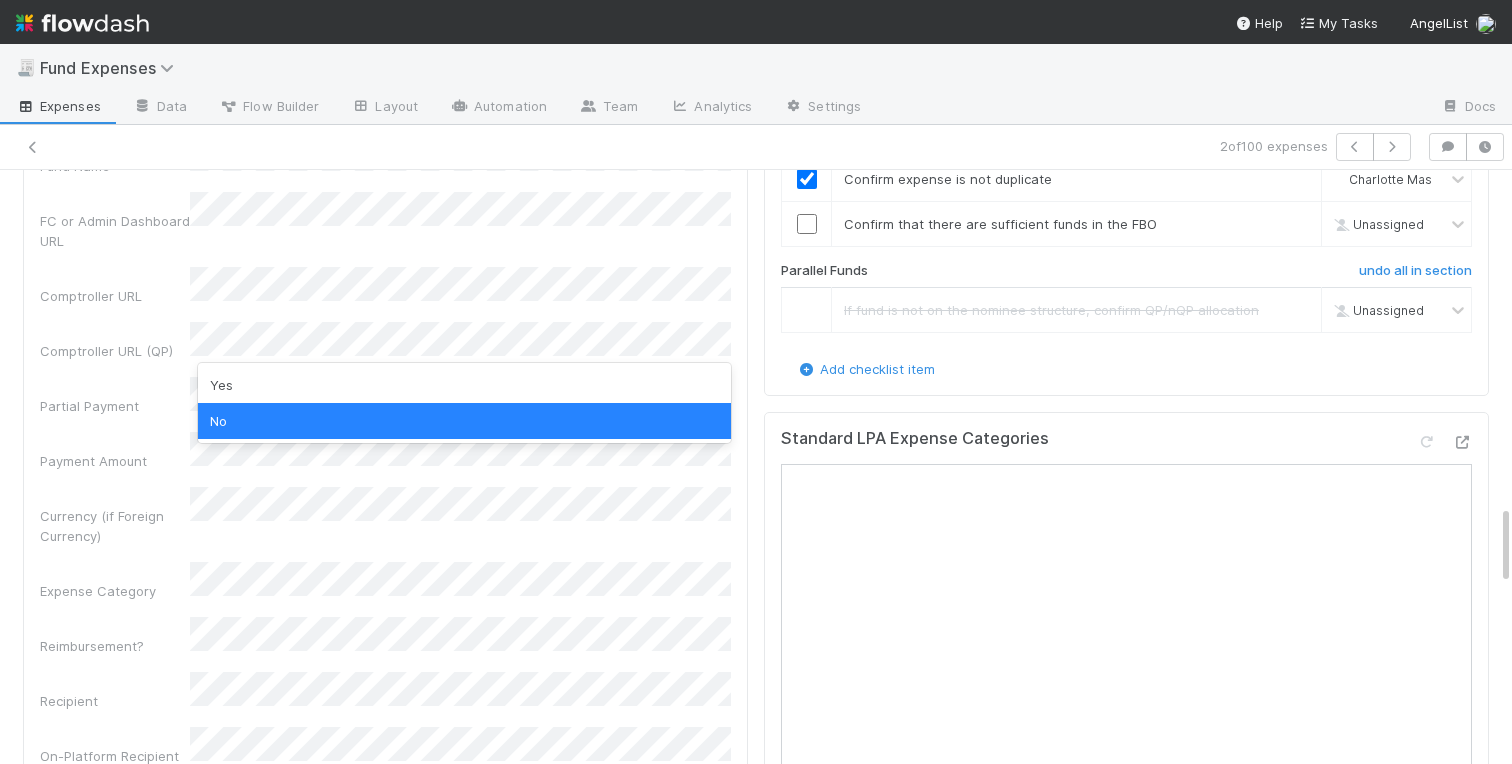 click on "Currency (if Foreign Currency)" at bounding box center [385, 516] 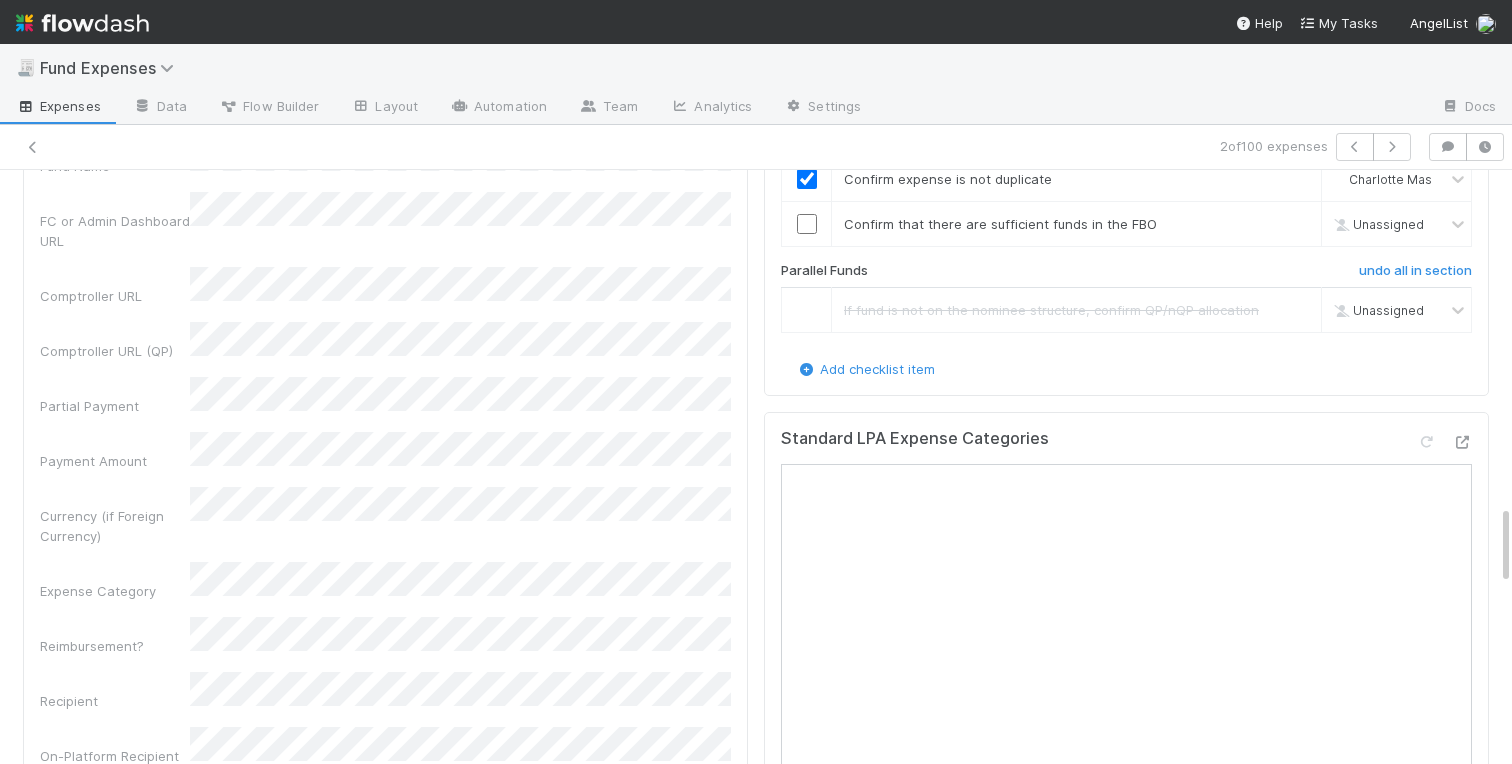 click on "Currency (if Foreign Currency)" at bounding box center (115, 526) 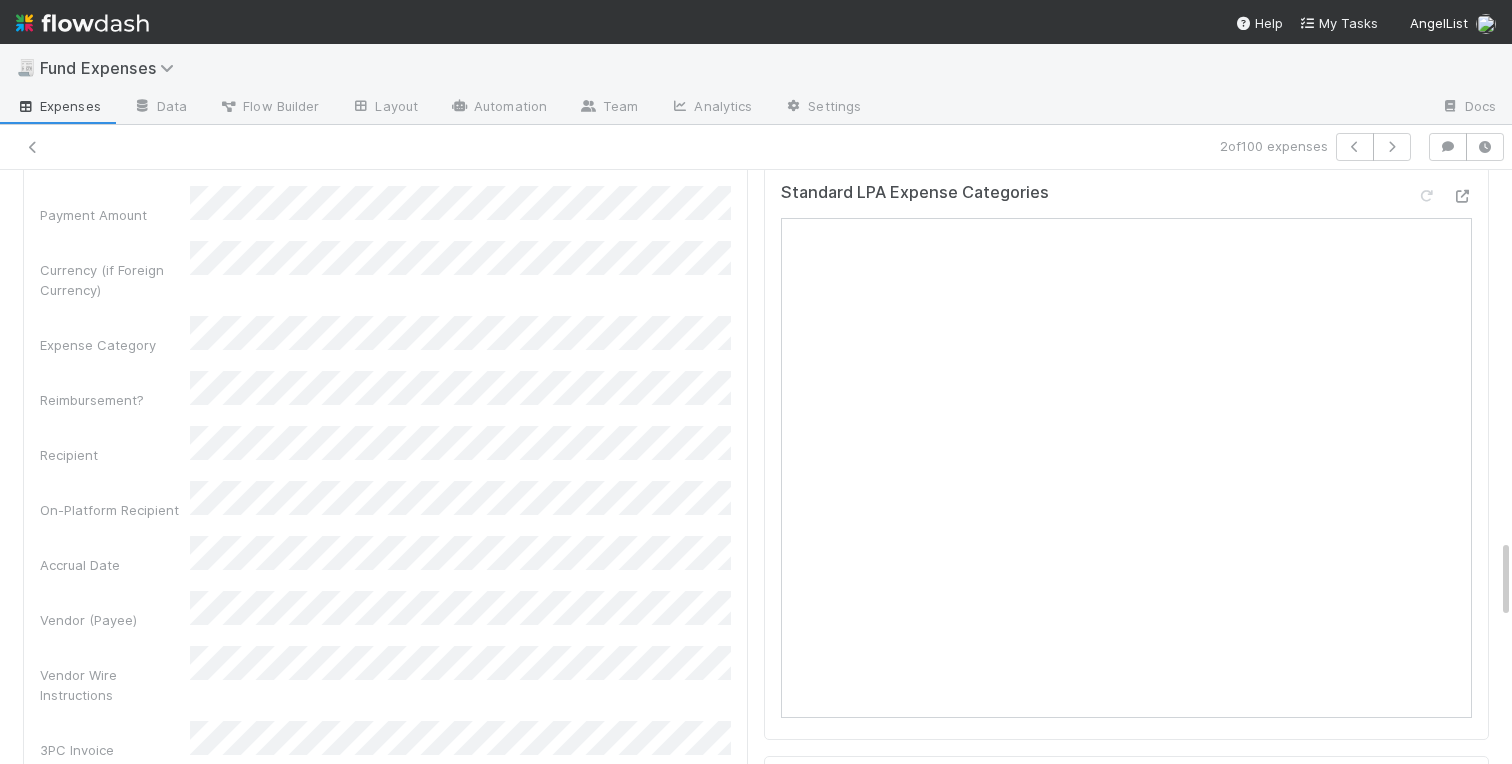 scroll, scrollTop: 2783, scrollLeft: 0, axis: vertical 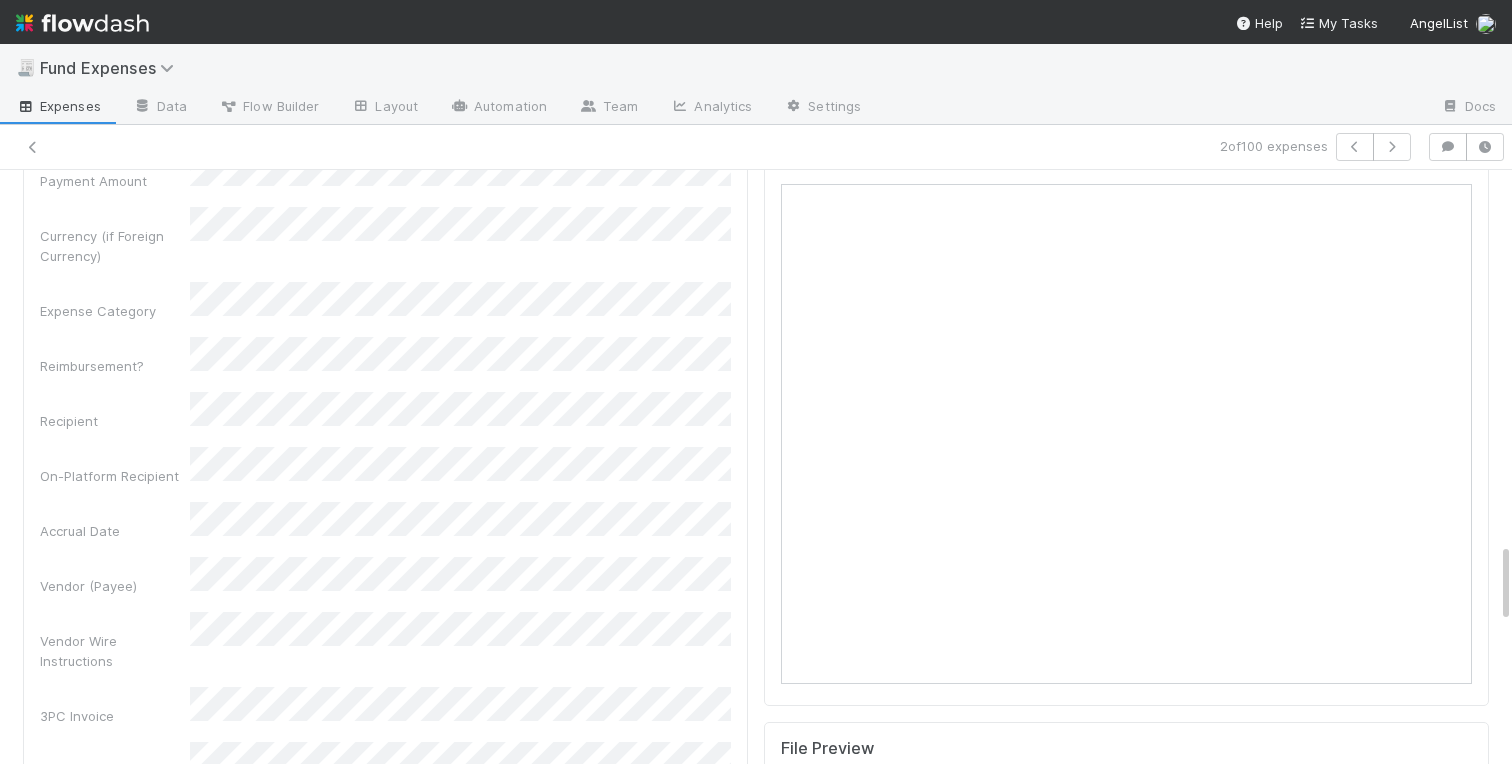 click on "Front Conversation URL  Request Type  Additional Context  Reporter  Front ID  Urgency Level  Fund Name  FC or Admin Dashboard URL  Comptroller URL  Comptroller URL (QP)  Partial Payment  Payment Amount   Currency (if Foreign Currency)  Expense Category  Reimbursement?  Recipient  On-Platform Recipient  Accrual Date  Vendor (Payee)  Vendor Wire Instructions  3PC Invoice  Invoice   Invoice Attachment  Vendor Tax Information  Fund Documents  Outgoing Wire ID - Primary   Outgoing Wire ID - Secondary (QP)   _3pc?  ACH  Funding Account  Wire  Incoming Wire ID (3PC)  MP Fees Paid via TPC  Created On Legal Launchpad Ticket  OC Ticket  Notes for Banking  Non-standard review   Expense Definition & Special Rules  Treasury Transfer Request  test field  Sanity Check Notes  Special Rules / Context  IOS Owner Slack ID   Altius Support  Create Invoice" at bounding box center (385, 771) 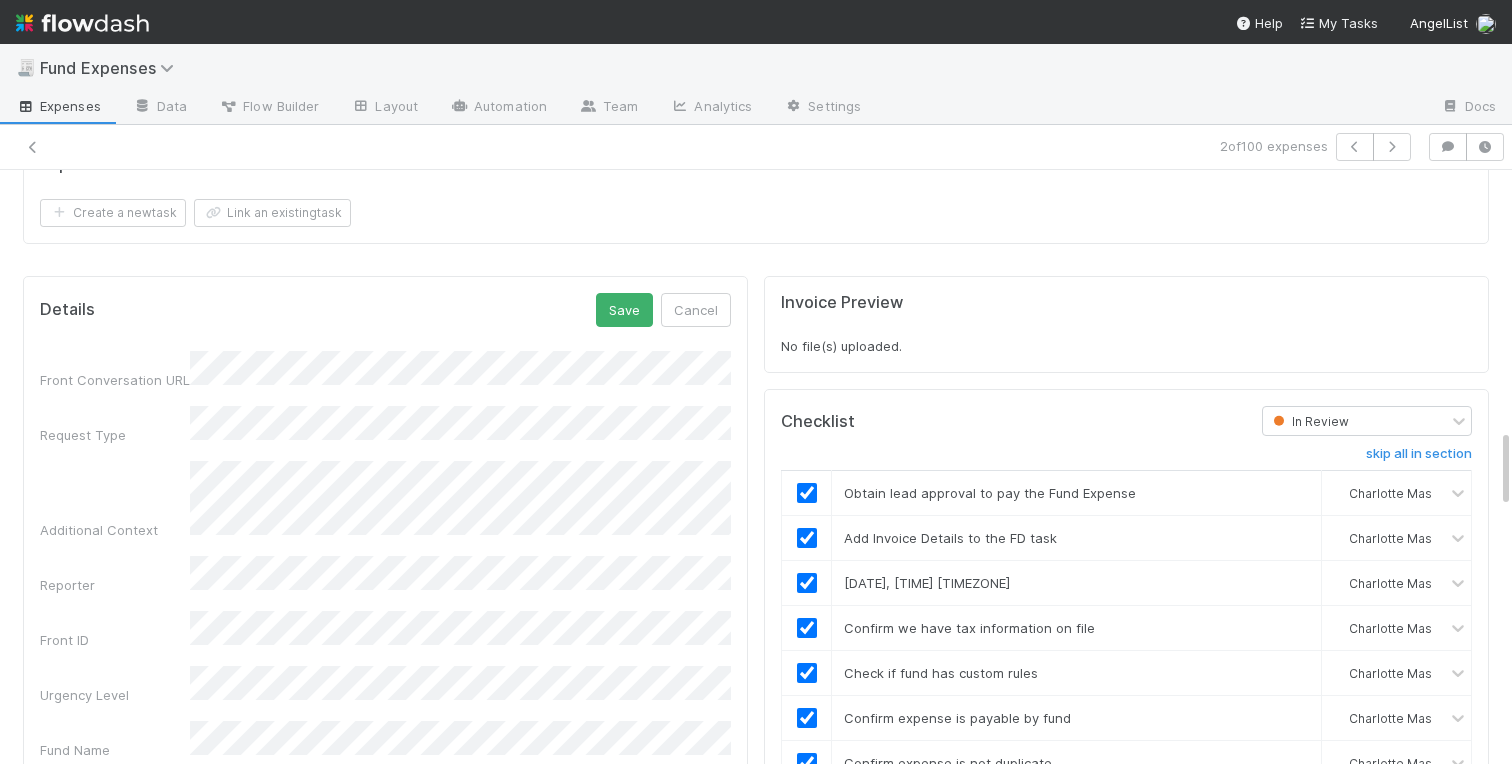 scroll, scrollTop: 1857, scrollLeft: 0, axis: vertical 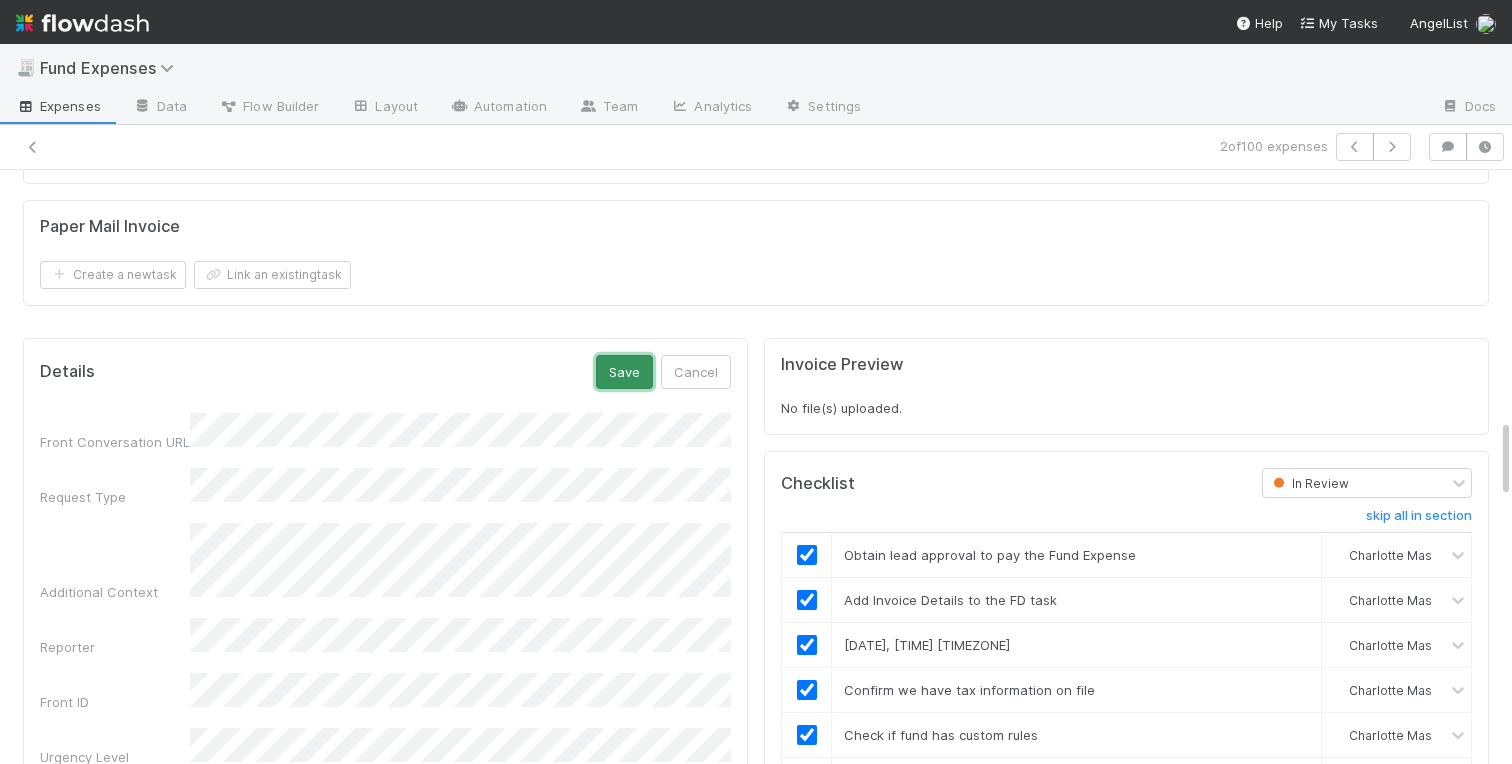 click on "Save" at bounding box center (624, 372) 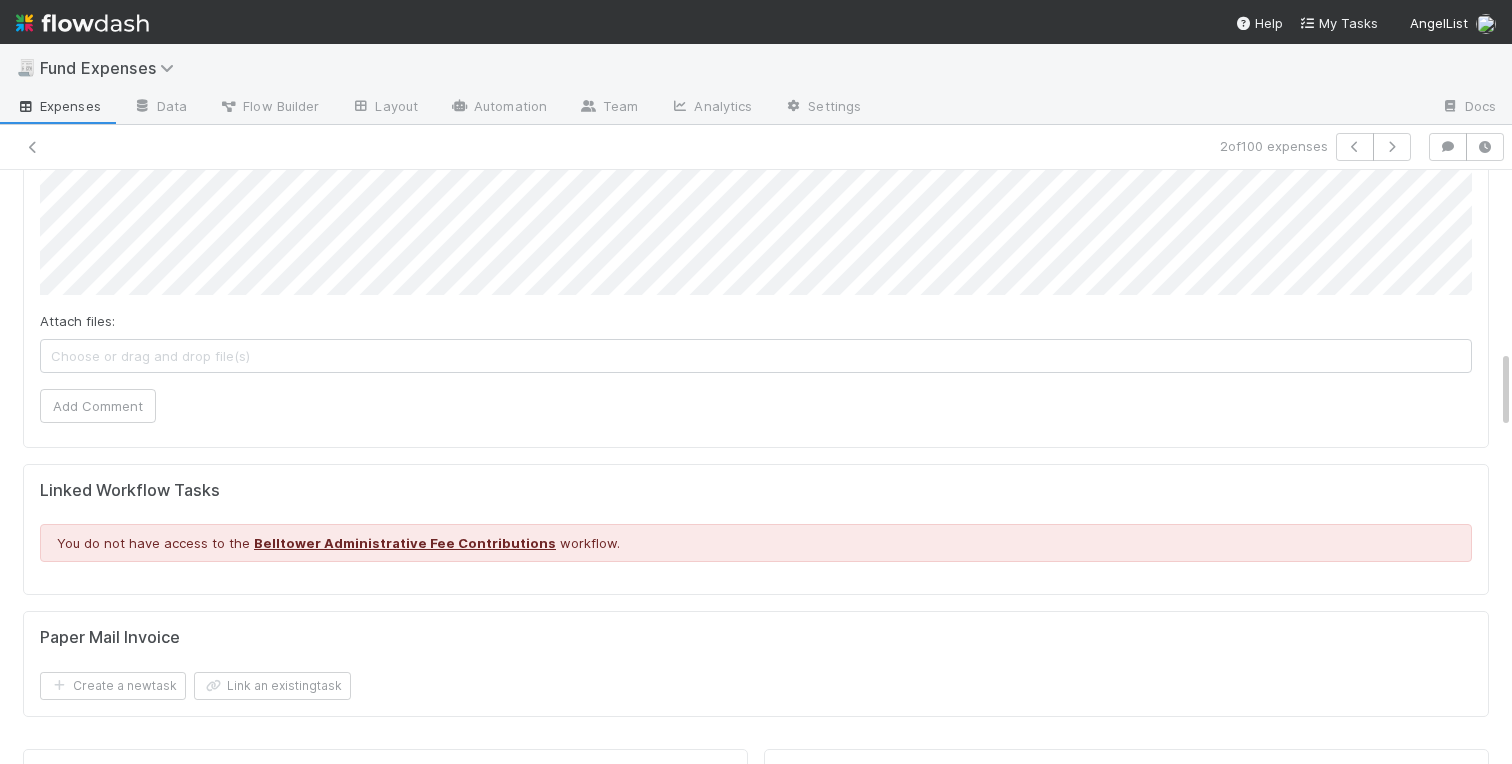 scroll, scrollTop: 1353, scrollLeft: 0, axis: vertical 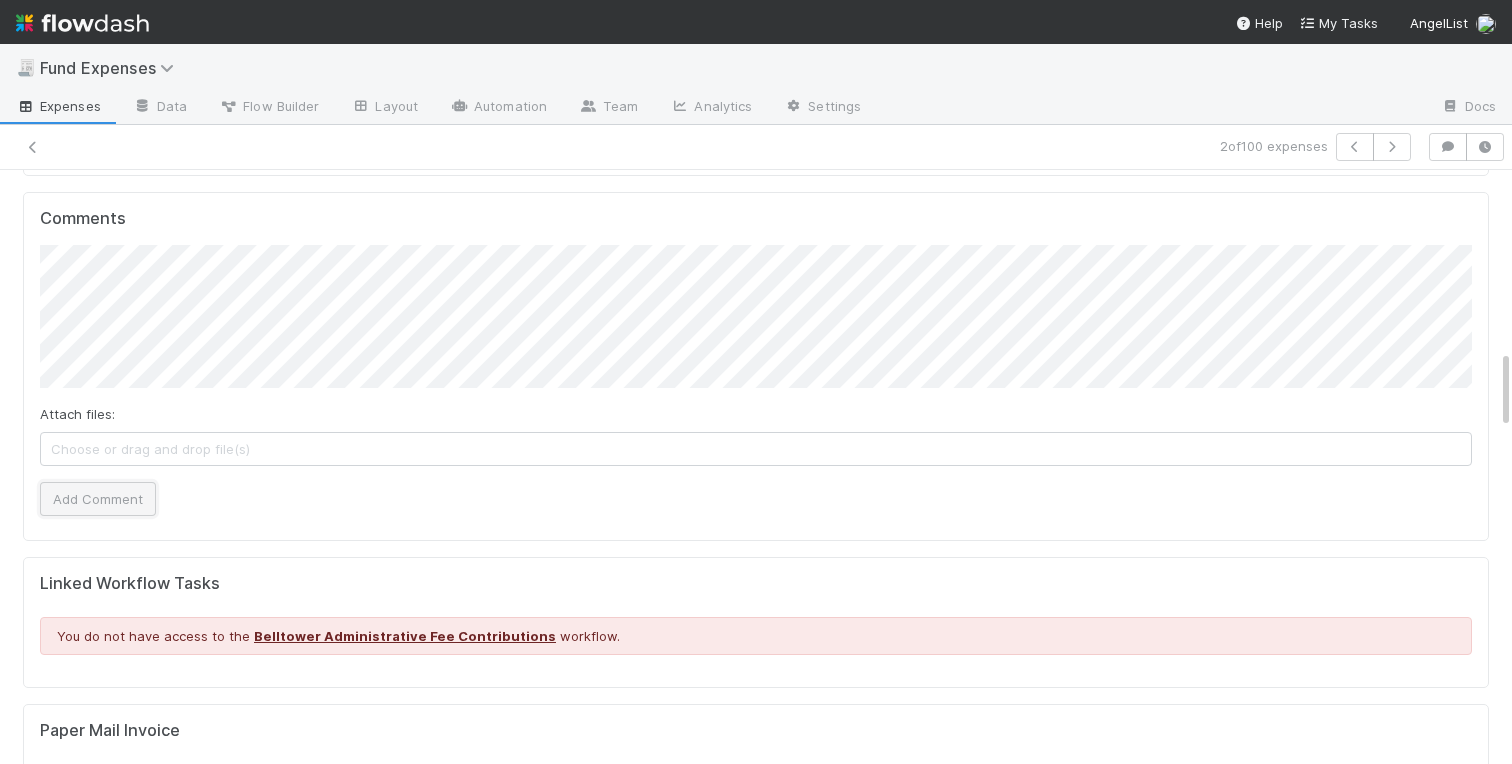 click on "Add Comment" at bounding box center [98, 499] 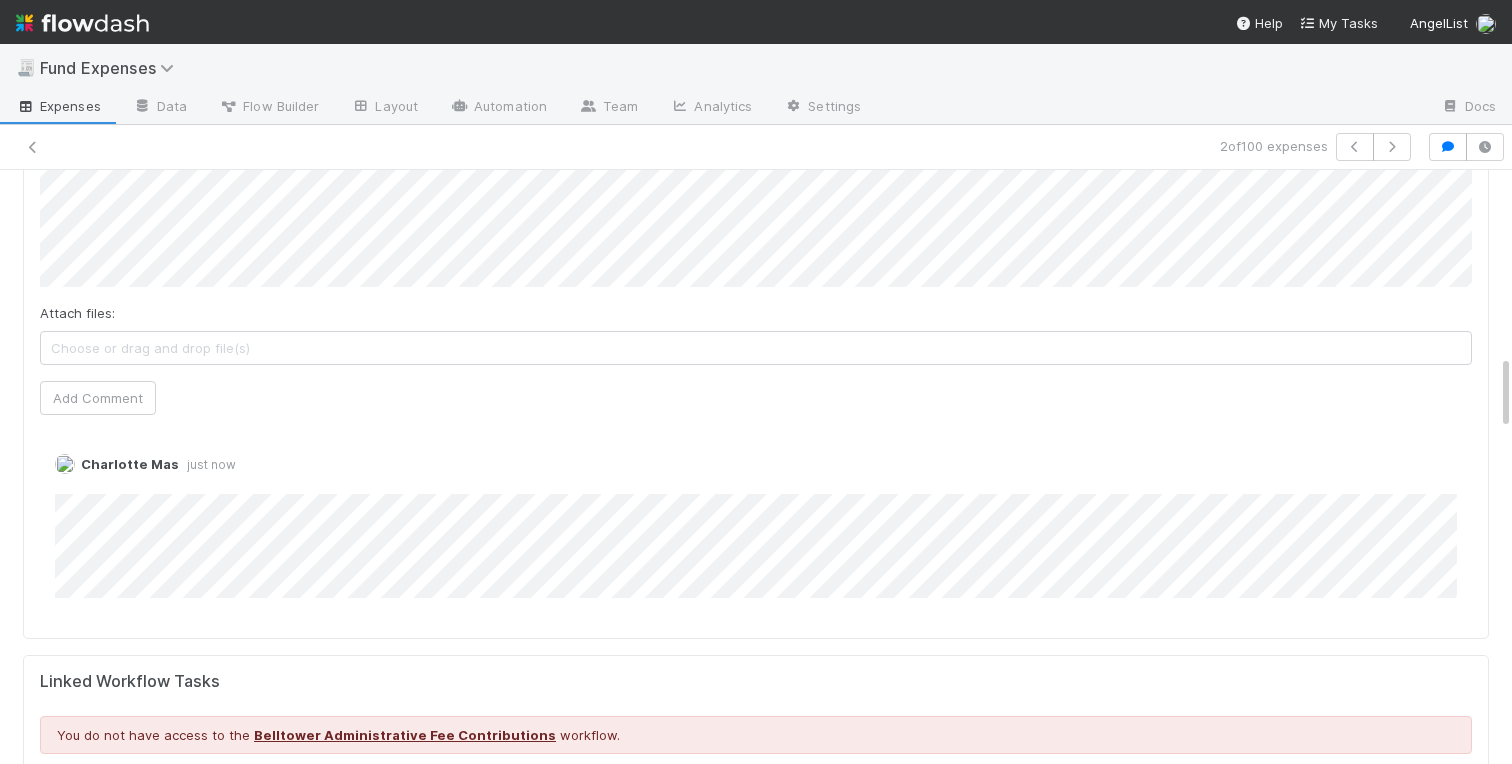 click on "❗This fund has custom rules❗ This fund may have custom rules. Please check the Fund Expenses - Custom Rules spreadsheet for further information. Warehoused Investment   Comptroller Fund Expenses - Custom Rules Sanity Check    Create a new  task Link an existing  task Comments Attach files: Choose or drag and drop file(s) Add Comment Charlotte Mas just now   Edit Delete Linked Workflow Tasks You do not have access to the   Belltower Administrative Fee Contributions   workflow. Paper Mail Invoice   Create a new  task Link an existing  task Details Edit Front Conversation URL  Request Type  Additional Context  Reporter  Front ID  Urgency Level  Fund Name  FC or Admin Dashboard URL  Comptroller URL  Comptroller URL (QP)  Partial Payment  Payment Amount   Currency (if Foreign Currency)  Expense Category  Reimbursement?  Recipient  On-Platform Recipient  Accrual Date  Vendor (Payee)  Vendor Wire Instructions  3PC Invoice  Invoice   Invoice Attachment  Vendor Tax Information  Fund Documents  _3pc?  ACH  Wire" at bounding box center (756, 1080) 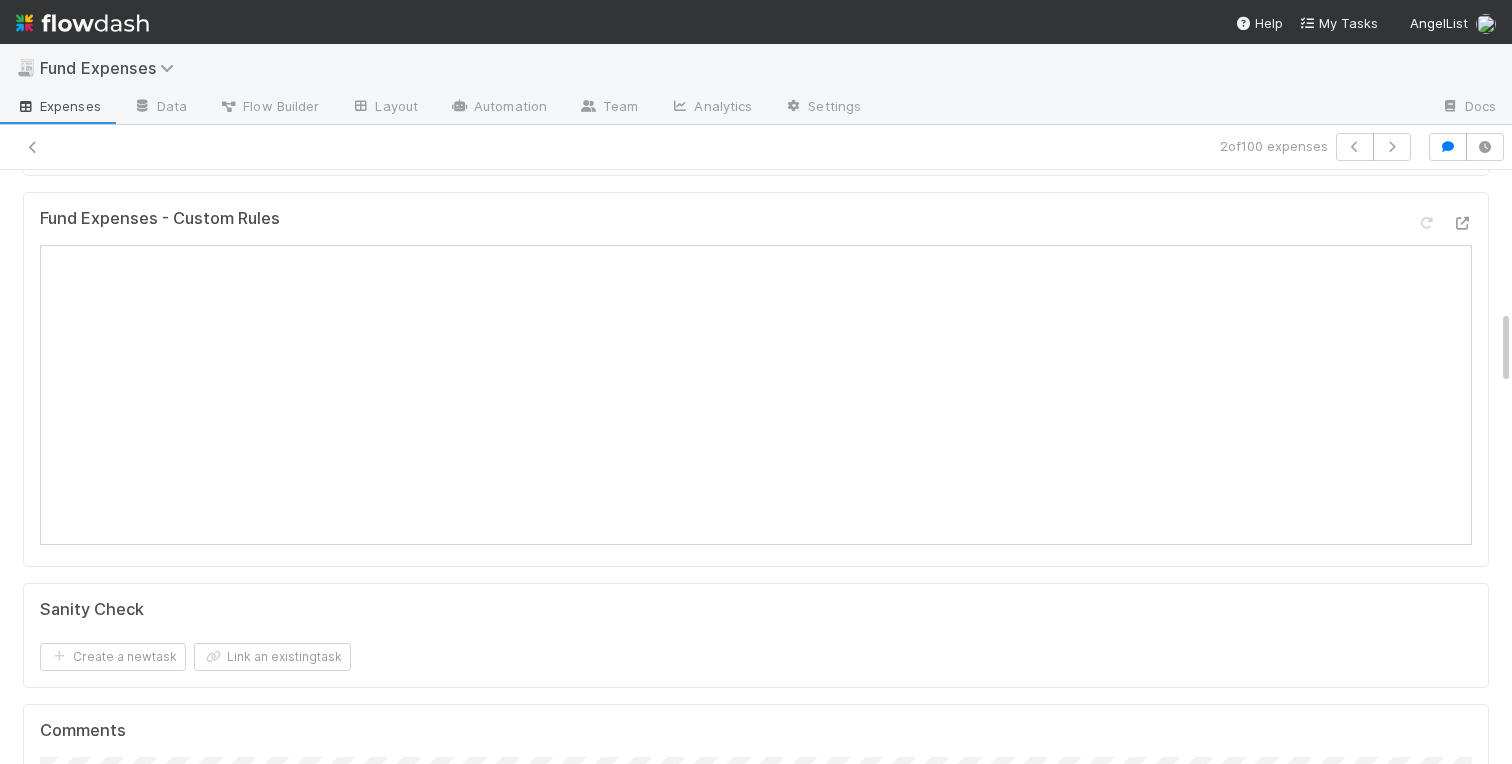 scroll, scrollTop: 0, scrollLeft: 0, axis: both 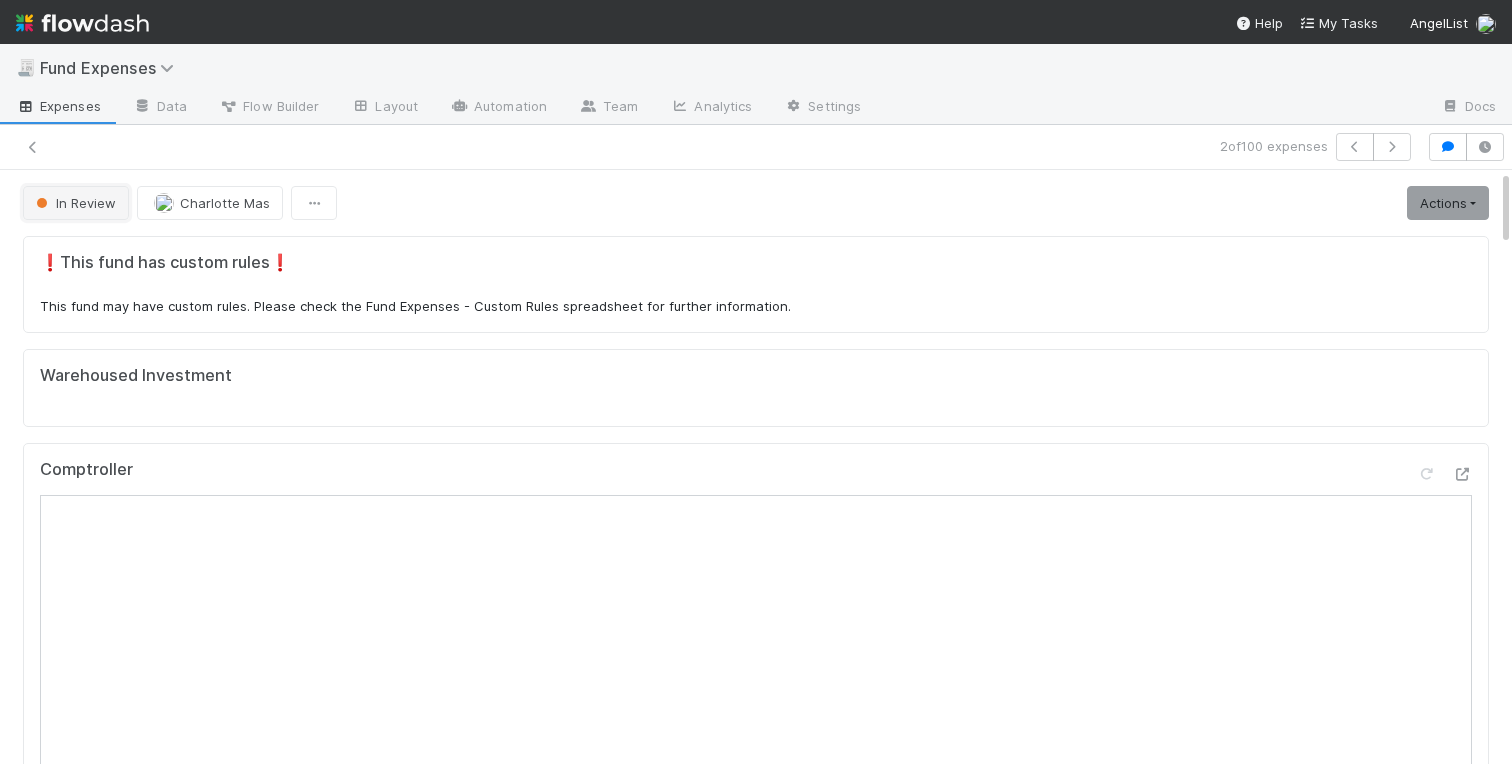 click on "In Review" at bounding box center (74, 203) 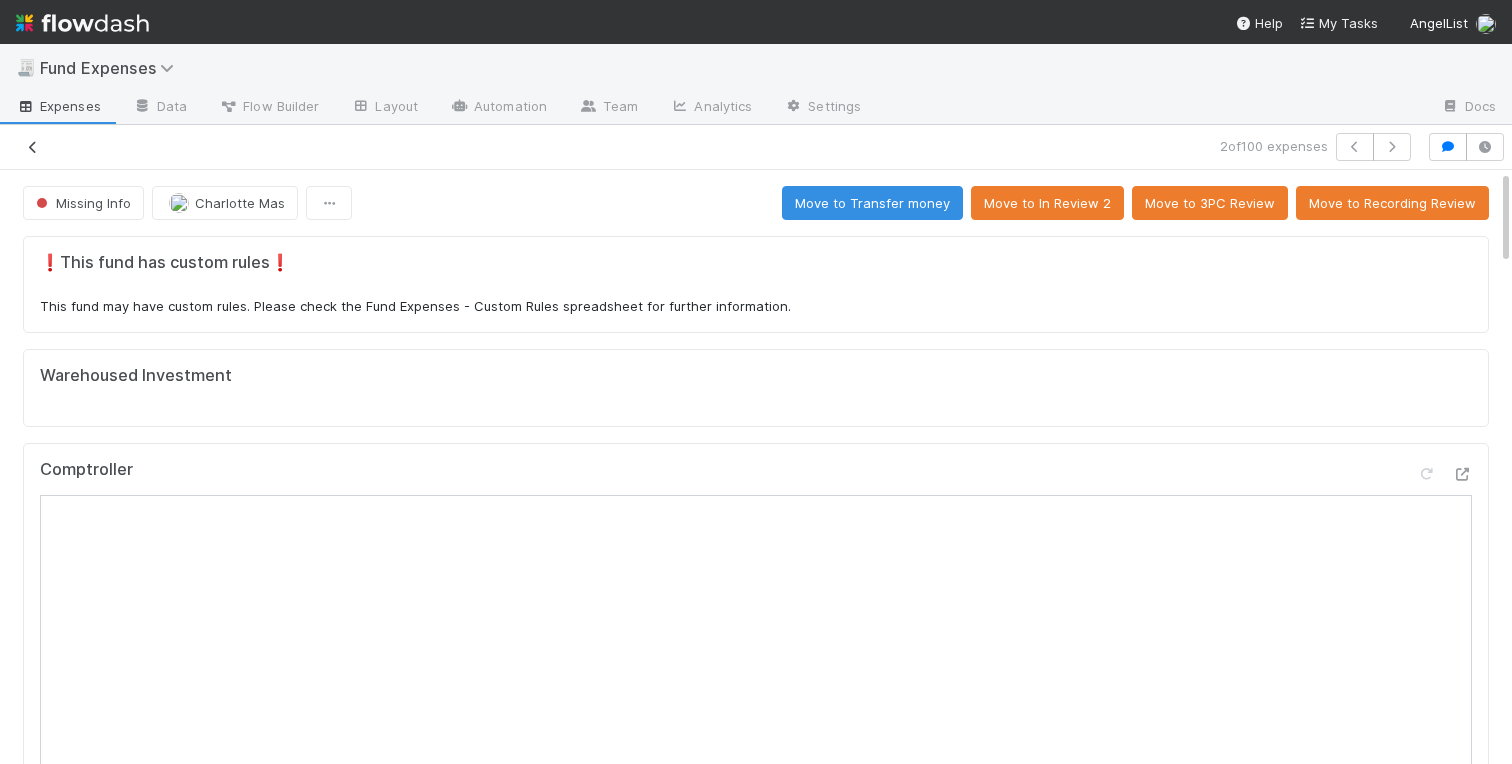 click at bounding box center [33, 147] 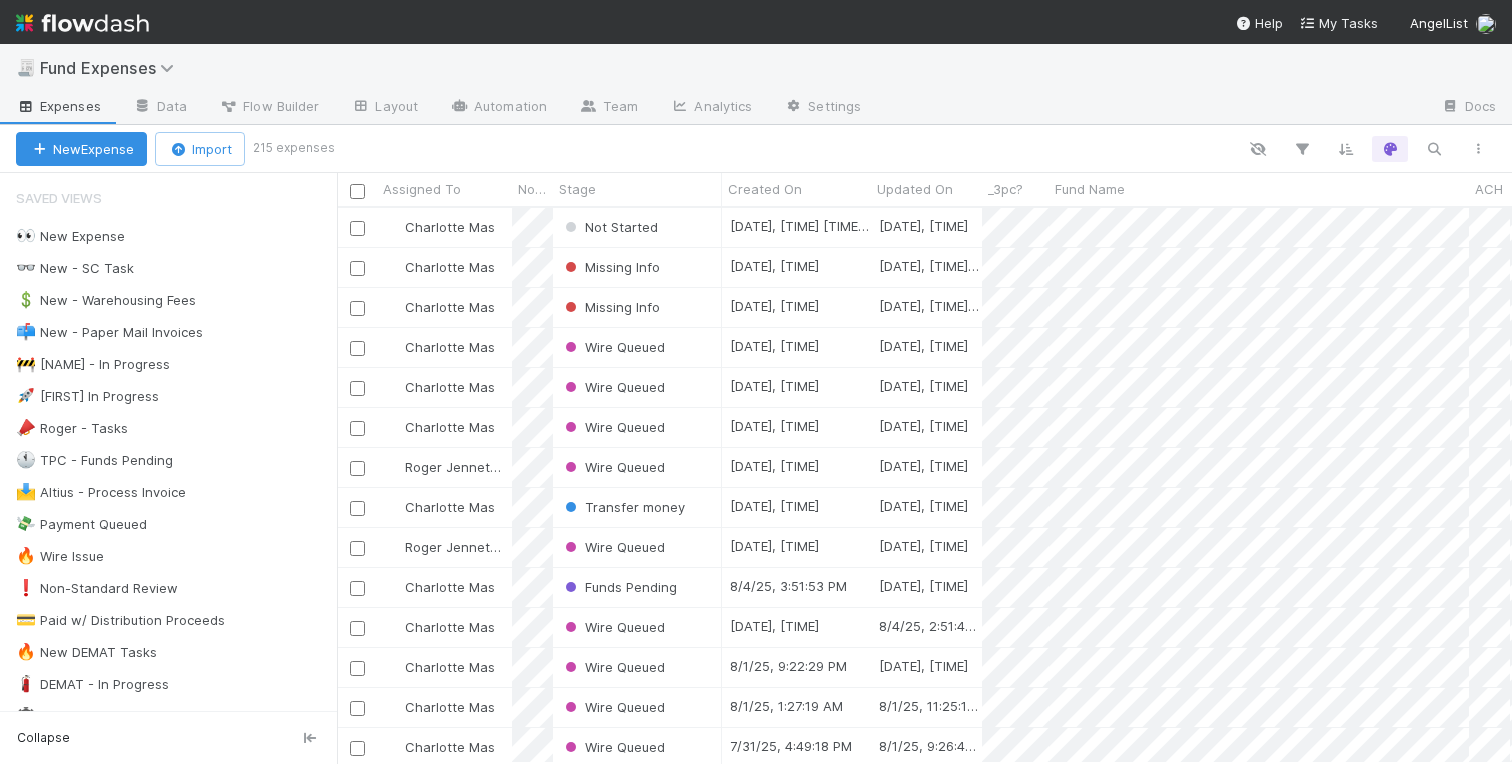 scroll, scrollTop: 0, scrollLeft: 1, axis: horizontal 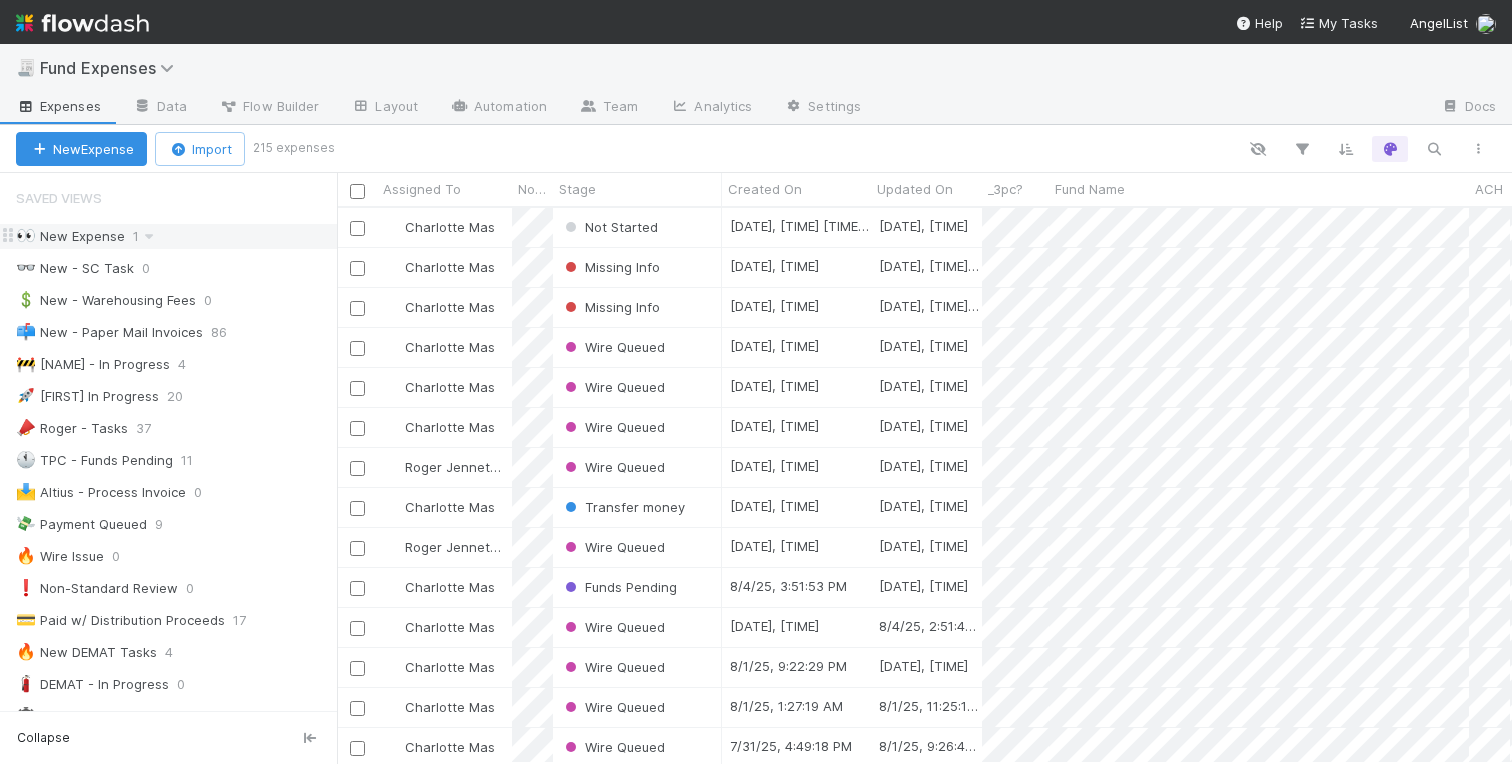 click on "👀 New Expense" at bounding box center [70, 236] 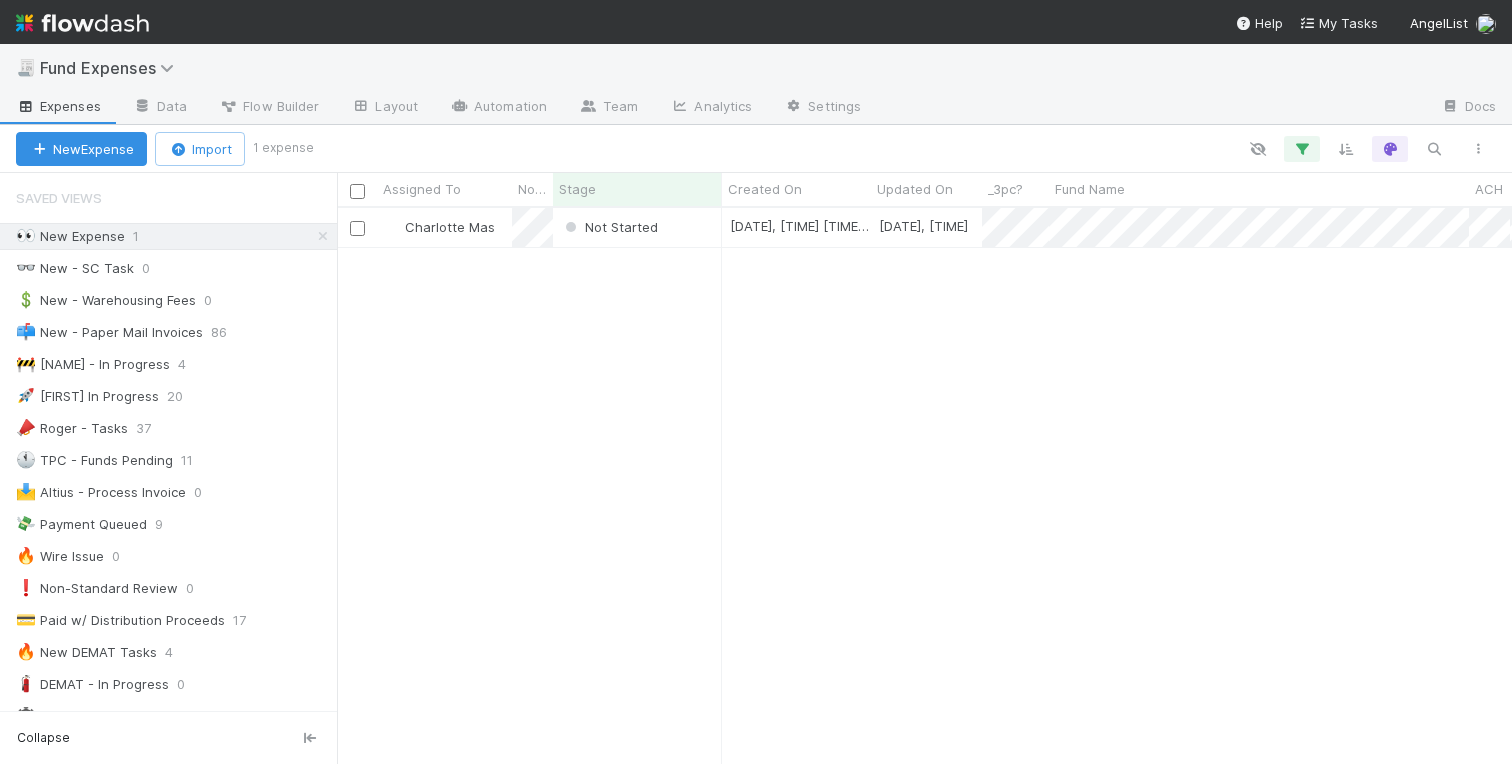 scroll, scrollTop: 0, scrollLeft: 1, axis: horizontal 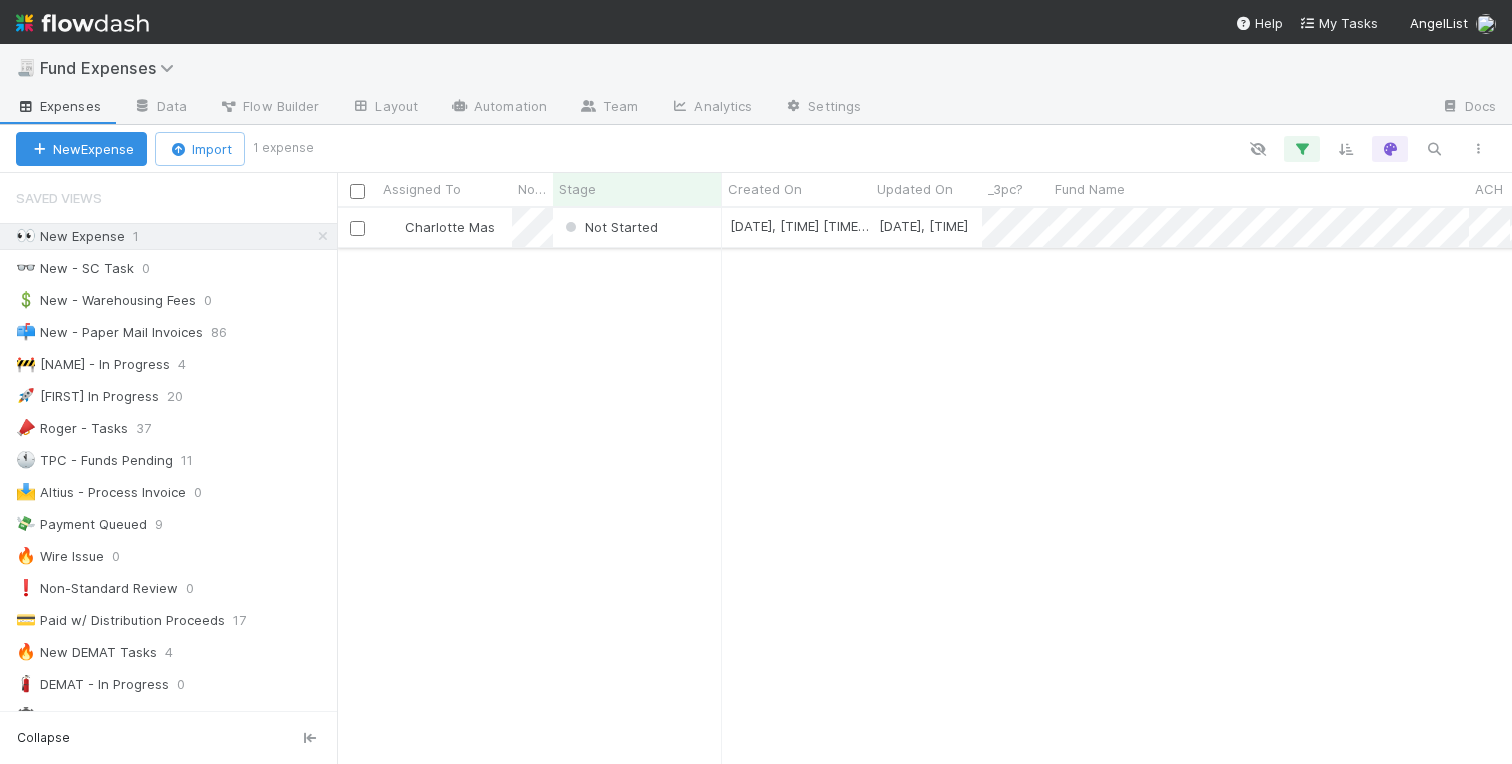 click on "Not Started" at bounding box center (637, 227) 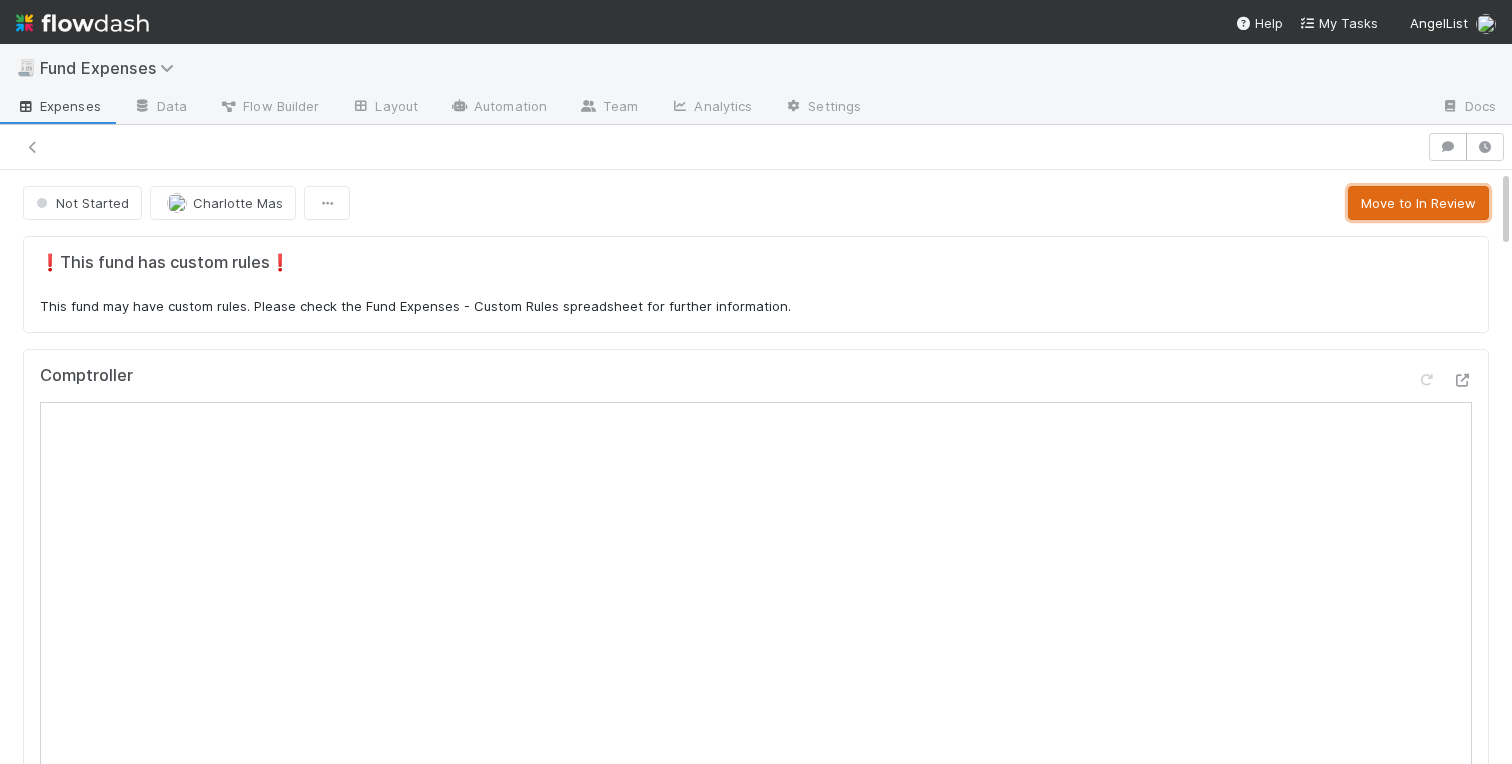 click on "Move to In Review" at bounding box center (1418, 203) 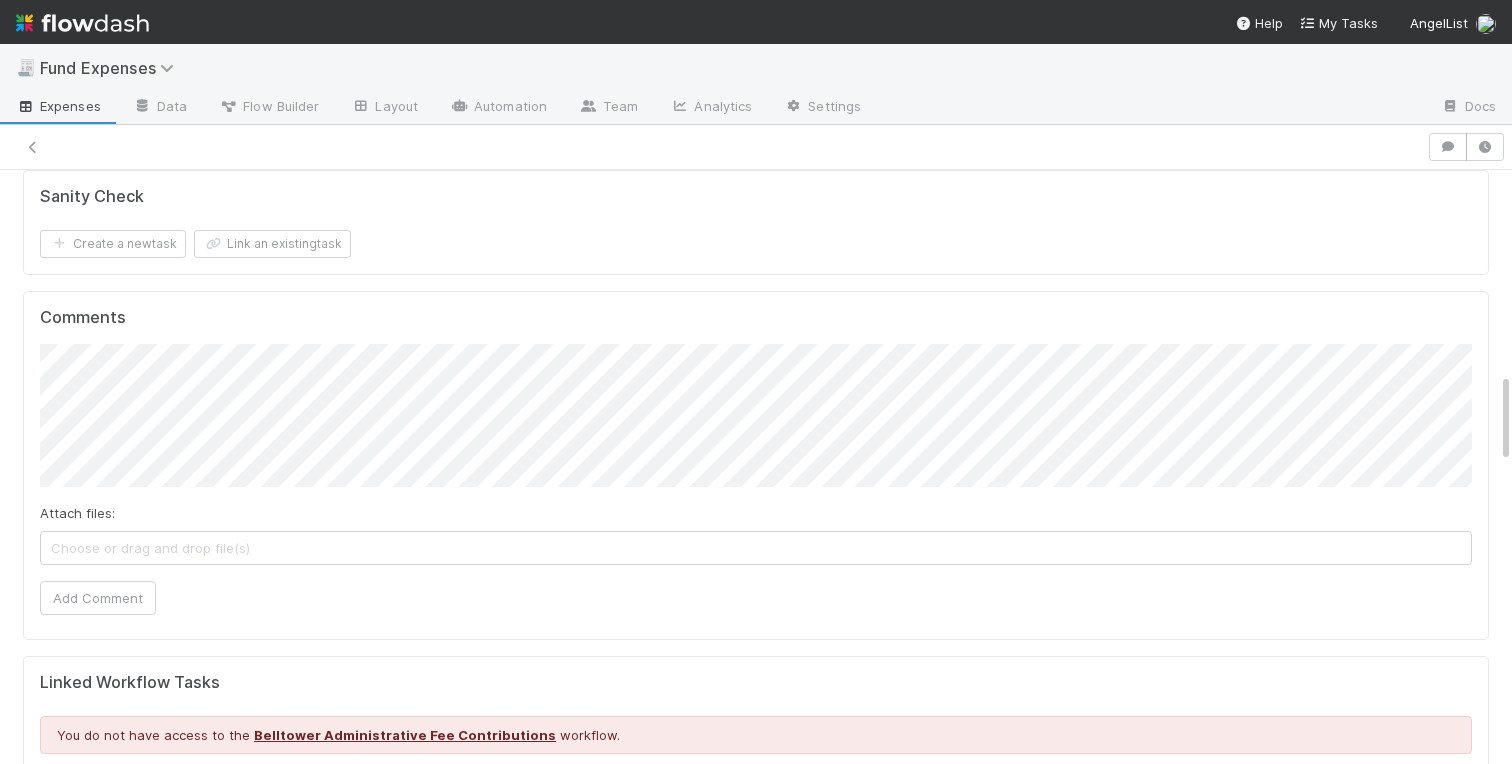 scroll, scrollTop: 1621, scrollLeft: 0, axis: vertical 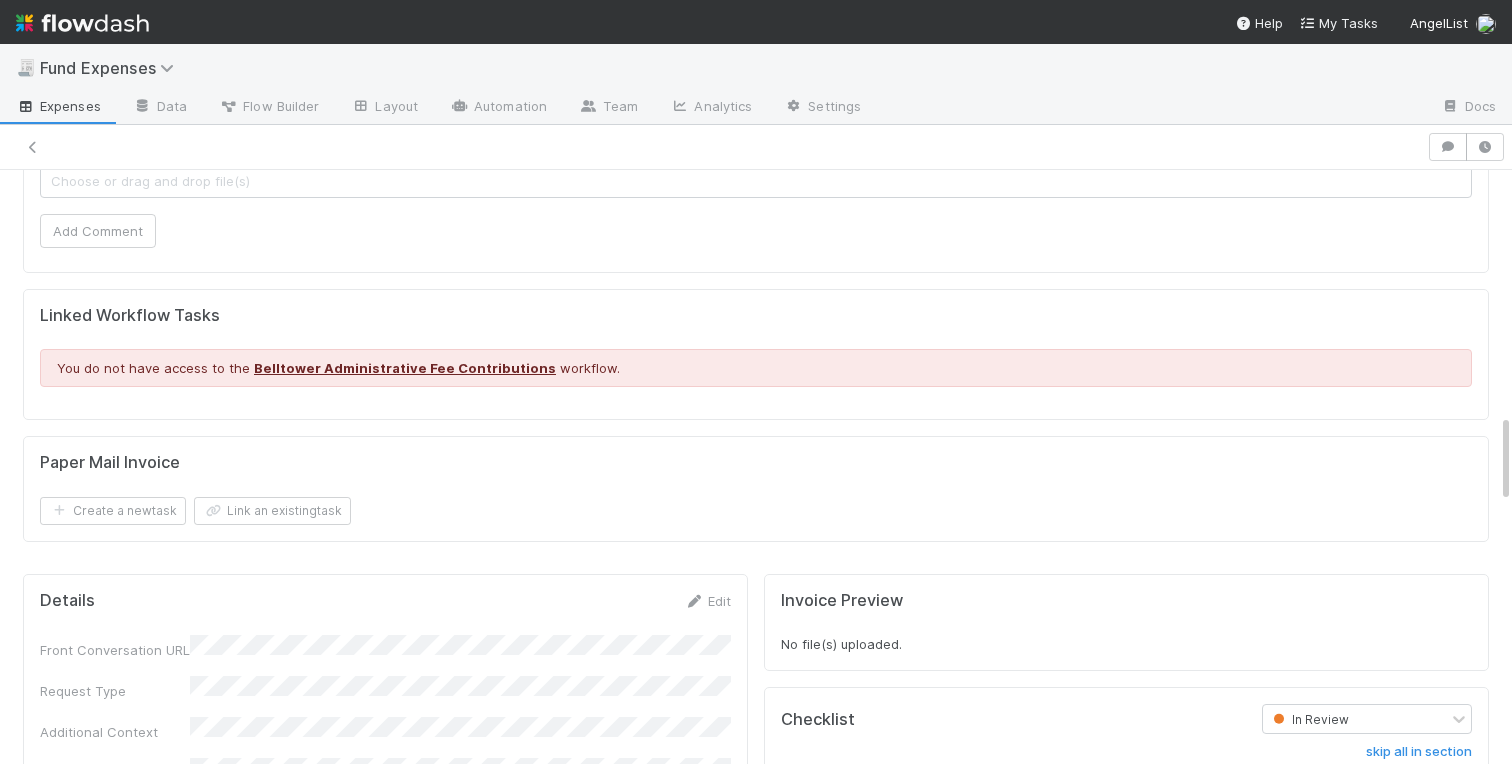 click on "Details Edit Front Conversation URL  Request Type  Additional Context  Reporter  Front ID  Urgency Level  Fund Name  FC or Admin Dashboard URL  Comptroller URL  Comptroller URL (QP)  Partial Payment  Payment Amount   Currency (if Foreign Currency)  Expense Category  Reimbursement?  Recipient  On-Platform Recipient  Accrual Date  Vendor (Payee)  Vendor Wire Instructions  3PC Invoice  Invoice   Invoice Attachment  Vendor Tax Information  Fund Documents  Outgoing Wire ID - Primary   Outgoing Wire ID - Secondary (QP)   _3pc?  ACH  Funding Account  Wire  Incoming Wire ID (3PC)  MP Fees Paid via TPC  Created On Legal Launchpad Ticket  OC Ticket  Notes for Banking  Non-standard review   Expense Definition & Special Rules  Treasury Transfer Request  test field  Sanity Check Notes  Special Rules / Context  IOS Owner Slack ID   Altius Support  Create Invoice" at bounding box center [385, 1618] 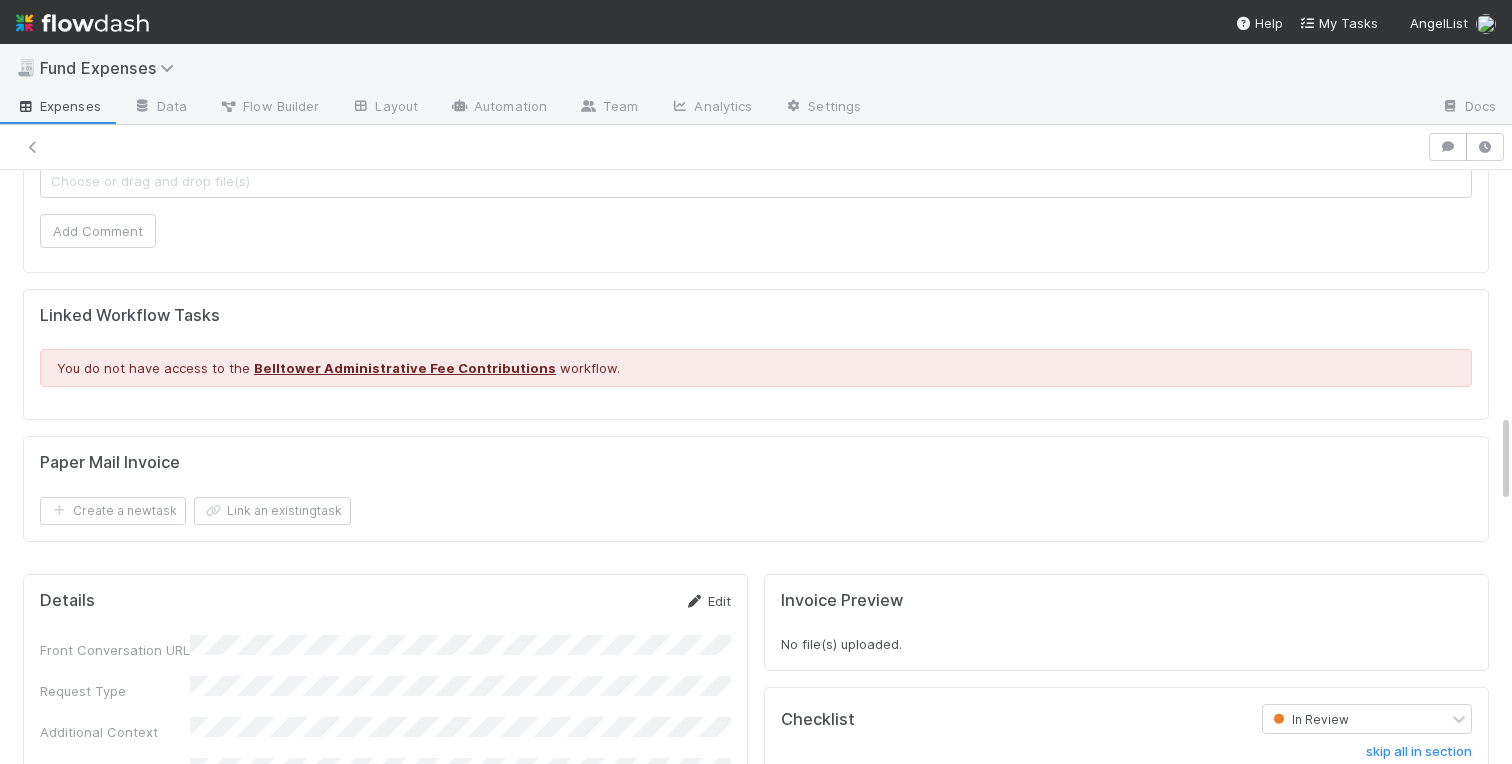 click on "Edit" at bounding box center [707, 601] 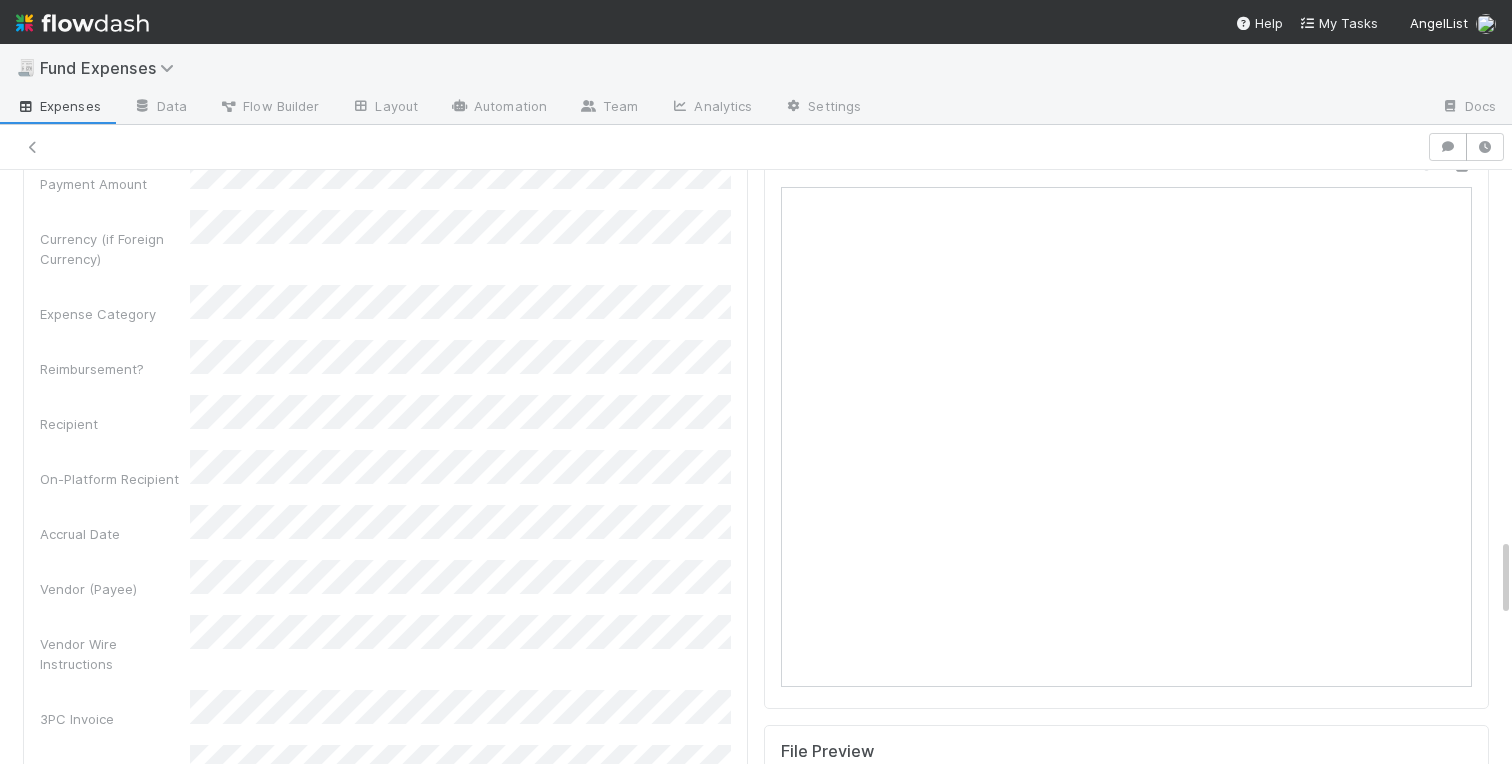 scroll, scrollTop: 2782, scrollLeft: 0, axis: vertical 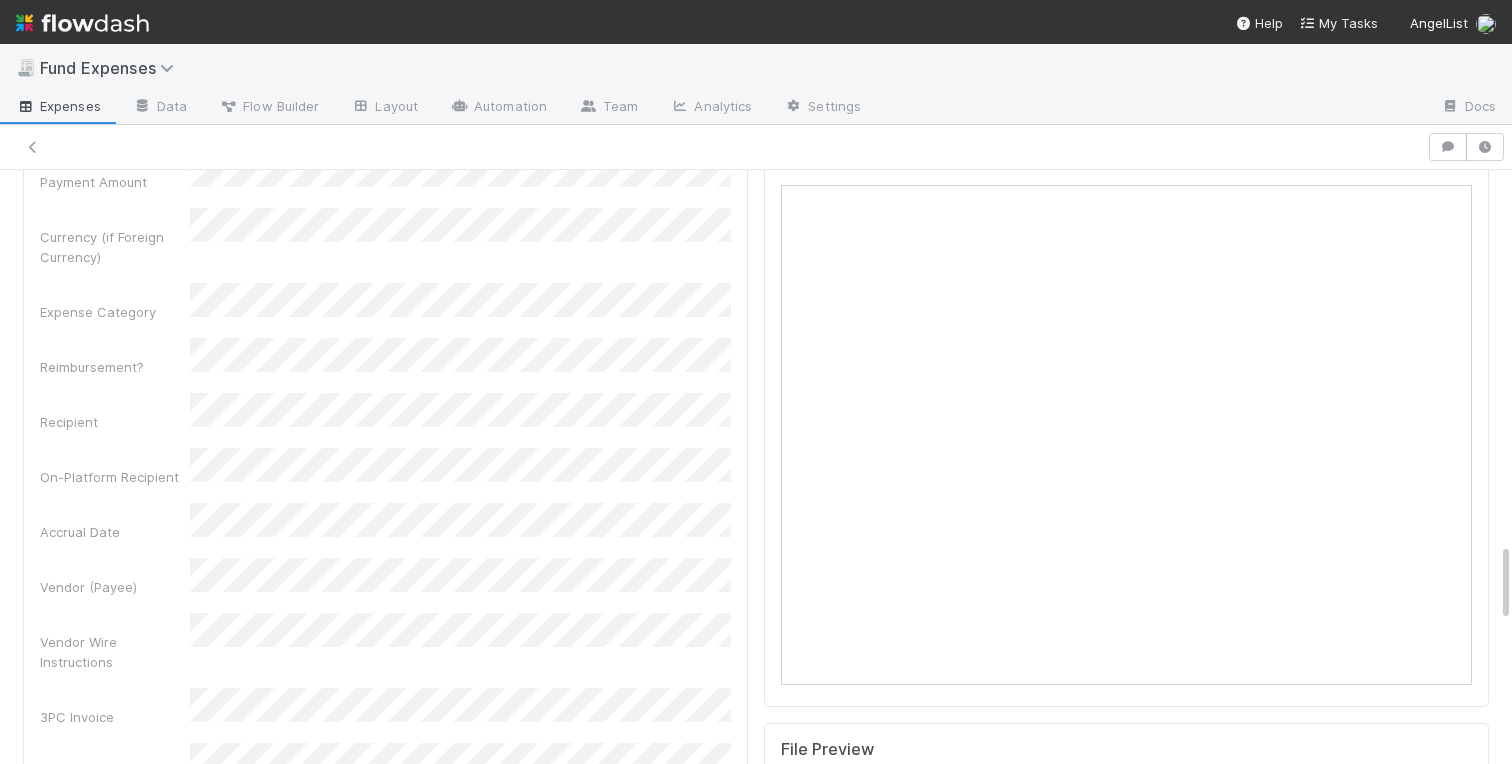 click on "3PC Invoice" at bounding box center (385, 707) 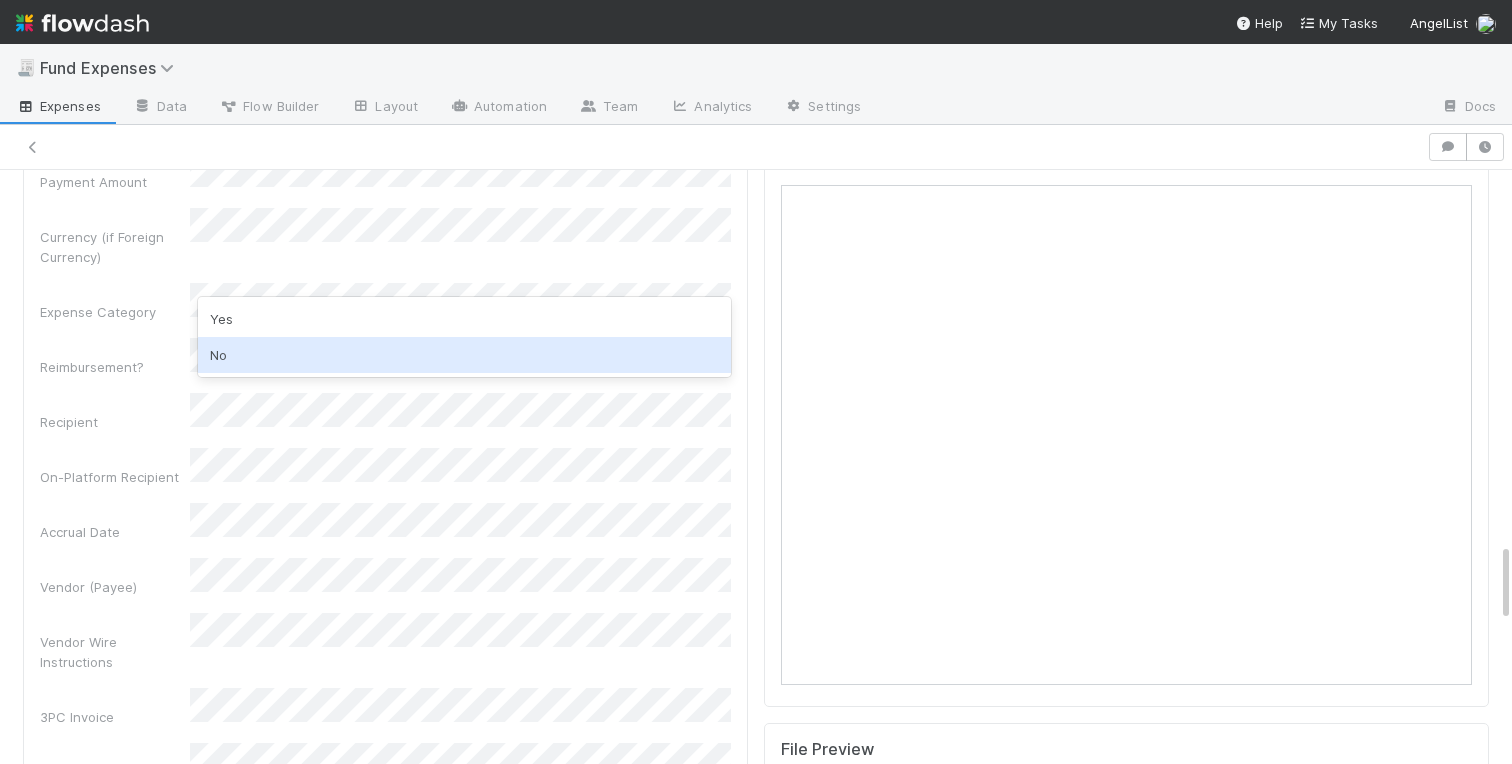 click on "No" at bounding box center [464, 355] 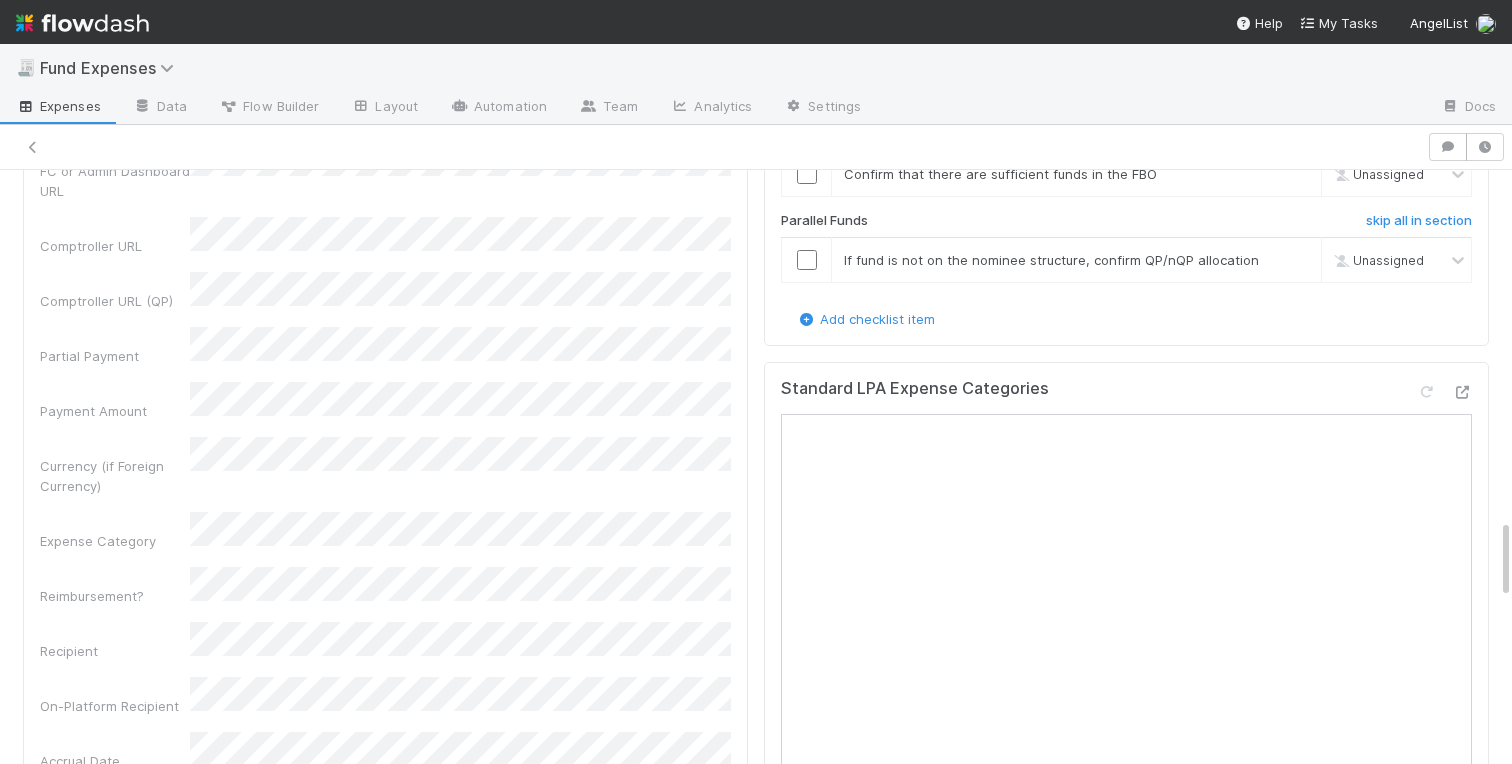 scroll, scrollTop: 2507, scrollLeft: 0, axis: vertical 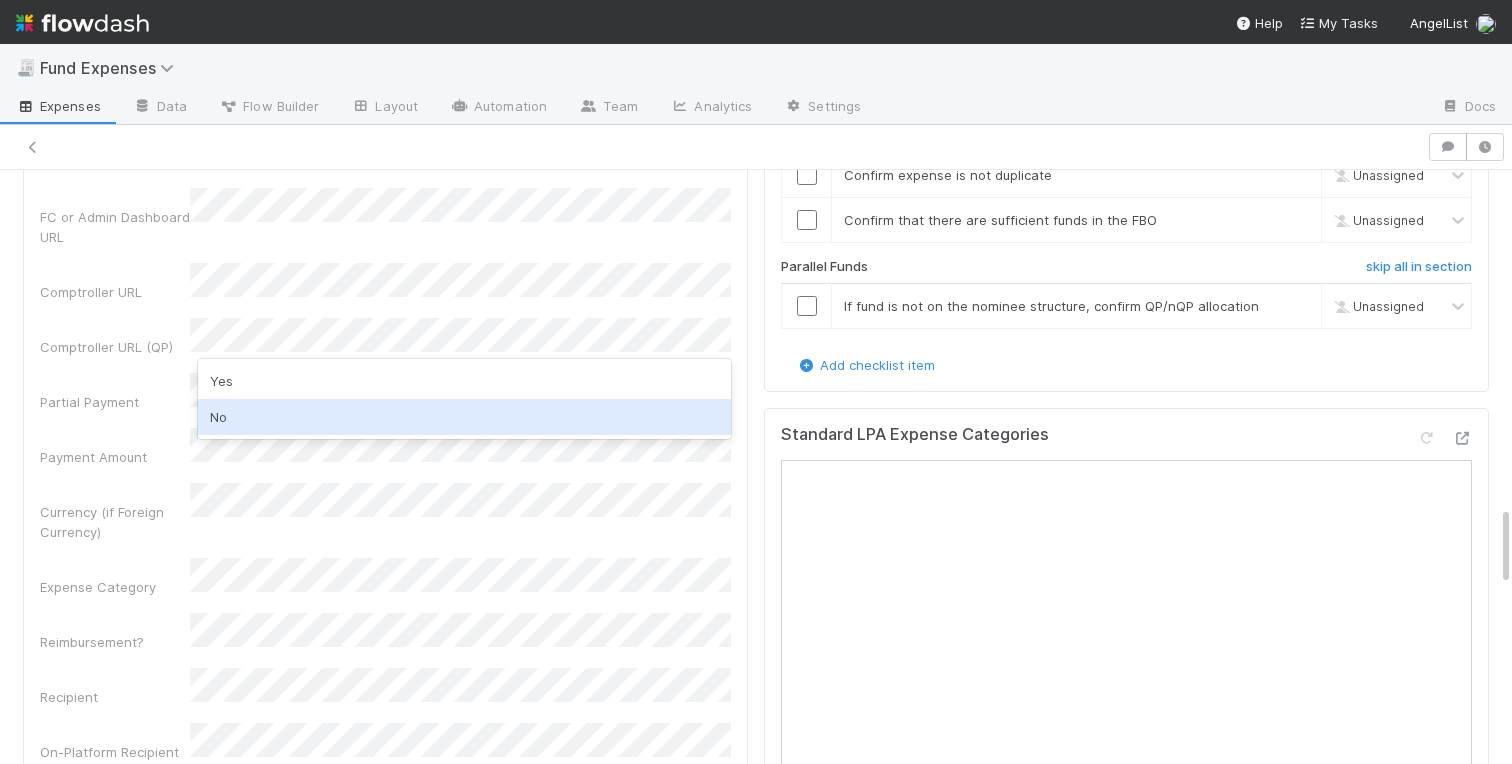 click on "No" at bounding box center [464, 417] 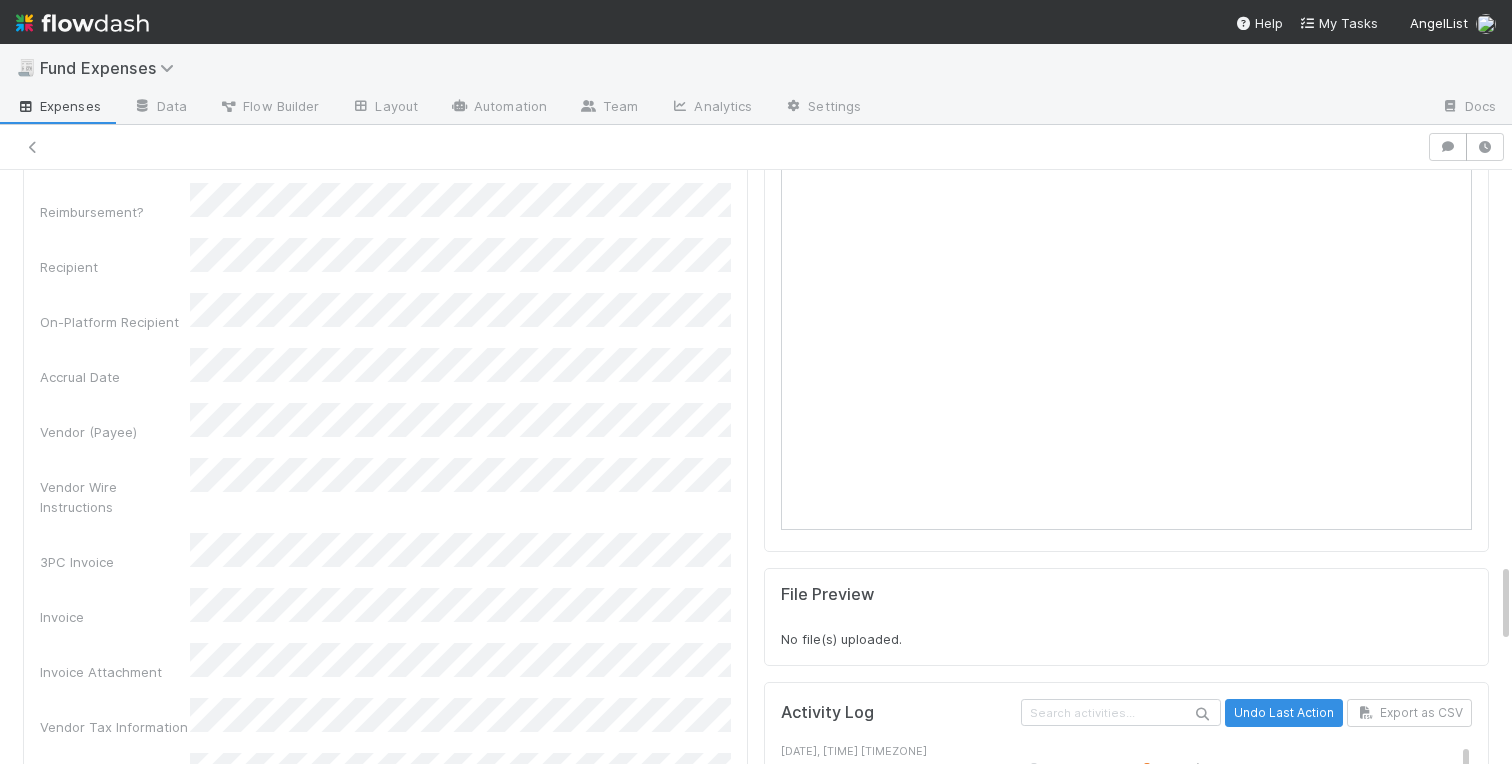 scroll, scrollTop: 2931, scrollLeft: 0, axis: vertical 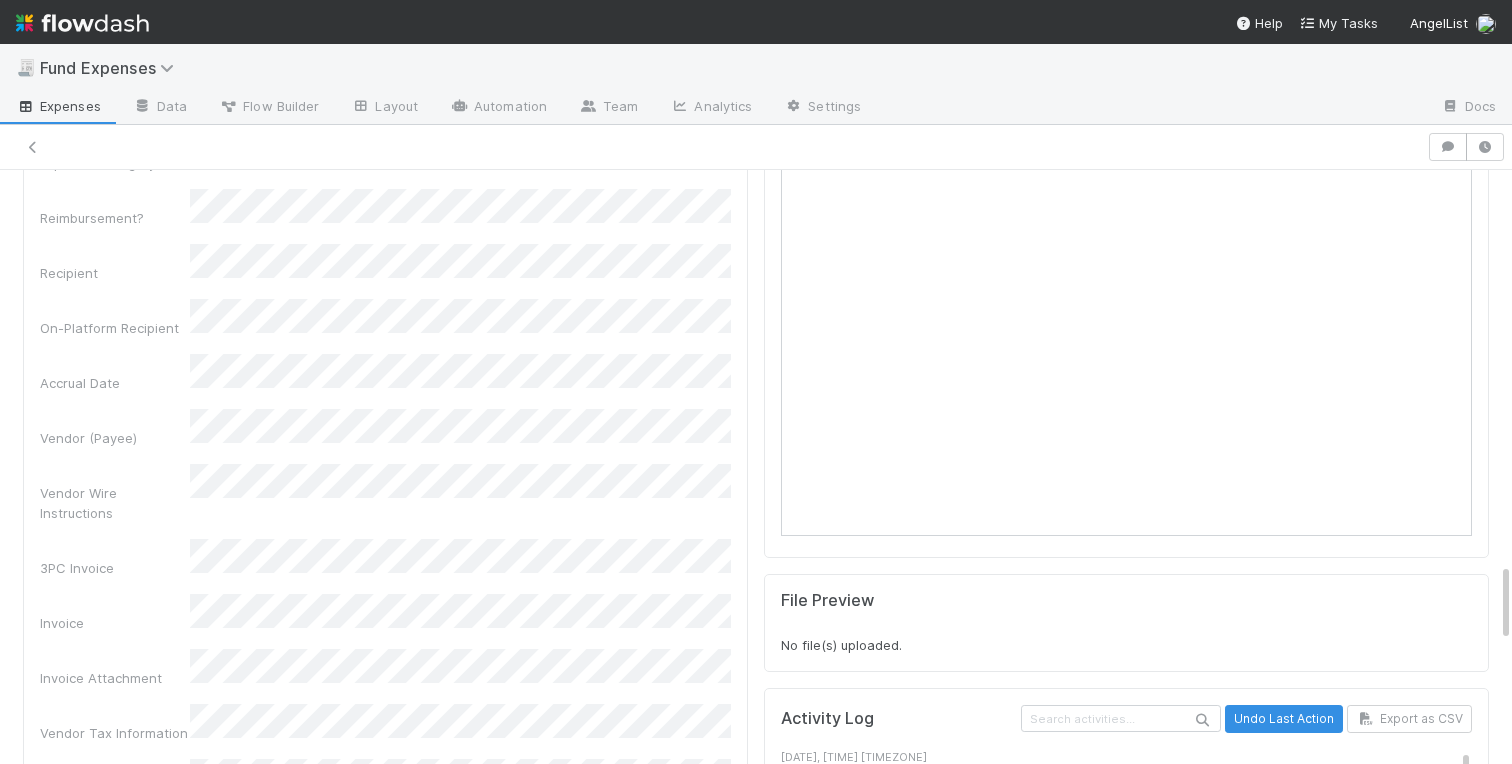 click on "Invoice Preview No file(s) uploaded.  Checklist    In Review   skip all in section Obtain lead approval to pay the Fund Expense Unassigned Add Invoice Details to the FD task  Unassigned Confirm we have wire instructions for payee Unassigned Confirm we have tax information on file  Unassigned Check if fund has custom rules Unassigned Confirm expense is payable by fund Unassigned Confirm expense is not duplicate Unassigned Confirm that there are sufficient funds in the FBO Unassigned Parallel Funds skip all in section If fund is not on the nominee structure, confirm QP/nQP allocation Unassigned Add checklist item Standard LPA Expense Categories File Preview No file(s) uploaded. Activity Log Undo Last Action Export as CSV 8/6/25, 3:14:02 PM GMT+2 Charlotte Mas   moved this  expense  from     Not Started   to     In Review 8/6/25, 3:14:02 PM GMT+2 Charlotte Mas  performed the  Move to In Review  action. 8/6/25, 3:06:16 PM GMT+2   updated: IOS Owner Slack ID    from     to   8/6/25, 3:06:16 PM GMT+2  was triggered" at bounding box center (1126, 602) 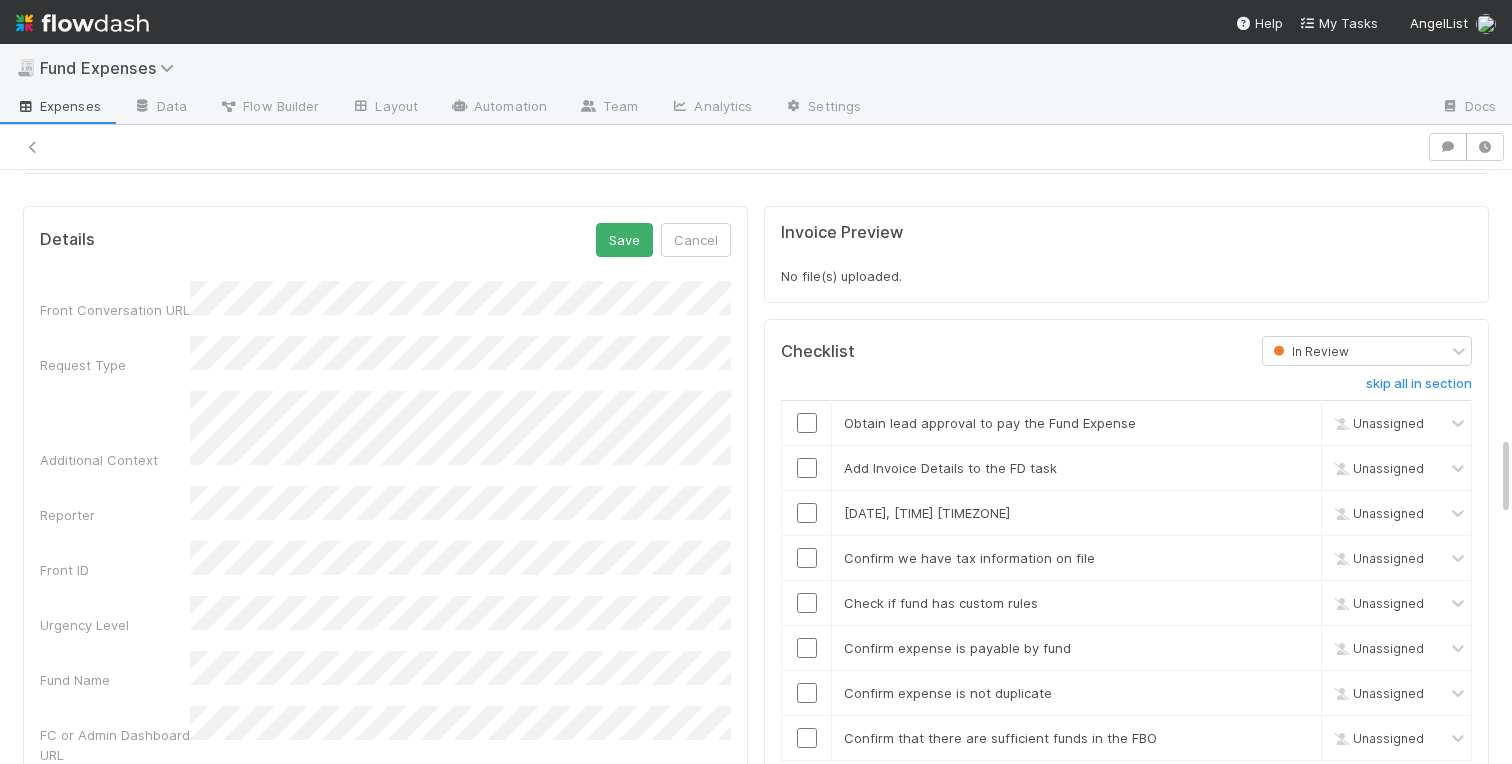 scroll, scrollTop: 1981, scrollLeft: 0, axis: vertical 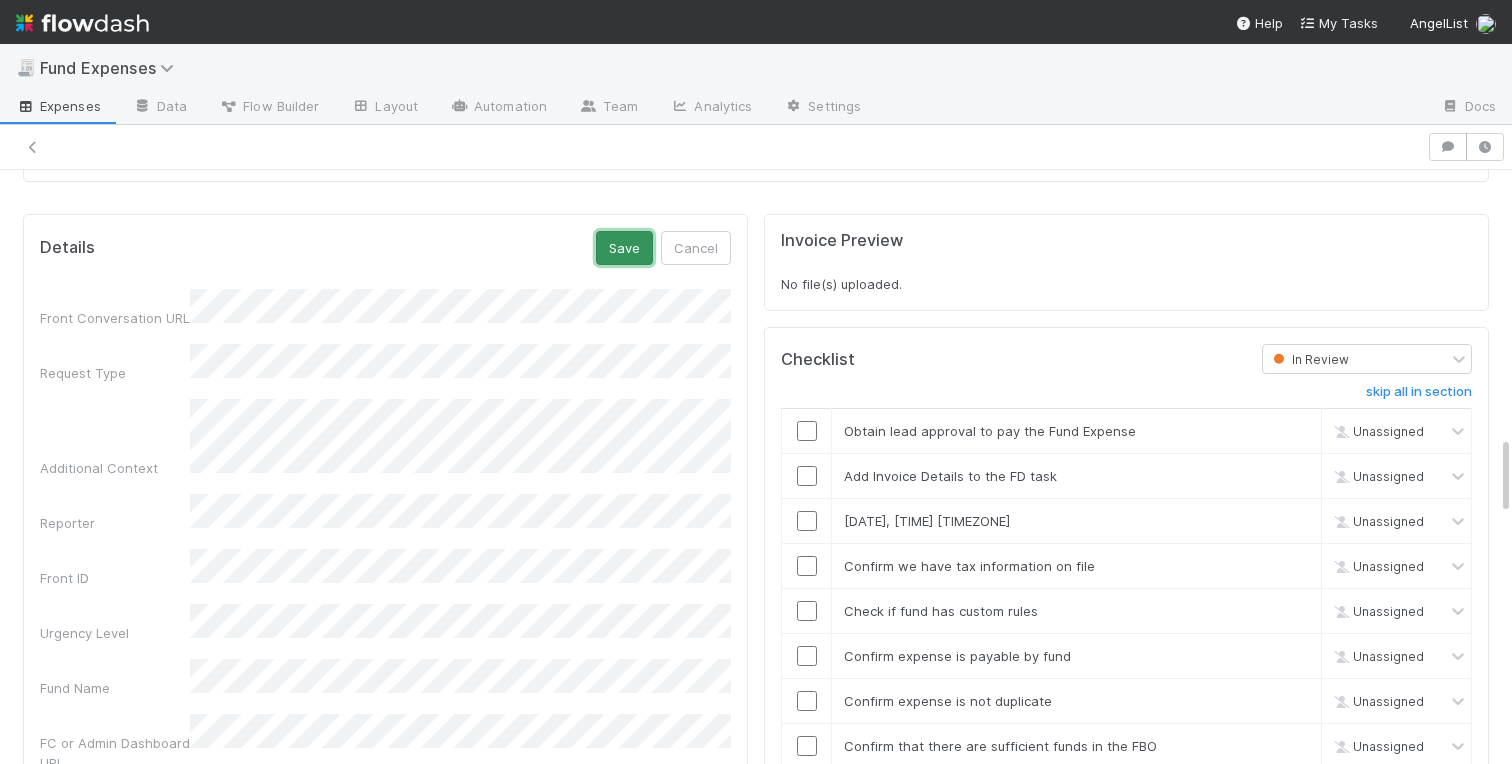 click on "Save" at bounding box center (624, 248) 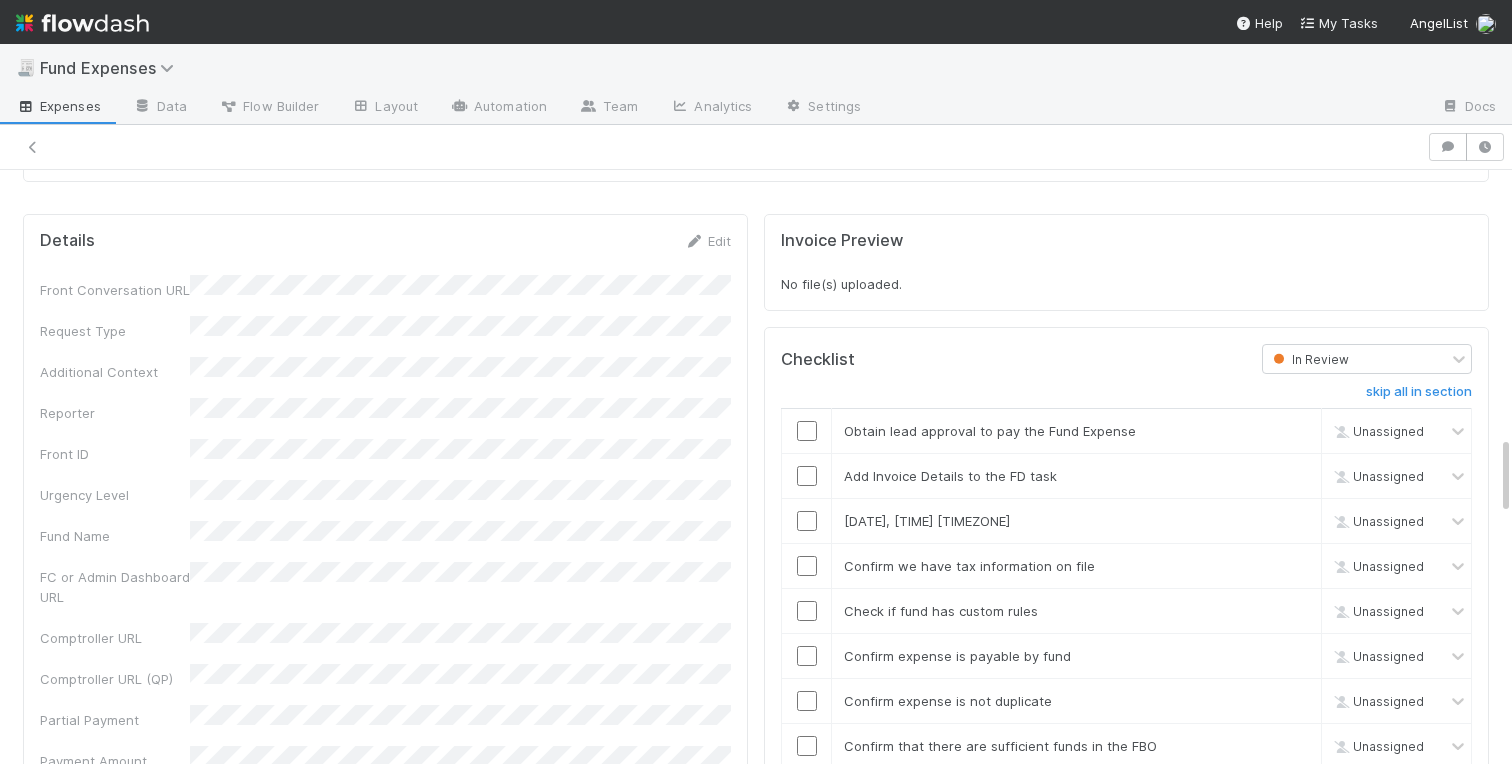 click on "❗This fund has custom rules❗ This fund may have custom rules. Please check the Fund Expenses - Custom Rules spreadsheet for further information. Warehoused Investment   Comptroller Fund Expenses - Custom Rules Sanity Check    Create a new  task Link an existing  task Comments Attach files: Choose or drag and drop file(s) Add Comment Linked Workflow Tasks You do not have access to the   Belltower Administrative Fee Contributions   workflow. Paper Mail Invoice   Create a new  task Link an existing  task Details Edit Front Conversation URL  Request Type  Additional Context  Reporter  Front ID  Urgency Level  Fund Name  FC or Admin Dashboard URL  Comptroller URL  Comptroller URL (QP)  Partial Payment  Payment Amount   Currency (if Foreign Currency)  Expense Category  Reimbursement?  Recipient  On-Platform Recipient  Accrual Date  Vendor (Payee)  Vendor Wire Instructions  3PC Invoice  Invoice   Invoice Attachment  Vendor Tax Information  Fund Documents  Outgoing Wire ID - Primary   _3pc?  ACH  Funding Account" at bounding box center (756, 286) 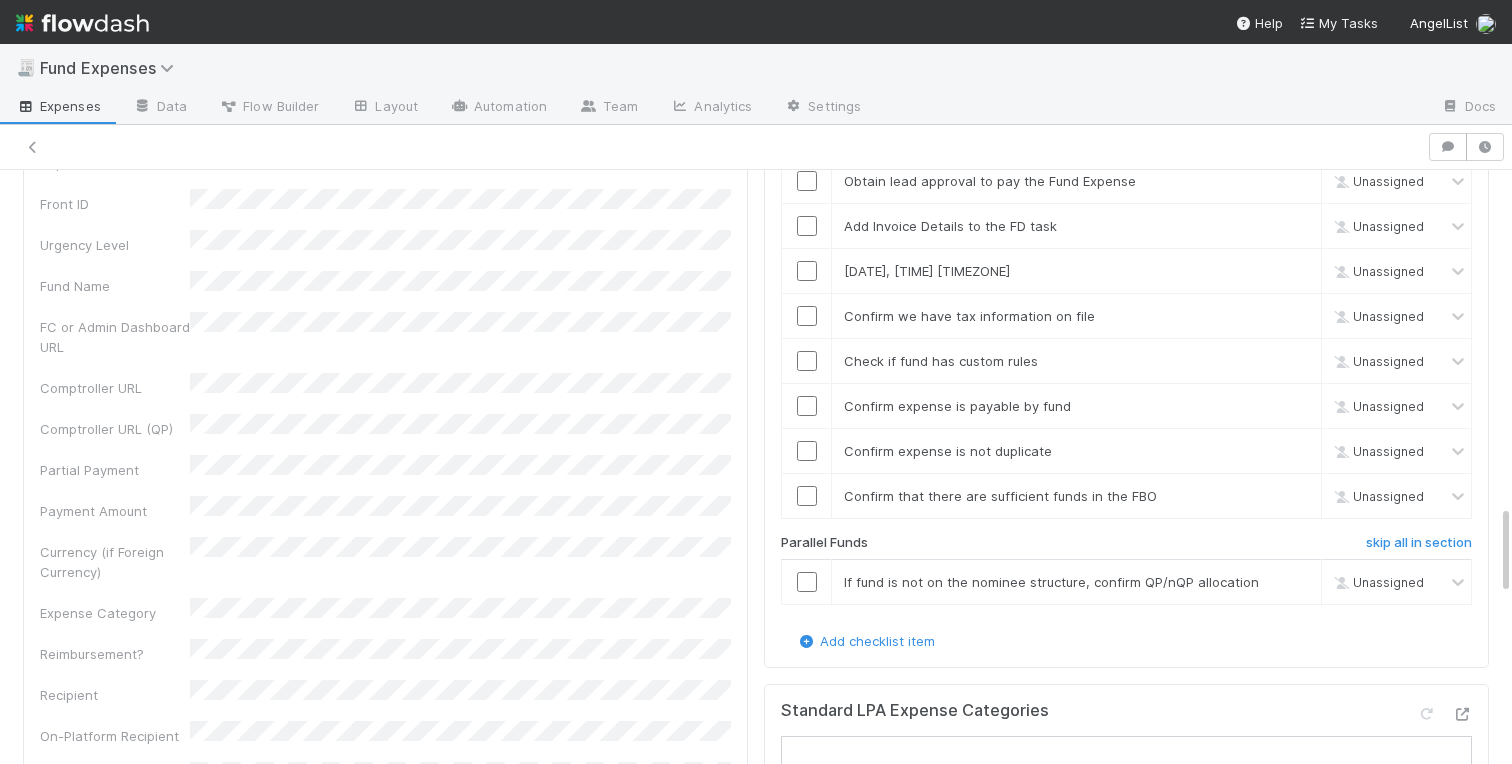 click on "❗This fund has custom rules❗ This fund may have custom rules. Please check the Fund Expenses - Custom Rules spreadsheet for further information. Warehoused Investment   Comptroller Fund Expenses - Custom Rules Sanity Check    Create a new  task Link an existing  task Comments Attach files: Choose or drag and drop file(s) Add Comment Linked Workflow Tasks You do not have access to the   Belltower Administrative Fee Contributions   workflow. Paper Mail Invoice   Create a new  task Link an existing  task Details Edit Front Conversation URL  Request Type  Additional Context  Reporter  Front ID  Urgency Level  Fund Name  FC or Admin Dashboard URL  Comptroller URL  Comptroller URL (QP)  Partial Payment  Payment Amount   Currency (if Foreign Currency)  Expense Category  Reimbursement?  Recipient  On-Platform Recipient  Accrual Date  Vendor (Payee)  Vendor Wire Instructions  3PC Invoice  Invoice   Invoice Attachment  Vendor Tax Information  Fund Documents  Outgoing Wire ID - Primary   _3pc?  ACH  Funding Account" at bounding box center (756, 36) 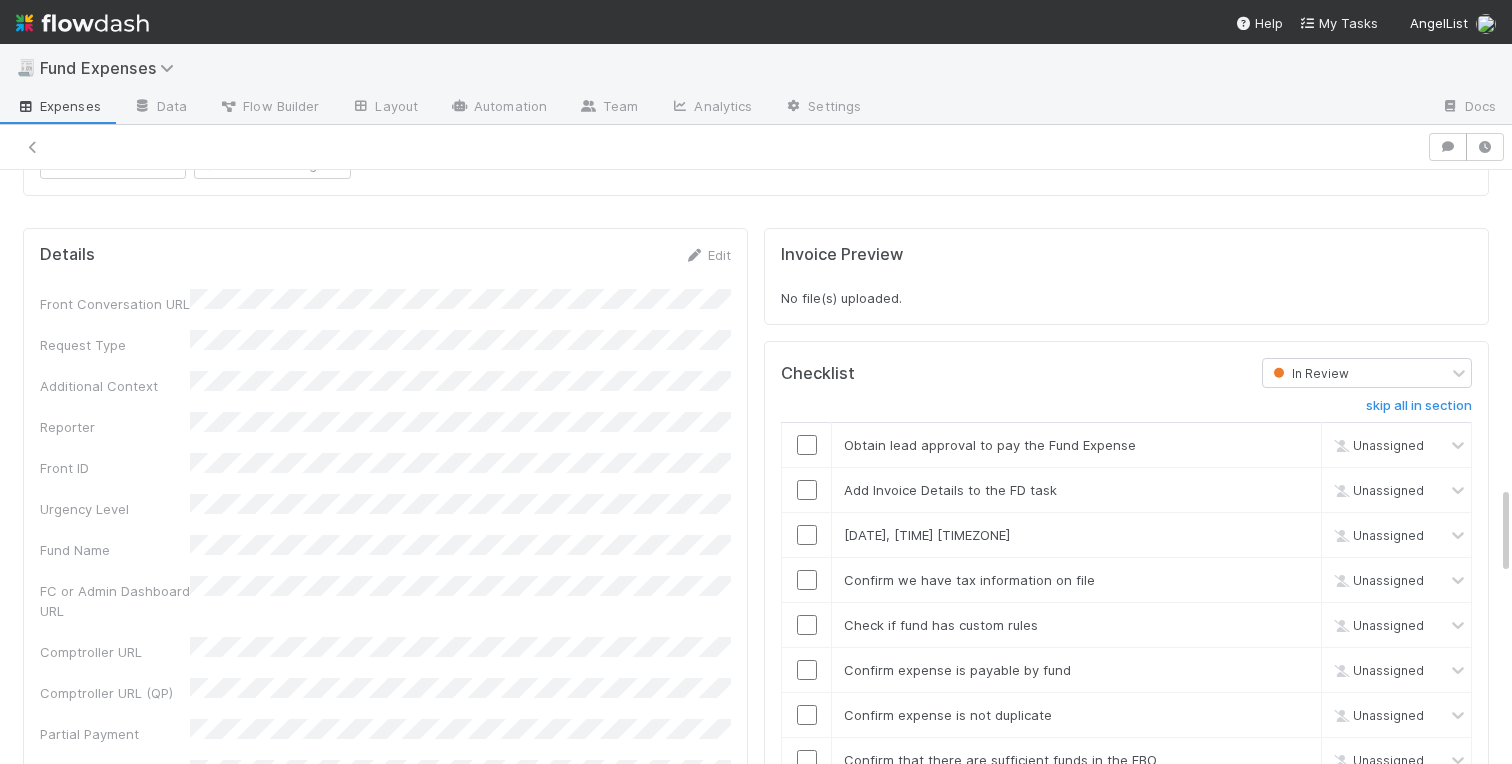 scroll, scrollTop: 1822, scrollLeft: 0, axis: vertical 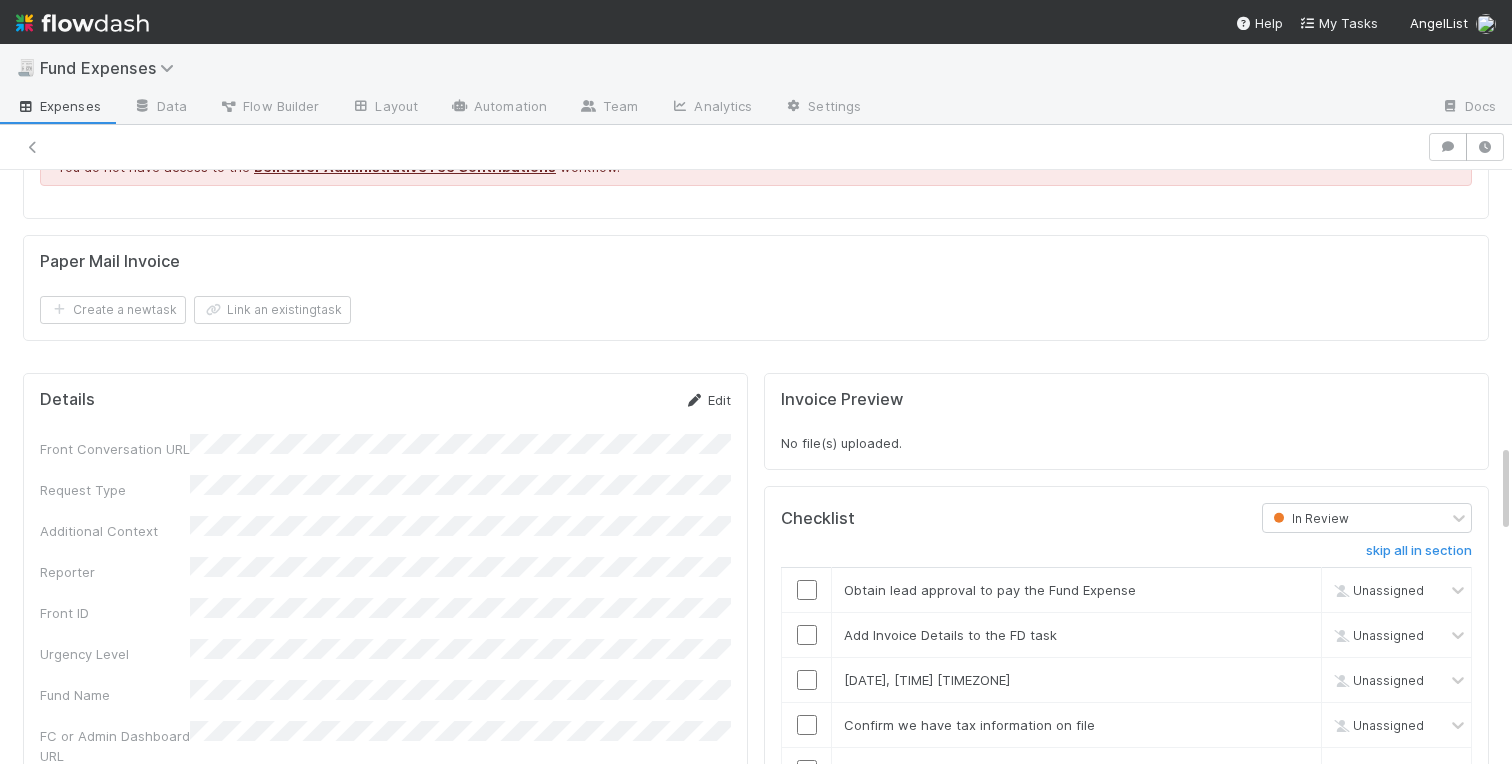 click on "Edit" at bounding box center [707, 400] 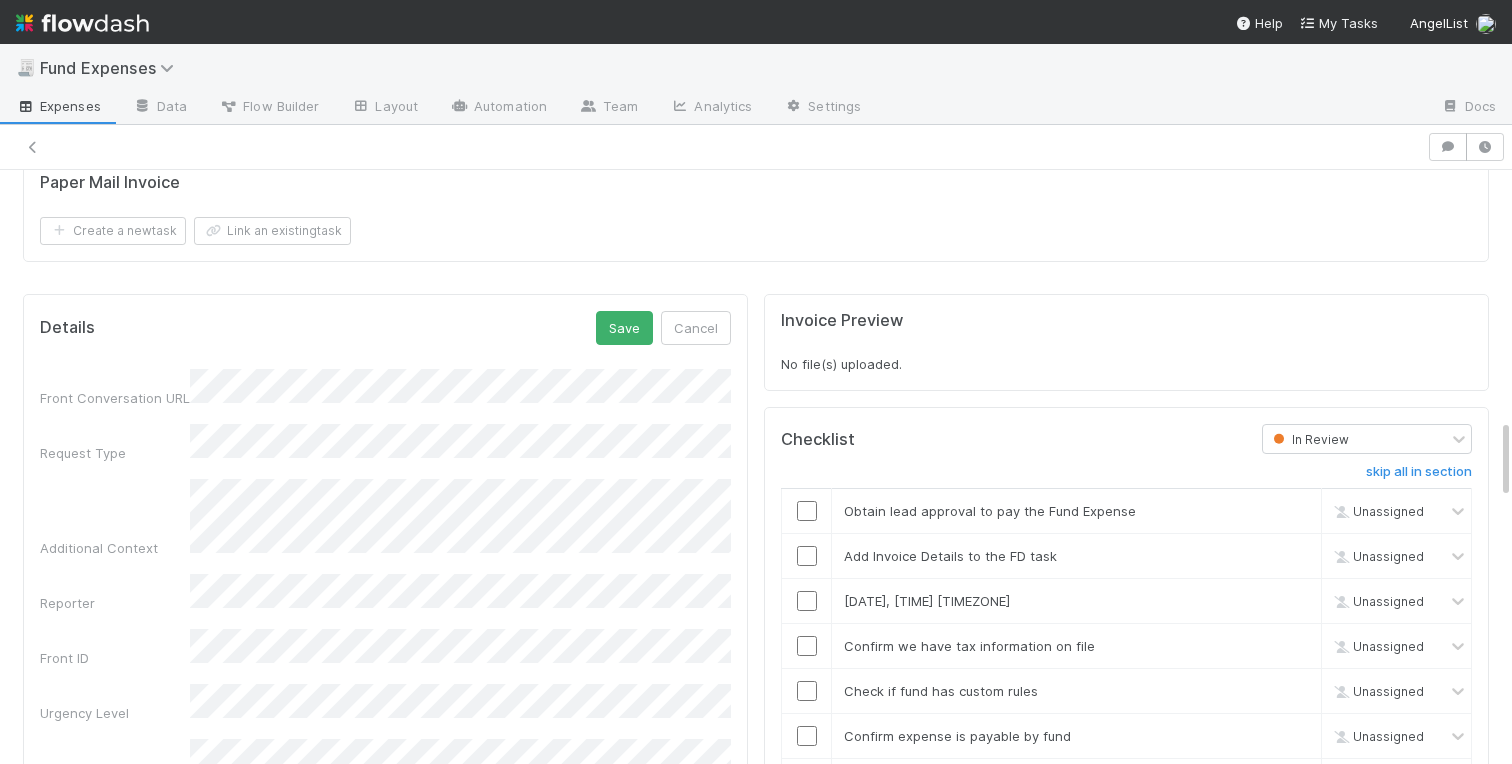 scroll, scrollTop: 1925, scrollLeft: 0, axis: vertical 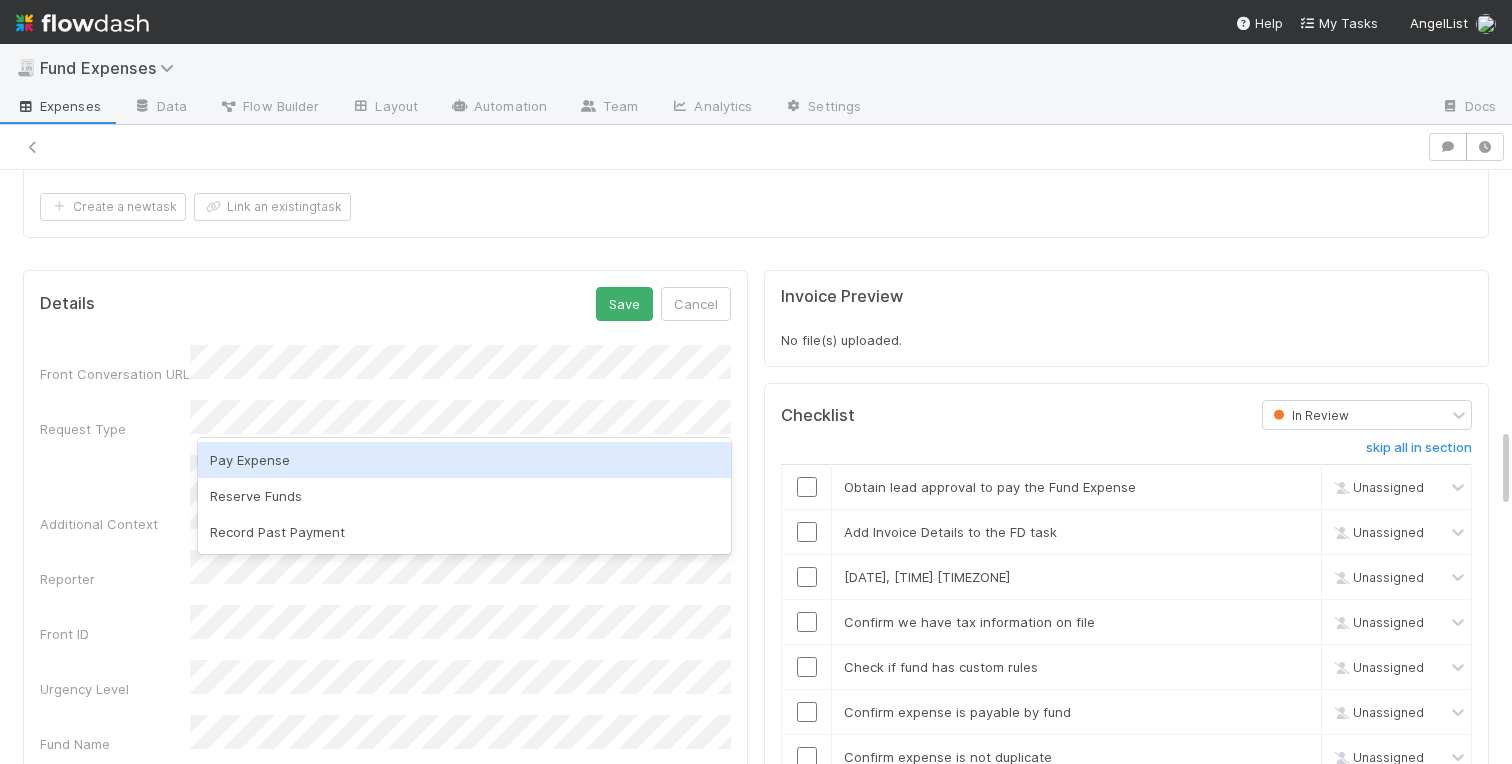 click on "Pay Expense" at bounding box center [464, 460] 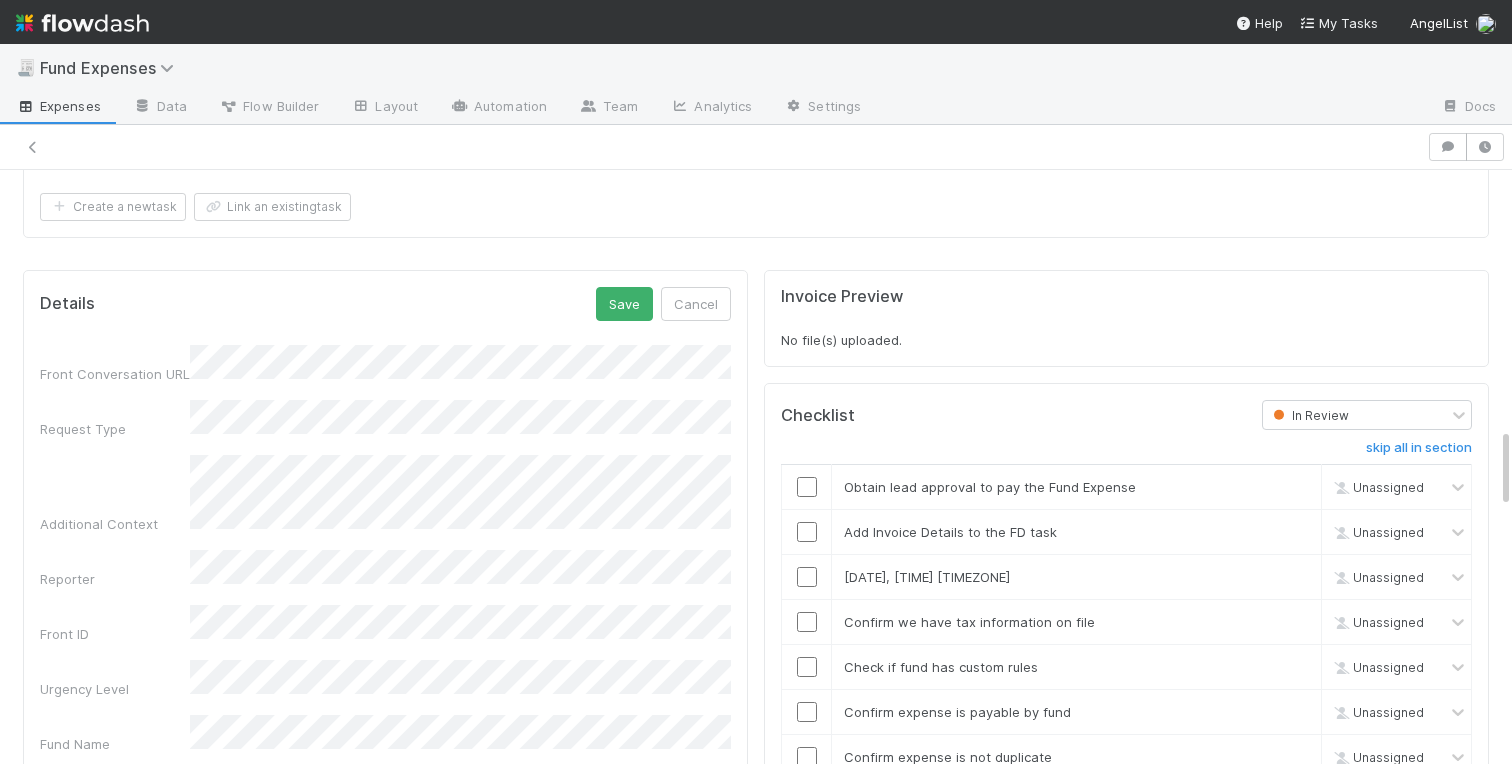 click on "Additional Context" at bounding box center [385, 494] 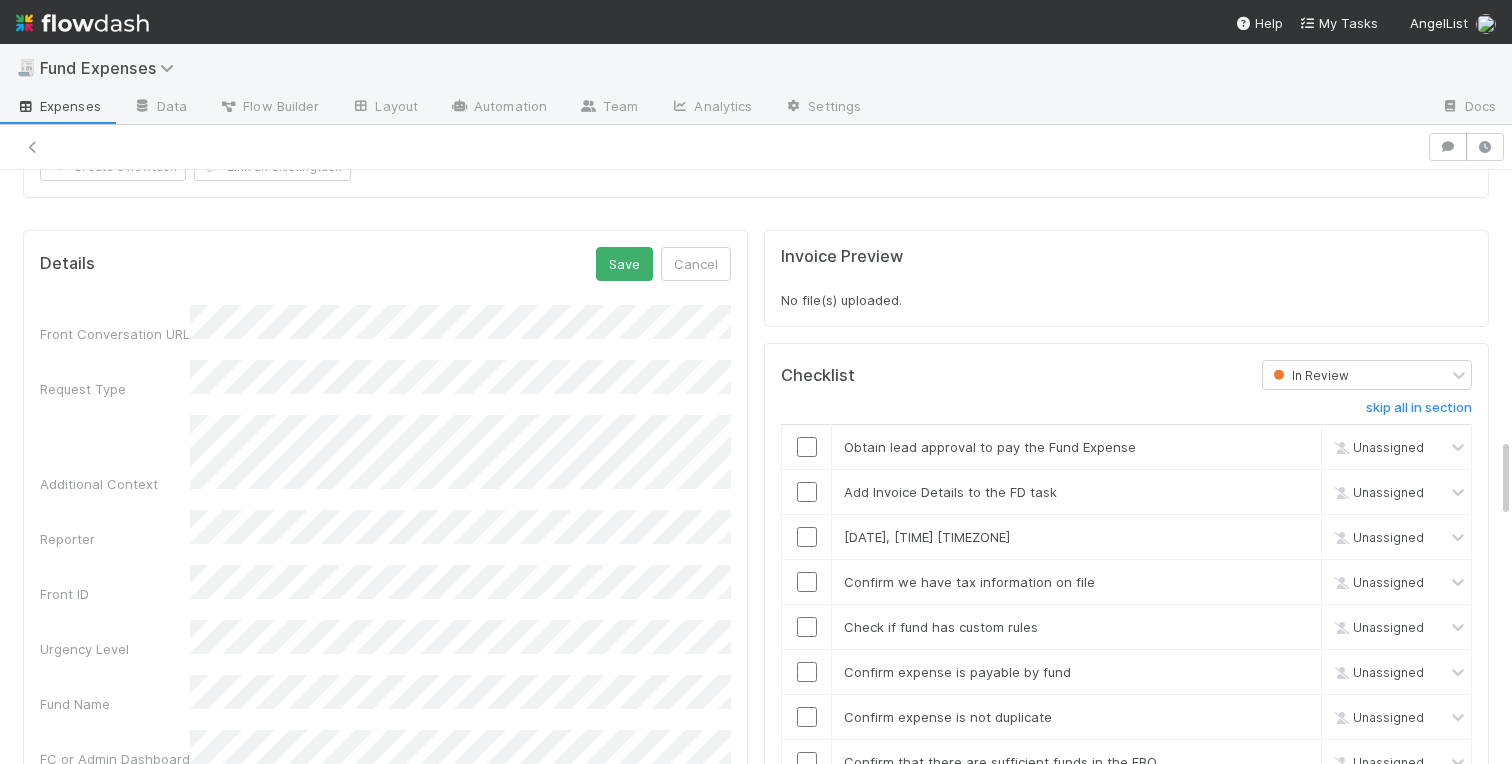 scroll, scrollTop: 2003, scrollLeft: 0, axis: vertical 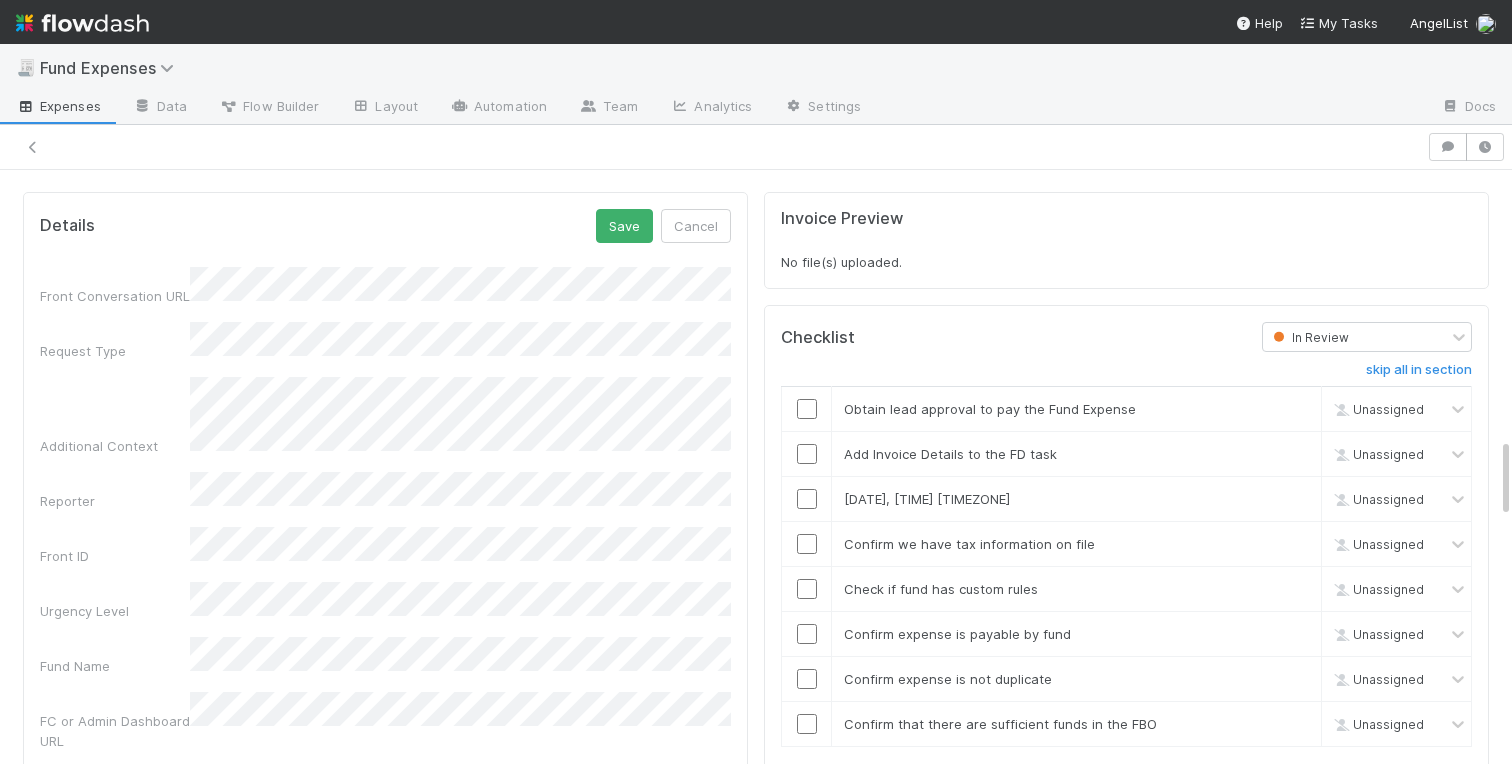 click on "Additional Context" at bounding box center [385, 416] 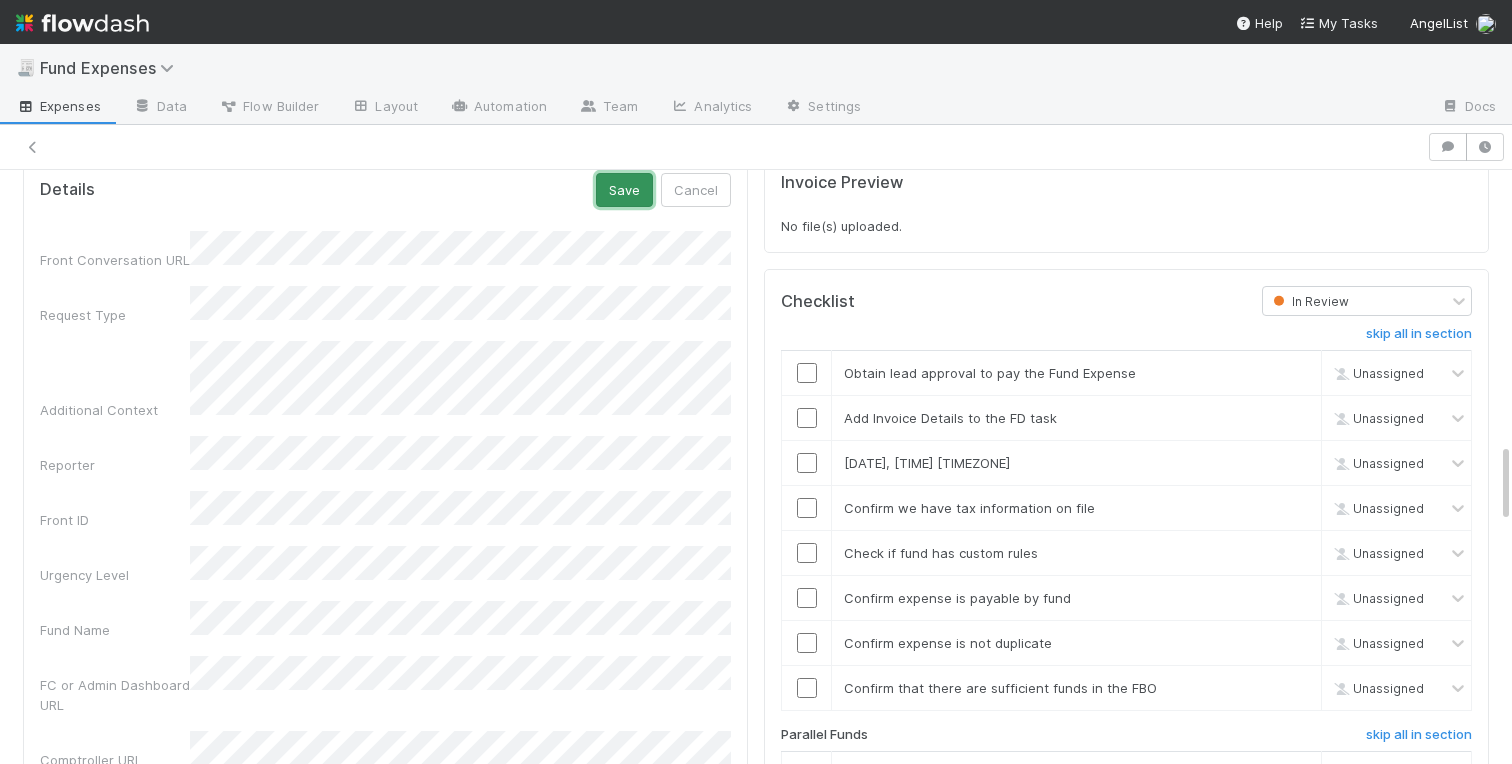 click on "Save" at bounding box center [624, 190] 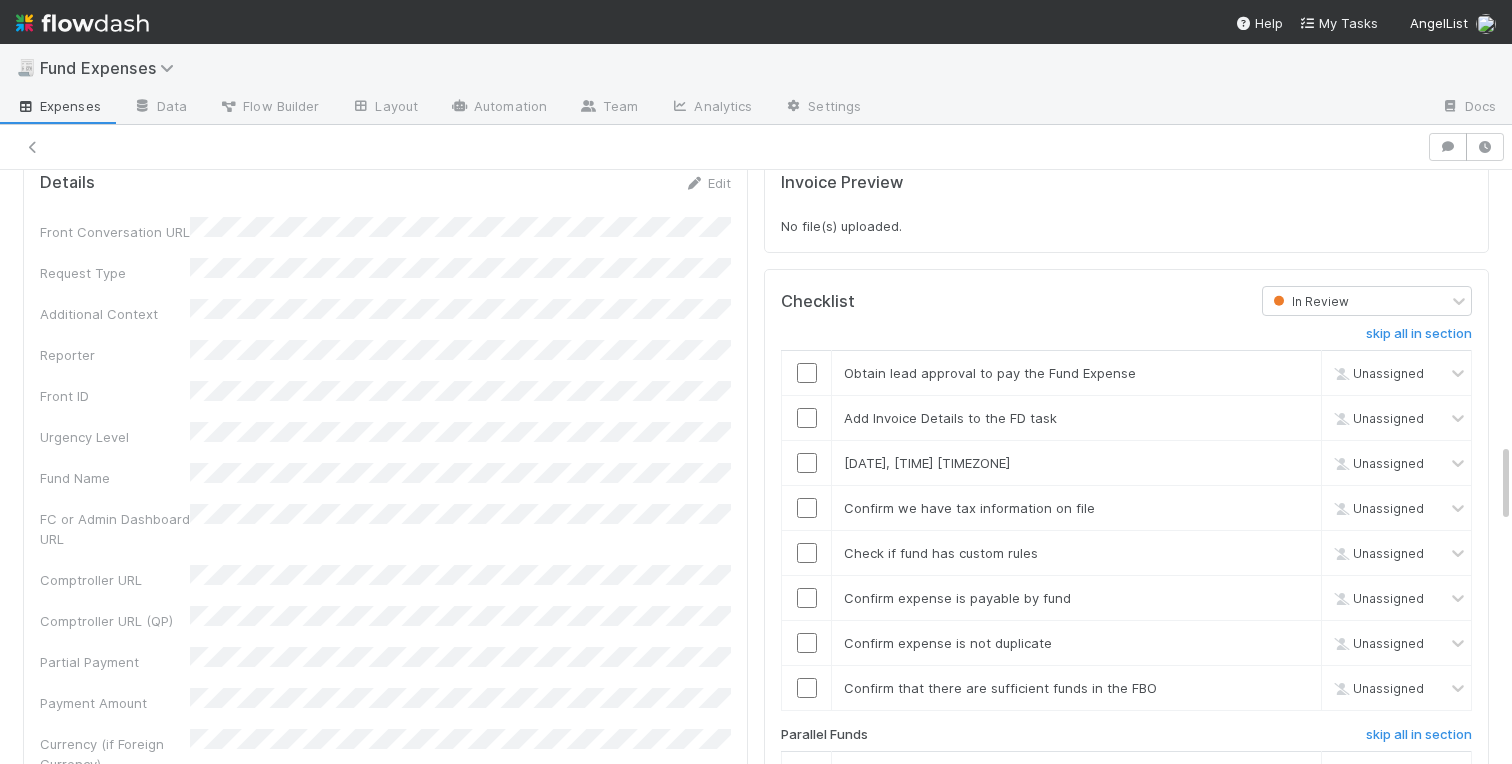 scroll, scrollTop: 2105, scrollLeft: 0, axis: vertical 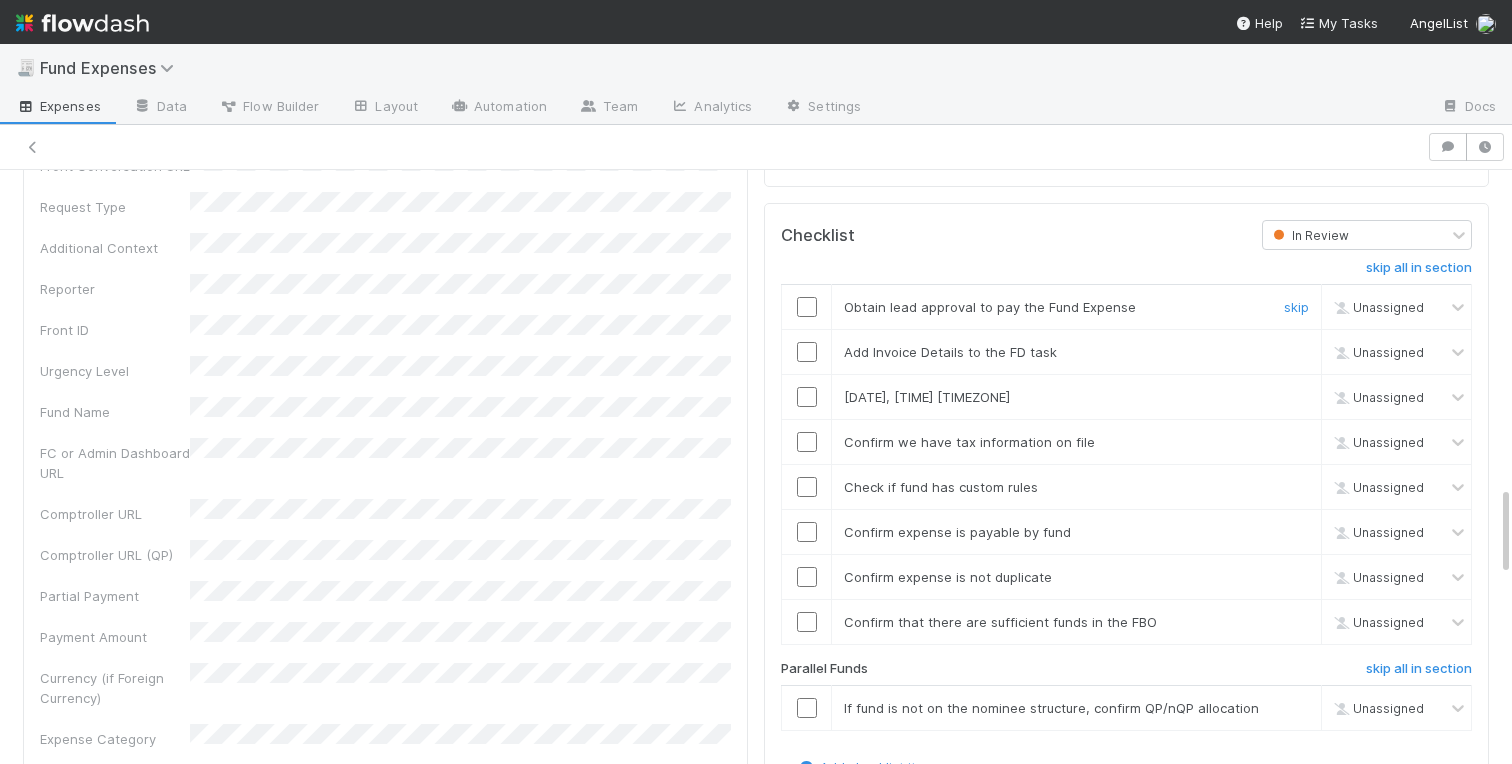 click at bounding box center (807, 307) 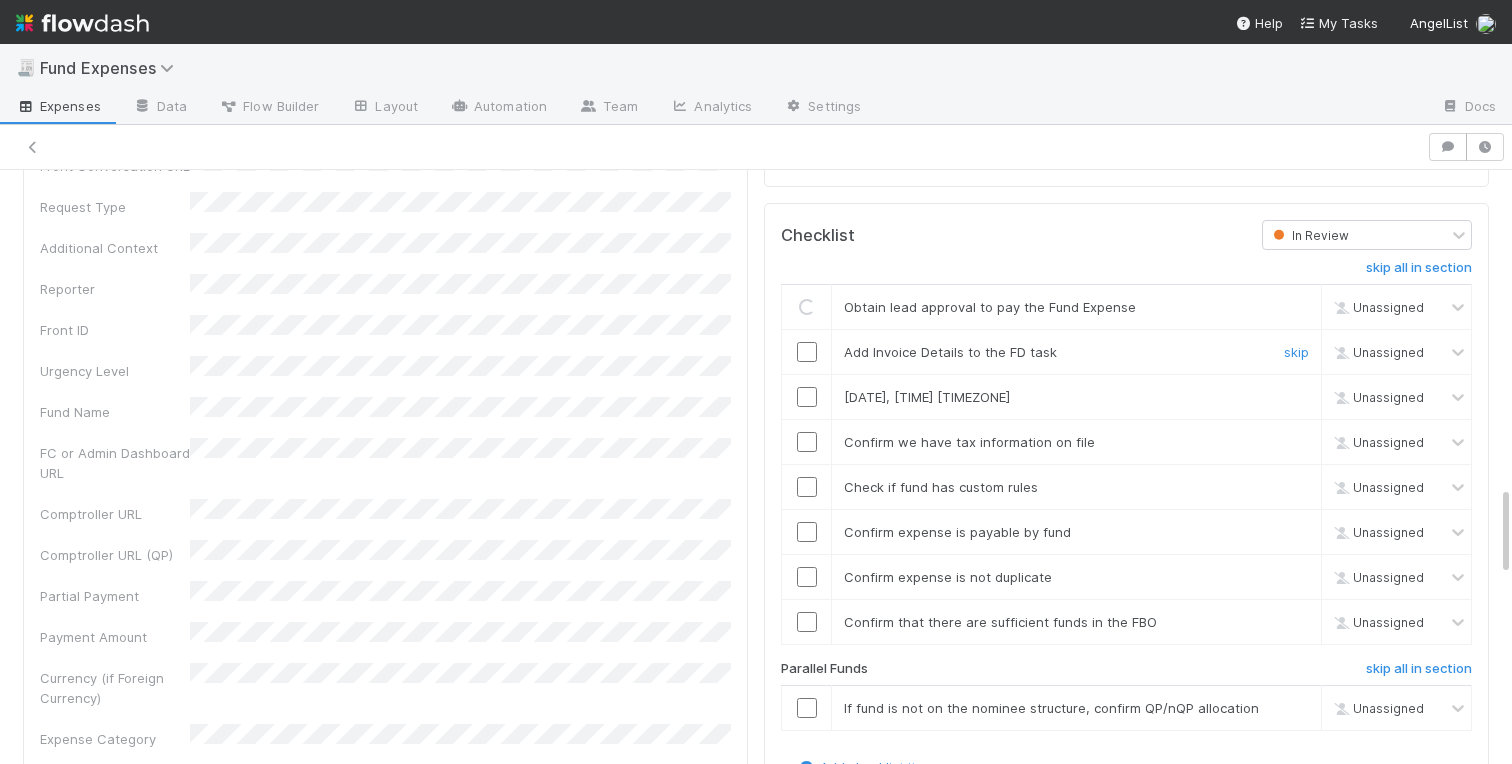 click at bounding box center (807, 352) 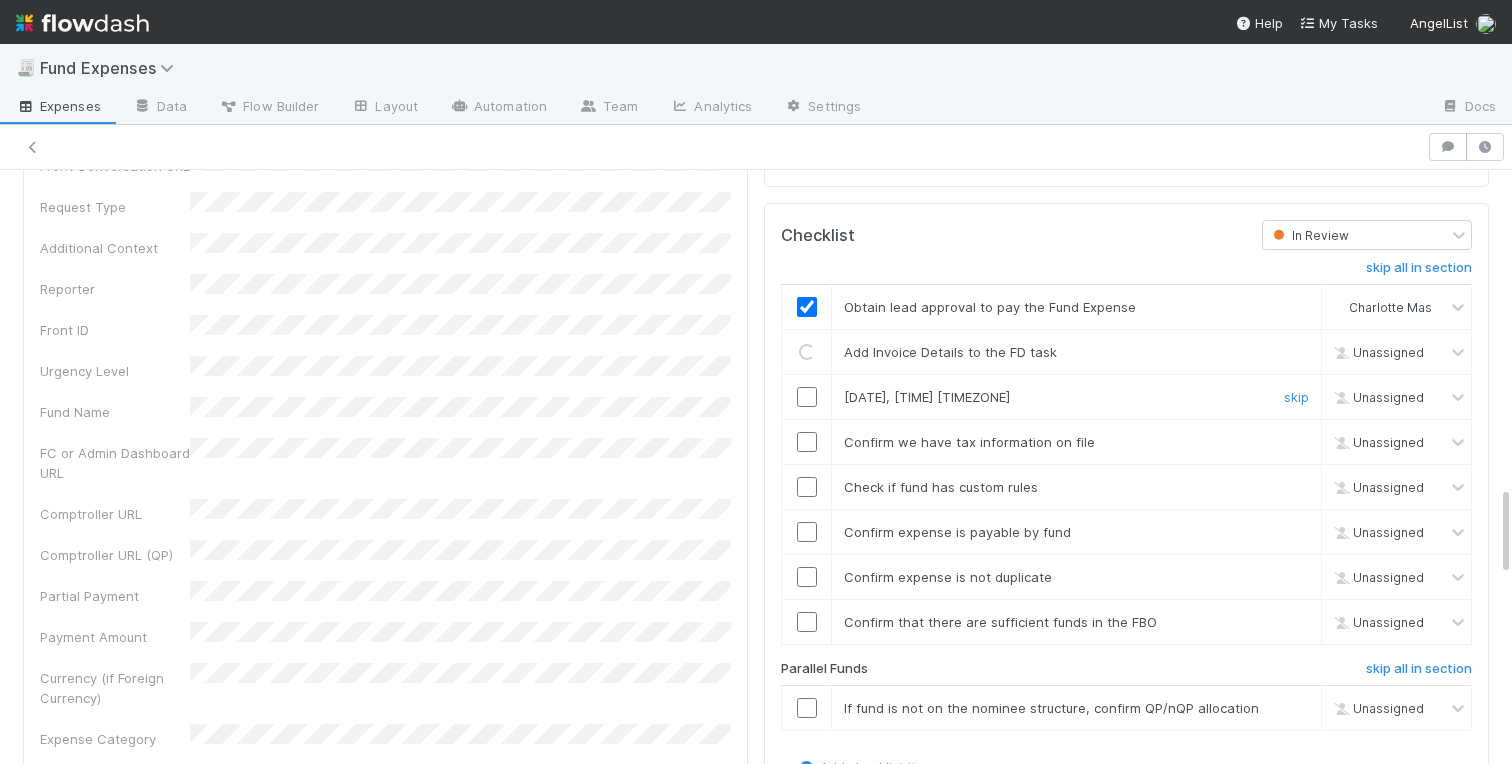 click at bounding box center (807, 397) 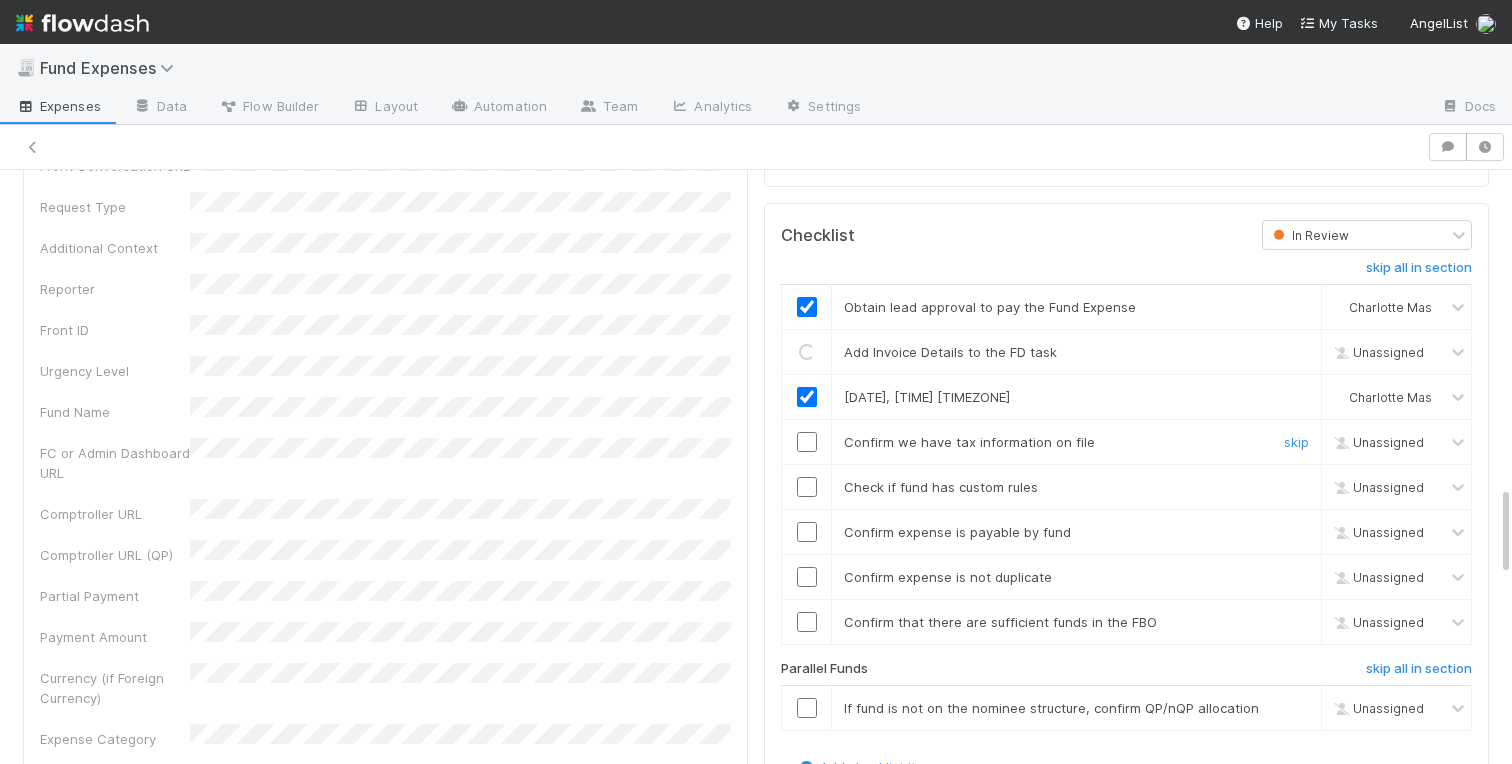 click at bounding box center [807, 442] 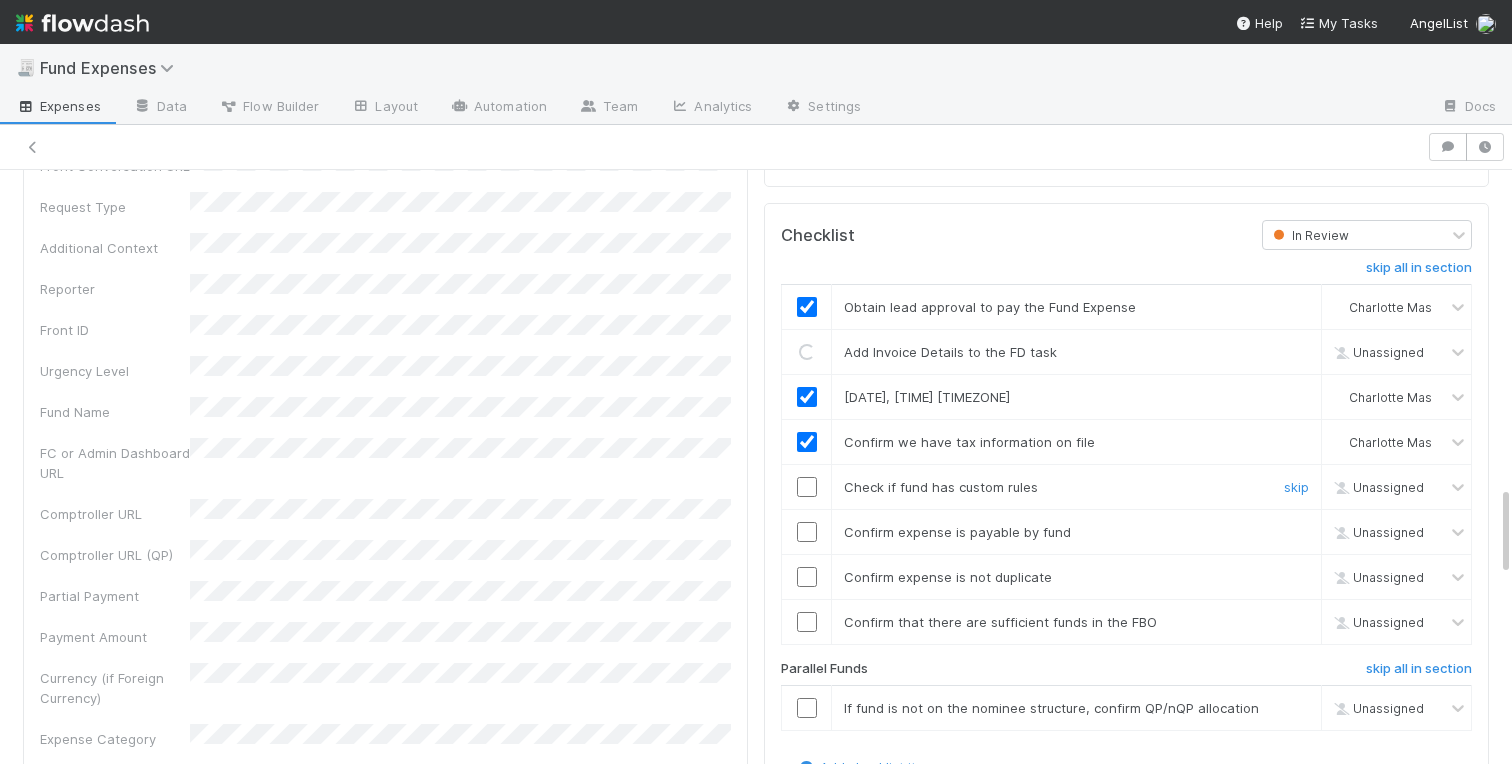 click at bounding box center [807, 487] 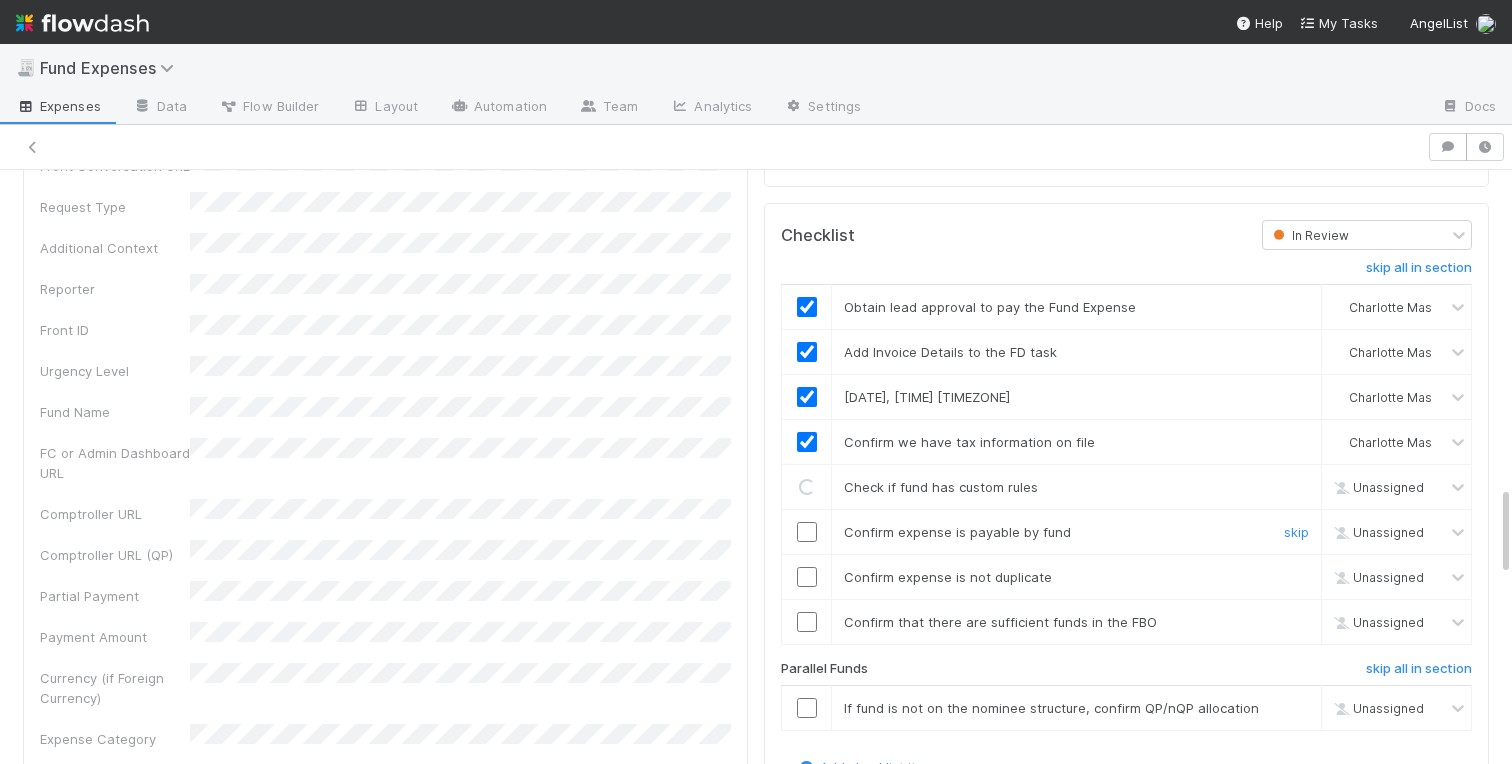 click at bounding box center (807, 532) 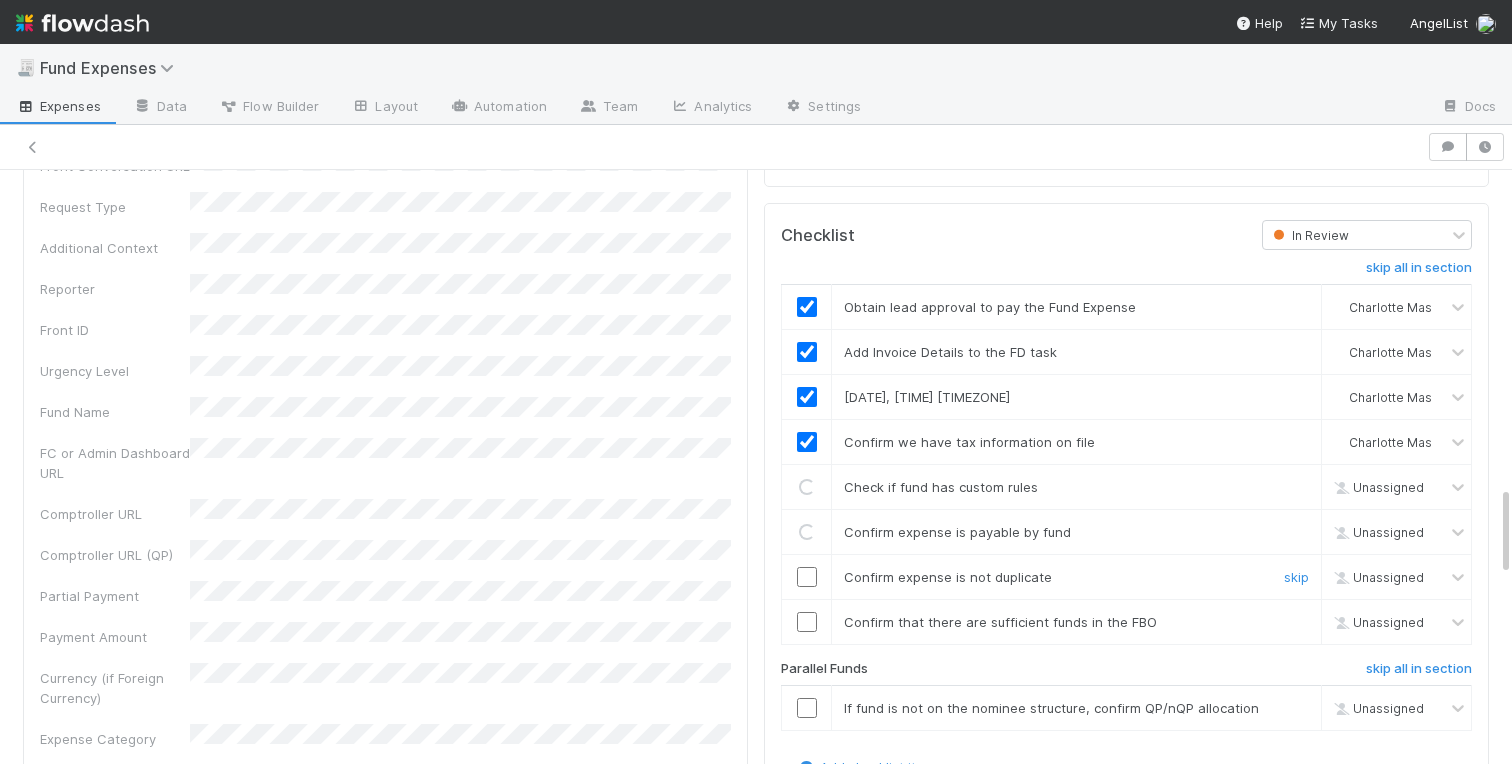 click at bounding box center (807, 577) 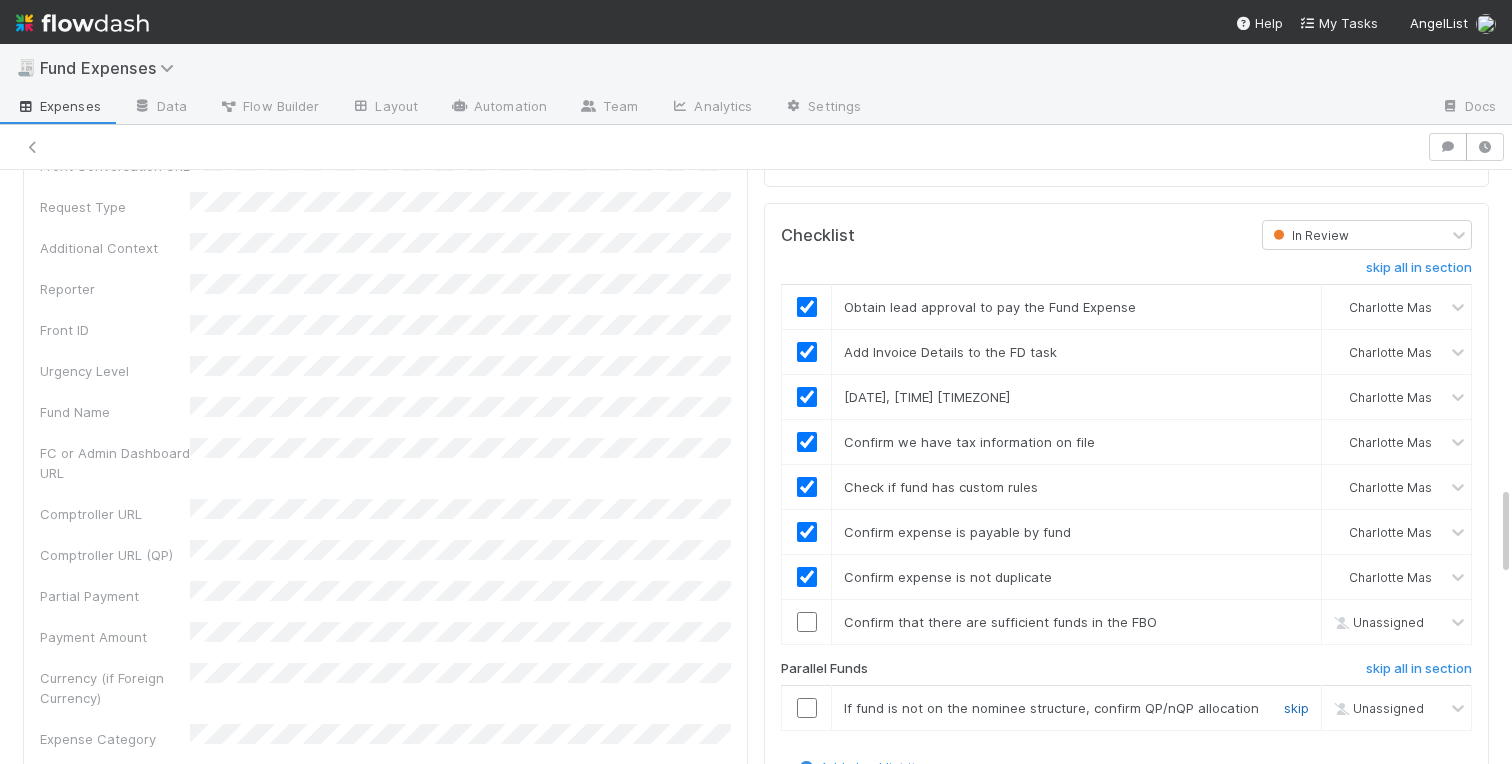 click on "skip" at bounding box center (1296, 708) 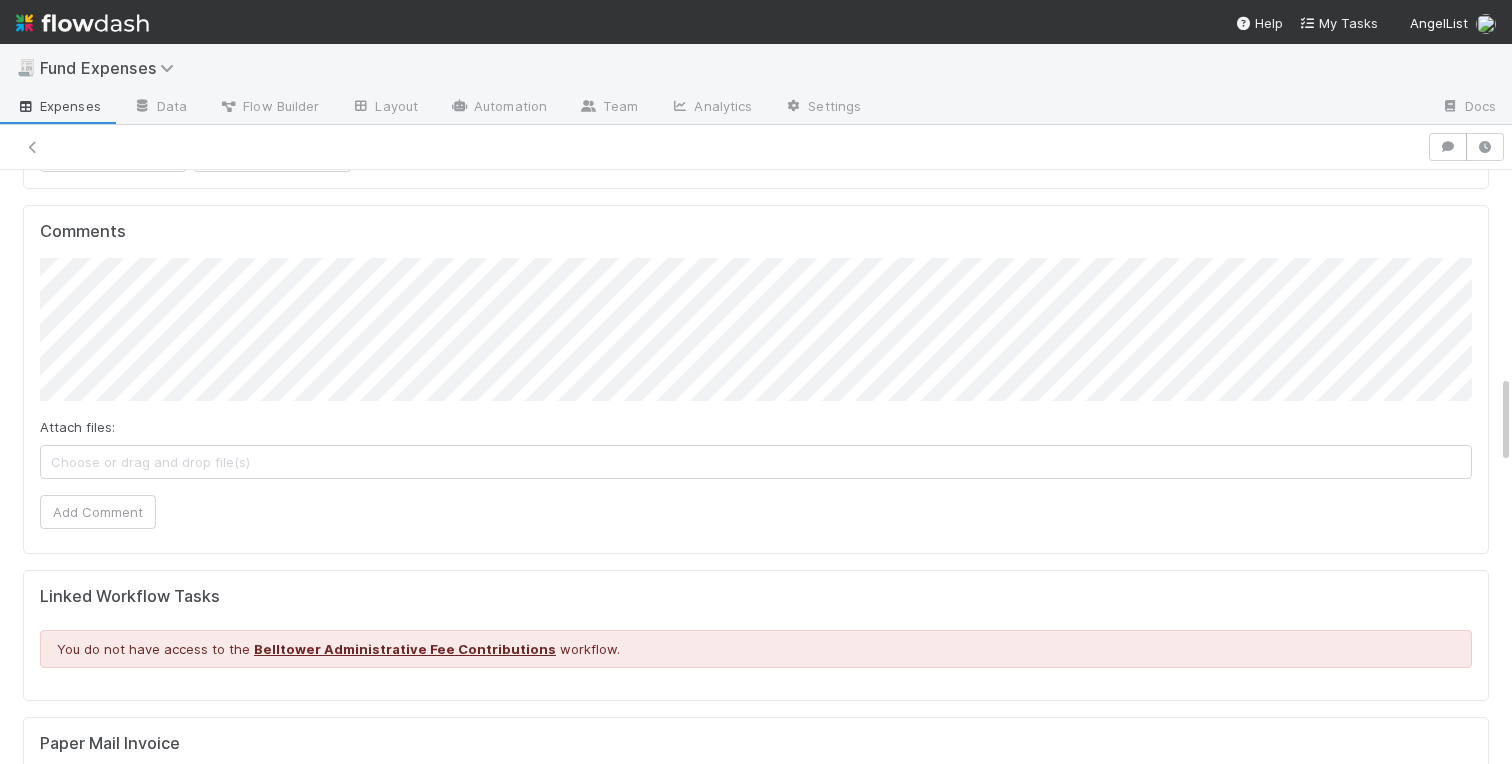 scroll, scrollTop: 1333, scrollLeft: 0, axis: vertical 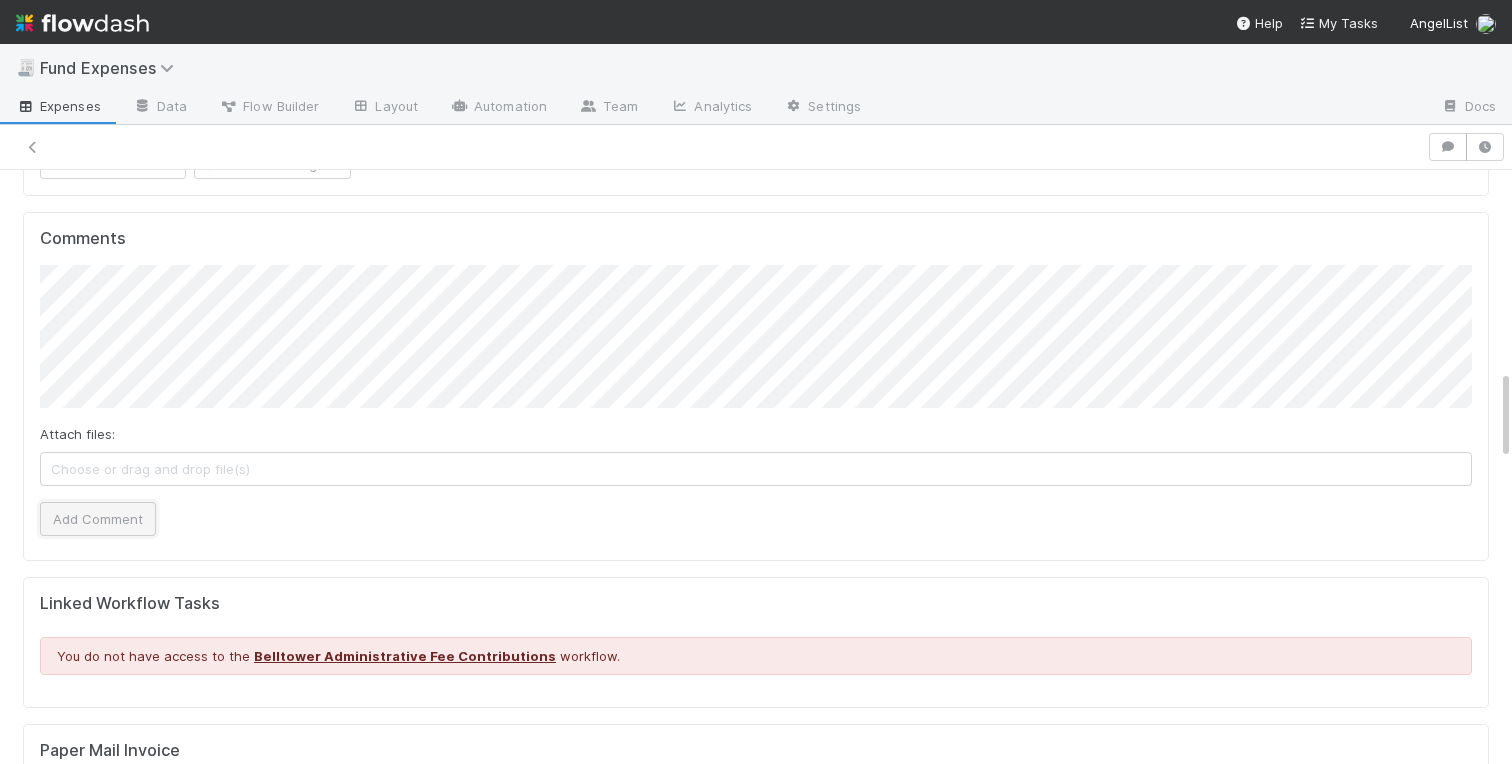 click on "Add Comment" at bounding box center (98, 519) 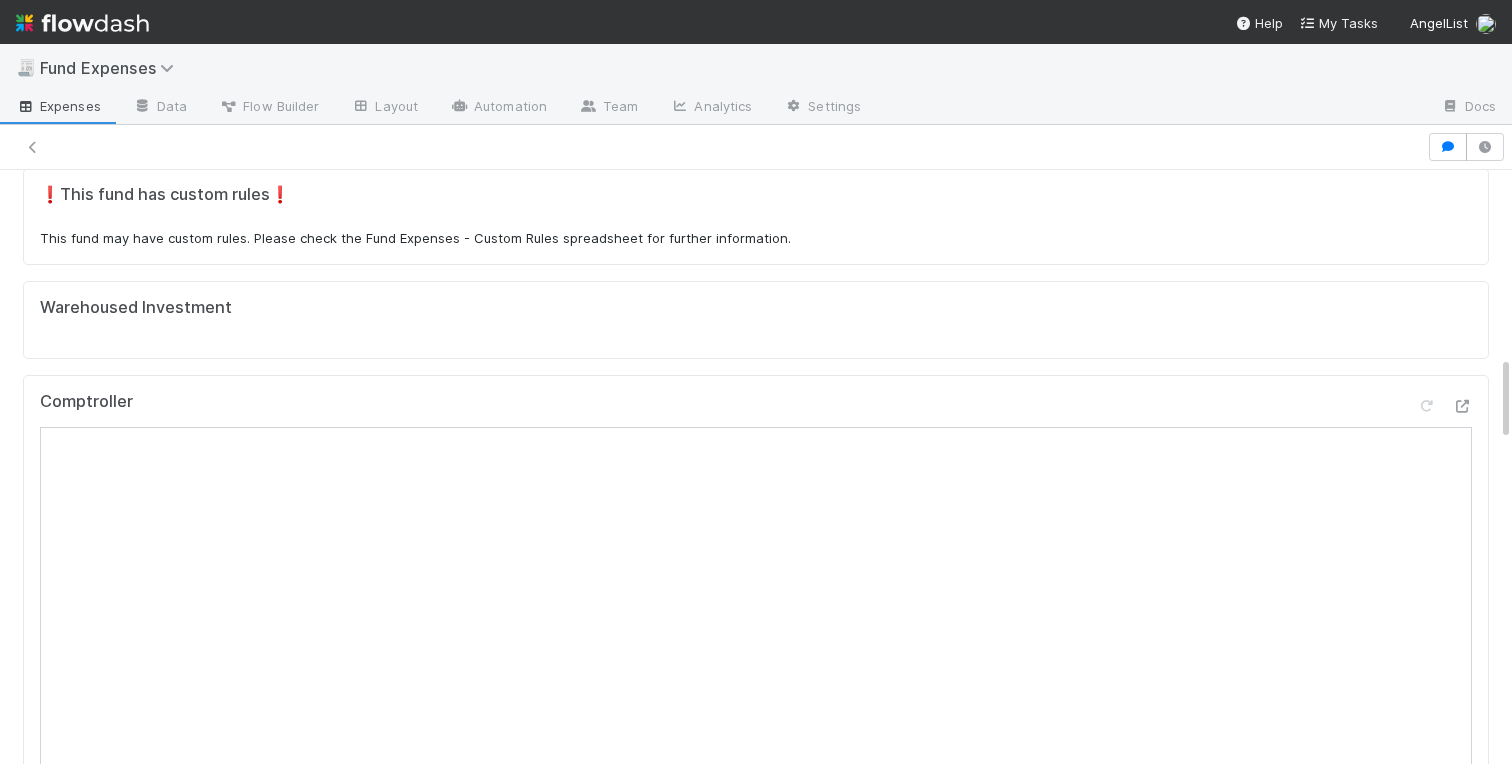 scroll, scrollTop: 0, scrollLeft: 0, axis: both 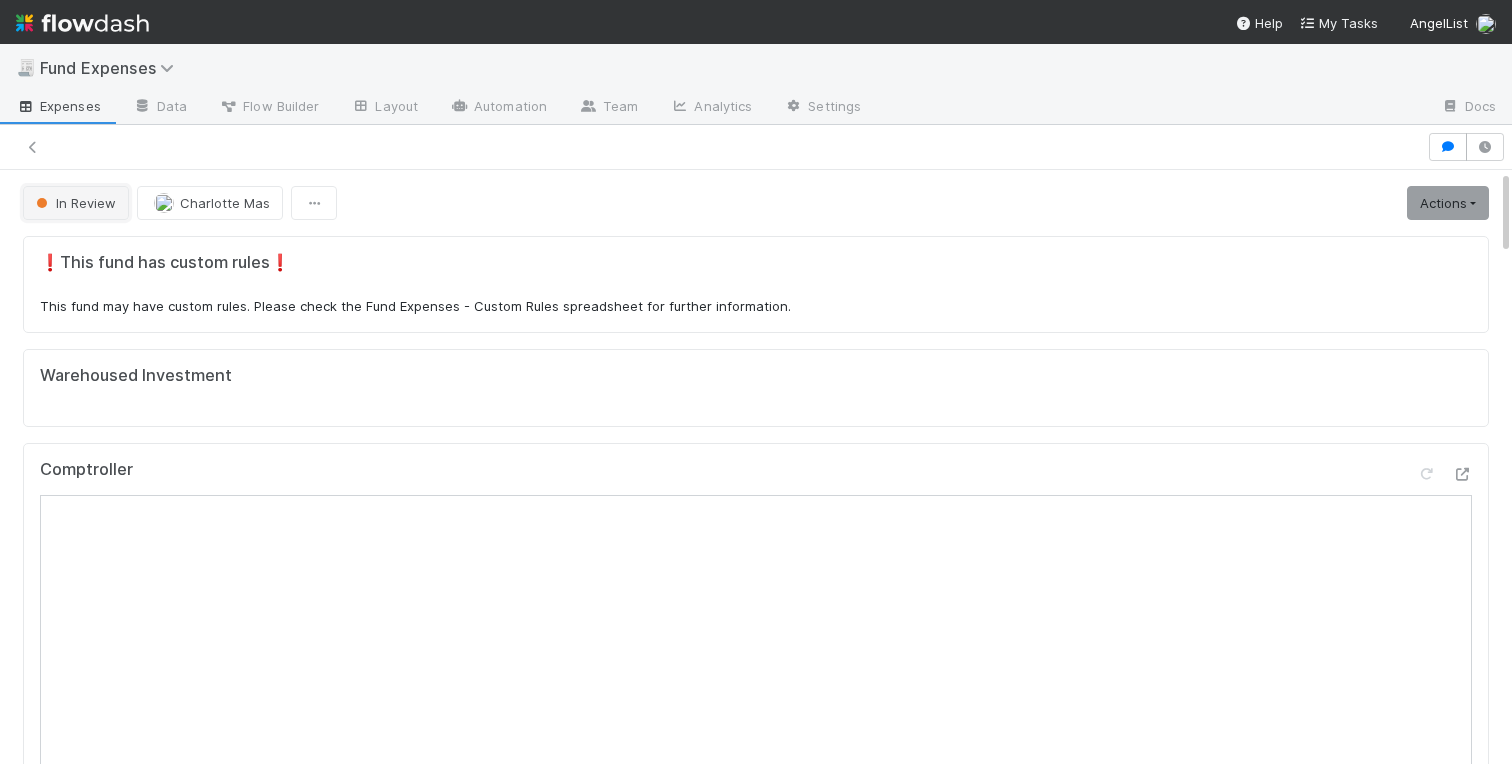 click on "In Review" at bounding box center (76, 203) 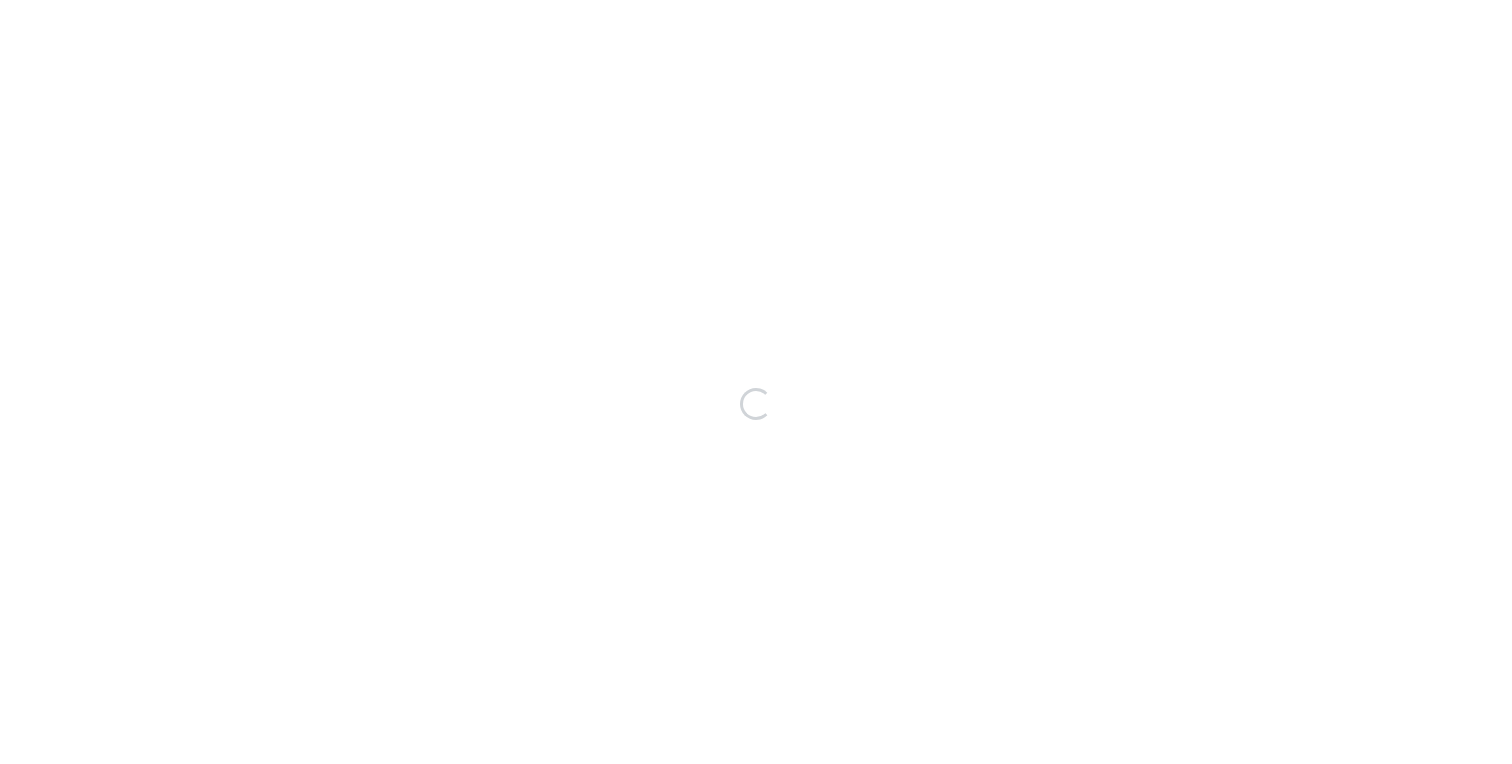 scroll, scrollTop: 0, scrollLeft: 0, axis: both 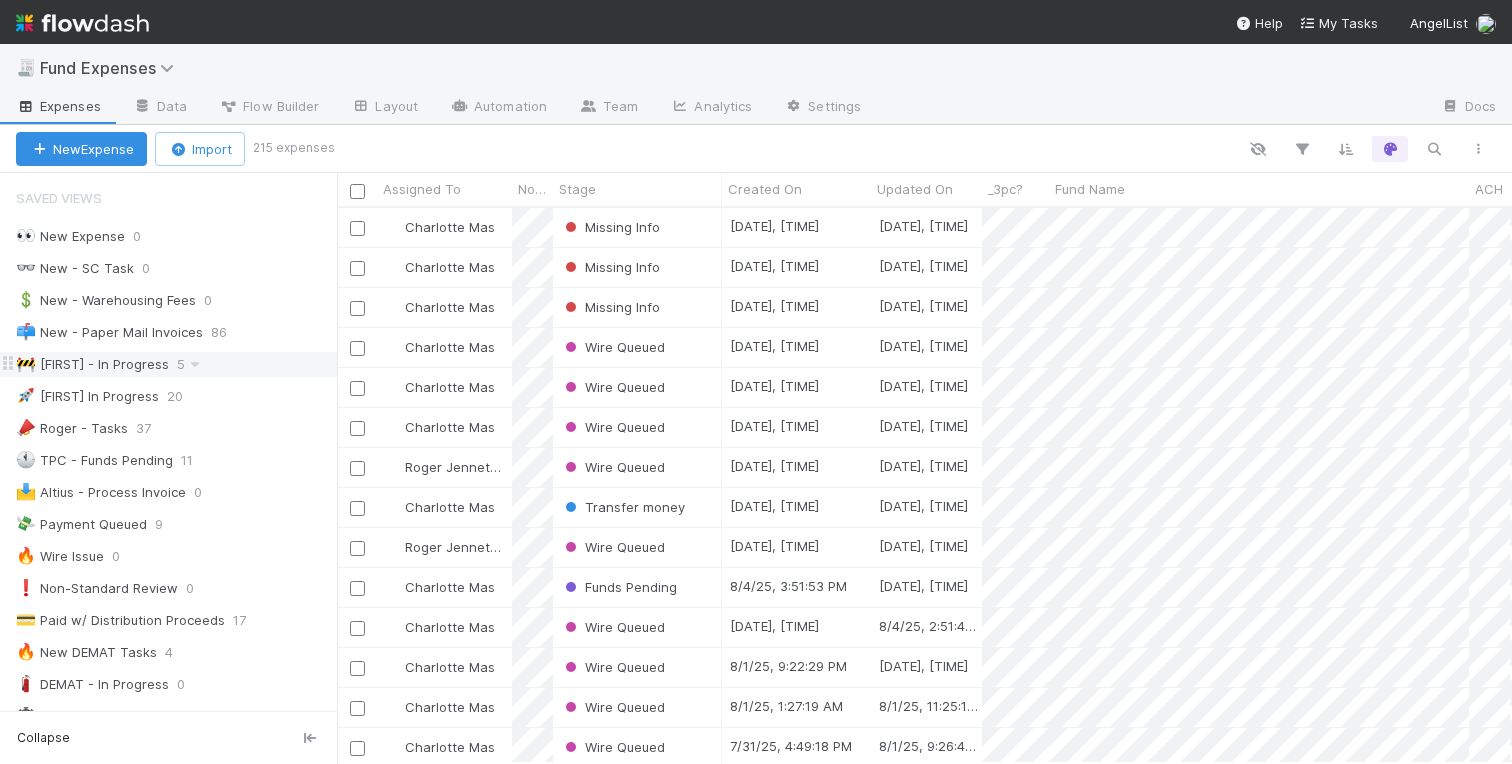 click on "🚧 [FIRST] - In Progress" at bounding box center [92, 364] 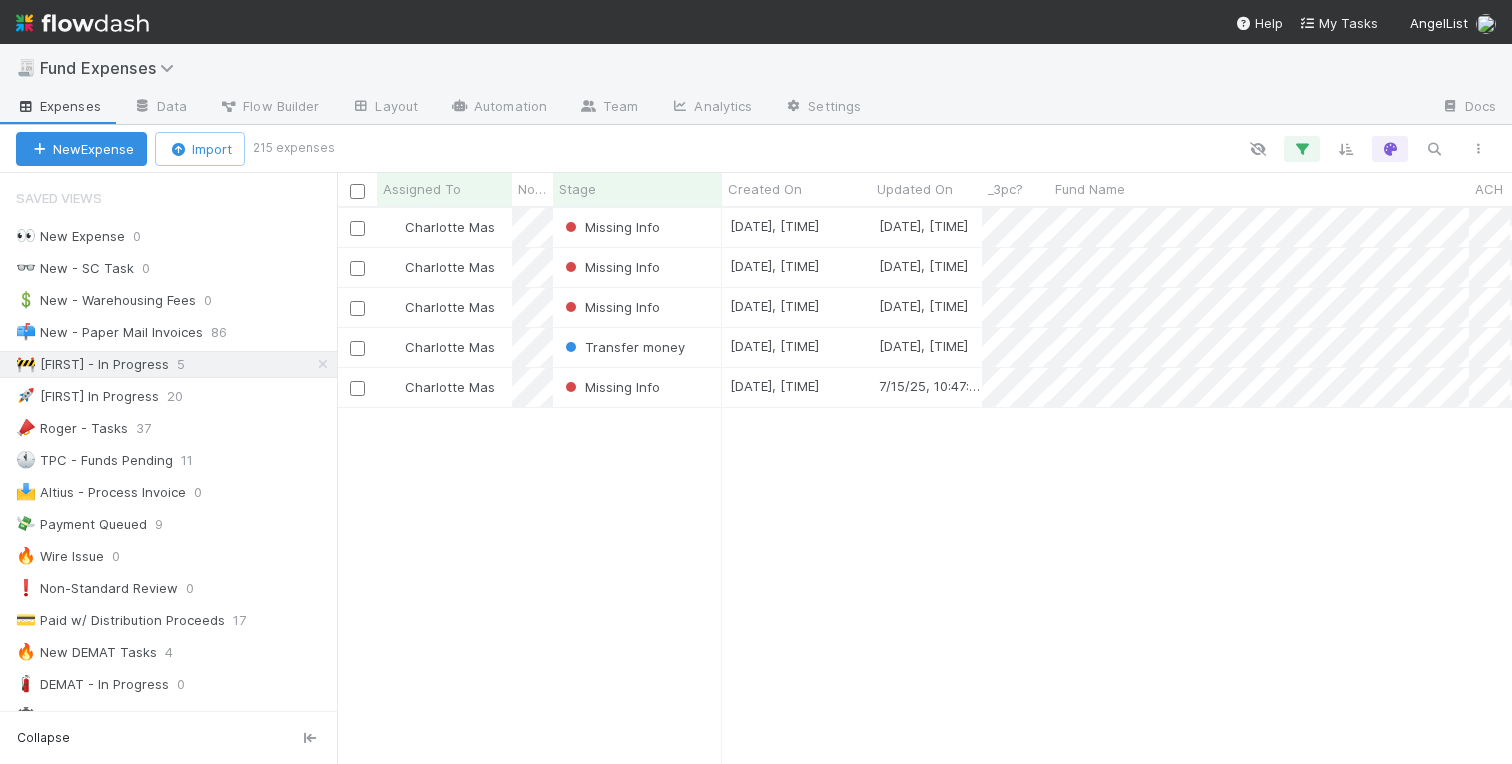 scroll, scrollTop: 0, scrollLeft: 1, axis: horizontal 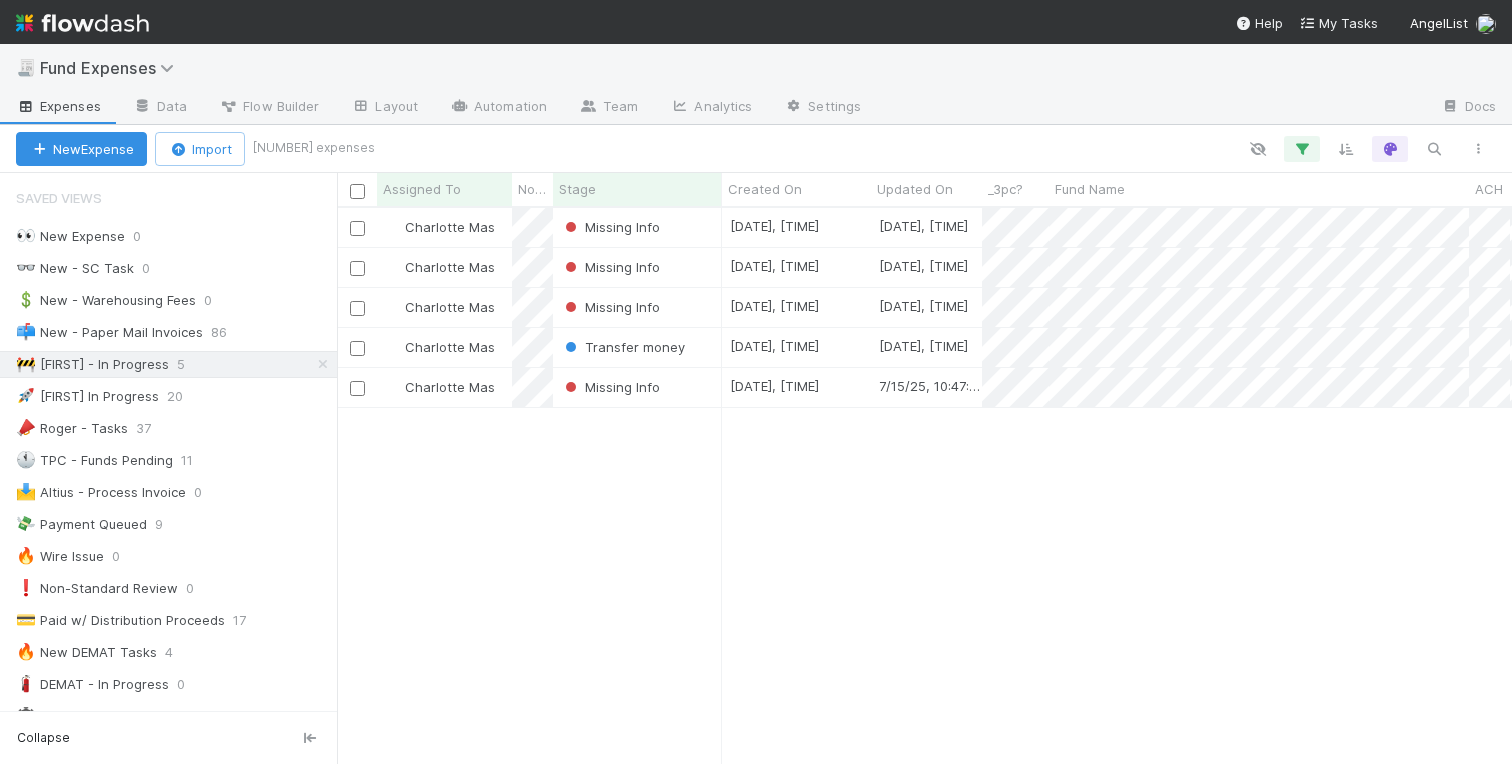 click on "[FIRST] [LAST]   Missing Info [DATE], [TIME] [DATE], [TIME] 0 0 0 0 0 0 0 0 0 0 [FIRST] [LAST]   Missing Info [DATE], [TIME] [DATE], [TIME] 0 0 0 0 0 0 0 0 0 0 [FIRST] [LAST]   Missing Info [DATE], [TIME] [DATE], [TIME] 0 0 0 0 0 0 0 0 0 0 [FIRST] [LAST]   Transfer money [DATE], [TIME] [DATE], [TIME] 0 0 1 0 0 0 0 0 0 0 [FIRST] [LAST]   Missing Info [DATE], [TIME] [DATE], [TIME] 0 0 0 0 0 0 0 0 0 0" at bounding box center [924, 485] 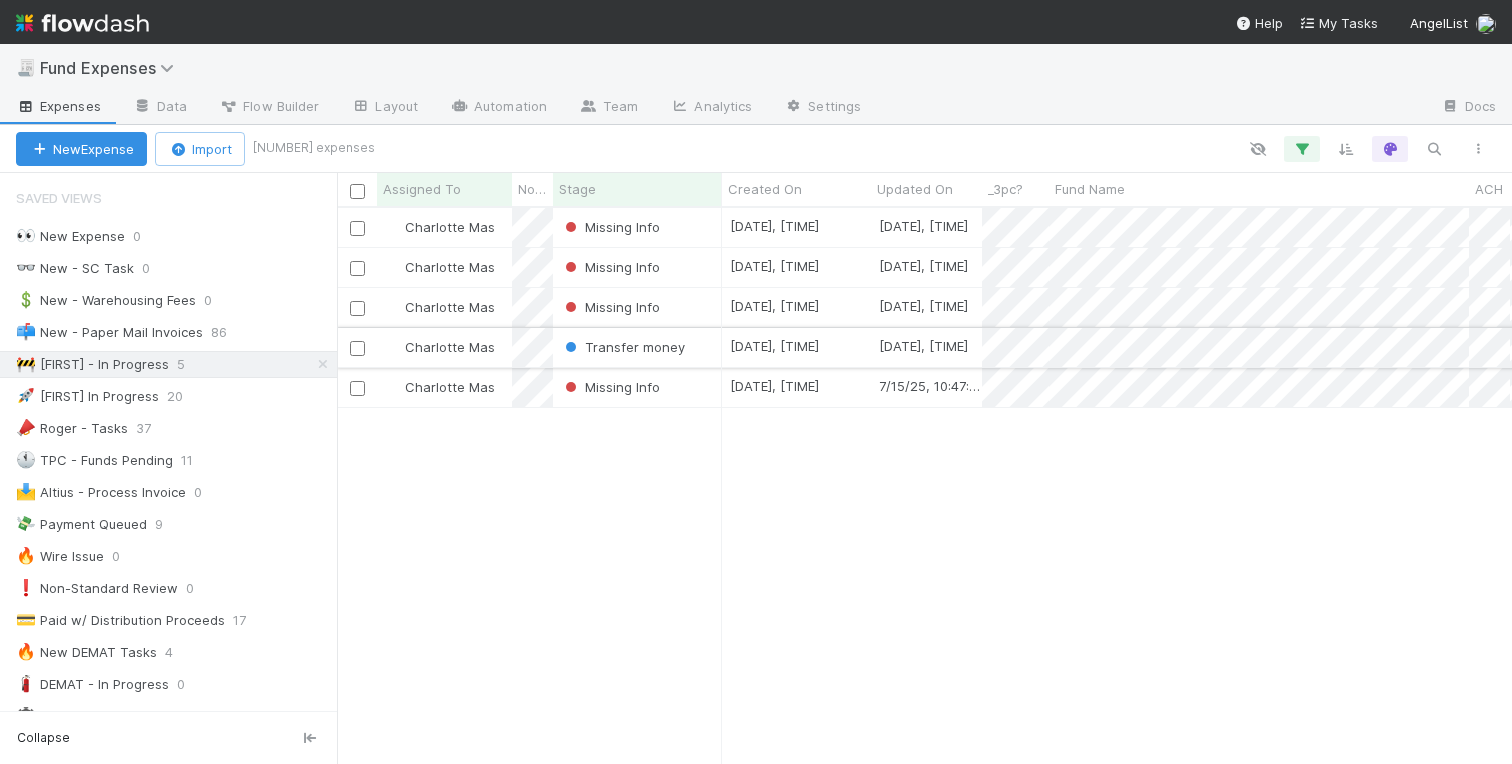 click on "Transfer money" at bounding box center [637, 347] 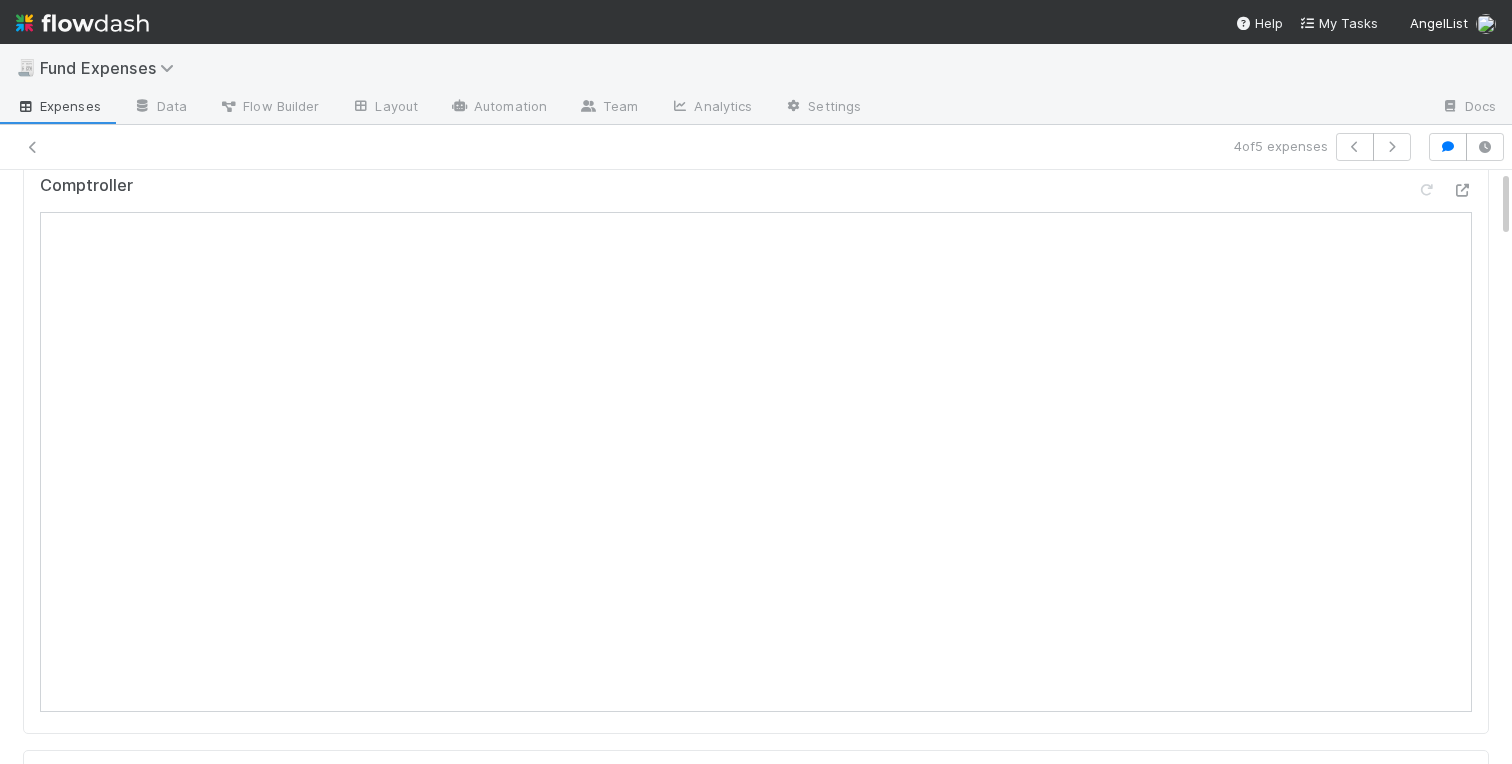 scroll, scrollTop: 0, scrollLeft: 0, axis: both 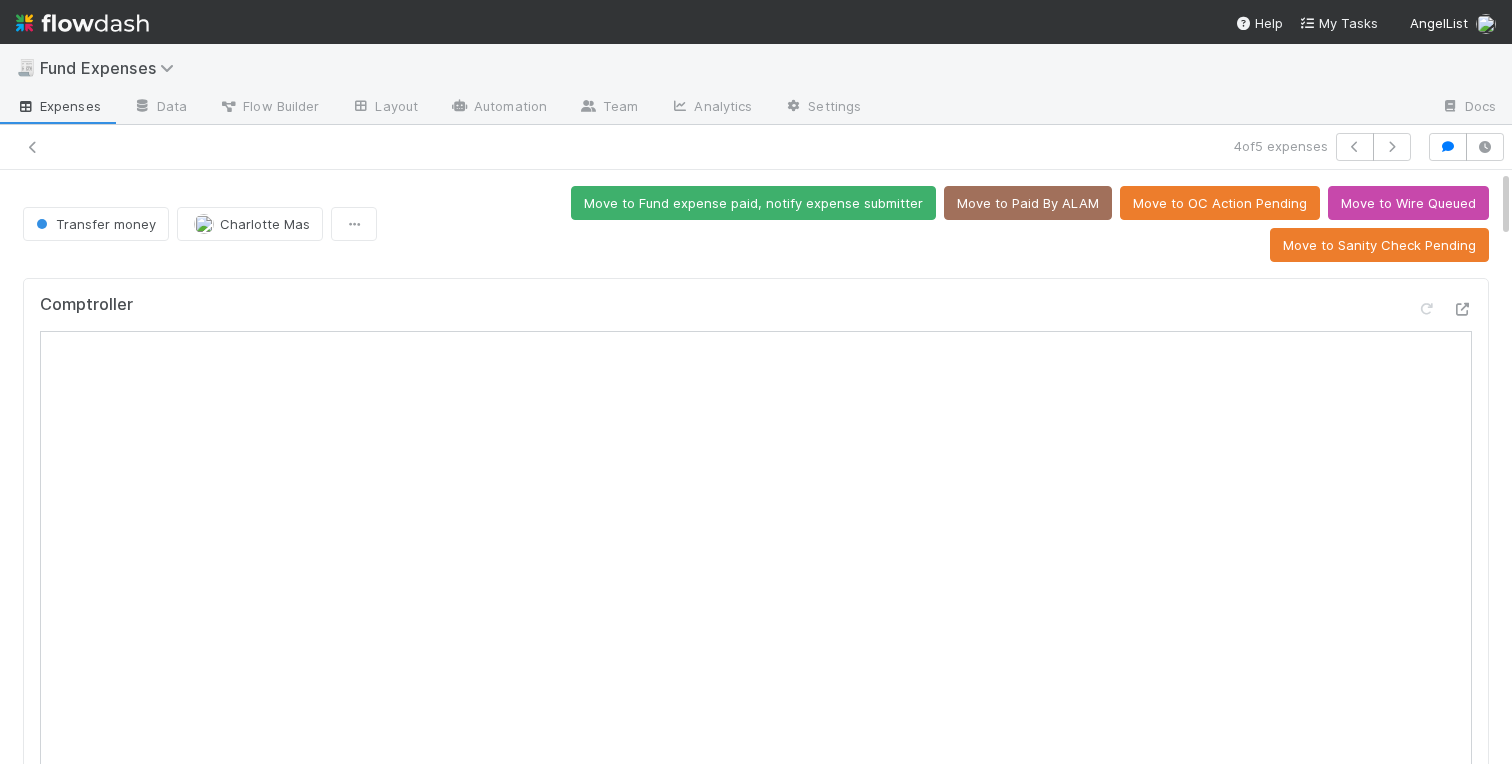 click on "Comptroller Sanity Check    Assigned To Stage Id Fund Legal Name Fund Name Fund Type Sanity Check Link Discrepancy Amount Last Passed At IOS Owner Slack ID Slack Notifcation OC Card Follow-Up Date Contributions Match? Investments Match? Admin Expenses Match? Mgmt Expenses Match? Other Expenses Match? Pending Action Summary Escalation Context Prioritize Priority Resolved?  Time Stamp - Prioritize Priority Request Submitter (Full Name) Time Stamp - Completed Fund Page Link Summary Description Manual OC Creation? Last Passed Calculated Components Current Calculated Components Ported Fund? Created On Updated On [FIRST] [LAST]   Done [DATE], [TIME] [DATE], [TIME] Create a new  task Link an existing  task Sanity Check Priority Request Comments Attach files: Choose or drag and drop file(s) Add Comment [FIRST] [LAST] [TIME_AGO]   Edit Delete [FIRST] [LAST] [TIME_AGO]   Edit Delete [FIRST] [LAST] [TIME_AGO]   Edit Delete [FIRST] [LAST] [TIME_AGO]   Edit Delete Linked Workflow Tasks You do not have access to the" at bounding box center (756, 2947) 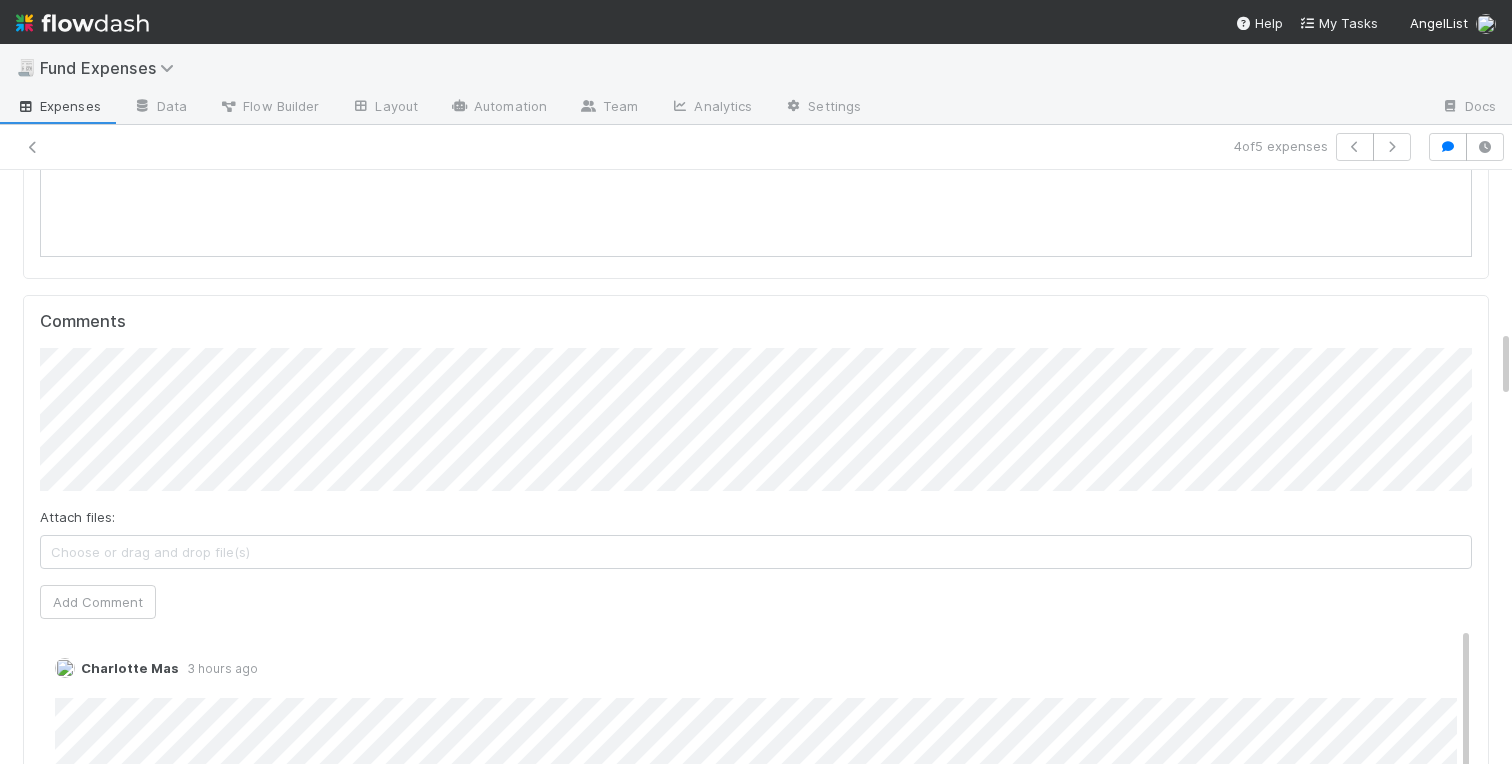 scroll, scrollTop: 1409, scrollLeft: 0, axis: vertical 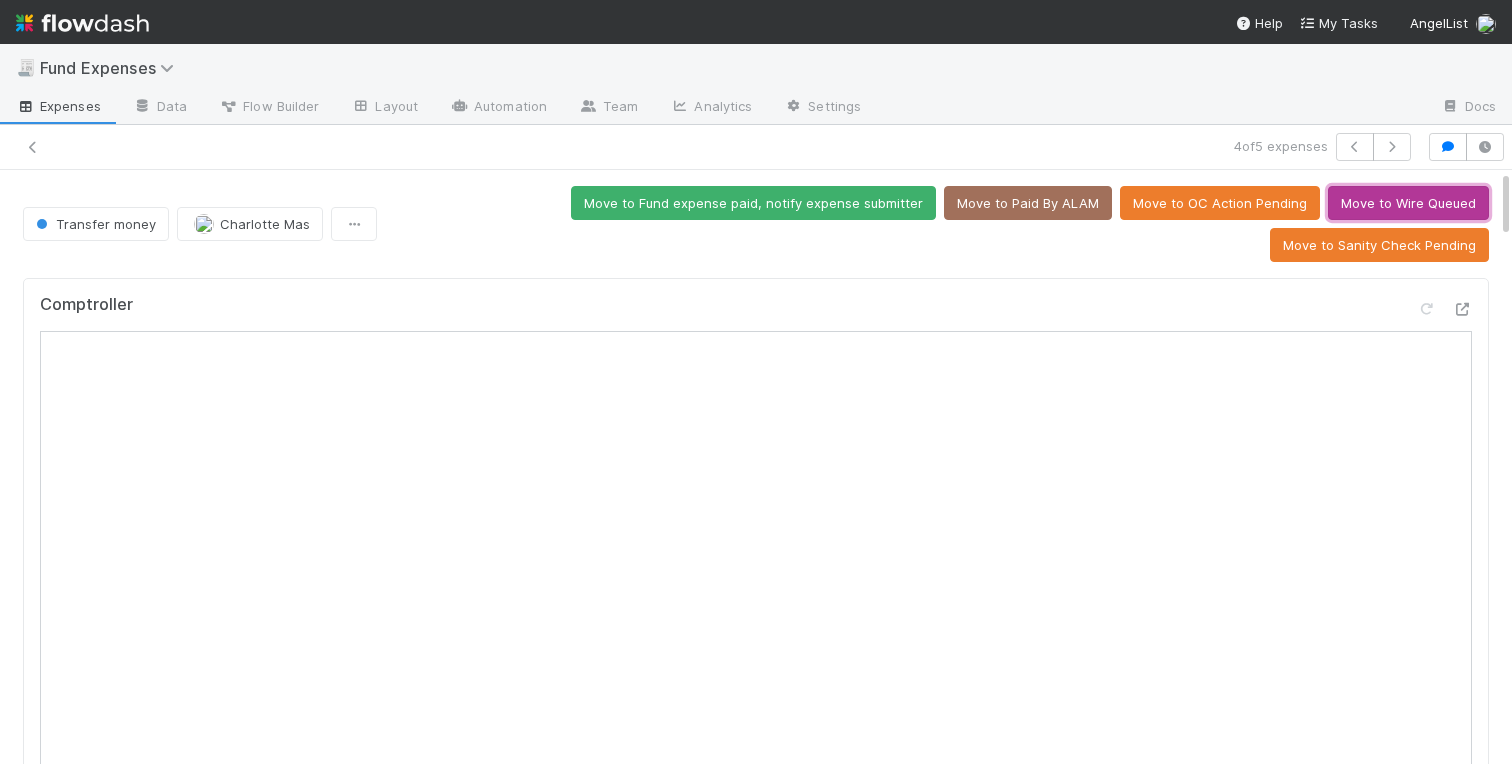 click on "Move to Wire Queued" at bounding box center (1408, 203) 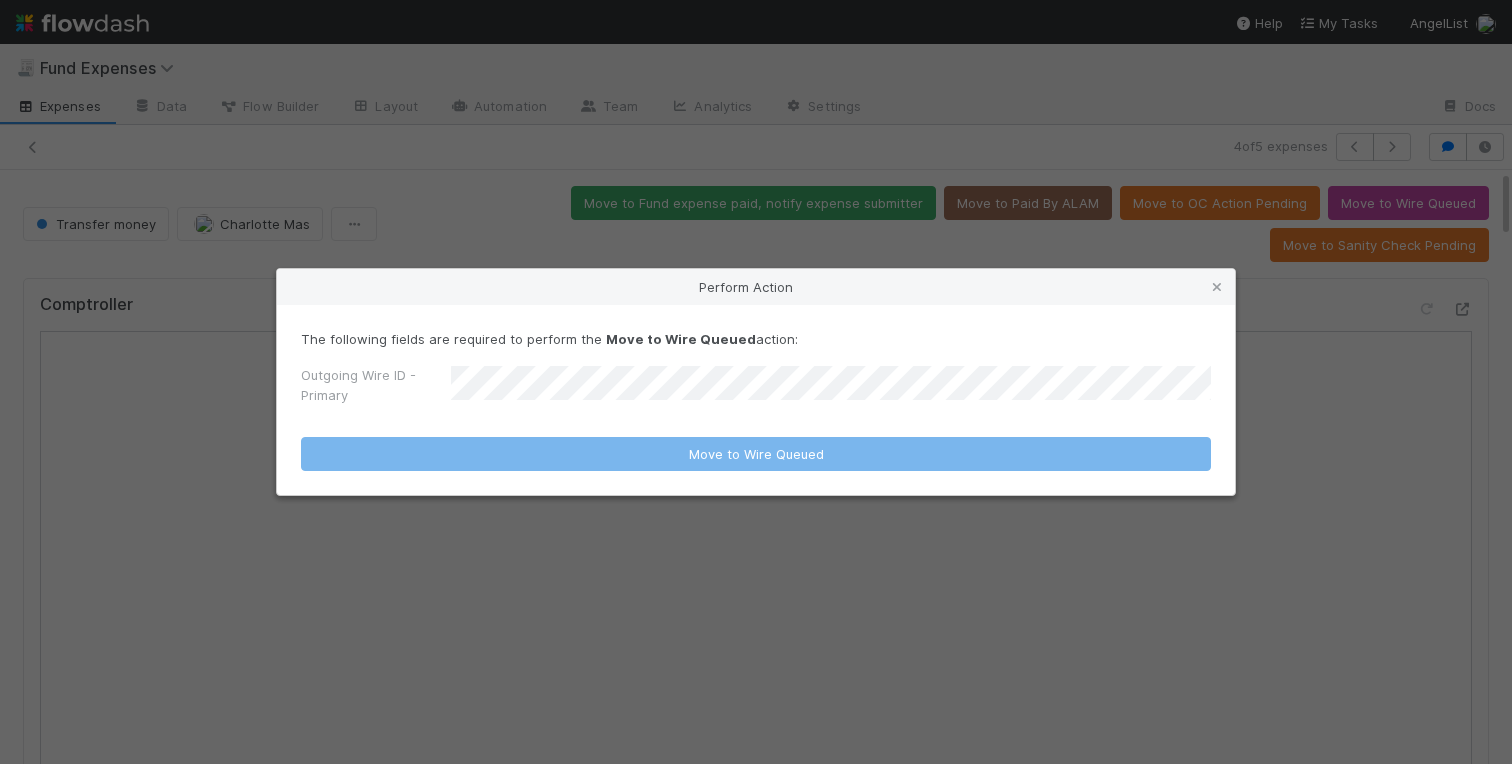 click on "Outgoing Wire ID - Primary" at bounding box center (756, 389) 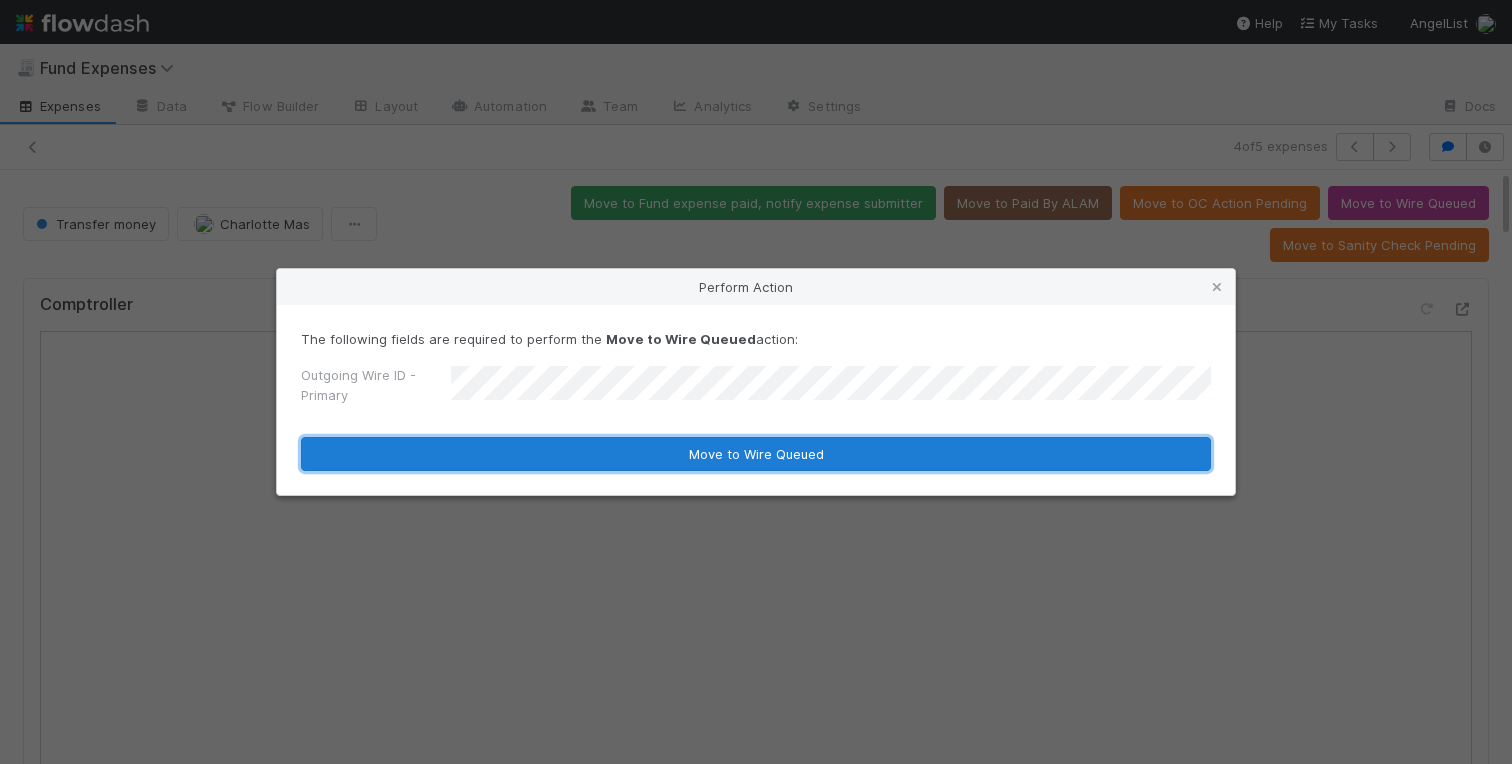 click on "Move to Wire Queued" at bounding box center (756, 454) 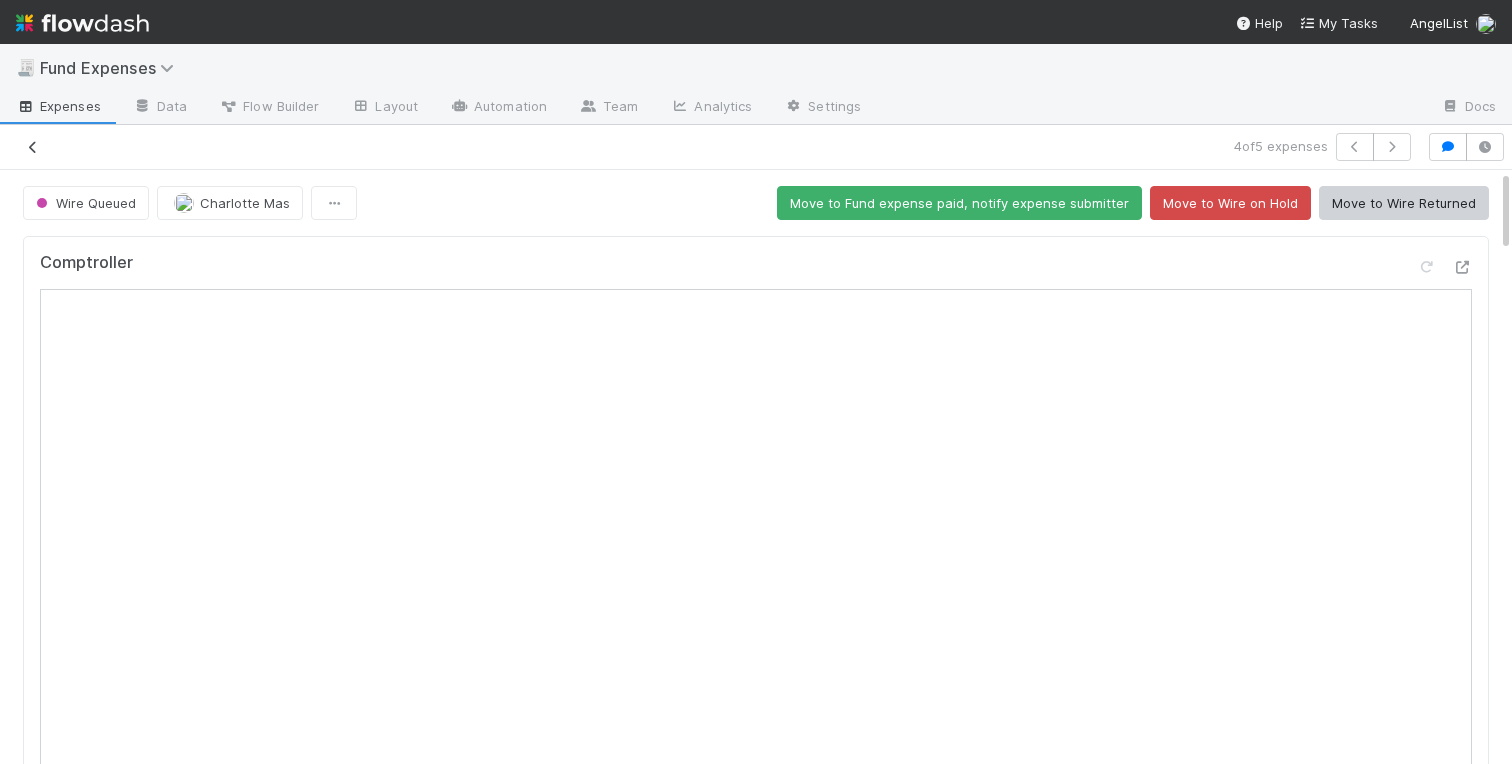 click at bounding box center [33, 147] 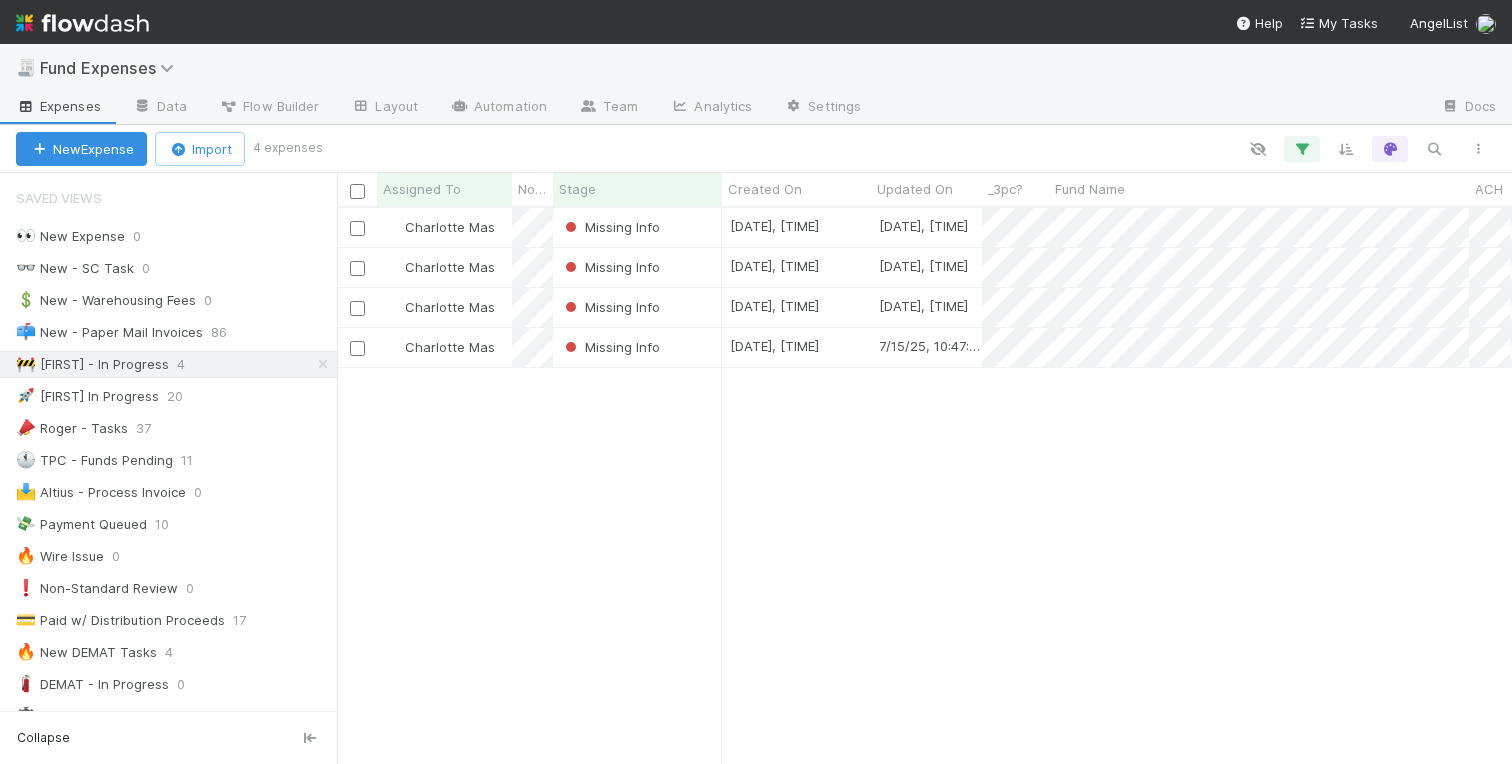 scroll, scrollTop: 555, scrollLeft: 1175, axis: both 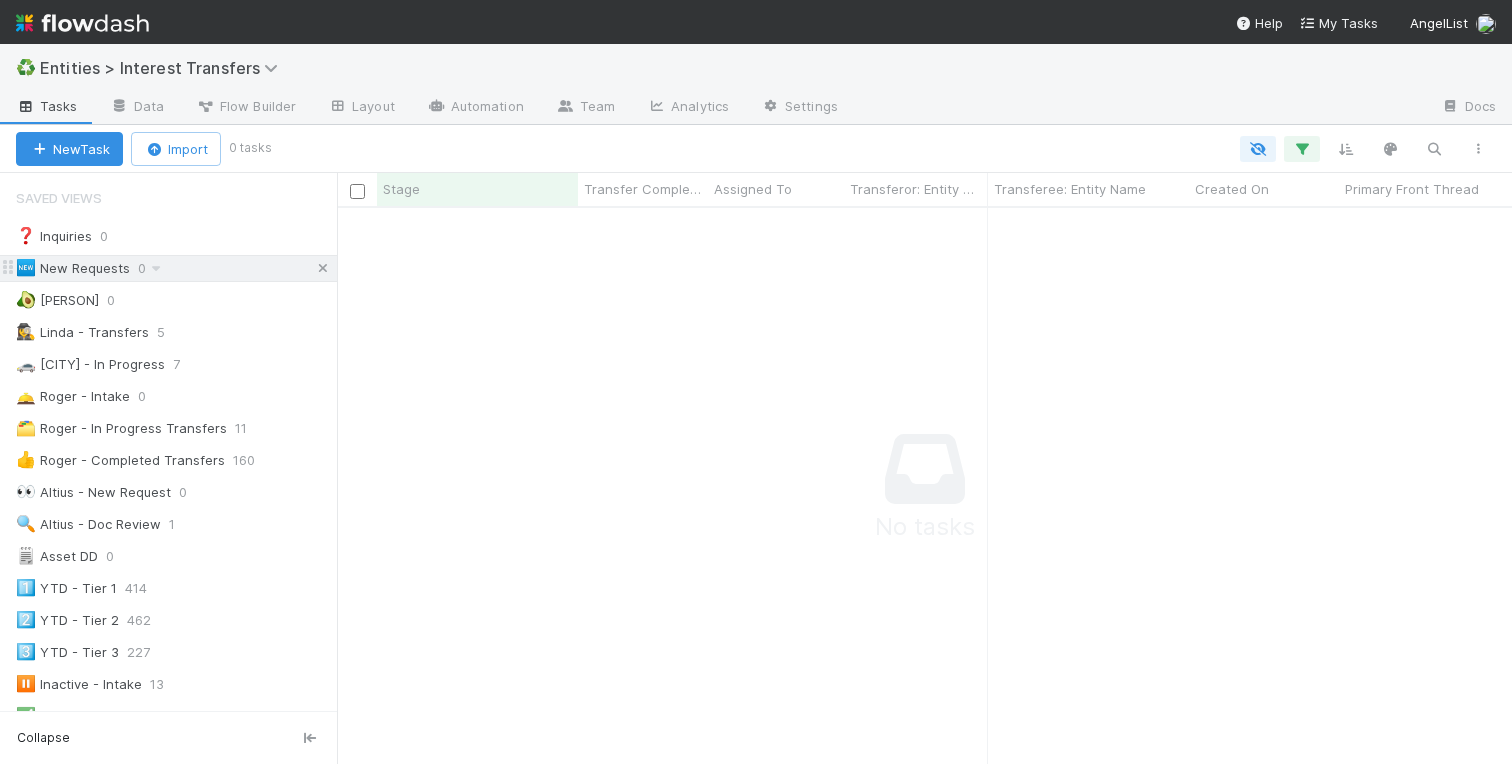 click at bounding box center [323, 268] 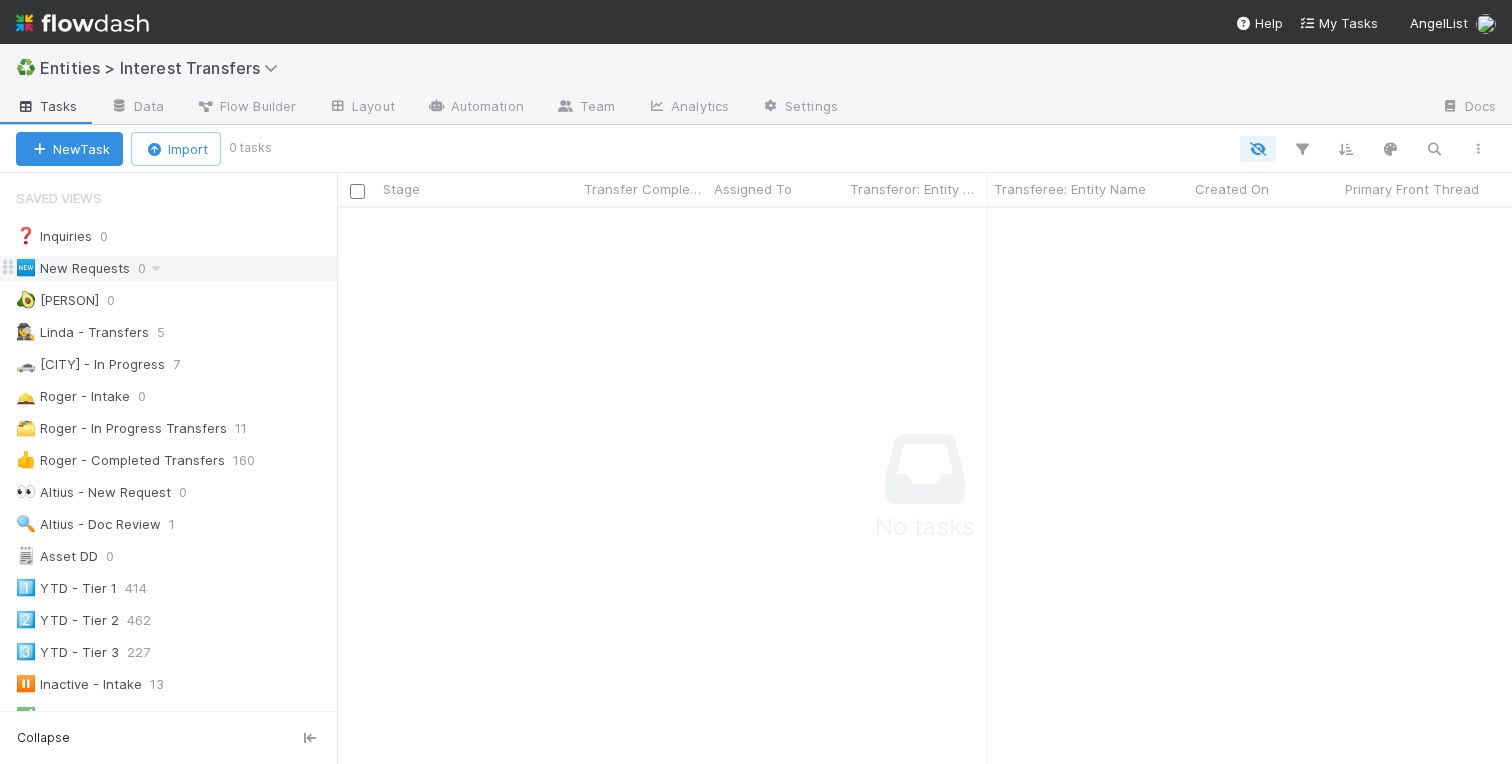 scroll, scrollTop: 0, scrollLeft: 1, axis: horizontal 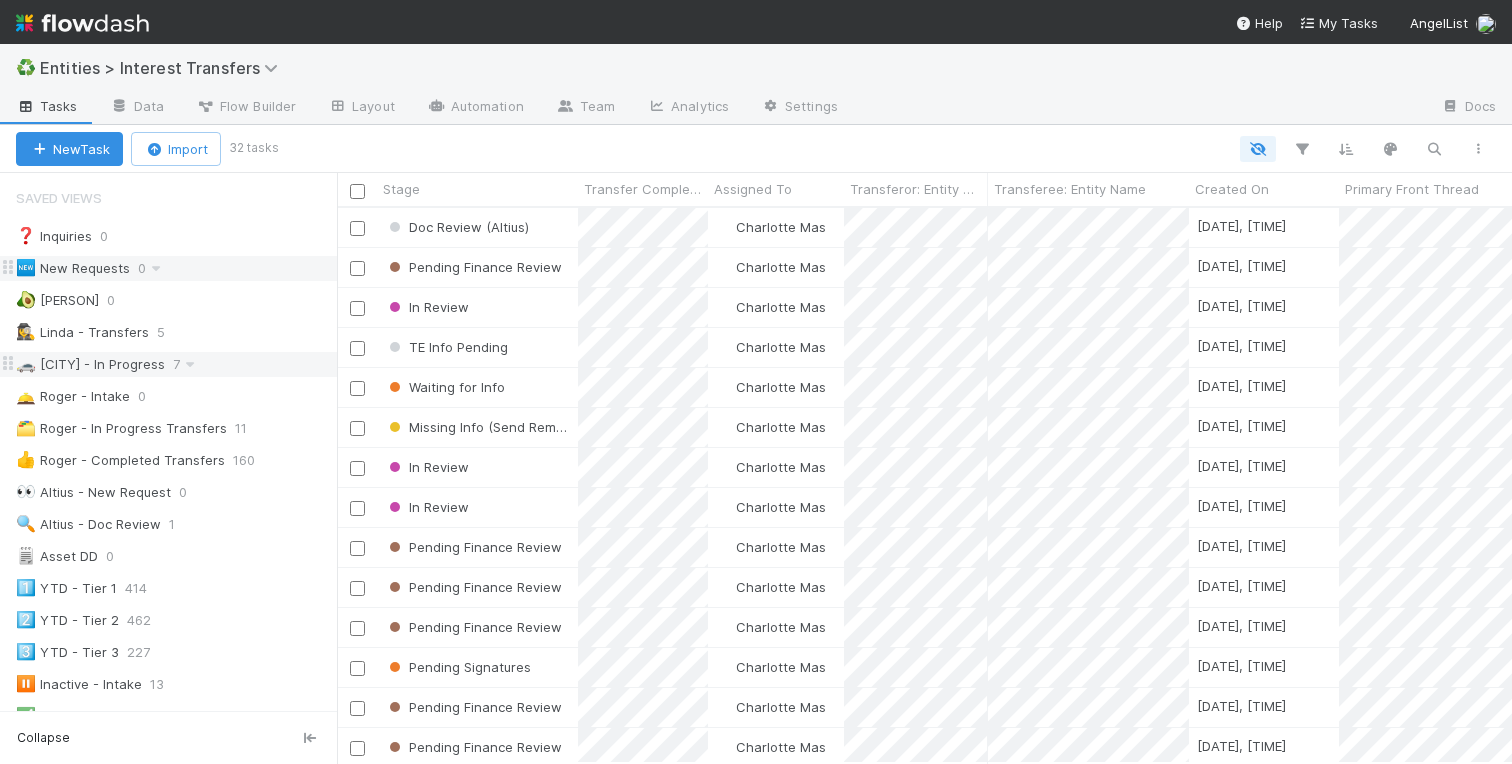 click on "🚗 [CITY] - In Progress" at bounding box center (90, 364) 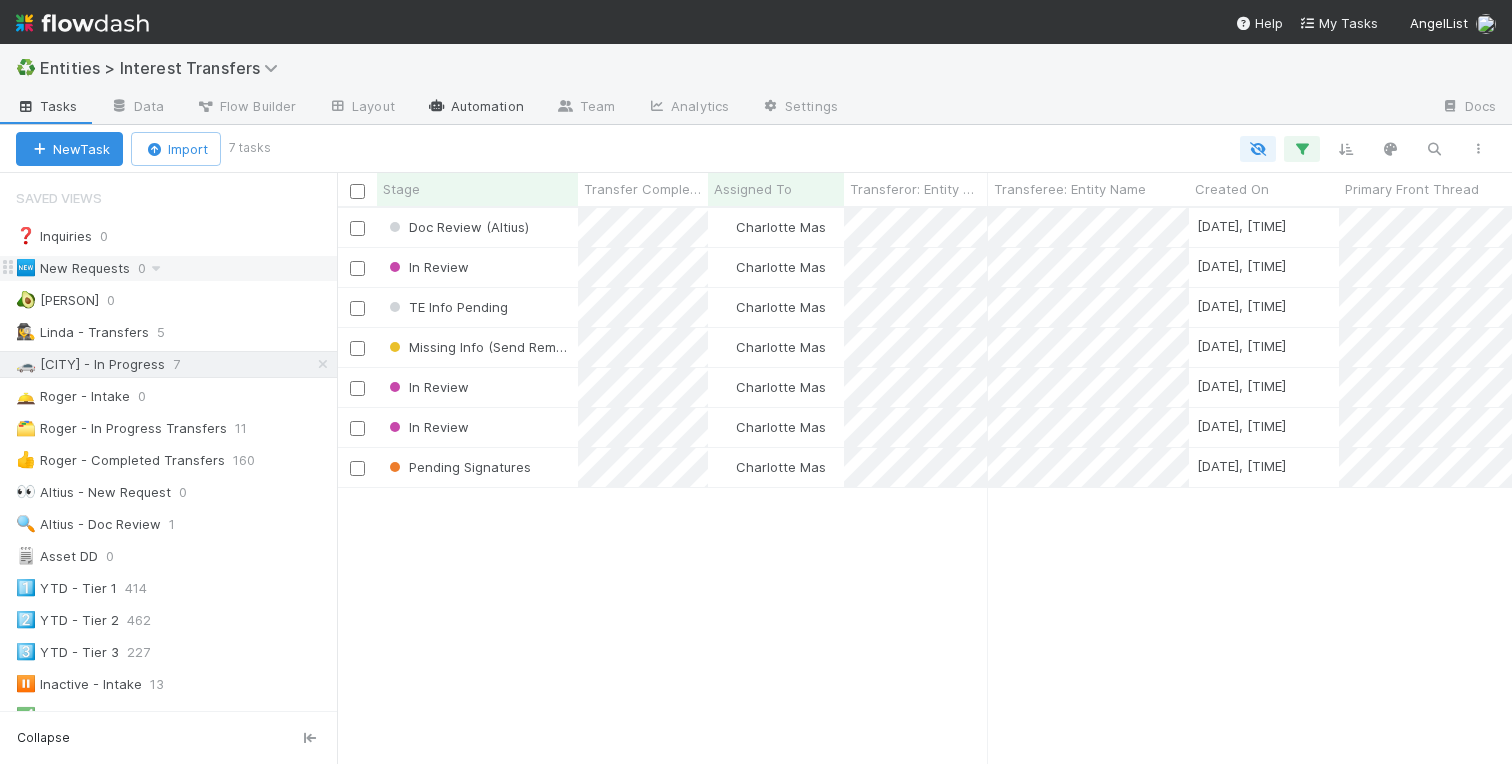 scroll, scrollTop: 0, scrollLeft: 1, axis: horizontal 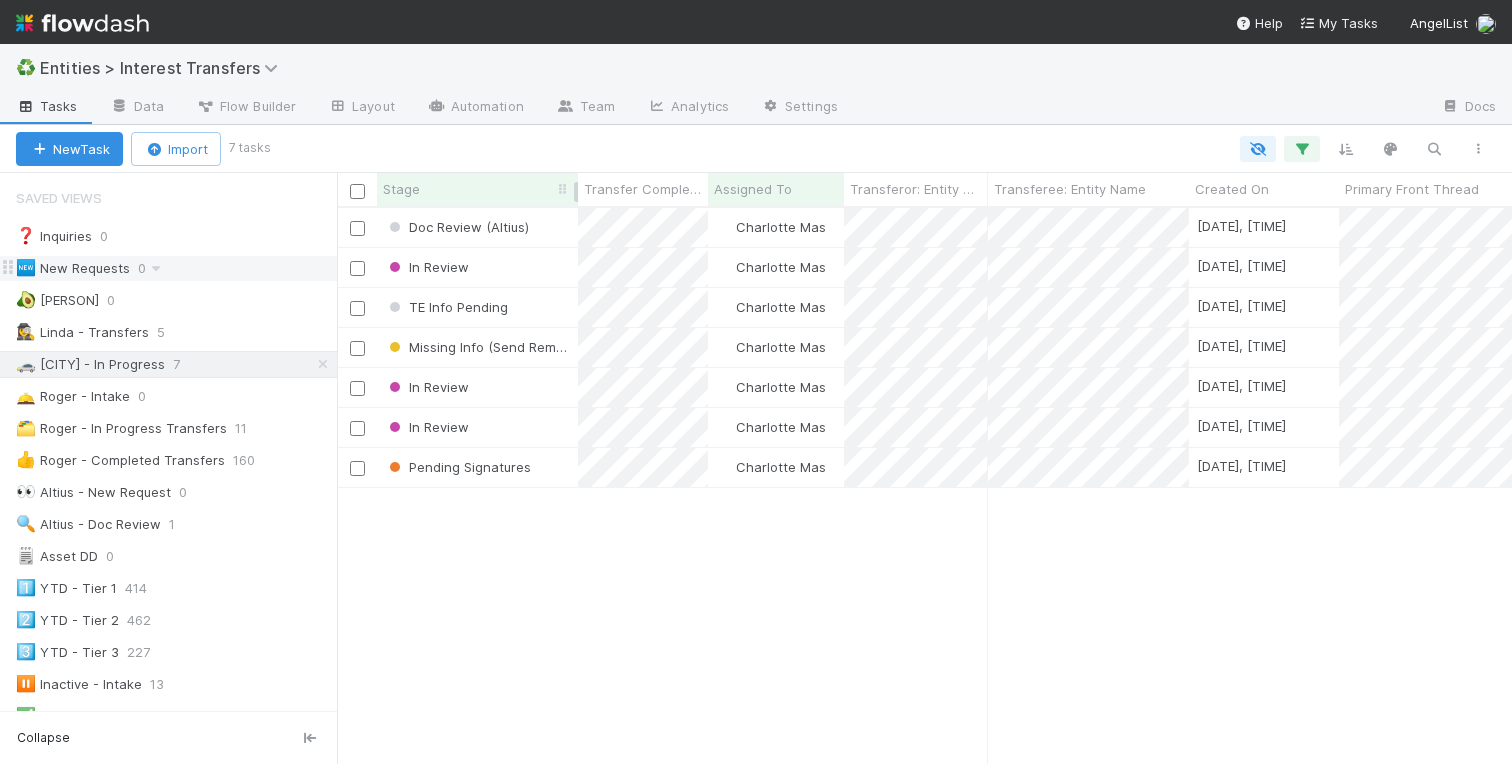 click on "Stage" at bounding box center [478, 189] 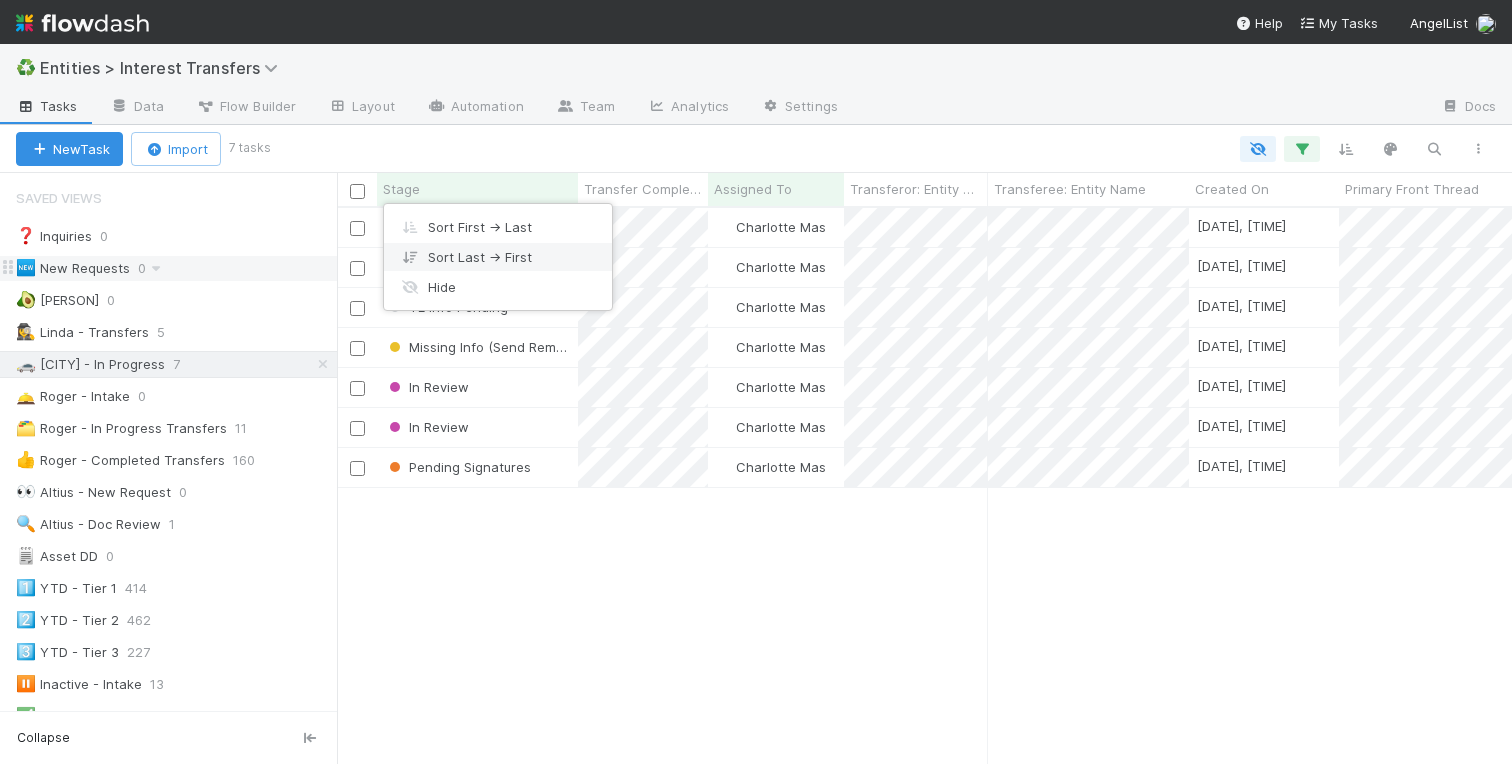 click on "Sort Last → First" at bounding box center (498, 257) 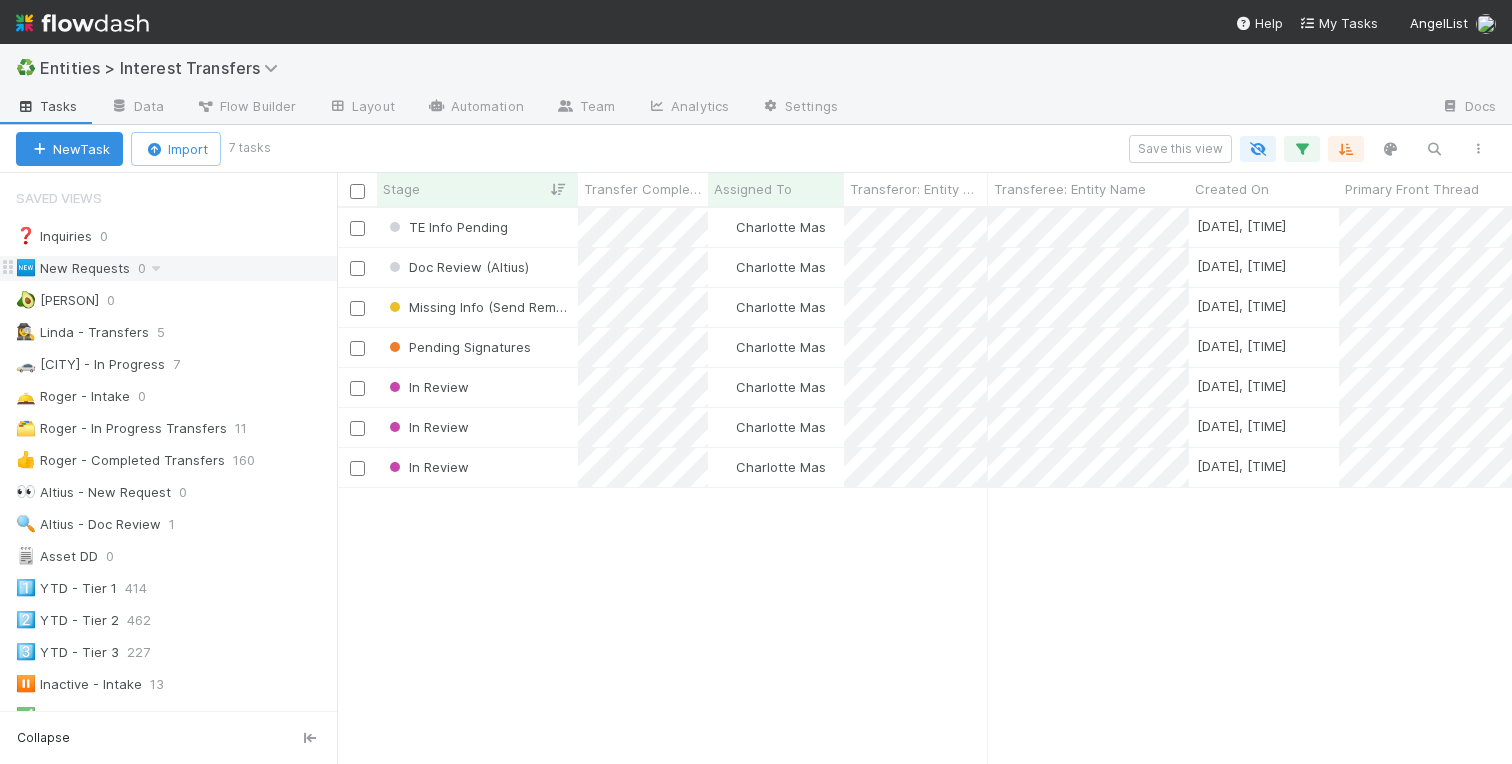 scroll, scrollTop: 0, scrollLeft: 1, axis: horizontal 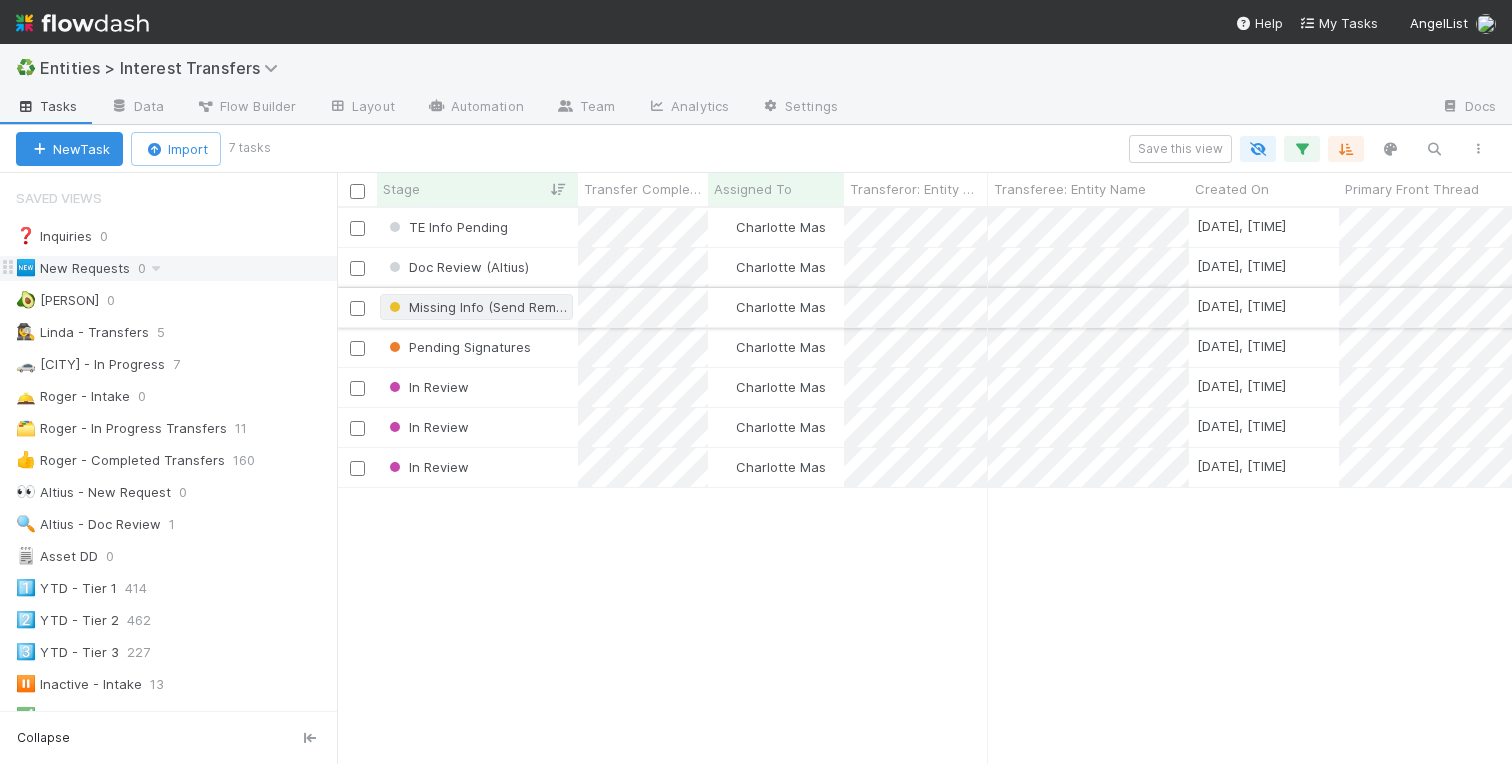 click on "Missing Info (Send Reminder #1)" at bounding box center [497, 307] 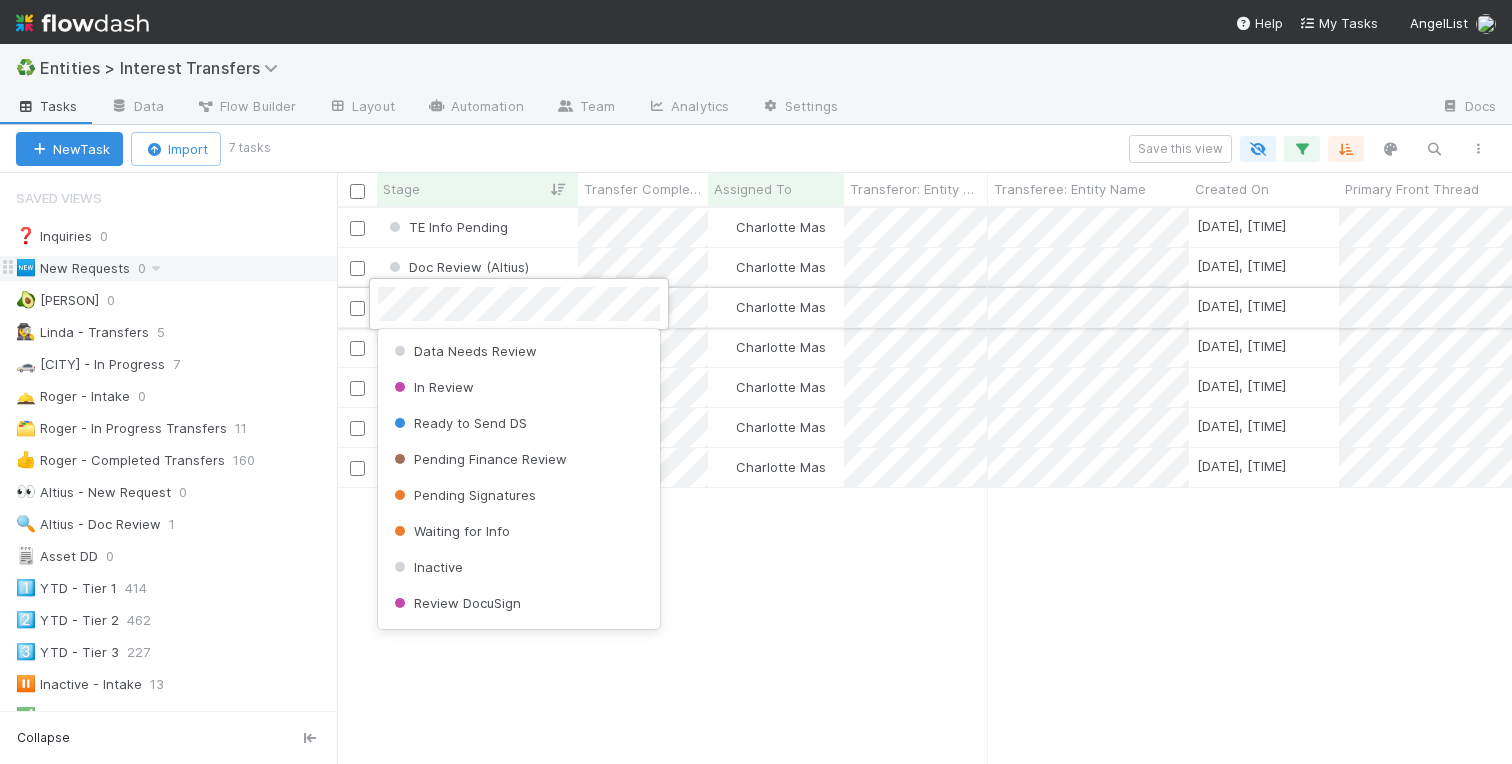 scroll, scrollTop: 148, scrollLeft: 0, axis: vertical 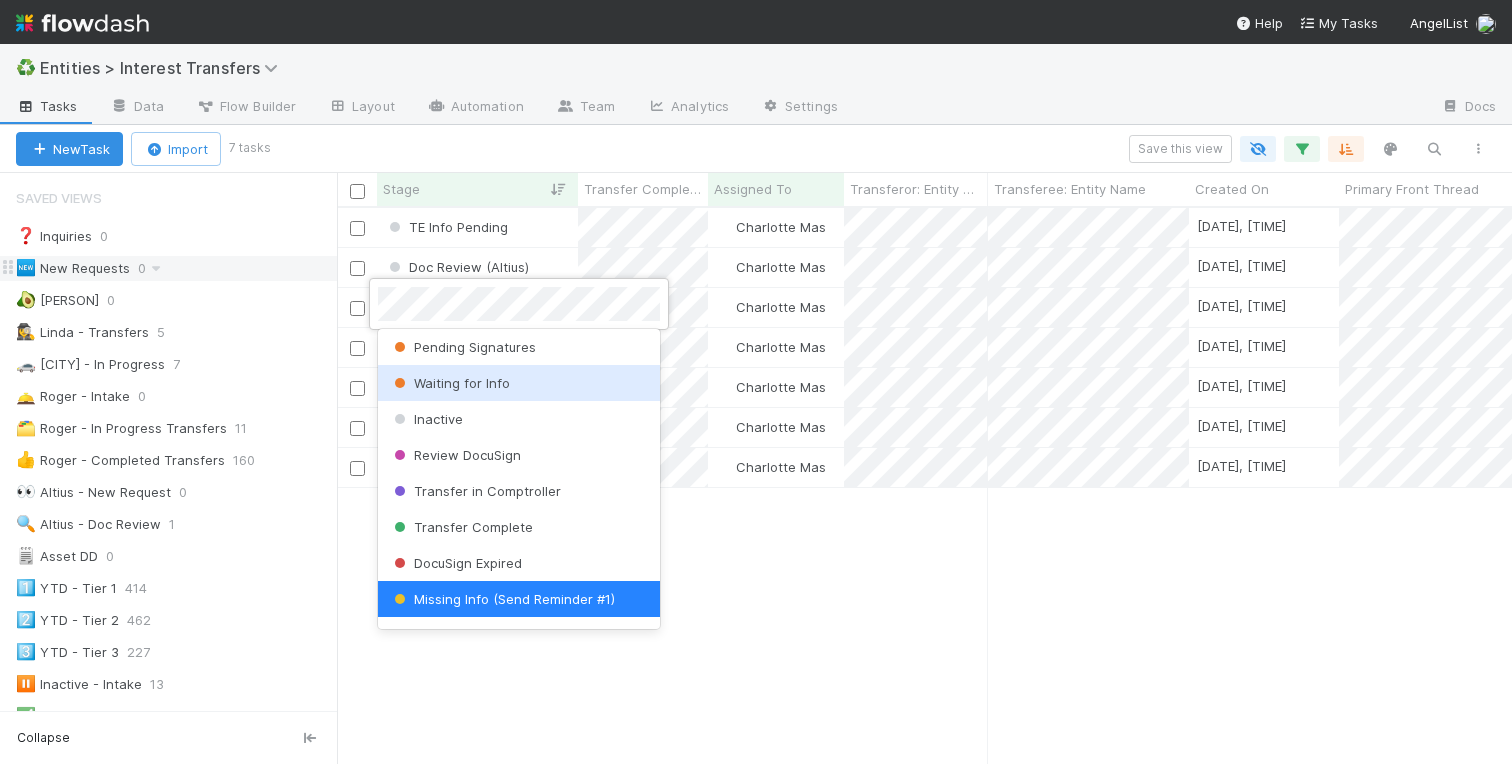 click on "Waiting for Info" at bounding box center (450, 383) 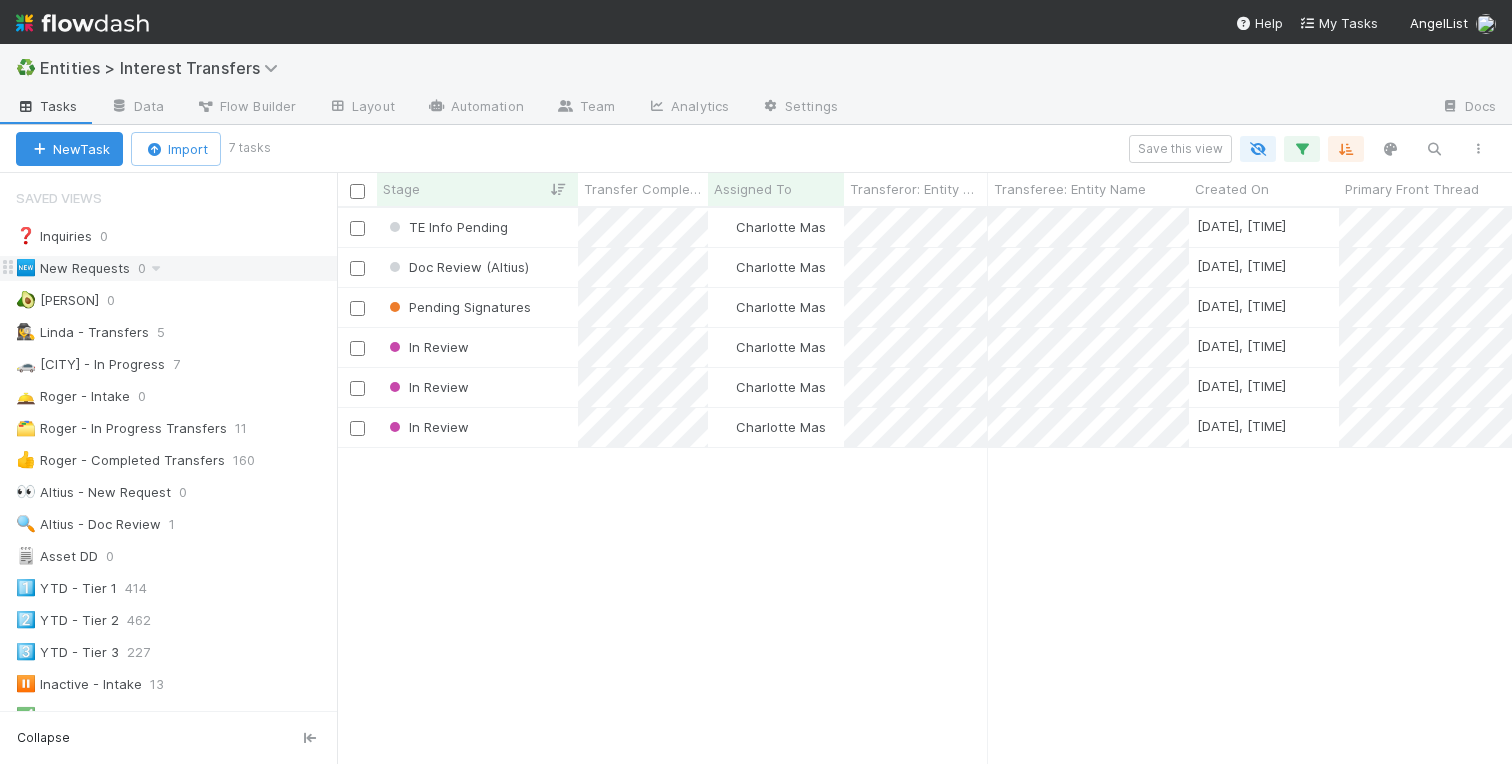 click on "TE Info Pending   [PERSON] [DATE], [TIME] [DATE], [TIME] 0 0 0 0   Doc Review (Altius)  [PERSON] [DATE], [TIME] [DATE], [TIME] 2 0 0 0   Pending Signatures [PERSON] [DATE], [TIME] [DATE], [TIME] 1 0 0 0   In Review [PERSON] [DATE], [TIME] [DATE], [TIME] 0 0 0 0   In Review [PERSON] [DATE], [TIME] [DATE], [TIME] 2 0 0 0   In Review [PERSON] [DATE], [TIME] [DATE], [TIME] 2 0 0 0" at bounding box center [924, 485] 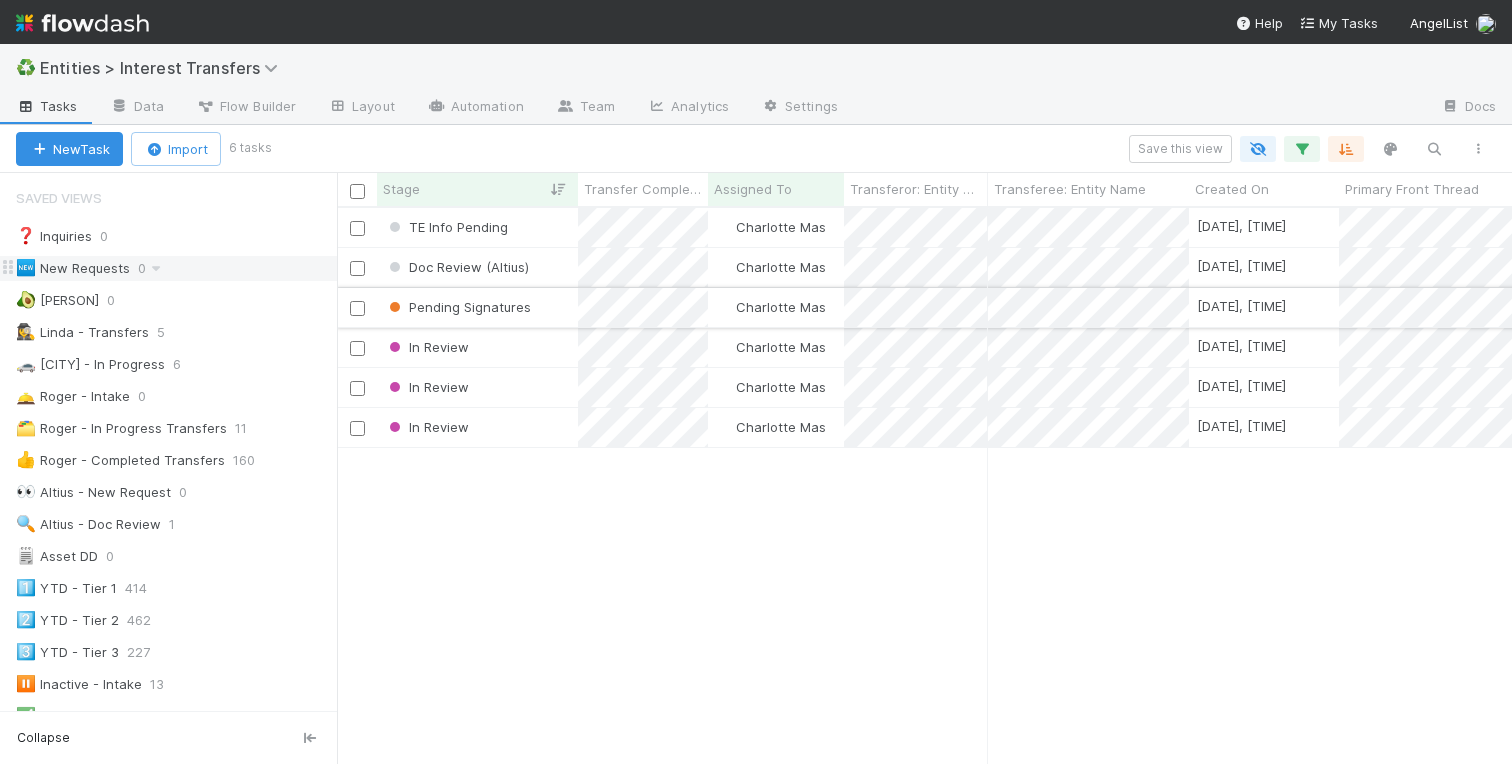 click on "Pending Signatures" at bounding box center (477, 307) 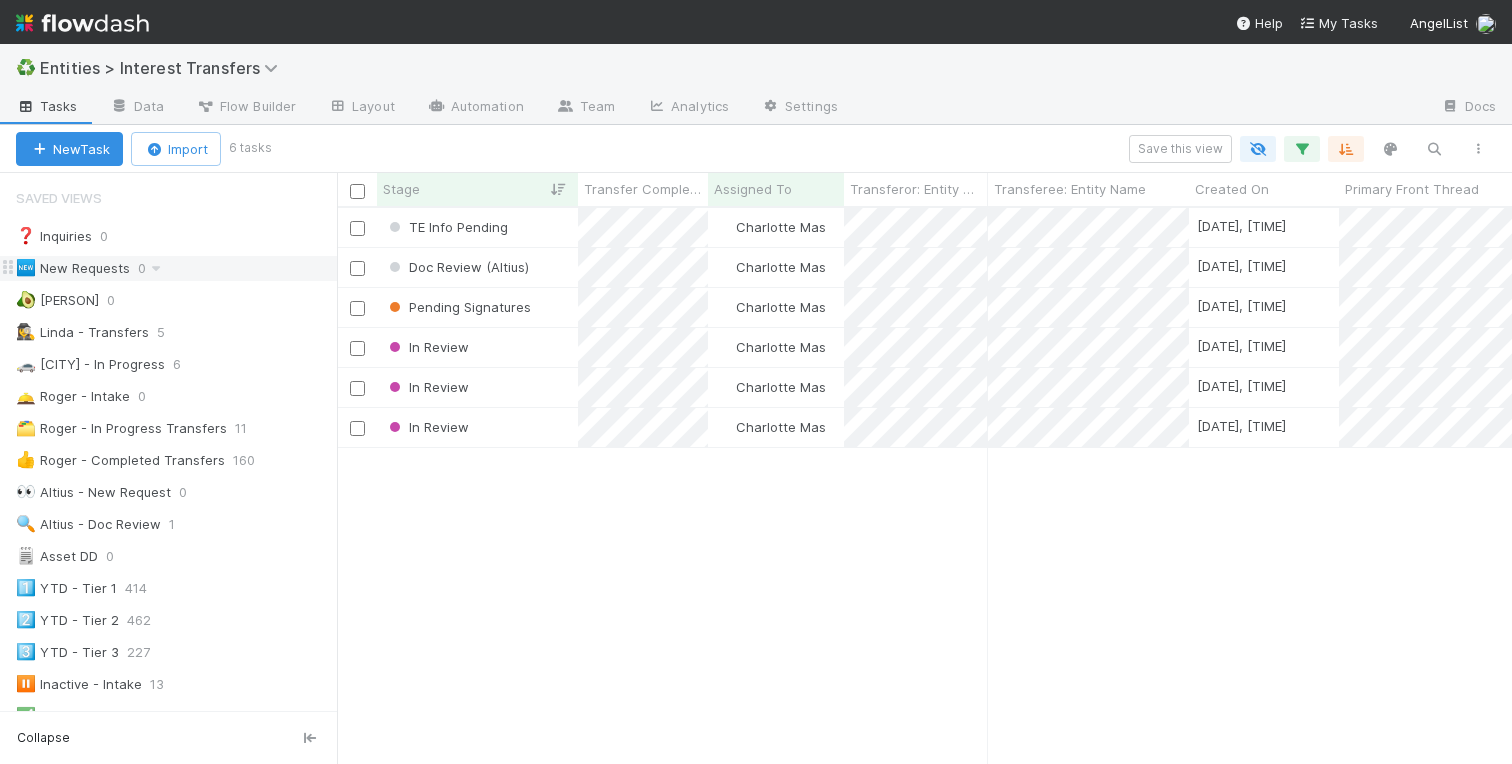 click on "TE Info Pending   [PERSON] [DATE], [TIME] [DATE], [TIME] 0 0 0 0   Doc Review (Altius)  [PERSON] [DATE], [TIME] [DATE], [TIME] 2 0 0 0   Pending Signatures [PERSON] [DATE], [TIME] [DATE], [TIME] 1 0 0 0   In Review [PERSON] [DATE], [TIME] [DATE], [TIME] 0 0 0 0   In Review [PERSON] [DATE], [TIME] [DATE], [TIME] 2 0 0 0   In Review [PERSON] [DATE], [TIME] [DATE], [TIME] 2 0 0 0" at bounding box center (924, 485) 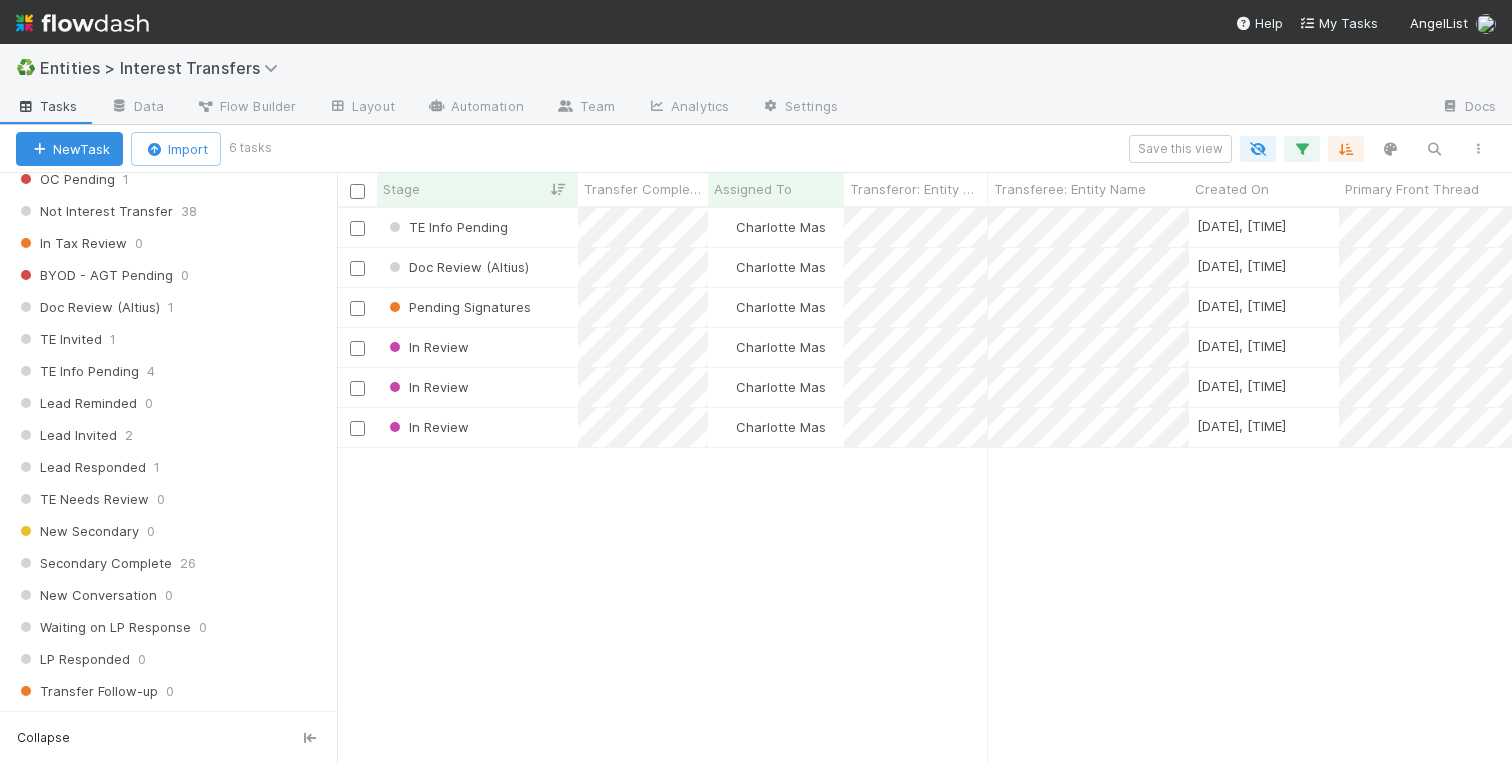 scroll, scrollTop: 2418, scrollLeft: 0, axis: vertical 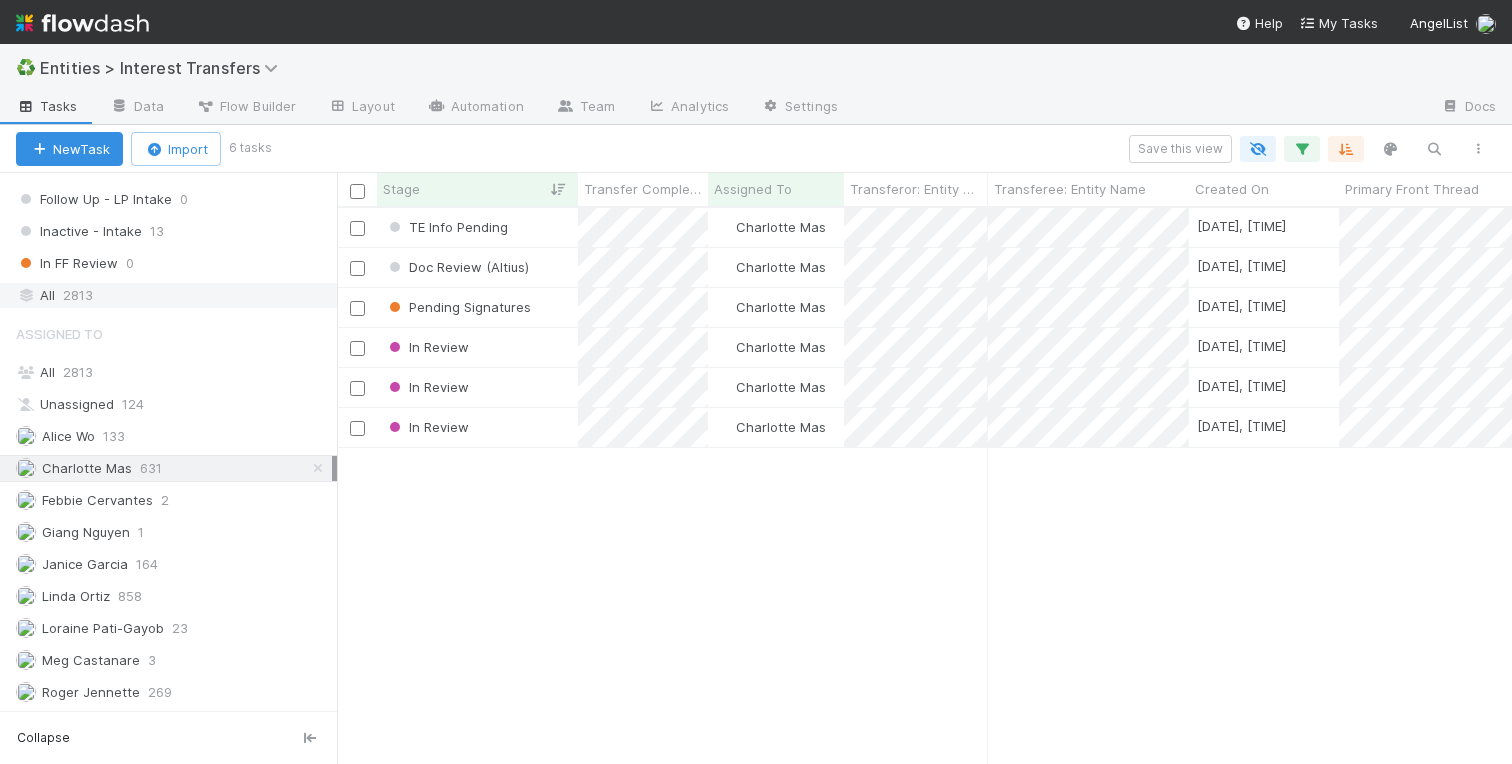 click on "2813" at bounding box center [78, 295] 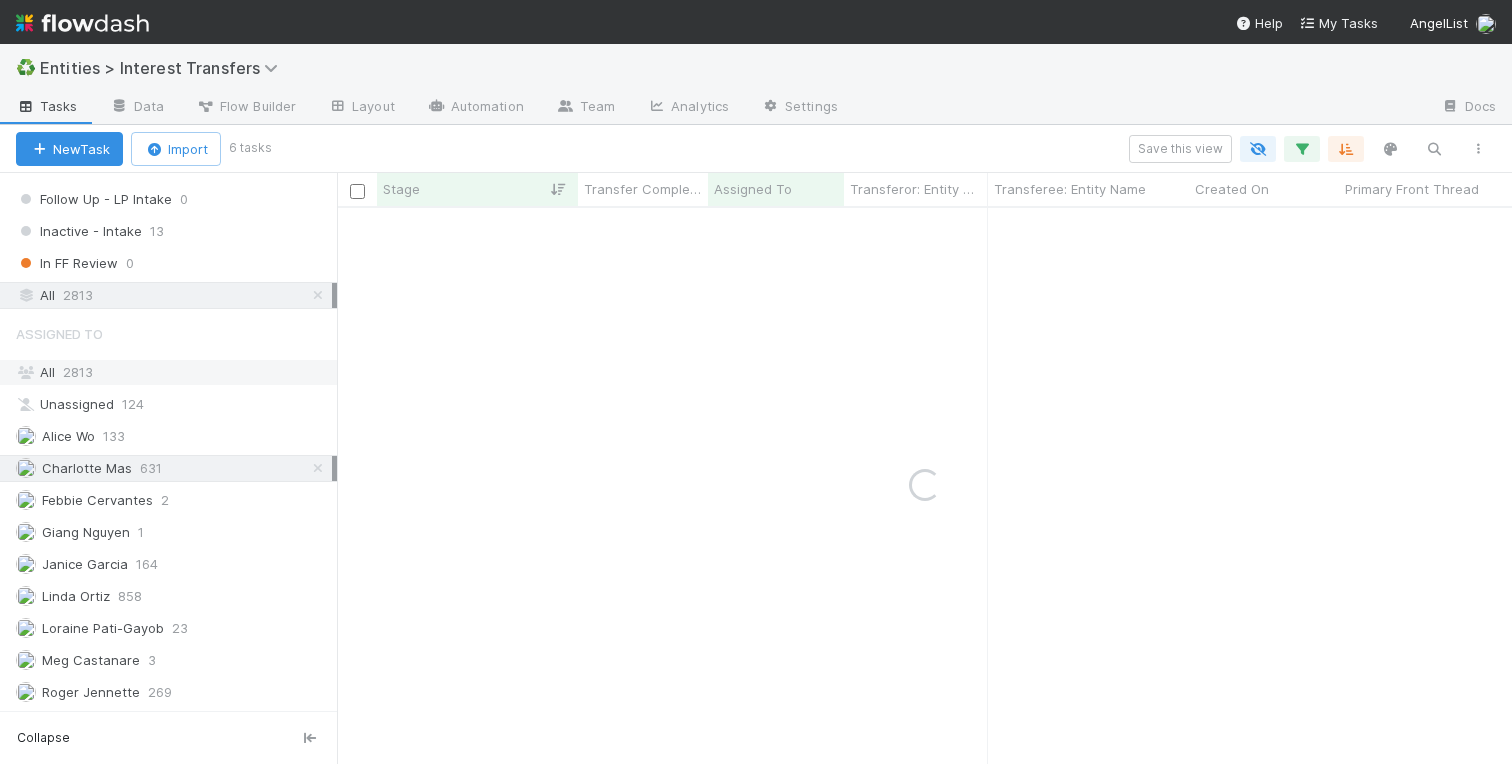click on "2813" at bounding box center (78, 372) 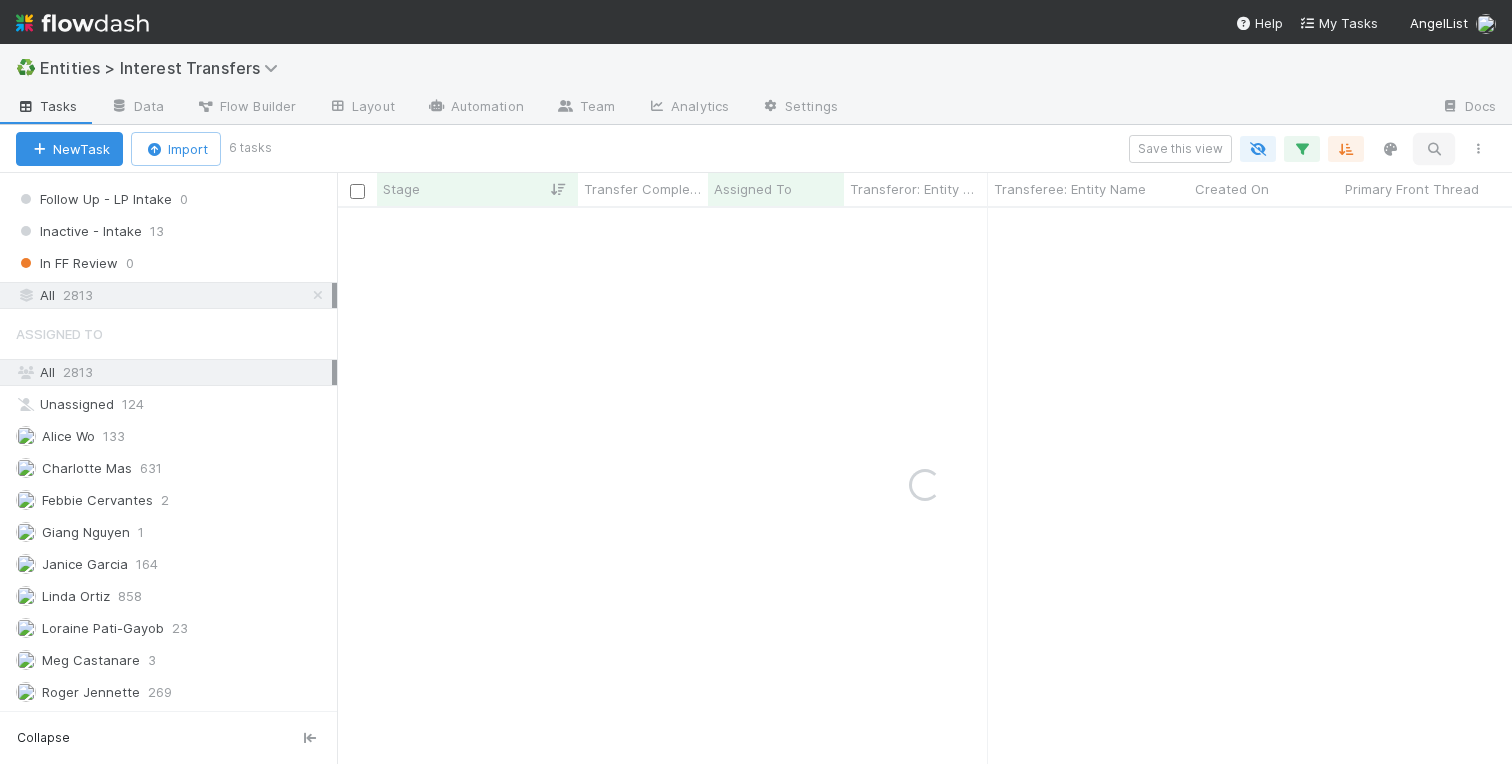 click at bounding box center [1434, 149] 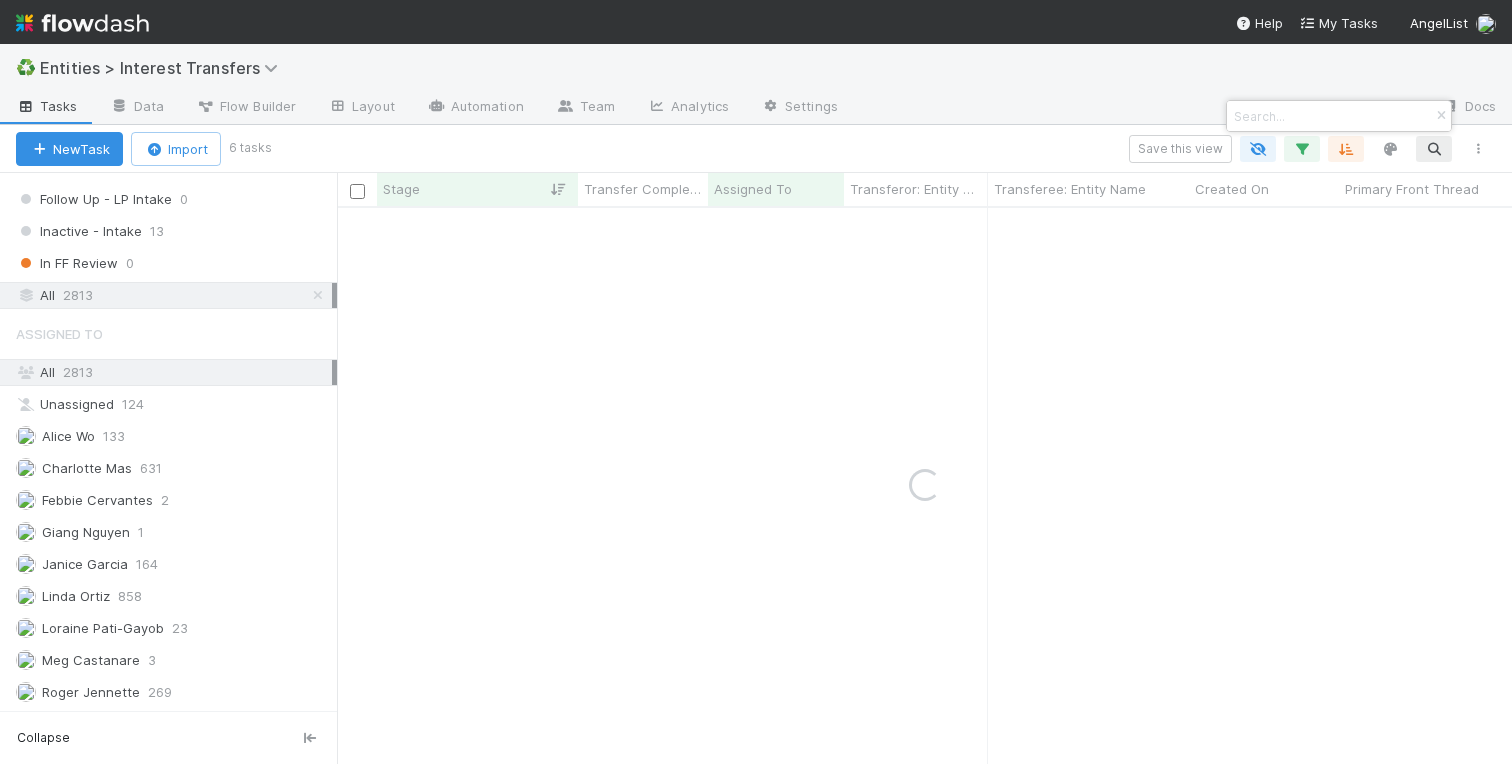 type on "Rubicon" 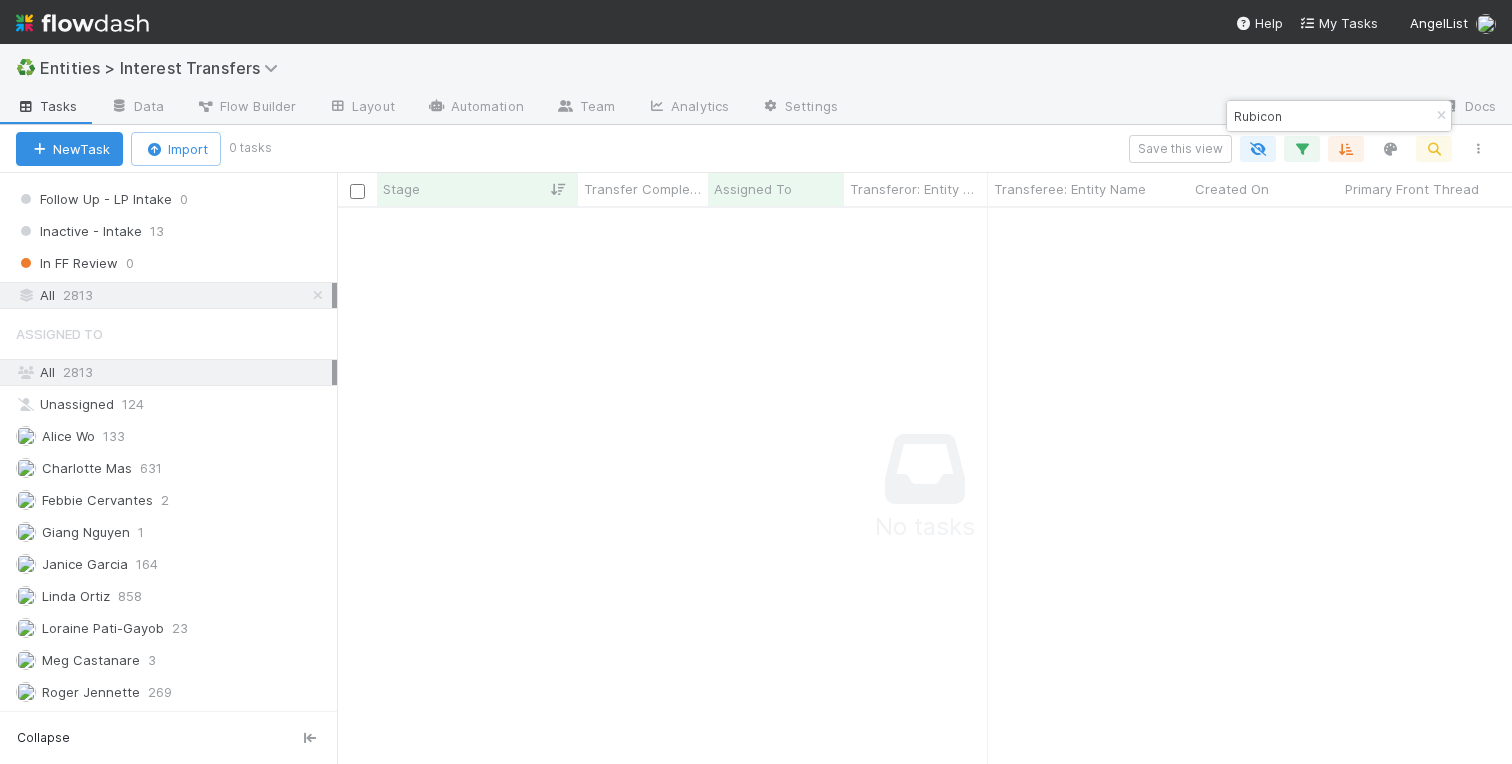 scroll, scrollTop: 0, scrollLeft: 1, axis: horizontal 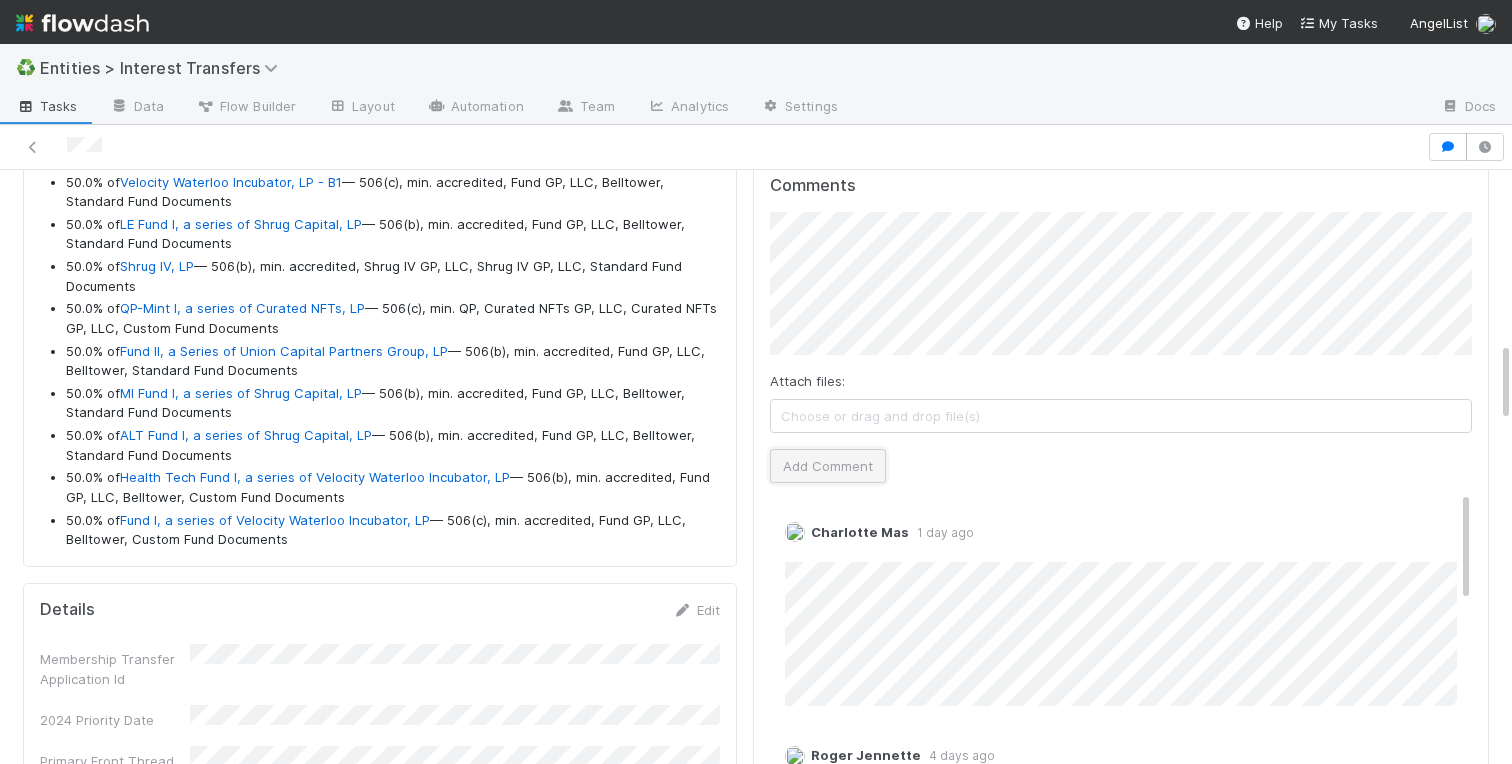click on "Add Comment" at bounding box center [828, 466] 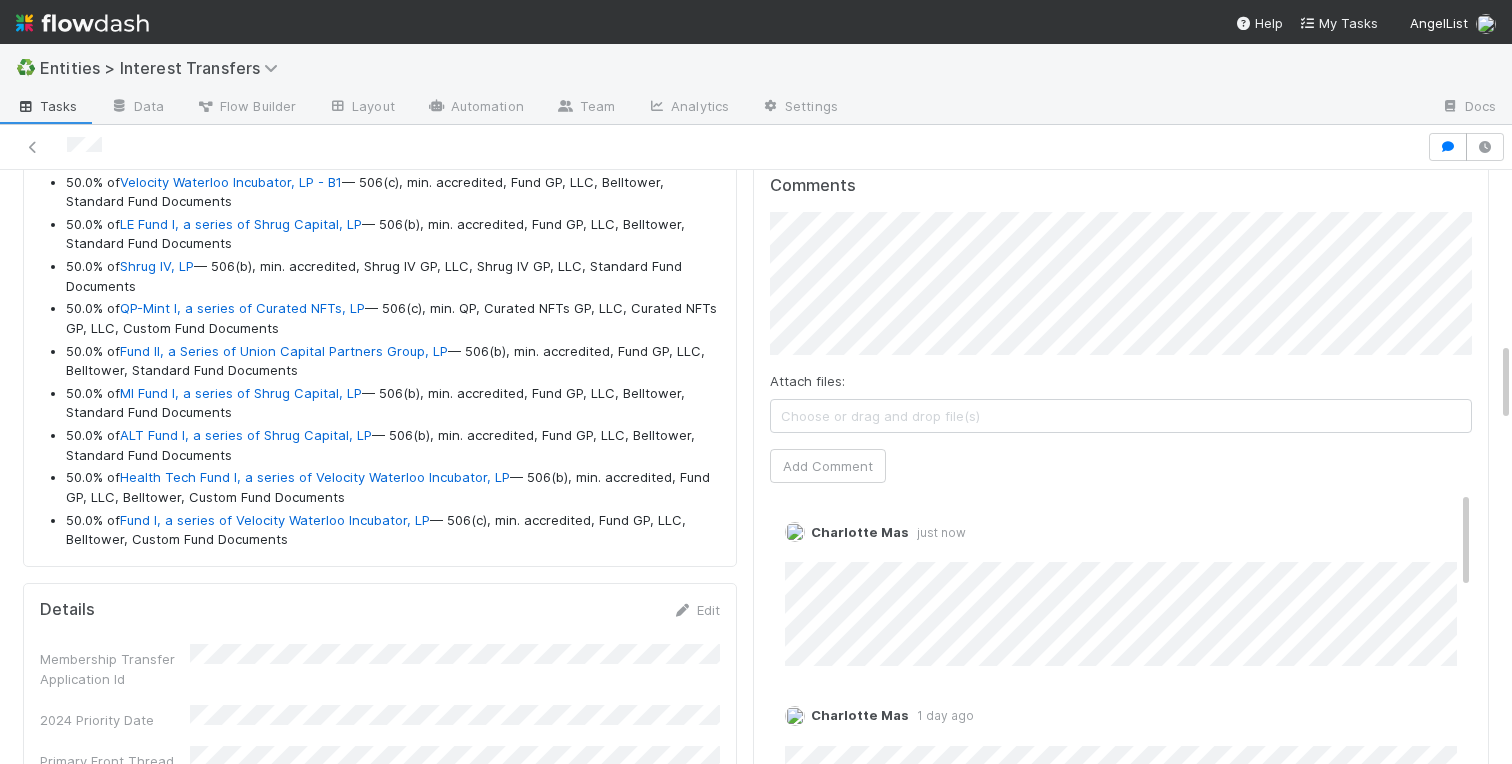 click on "Funds to Transfer
50.0% of  Velocity Waterloo Incubator, LP - A2  — 506(c), min. accredited, Fund GP, LLC, Belltower, Standard Fund Documents
50.0% of  Velocity Waterloo Incubator, LP - A3  — 506(c), min. accredited, Fund GP, LLC, Belltower, Standard Fund Documents
50.0% of  Velocity Waterloo Incubator, LP - A4  — 506(c), min. accredited, Fund GP, LLC, Belltower, Standard Fund Documents
50.0% of  Velocity Waterloo Incubator, LP - B1  — 506(c), min. accredited, Fund GP, LLC, Belltower, Standard Fund Documents
50.0% of  LE Fund I, a series of Shrug Capital, LP  — 506(b), min. accredited, Fund GP, LLC, Belltower, Standard Fund Documents
50.0% of  Shrug IV, LP  — 506(b), min. accredited, Shrug IV GP, LLC, Shrug IV GP, LLC, Standard Fund Documents
50.0% of  QP-Mint I, a series of Curated NFTs, LP  — 506(c), min. QP, Curated NFTs GP, LLC, Curated NFTs GP, LLC, Custom Fund Documents
50.0% of  Fund II, a Series of Union Capital Partners Group, LP
50.0% of
50.0% of
50.0% of" at bounding box center (380, 1783) 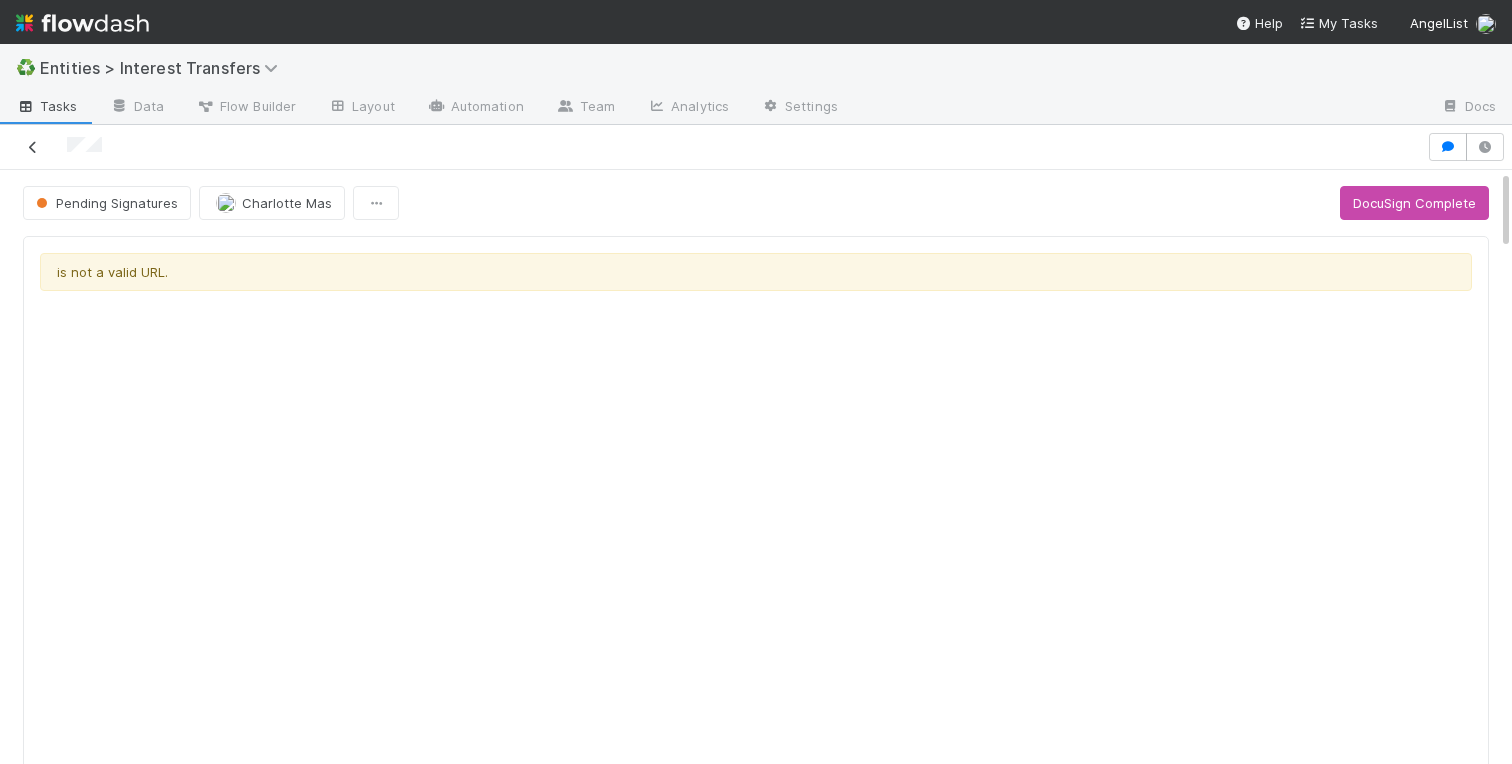 click at bounding box center [33, 147] 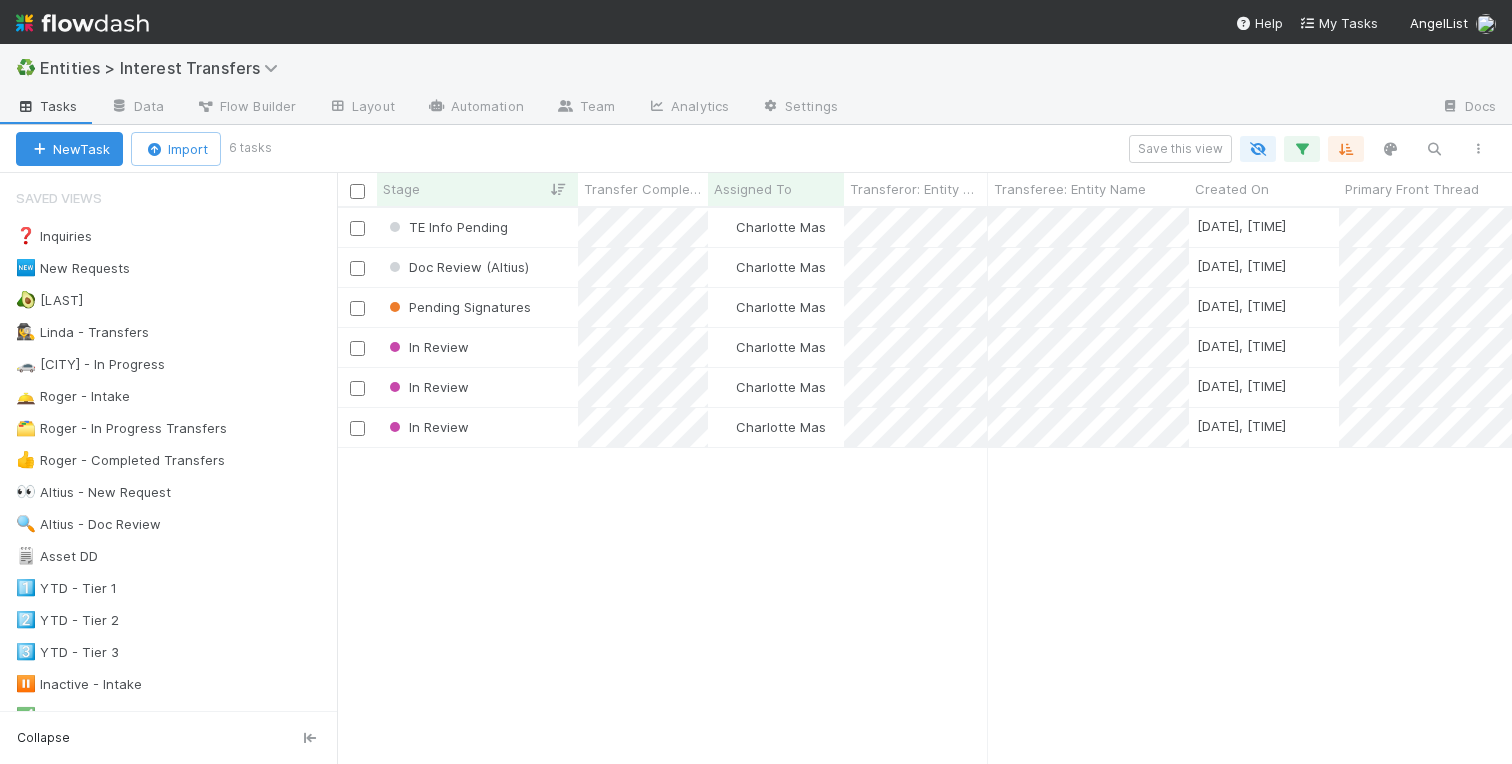 scroll, scrollTop: 0, scrollLeft: 1, axis: horizontal 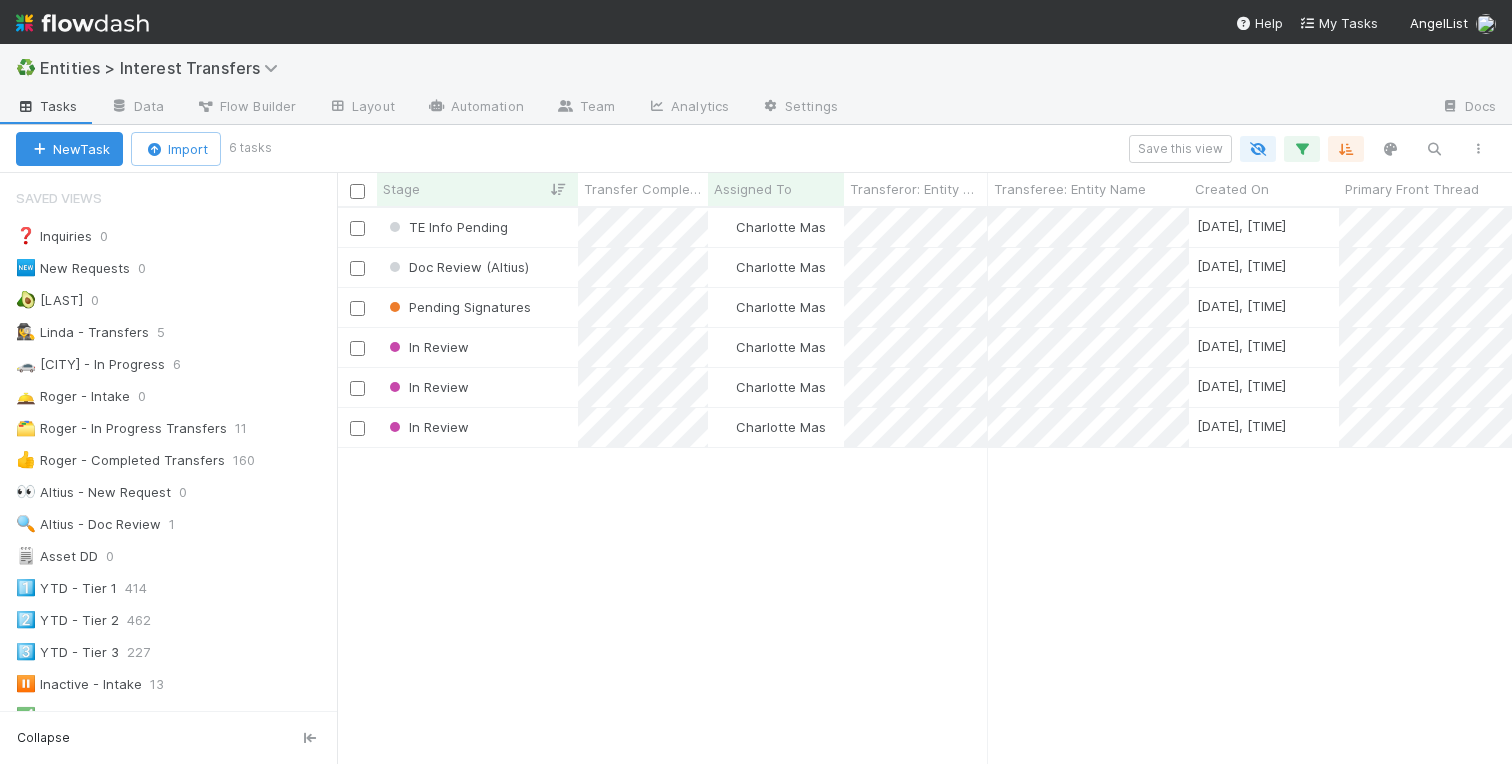 click on "TE Info Pending   Charlotte Mas 7/31/25, 9:09:48 PM 8/5/25, 10:48:23 PM 0 0 0 0   Doc Review (Altius)  Charlotte Mas 8/4/25, 6:52:12 PM 8/5/25, 9:58:57 AM 2 0 0 0   Pending Signatures Charlotte Mas 7/11/25, 11:46:01 PM 8/5/25, 3:20:31 PM 1 0 0 0   In Review Charlotte Mas 8/1/25, 7:14:09 PM 8/5/25, 11:51:32 PM 0 0 0 0   In Review Charlotte Mas 7/24/25, 6:06:31 PM 7/31/25, 11:15:51 PM 2 0 0 0   In Review Charlotte Mas 7/24/25, 5:57:39 PM 7/31/25, 11:15:36 PM 2 0 0 0" at bounding box center (924, 485) 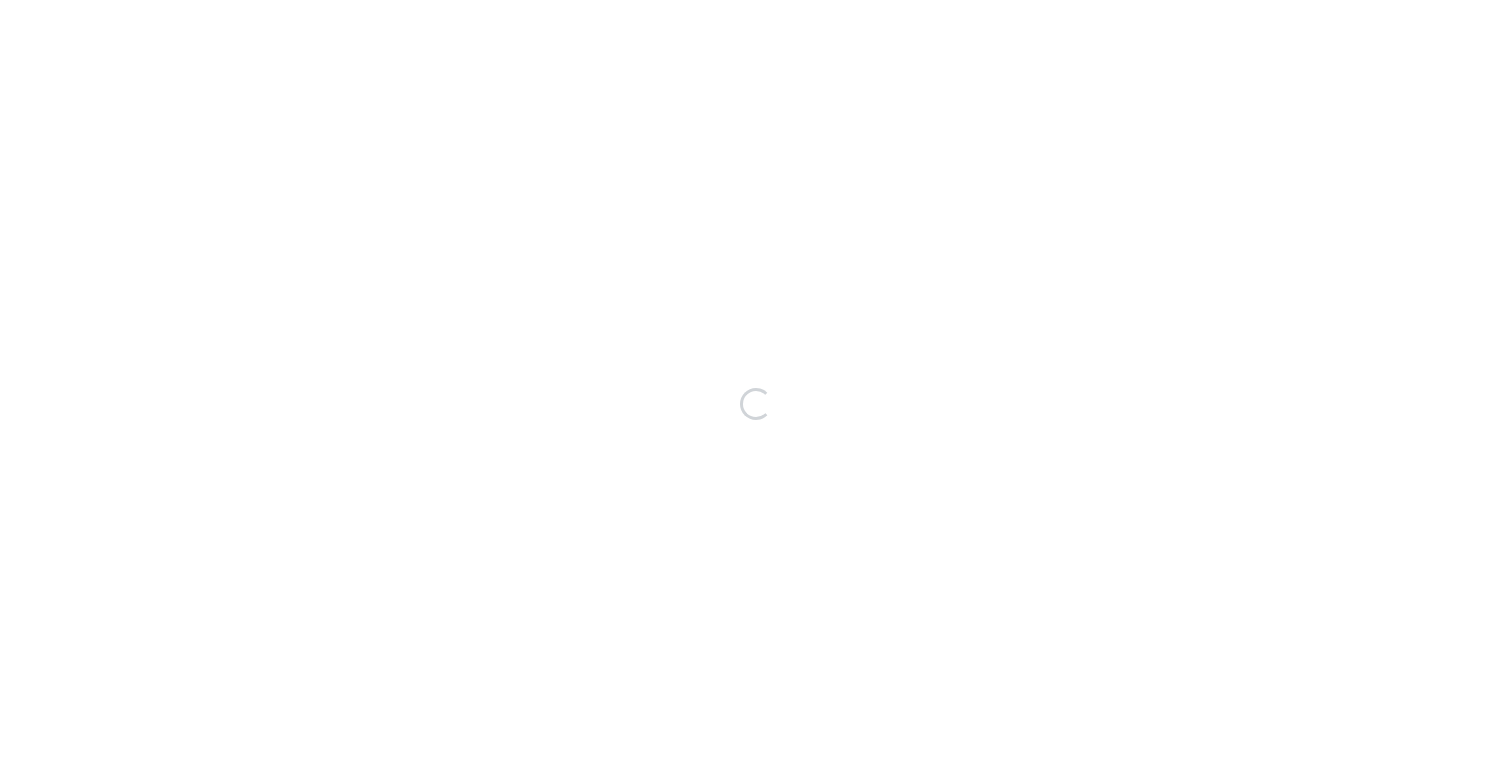 scroll, scrollTop: 0, scrollLeft: 0, axis: both 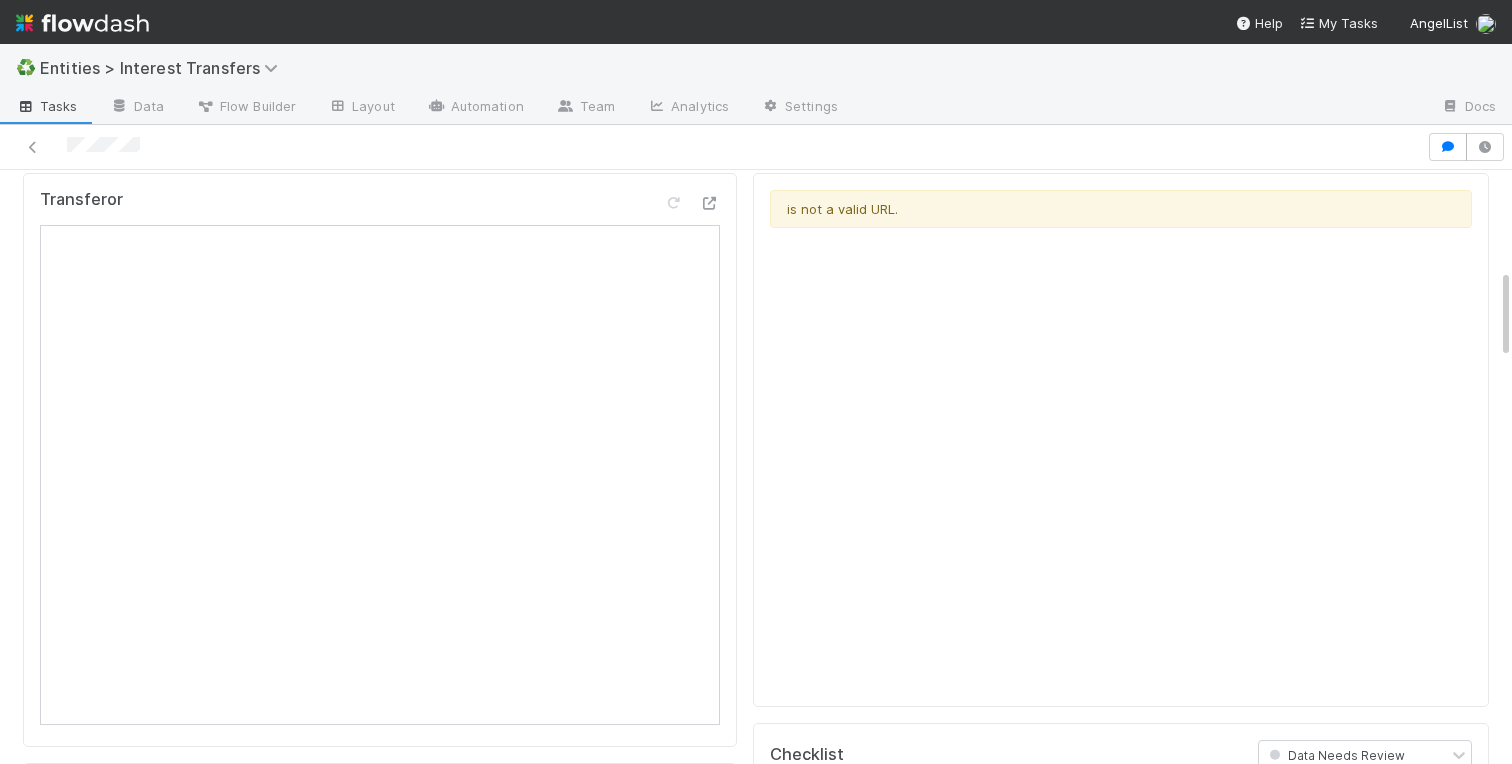 click on "Transferor Funds to Transfer
9.0% of  PA-0115 Fund II, a series of Roll Up Vehicles, LP  — 506(b), min. accredited, Fund GP, LLC, Belltower, Standard Fund Documents
Details Edit Membership Transfer Application Id  2024 Priority Date  Primary Front Thread  Transferor: Email Address  Transfer Complexity    Entities are related party (IRC 267)  Description of transferee's relationship to transferor  Purpose of Transfer  Purpose of Transfer (Other Reason)  Transferor: Entity Name  Transferor: Treasury Profile  Transferor: Entity Id  Transferor: Entity Type  Transferor: Signatory Name  Transferee: Entity Name  Transferee: Signatory Name  Transferee: Entity Id  Transferee: Treasury Profile  Transferee: Email Address  Transferee Invited At  Transferee Invitation Link  Lead(s) Invited At  Requested Transfer Effective Date   Transfer Agreements  BYOD - Template  DocuSign URL  Signed Agreements  Other Supporting Documentation  Link to Comptroller  Standard Transfer  Fractional %  # of Follow Ups  Created On DD" at bounding box center [380, 1950] 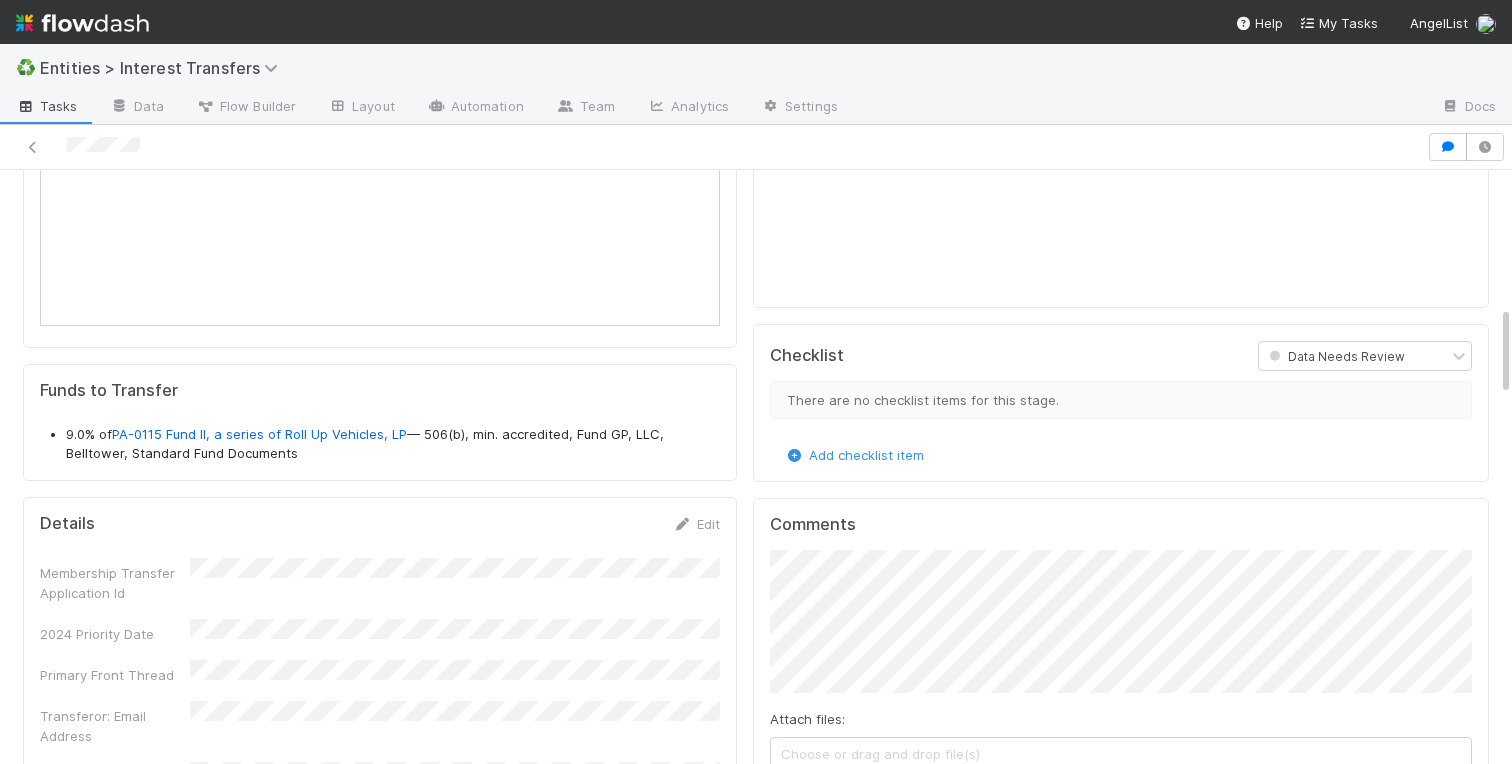 scroll, scrollTop: 0, scrollLeft: 0, axis: both 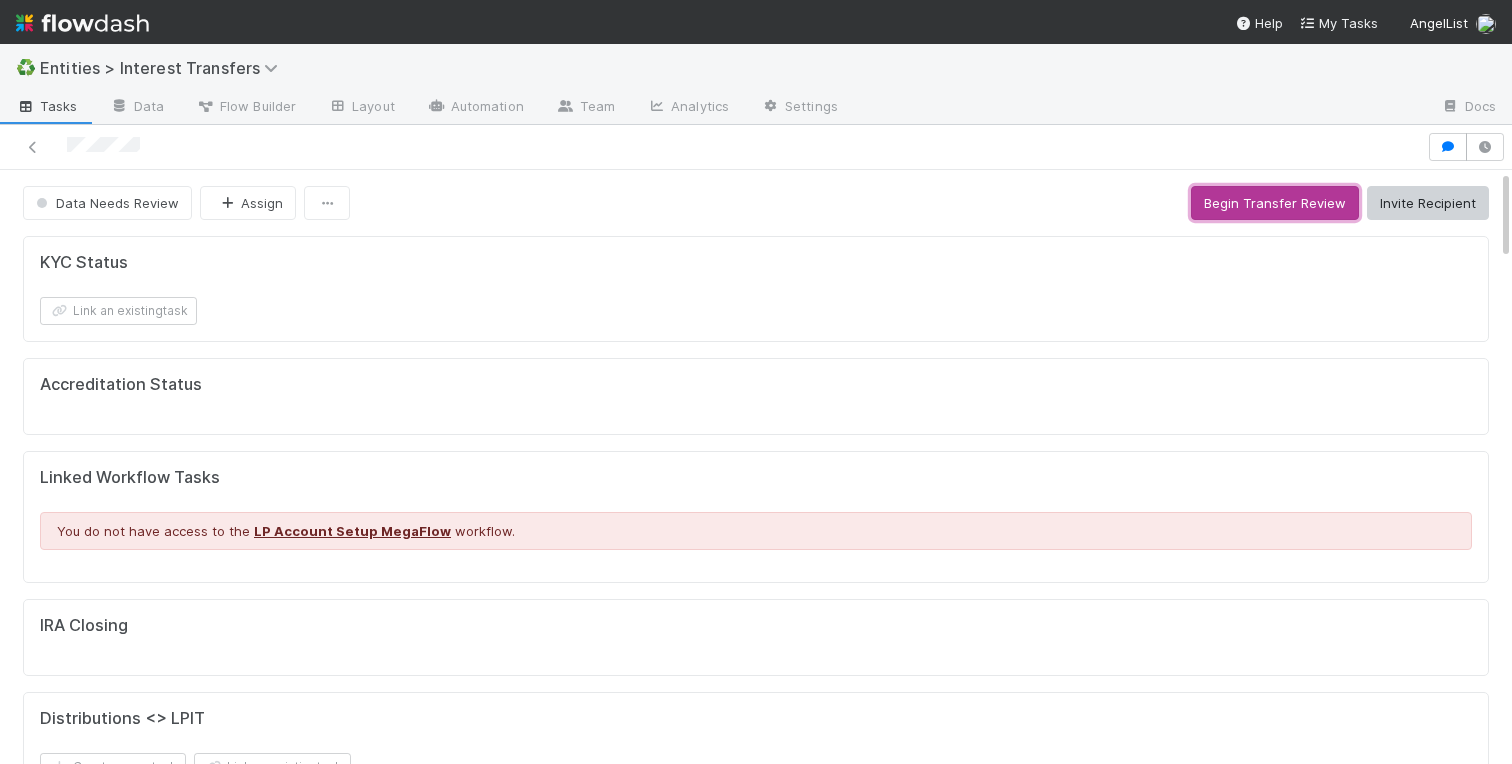 click on "Begin Transfer Review" at bounding box center [1275, 203] 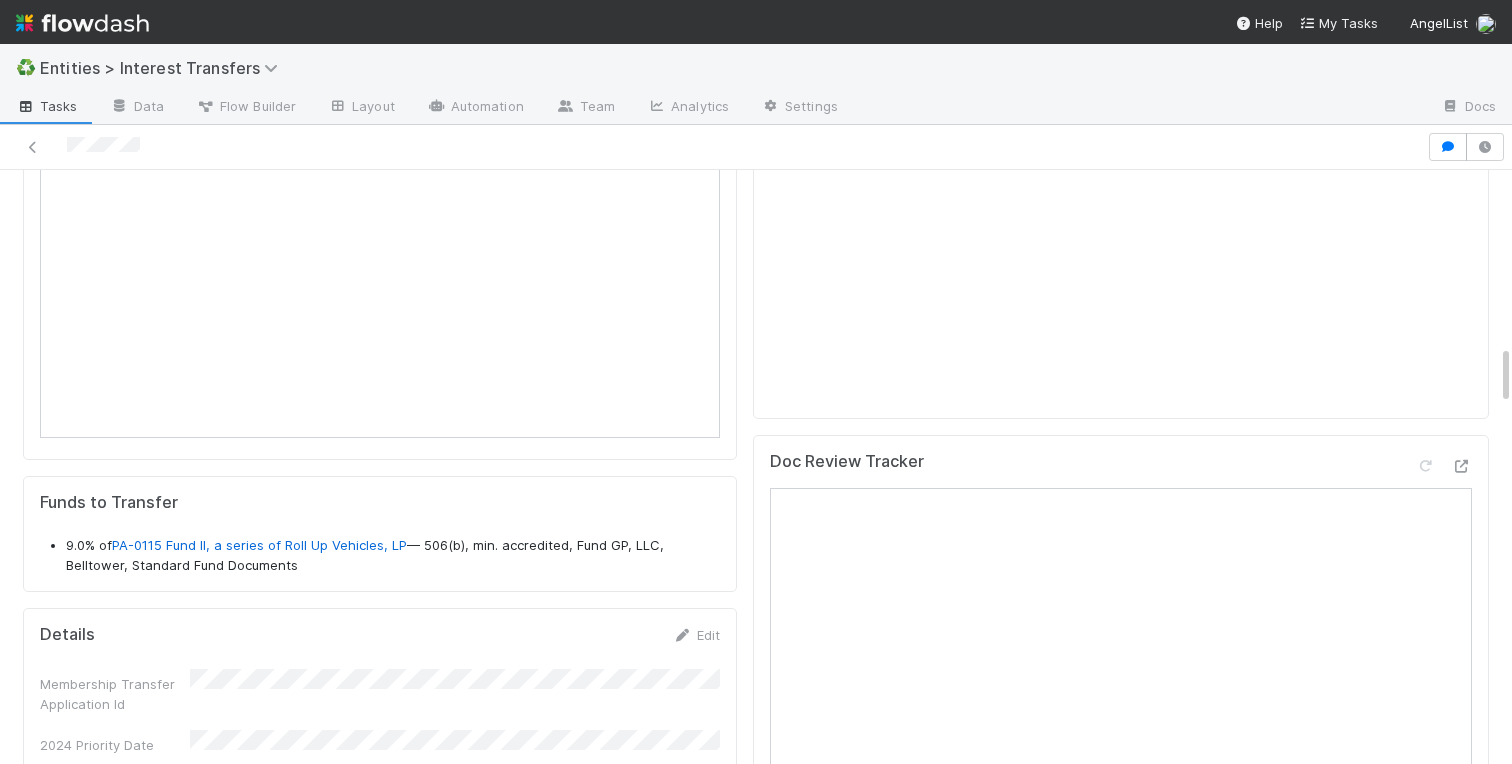 scroll, scrollTop: 1862, scrollLeft: 0, axis: vertical 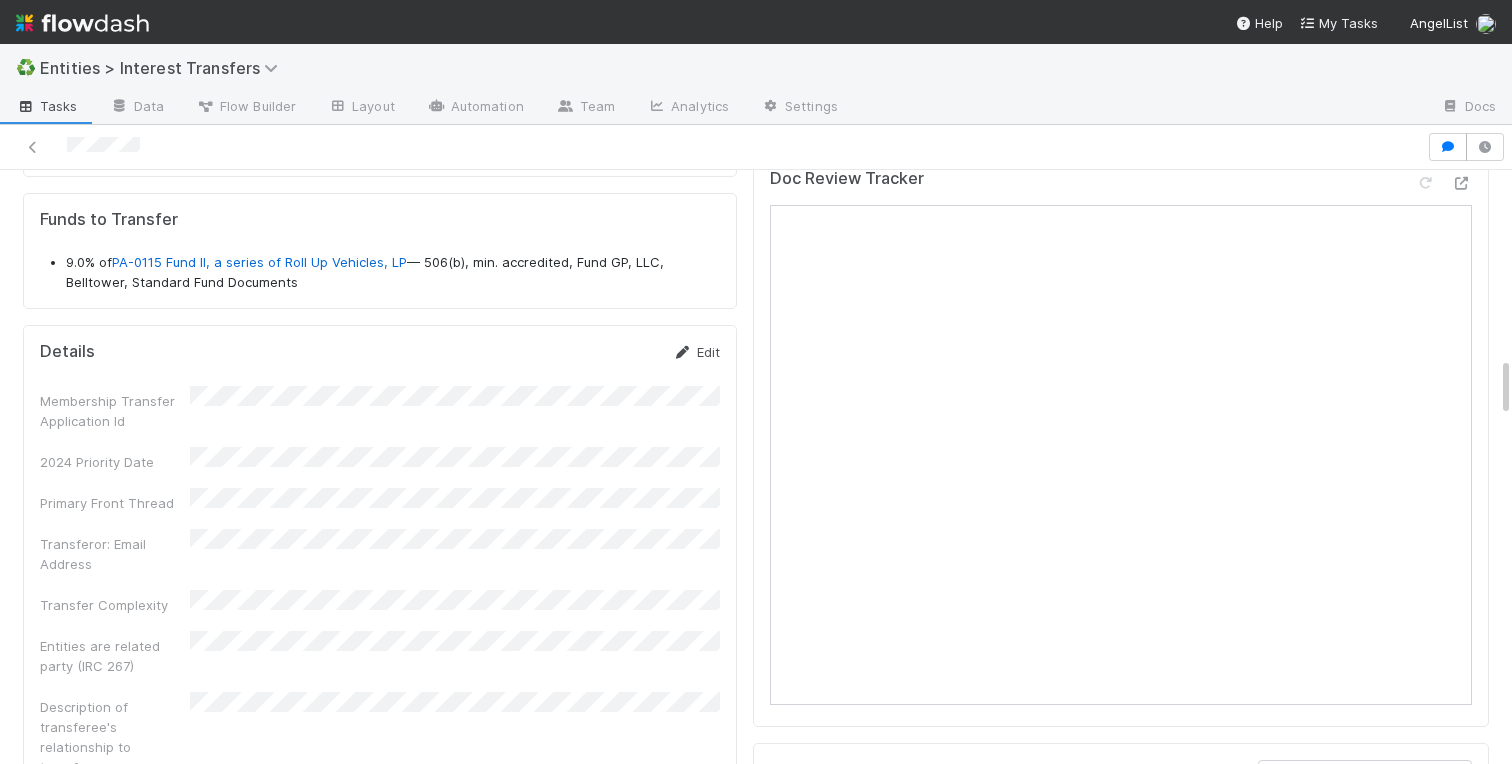 click on "Edit" at bounding box center (696, 352) 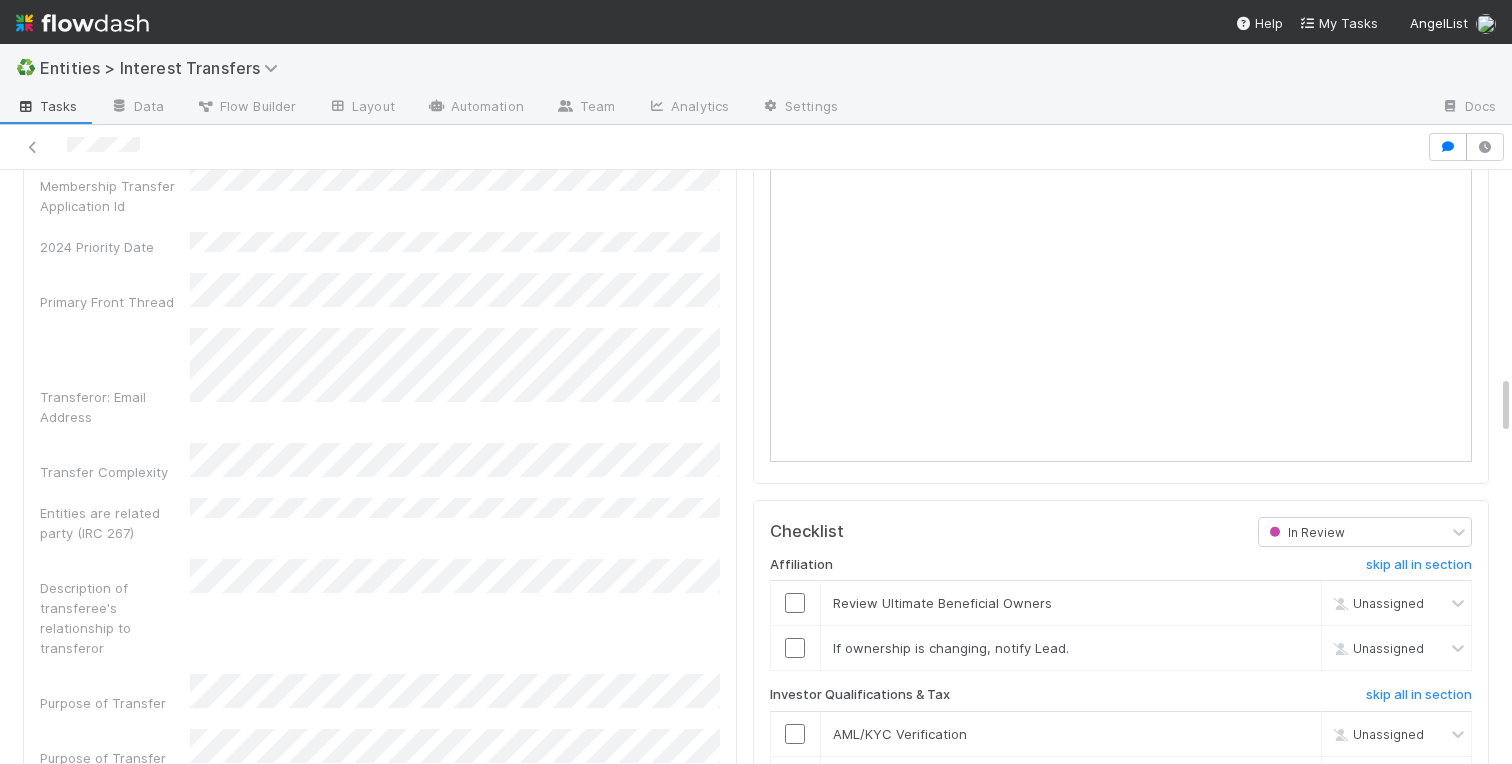 scroll, scrollTop: 2139, scrollLeft: 0, axis: vertical 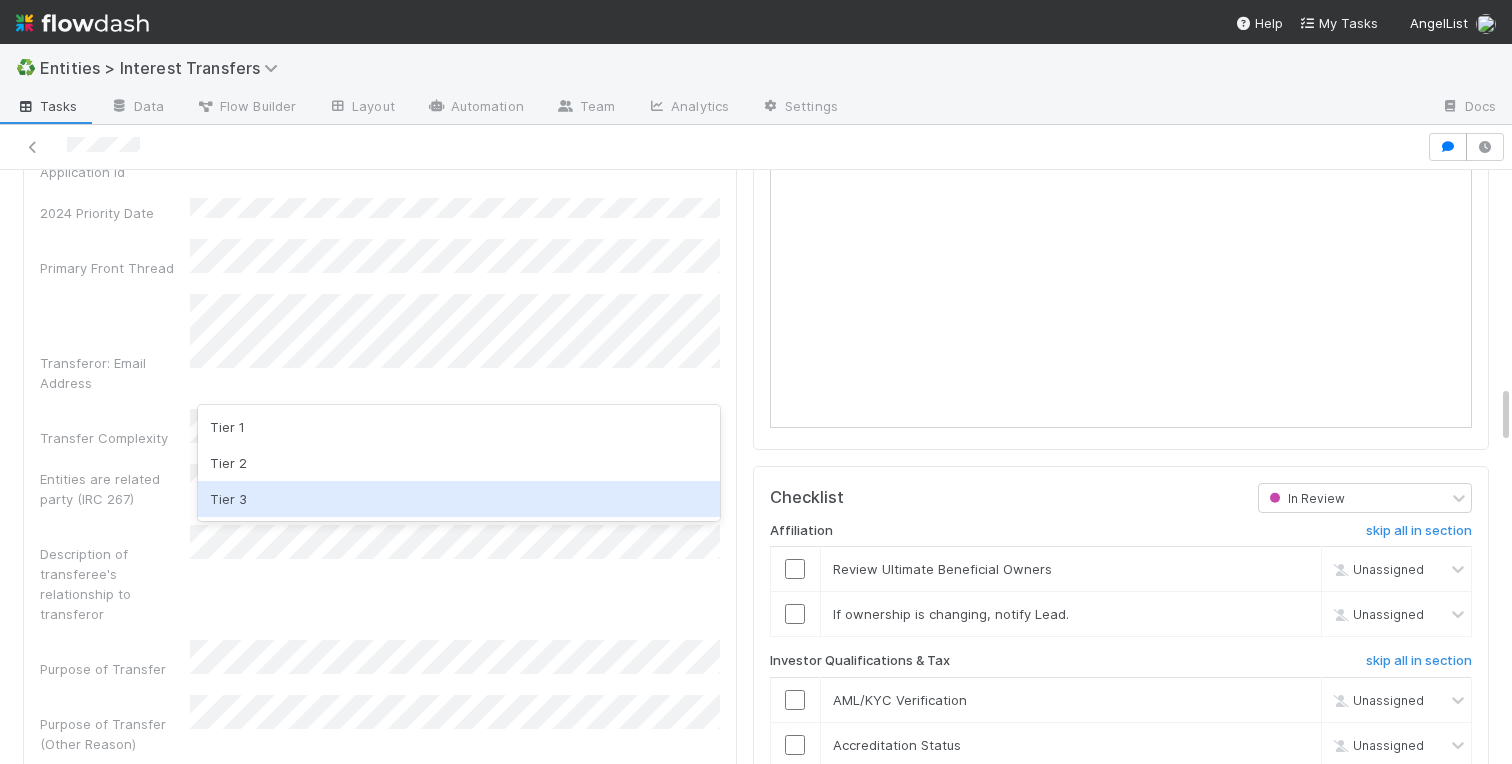 click on "Tier 3" at bounding box center [459, 499] 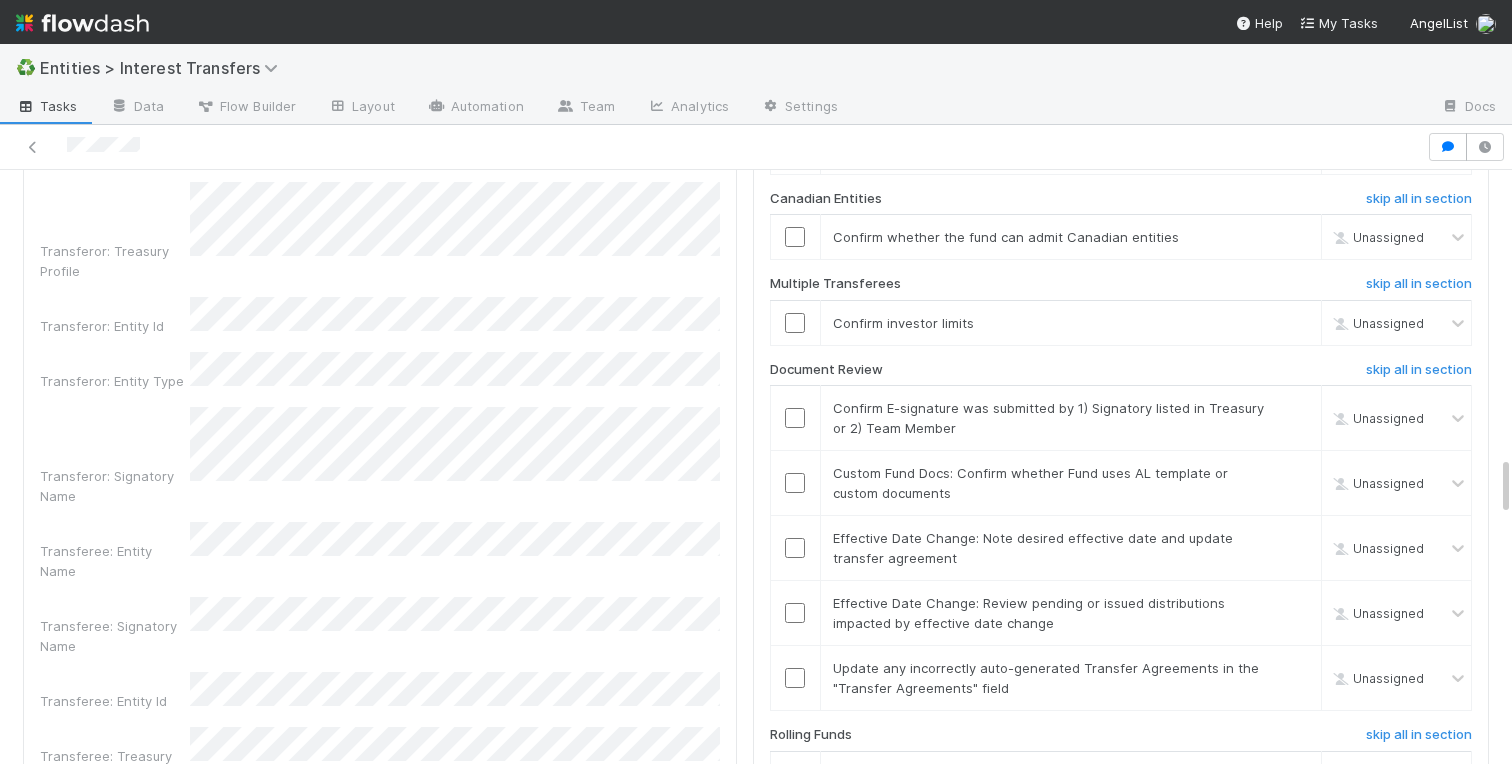 scroll, scrollTop: 2854, scrollLeft: 0, axis: vertical 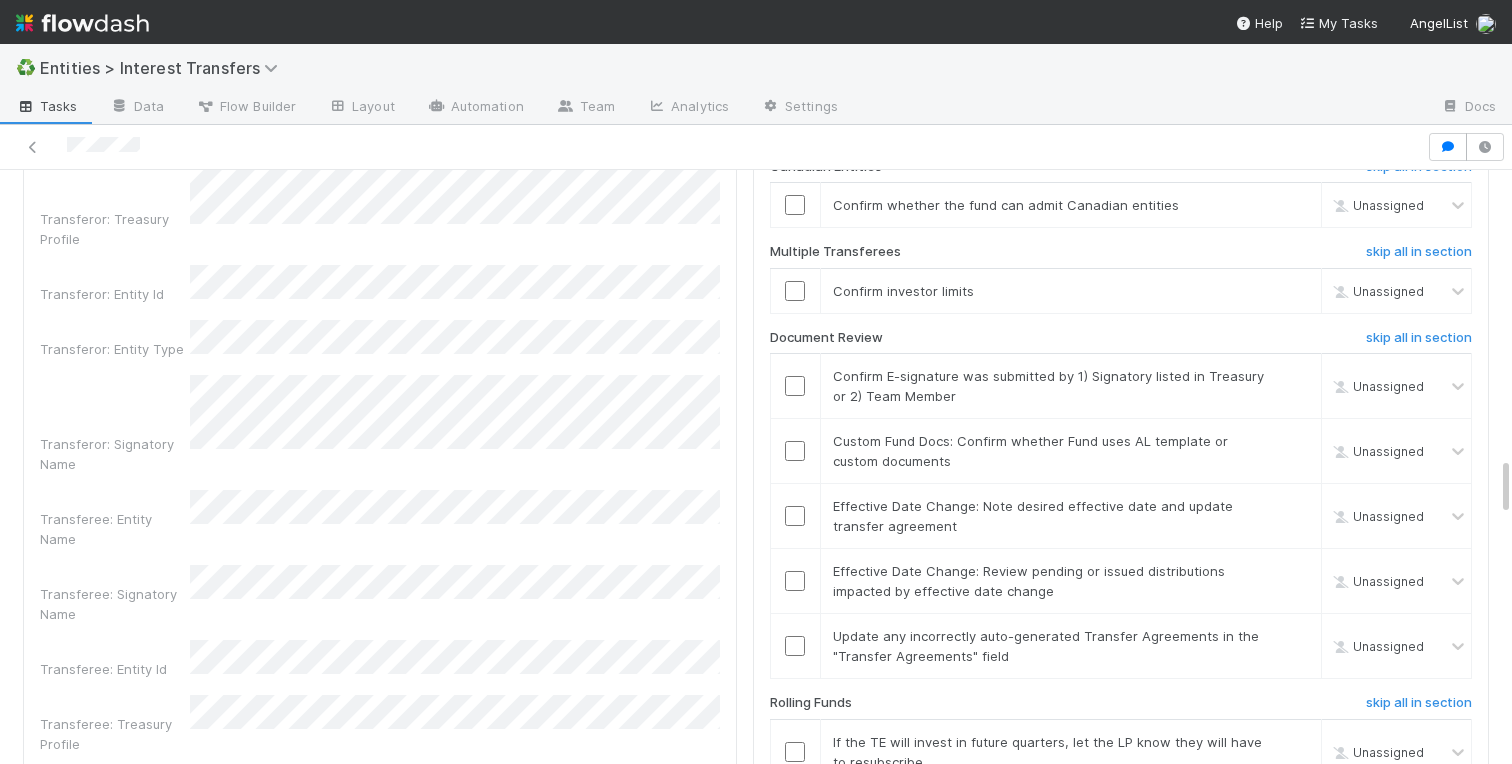 click on "Membership Transfer Application Id  2024 Priority Date  Primary Front Thread  Transferor: Email Address  Transfer Complexity    Entities are related party (IRC 267)  Description of transferee's relationship to transferor  Purpose of Transfer  Purpose of Transfer (Other Reason)  Transferor: Entity Name  Transferor: Treasury Profile  Transferor: Entity Id  Transferor: Entity Type  Transferor: Signatory Name  Transferee: Entity Name  Transferee: Signatory Name  Transferee: Entity Id  Transferee: Treasury Profile  Transferee: Email Address  Transferee Invited At  Transferee Invitation Link  Lead(s) Invited At  Requested Transfer Effective Date   Transfer Agreements  BYOD - Template  DocuSign URL  Signed Agreements  Other Supporting Documentation  Link to Comptroller  Standard Transfer  Fractional %  # of Follow Ups  Created On Updated On Legal Launchpad Ticket  Tax Consult Ticket   OC Ticket   Transferor: Funds to Transfer  Original Owner (OOO)  Membership Transfer Request Id  Finance Ticket  DD" at bounding box center [380, 786] 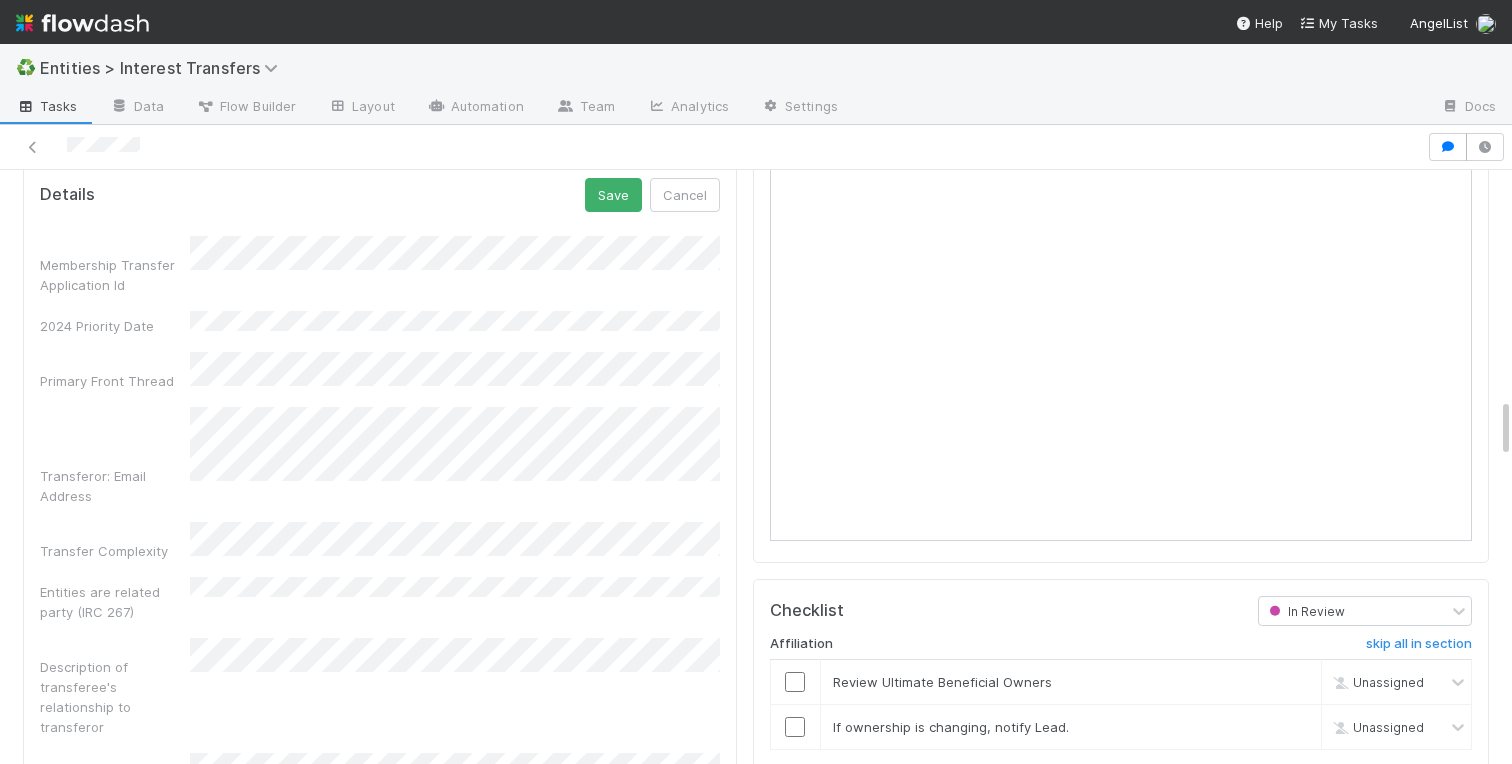 scroll, scrollTop: 1941, scrollLeft: 0, axis: vertical 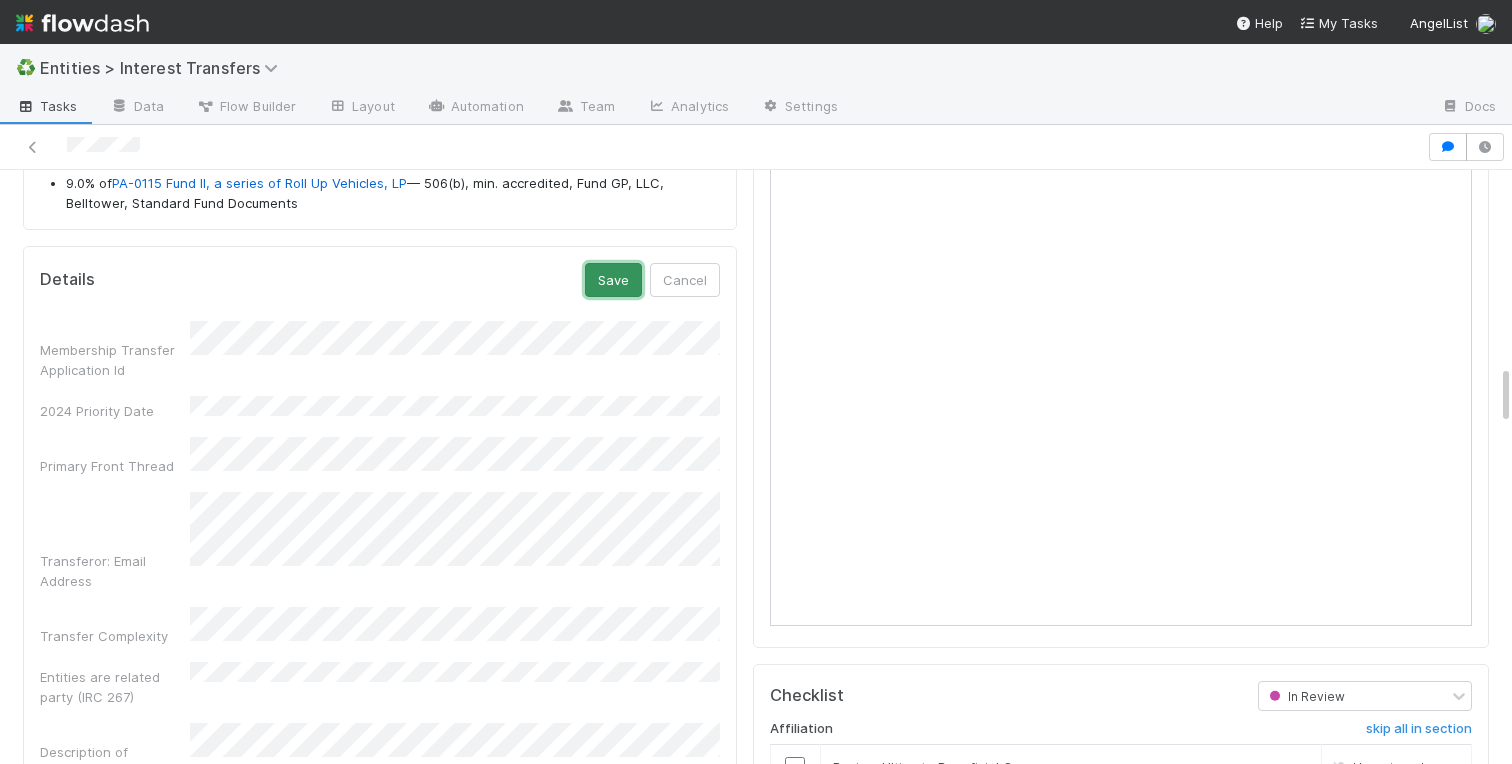 click on "Save" at bounding box center [613, 280] 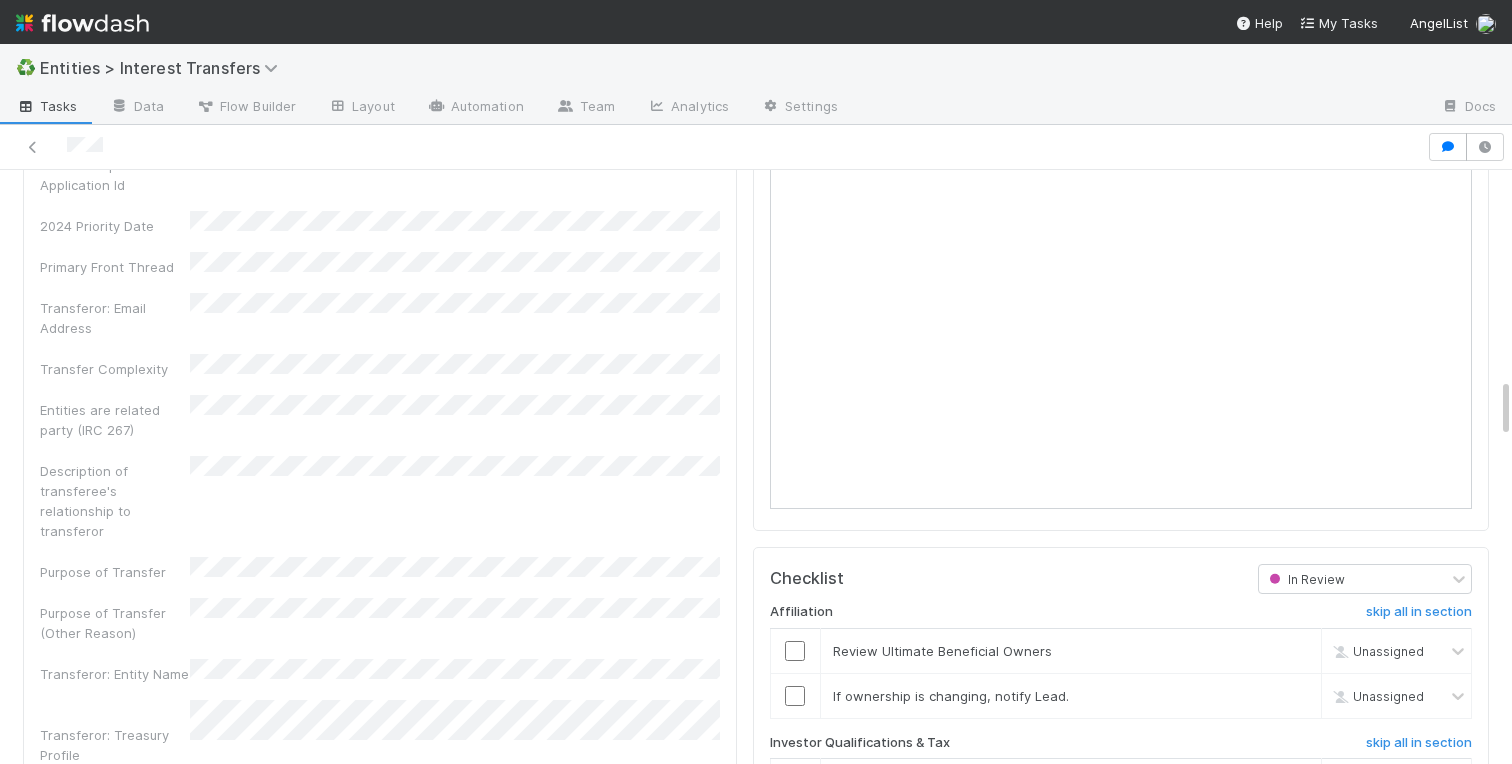 scroll, scrollTop: 2137, scrollLeft: 0, axis: vertical 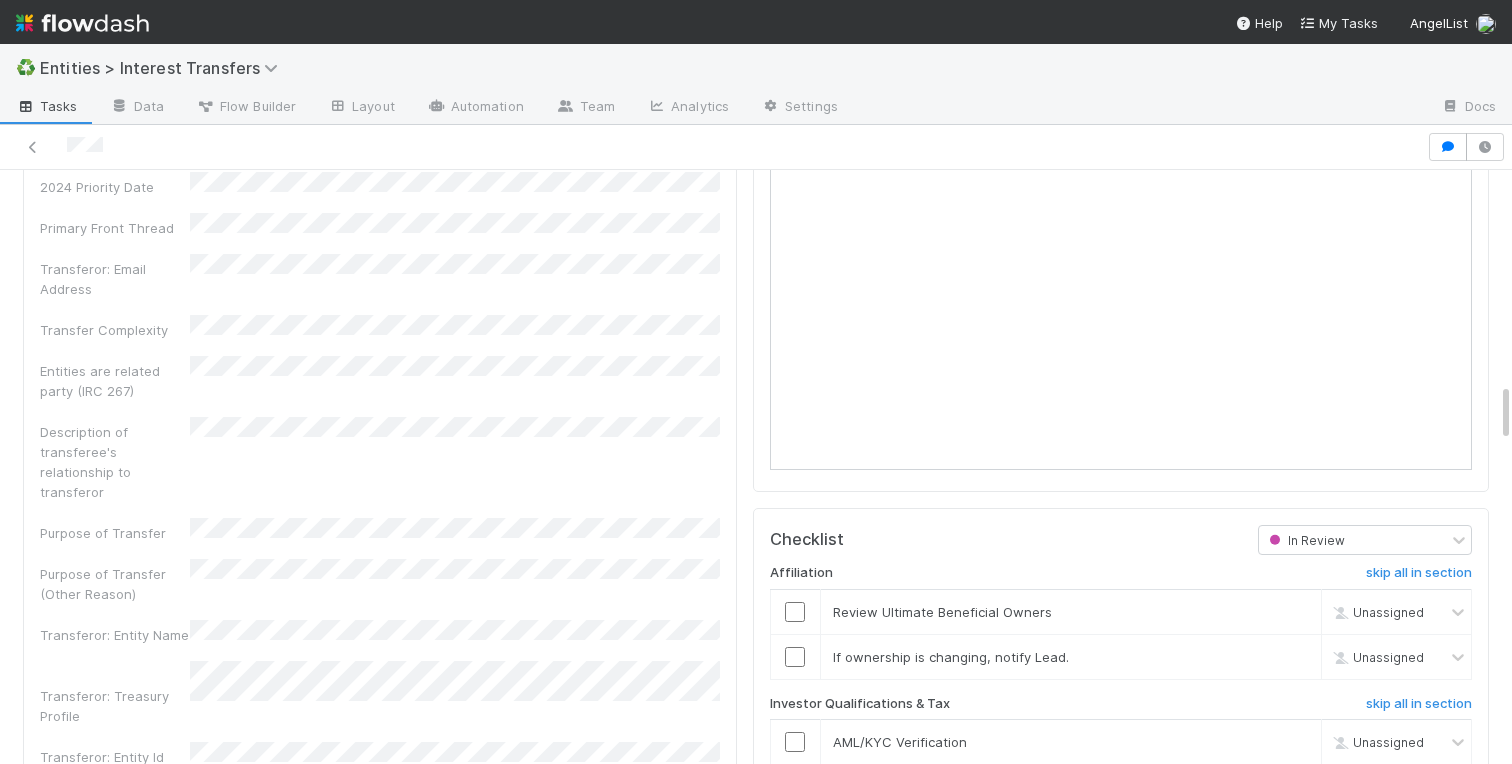 click on "Transferor Funds to Transfer
9.0% of  PA-0115 Fund II, a series of Roll Up Vehicles, LP  — 506(b), min. accredited, Fund GP, LLC, Belltower, Standard Fund Documents
Details Edit Membership Transfer Application Id  2024 Priority Date  Primary Front Thread  Transferor: Email Address  Transfer Complexity    Entities are related party (IRC 267)  Description of transferee's relationship to transferor  Purpose of Transfer  Purpose of Transfer (Other Reason)  Transferor: Entity Name  Transferor: Treasury Profile  Transferor: Entity Id  Transferor: Entity Type  Transferor: Signatory Name  Transferee: Entity Name  Transferee: Signatory Name  Transferee: Entity Id  Transferee: Treasury Profile  Transferee: Email Address  Transferee Invited At  Transferee Invitation Link  Lead(s) Invited At  Requested Transfer Effective Date   Transfer Agreements  BYOD - Template  DocuSign URL  Signed Agreements  Other Supporting Documentation  Link to Comptroller  Standard Transfer  Fractional %  # of Follow Ups  Created On DD" at bounding box center [380, 1654] 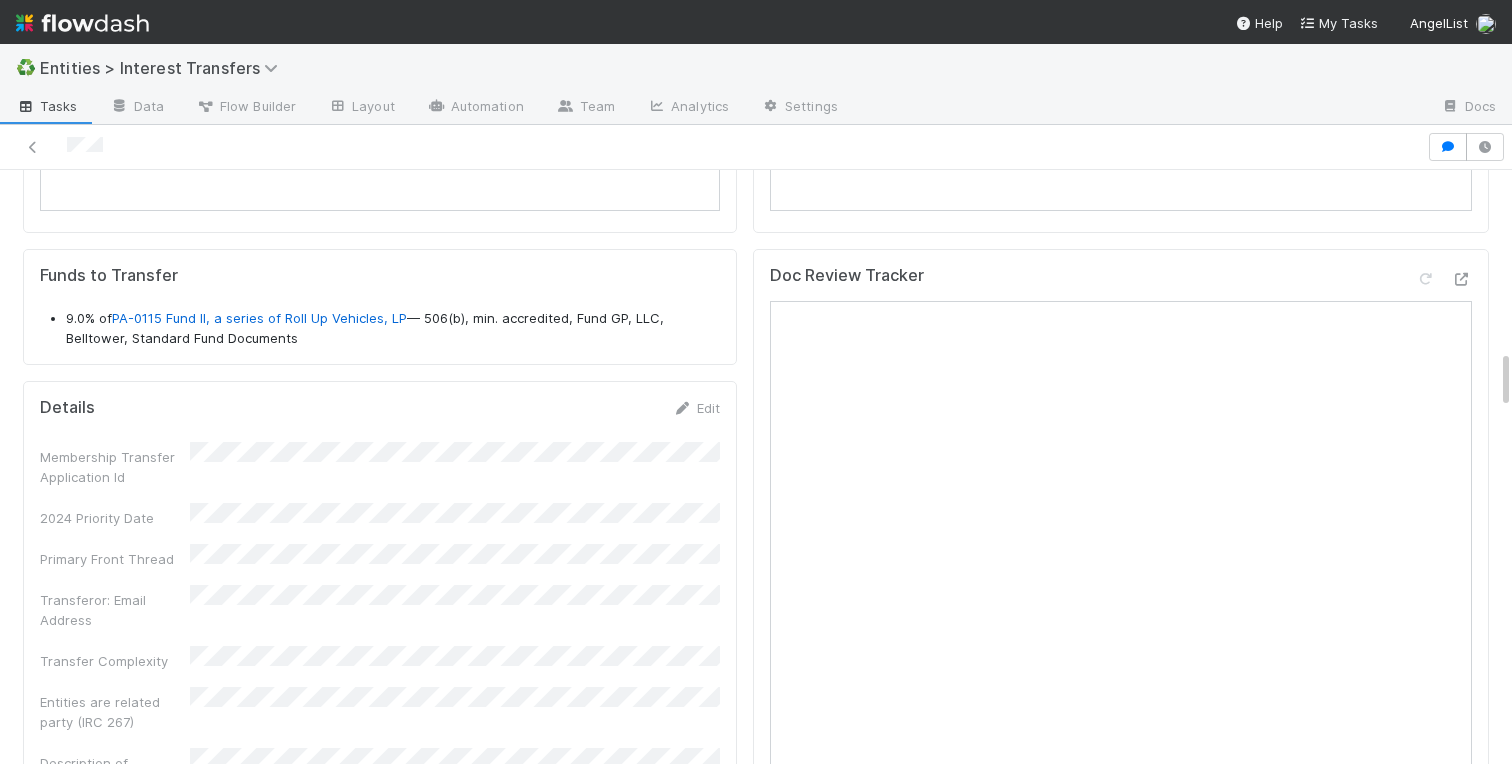 scroll, scrollTop: 1810, scrollLeft: 0, axis: vertical 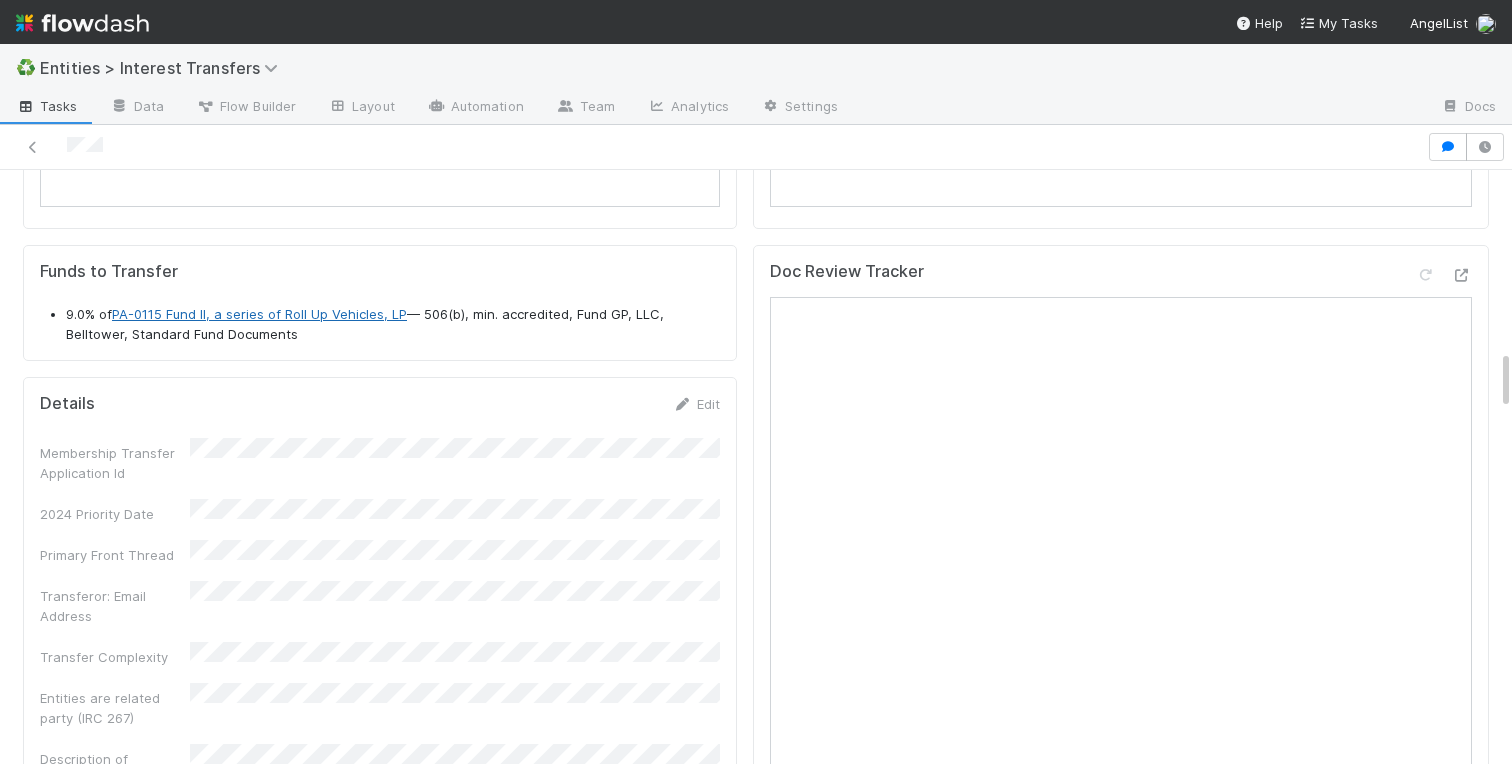 click on "PA-0115 Fund II, a series of Roll Up Vehicles, LP" at bounding box center (259, 314) 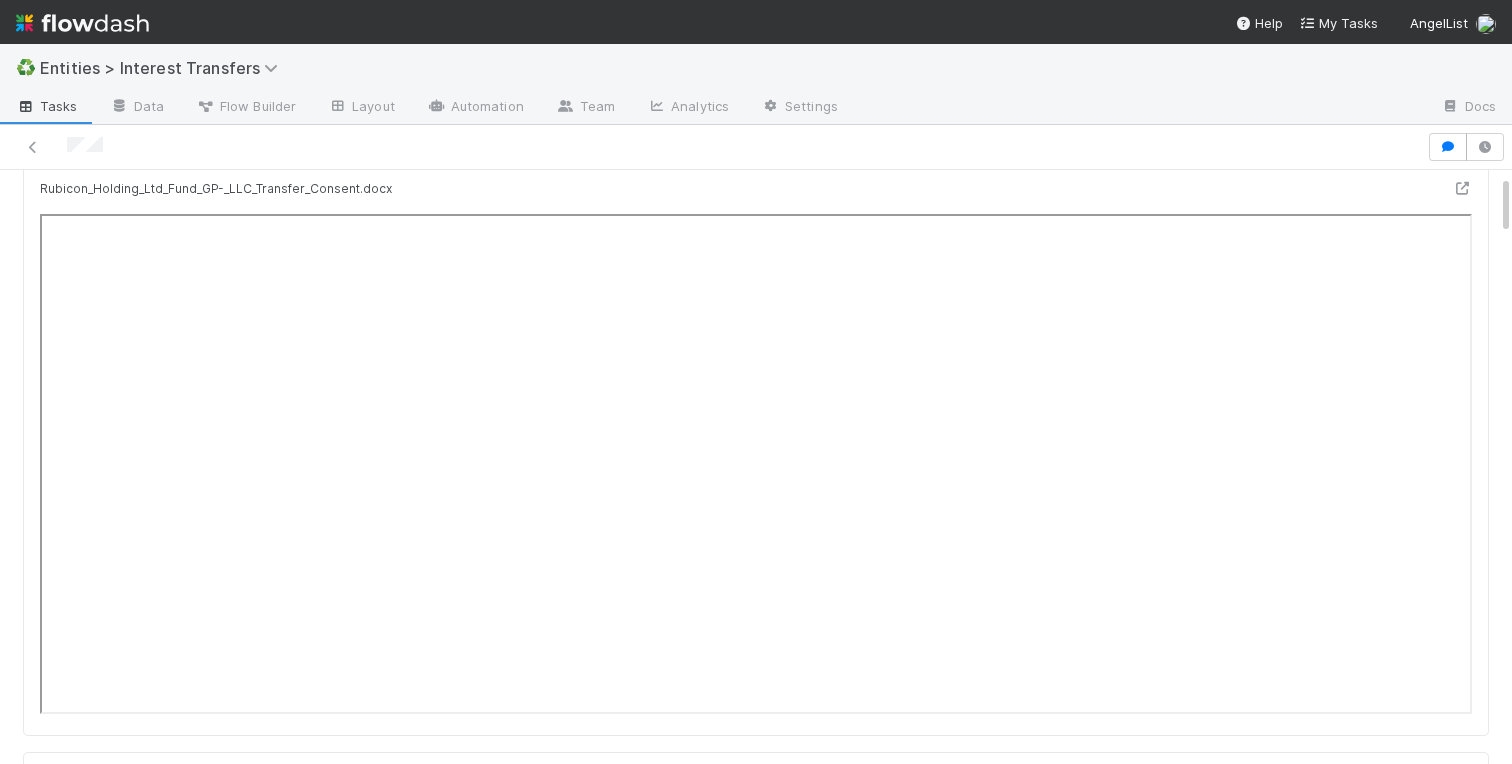 scroll, scrollTop: 0, scrollLeft: 0, axis: both 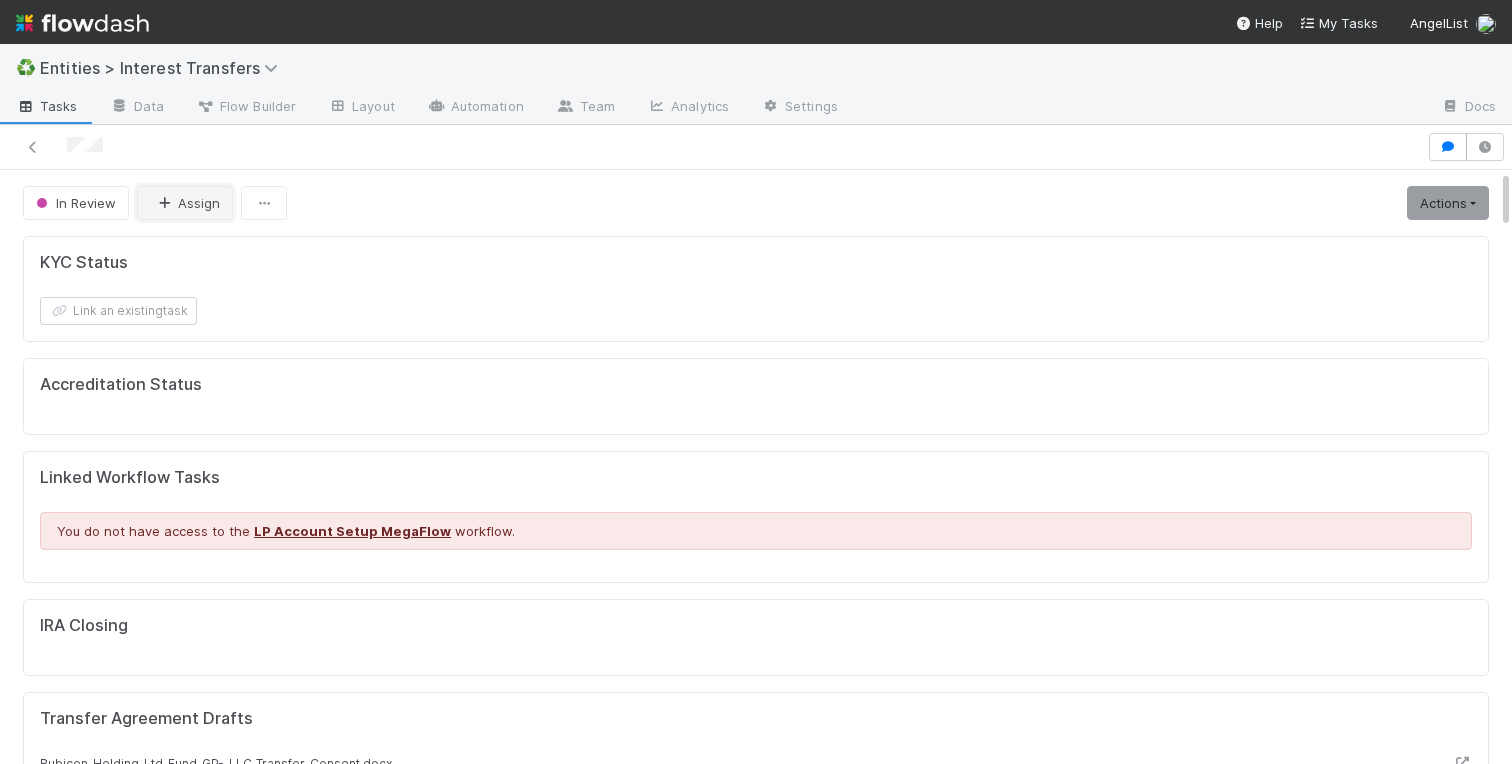 click at bounding box center [164, 203] 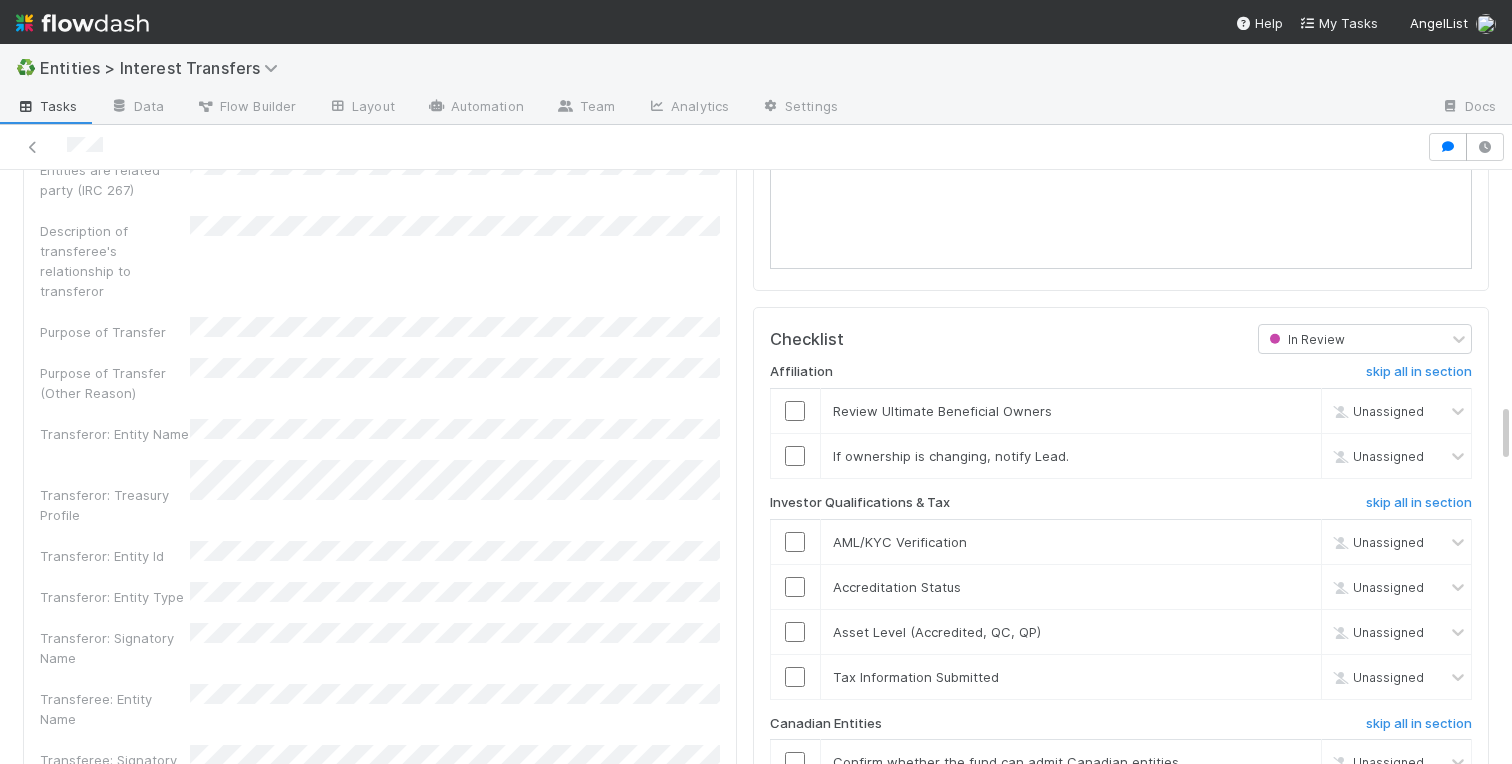 scroll, scrollTop: 2451, scrollLeft: 0, axis: vertical 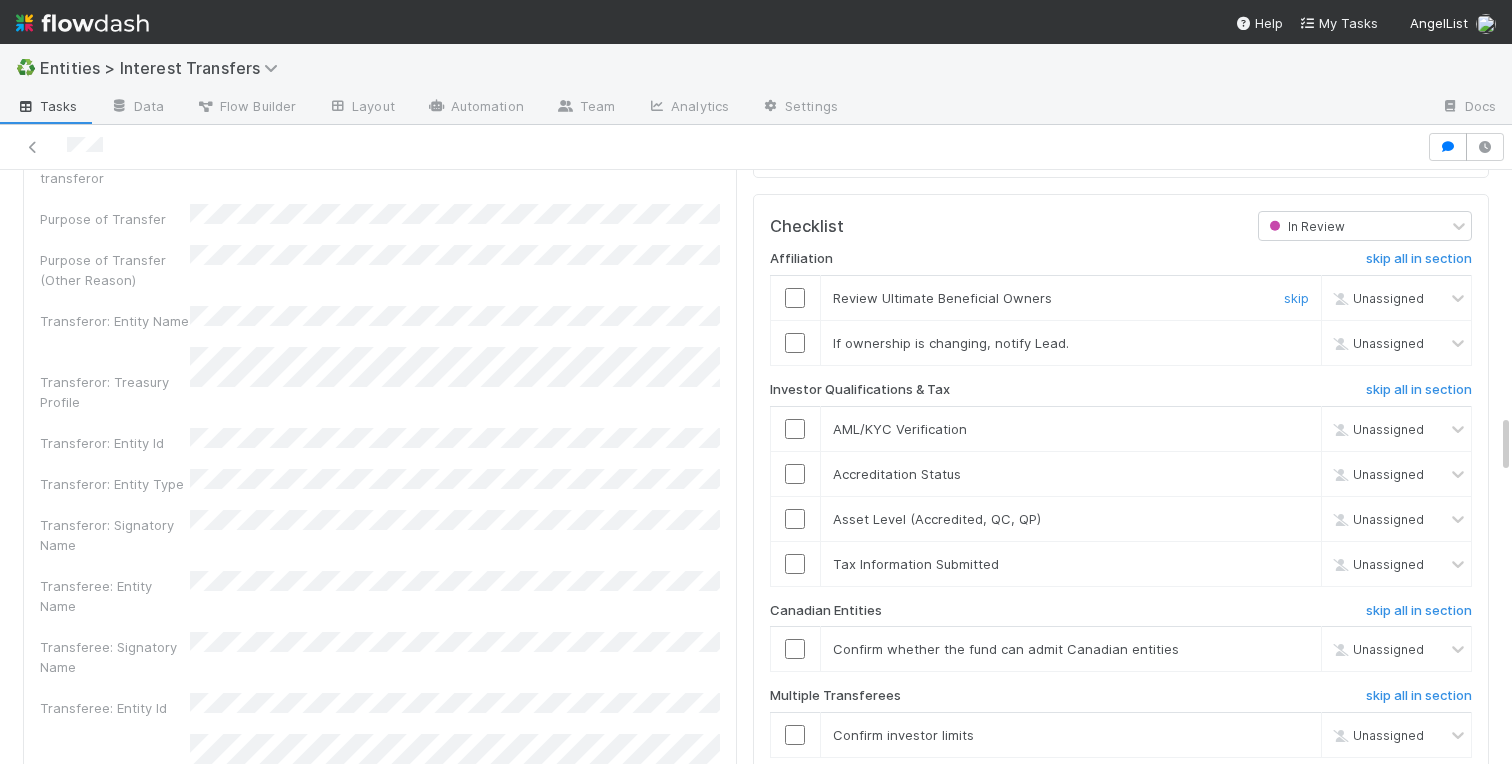 click at bounding box center (795, 298) 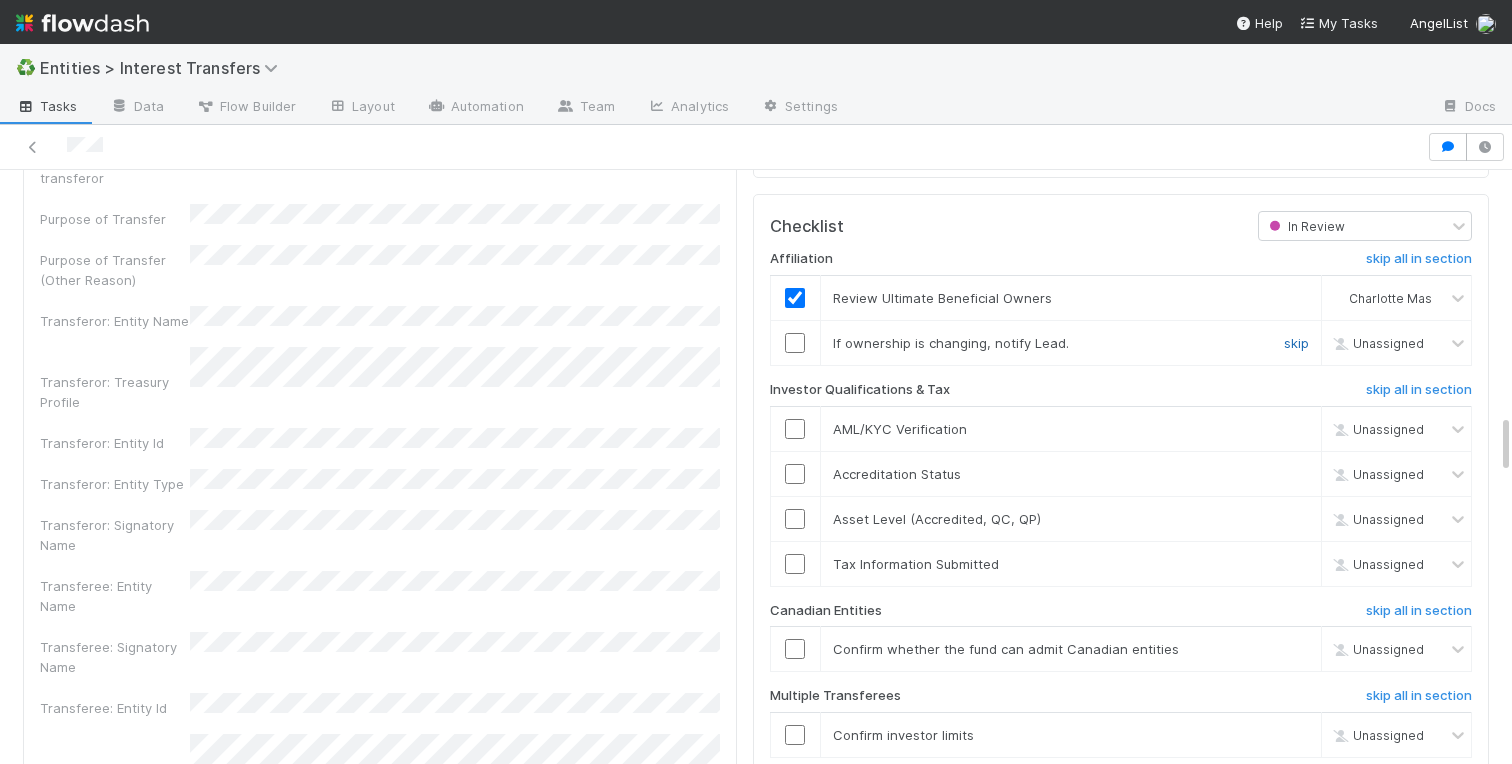 click on "skip" at bounding box center [1296, 343] 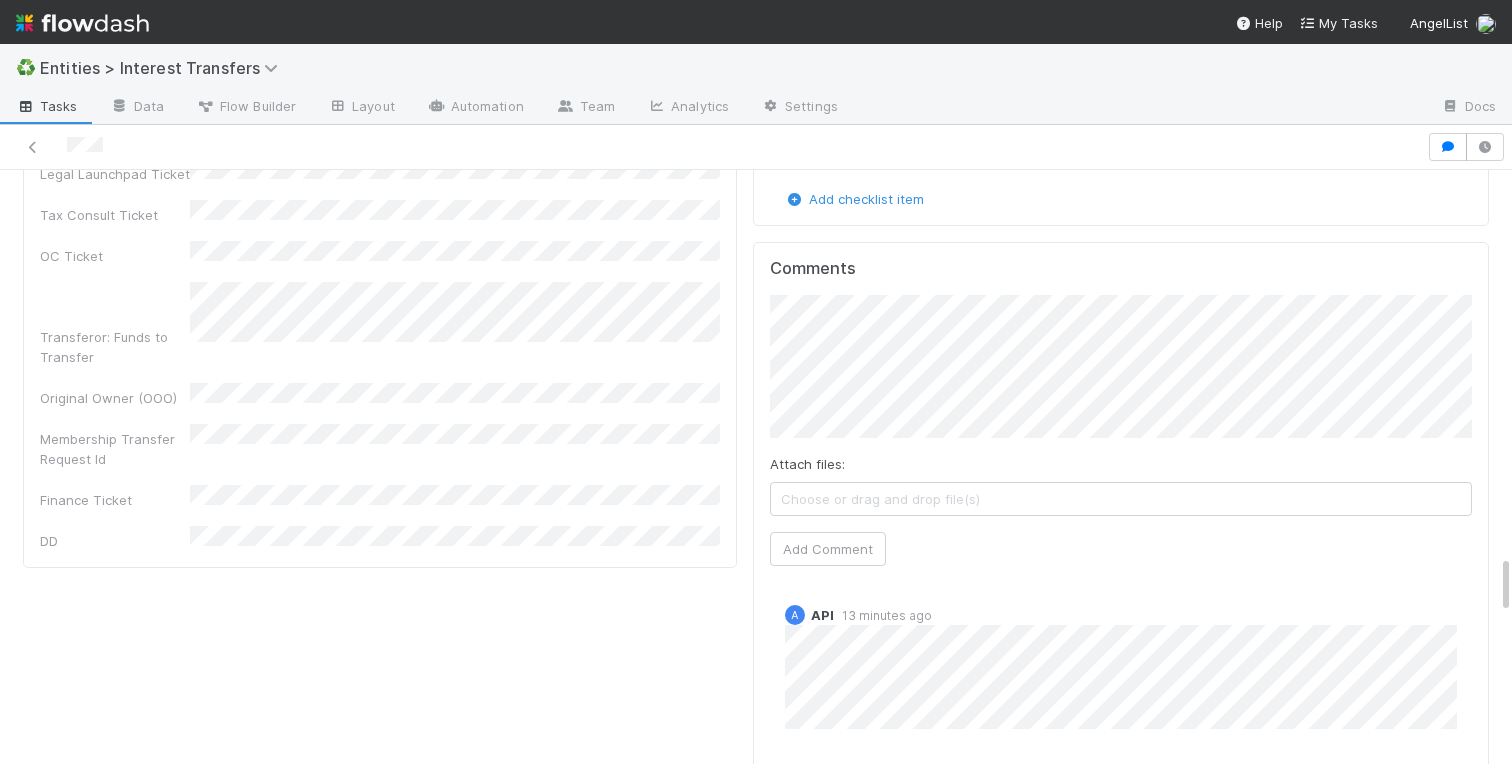 scroll, scrollTop: 3887, scrollLeft: 0, axis: vertical 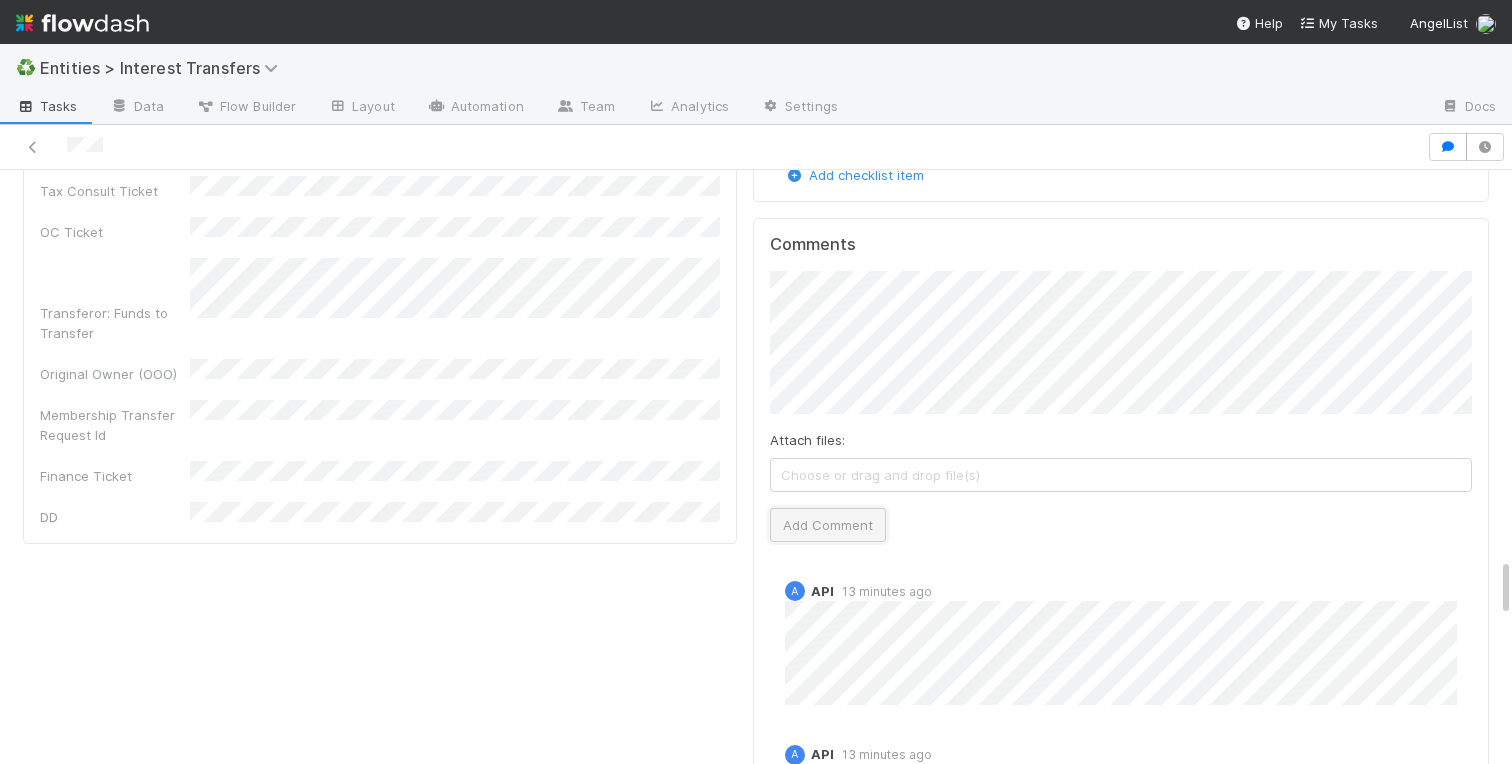 click on "Add Comment" at bounding box center (828, 525) 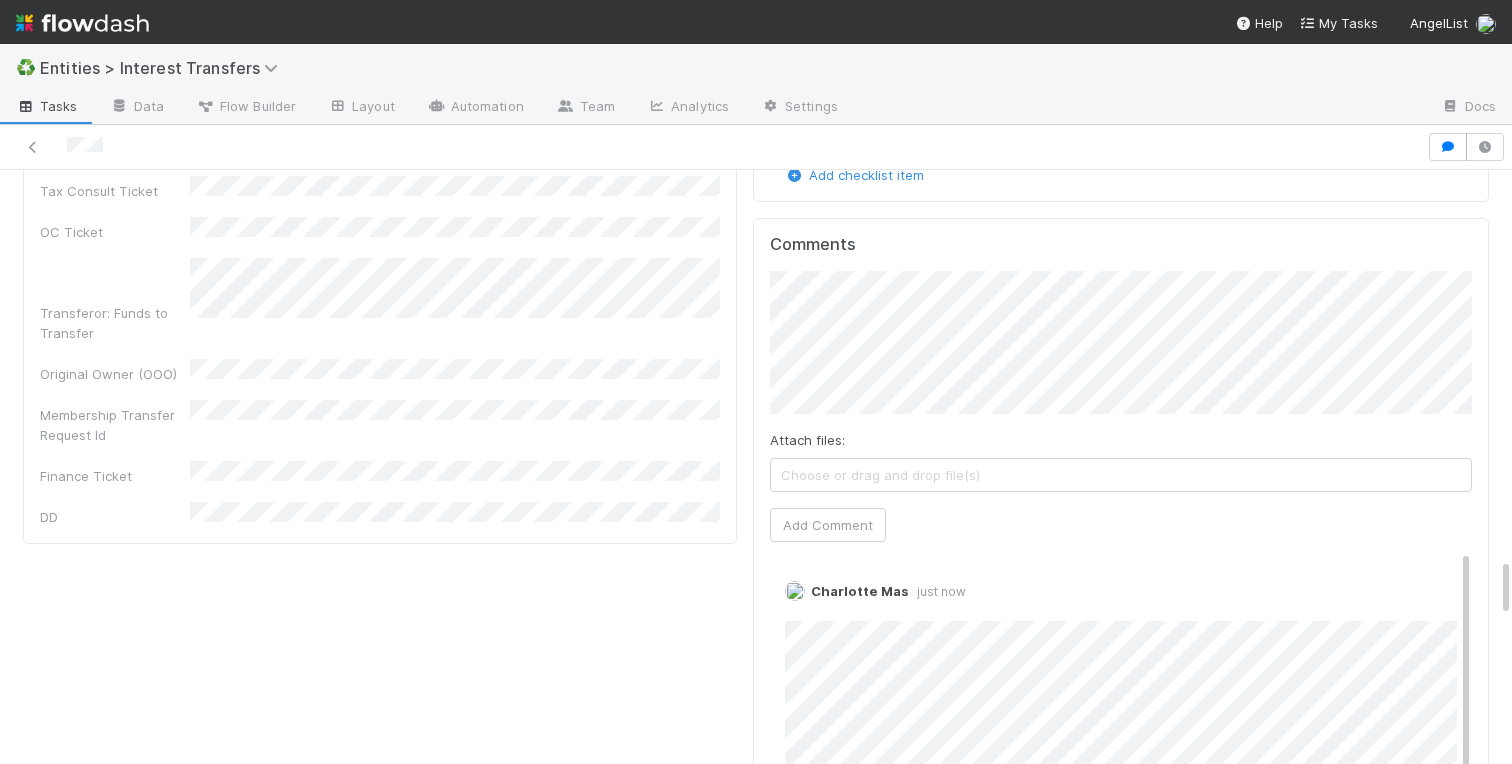 click on "Transferee Doc Review Tracker  Checklist    In Review Affiliation skip all in section Review Ultimate Beneficial Owners  Charlotte Mas If ownership is changing, notify Lead.  Unassigned Investor Qualifications & Tax skip all in section AML/KYC Verification  Unassigned Accreditation Status Unassigned Asset Level (Accredited, QC, QP)  Unassigned Tax Information Submitted  Unassigned Canadian Entities  skip all in section Confirm whether the fund can admit Canadian entities  Unassigned Multiple Transferees skip all in section Confirm investor limits Unassigned Document Review skip all in section Confirm E-signature was submitted by 1) Signatory listed in Treasury or 2) Team Member  Unassigned Custom Fund Docs: Confirm whether Fund uses AL template or custom documents Unassigned Effective Date Change: Note desired effective date and update transfer agreement Unassigned Effective Date Change: Review pending or issued distributions impacted by effective date change Unassigned Unassigned Rolling Funds Unassigned   A" at bounding box center (1121, -67) 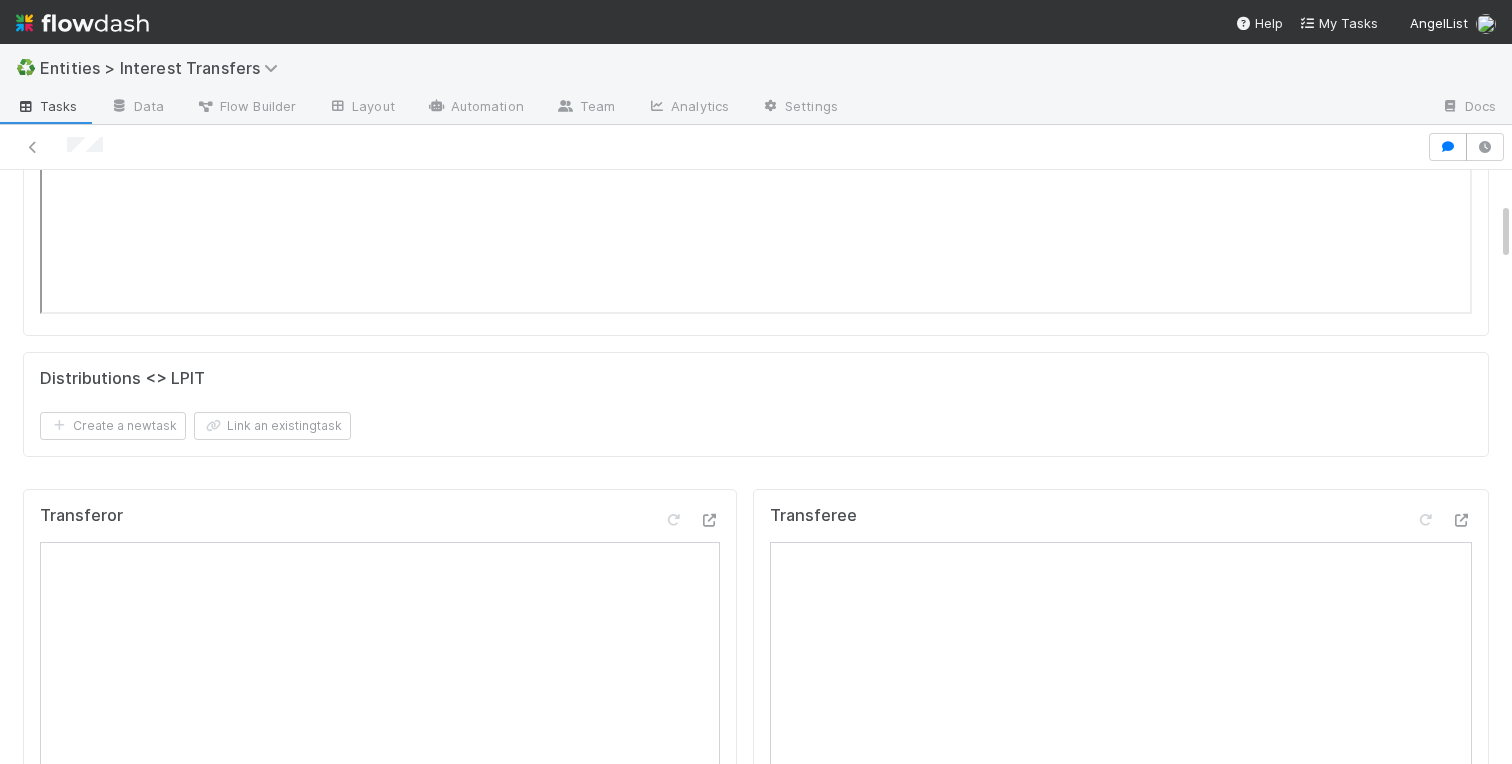 scroll, scrollTop: 0, scrollLeft: 0, axis: both 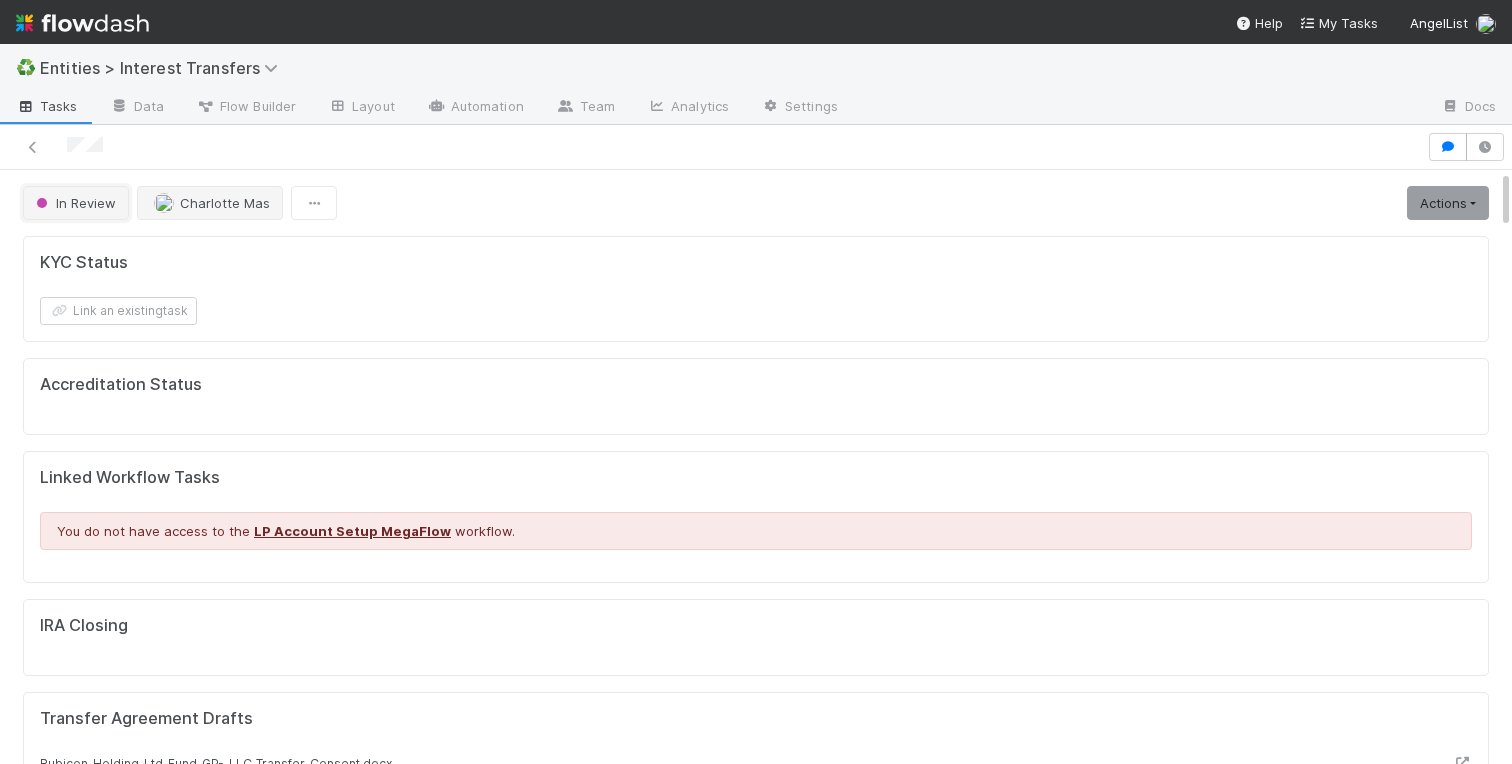 click on "In Review" at bounding box center [74, 203] 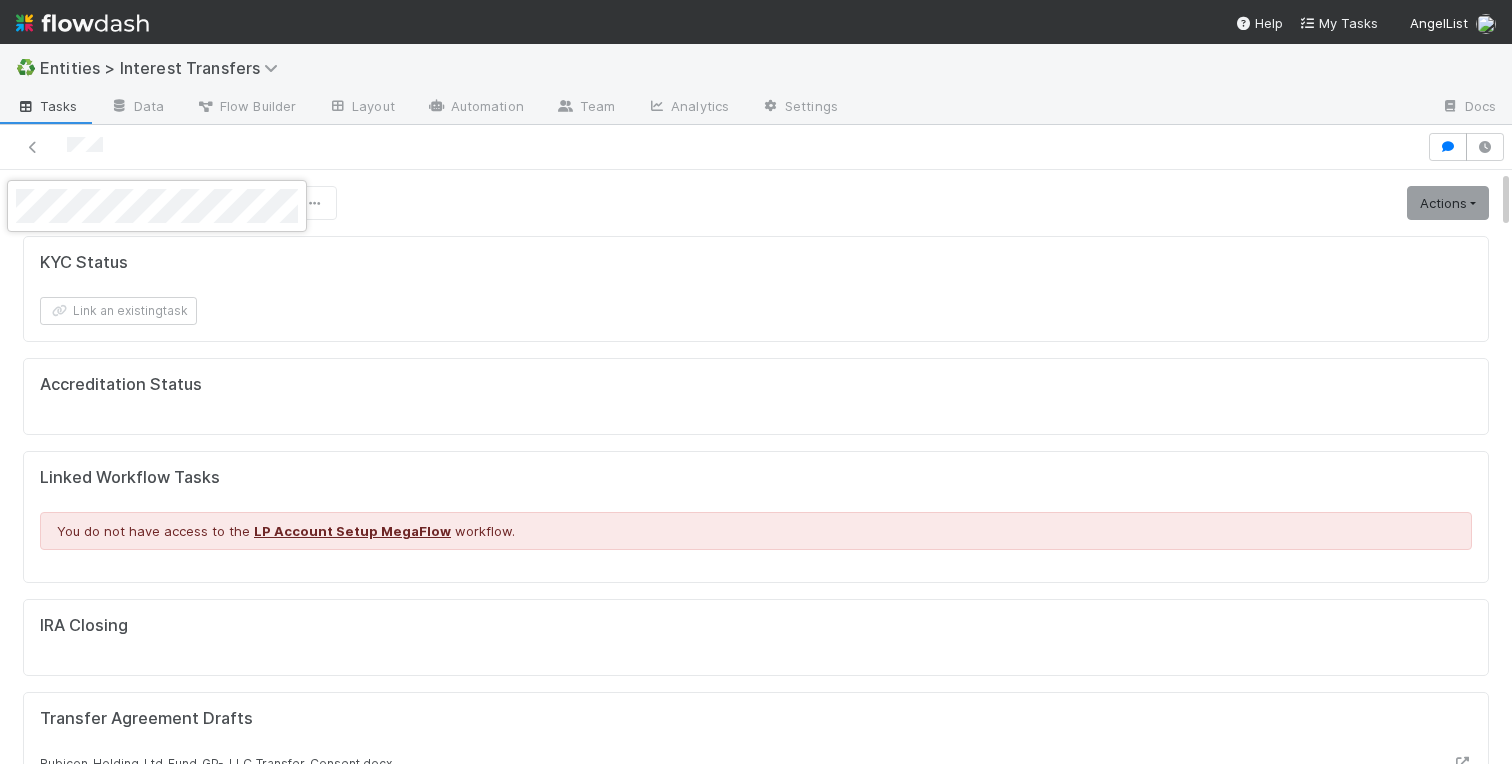 click at bounding box center [756, 382] 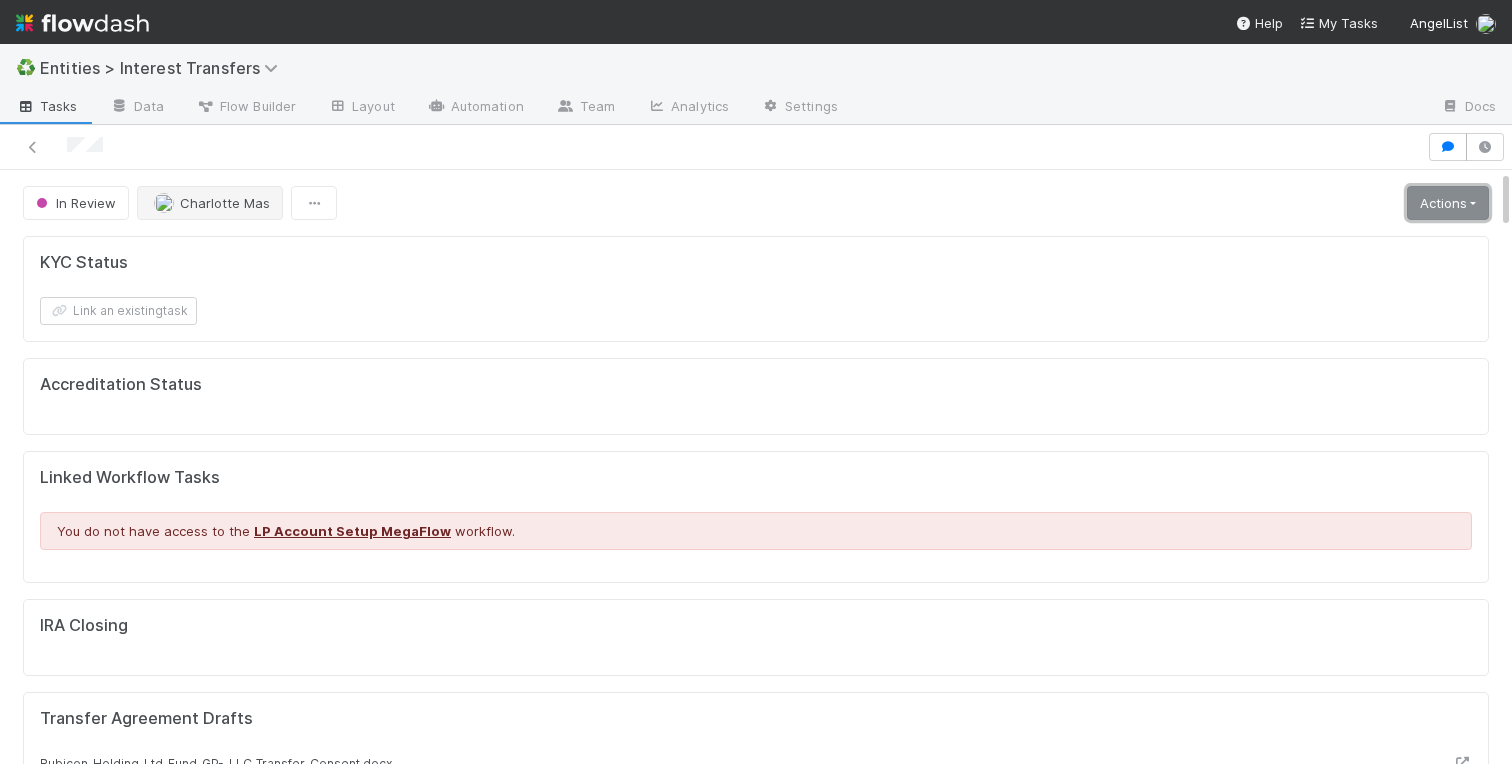 click on "Actions" at bounding box center (1448, 203) 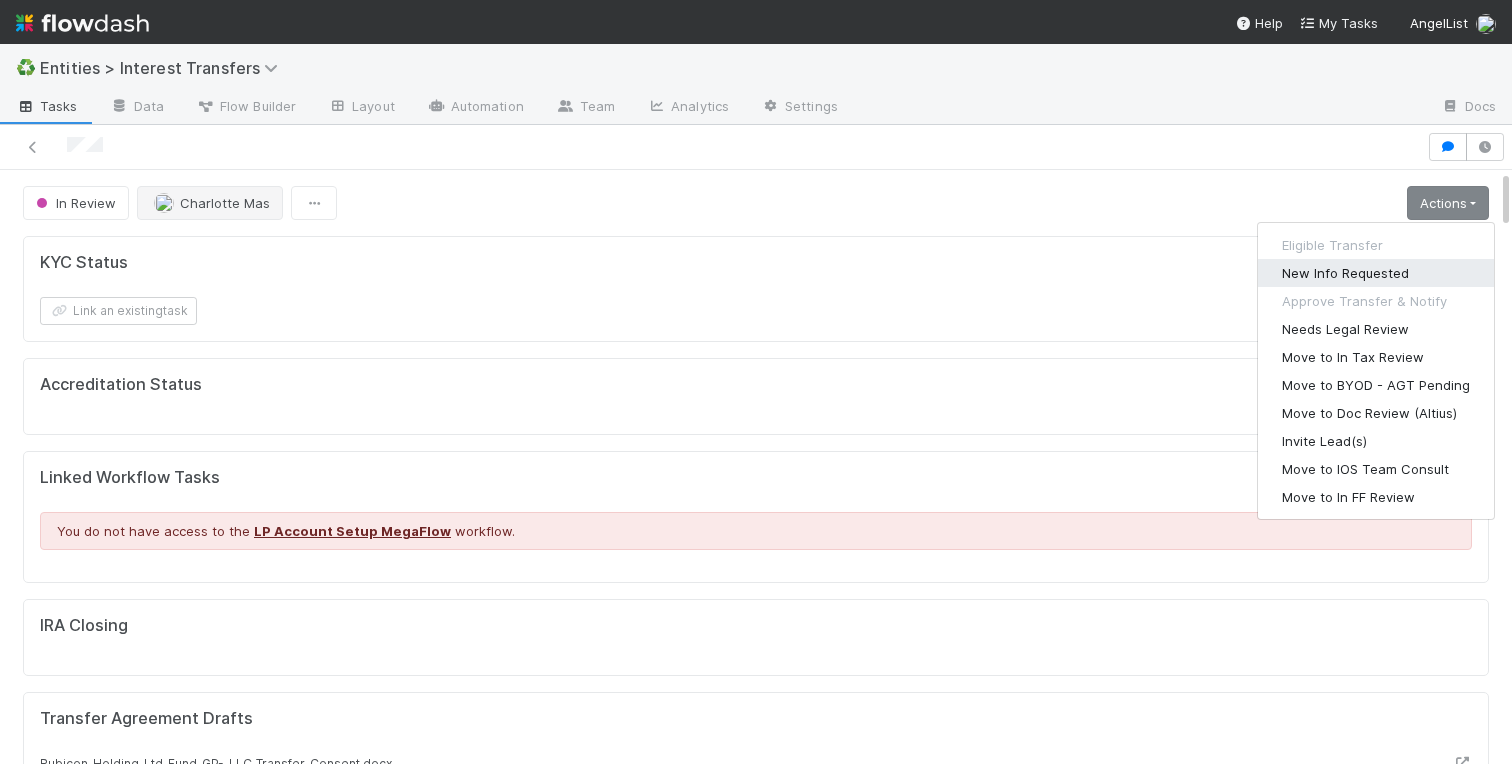 click on "New Info Requested" at bounding box center (1376, 273) 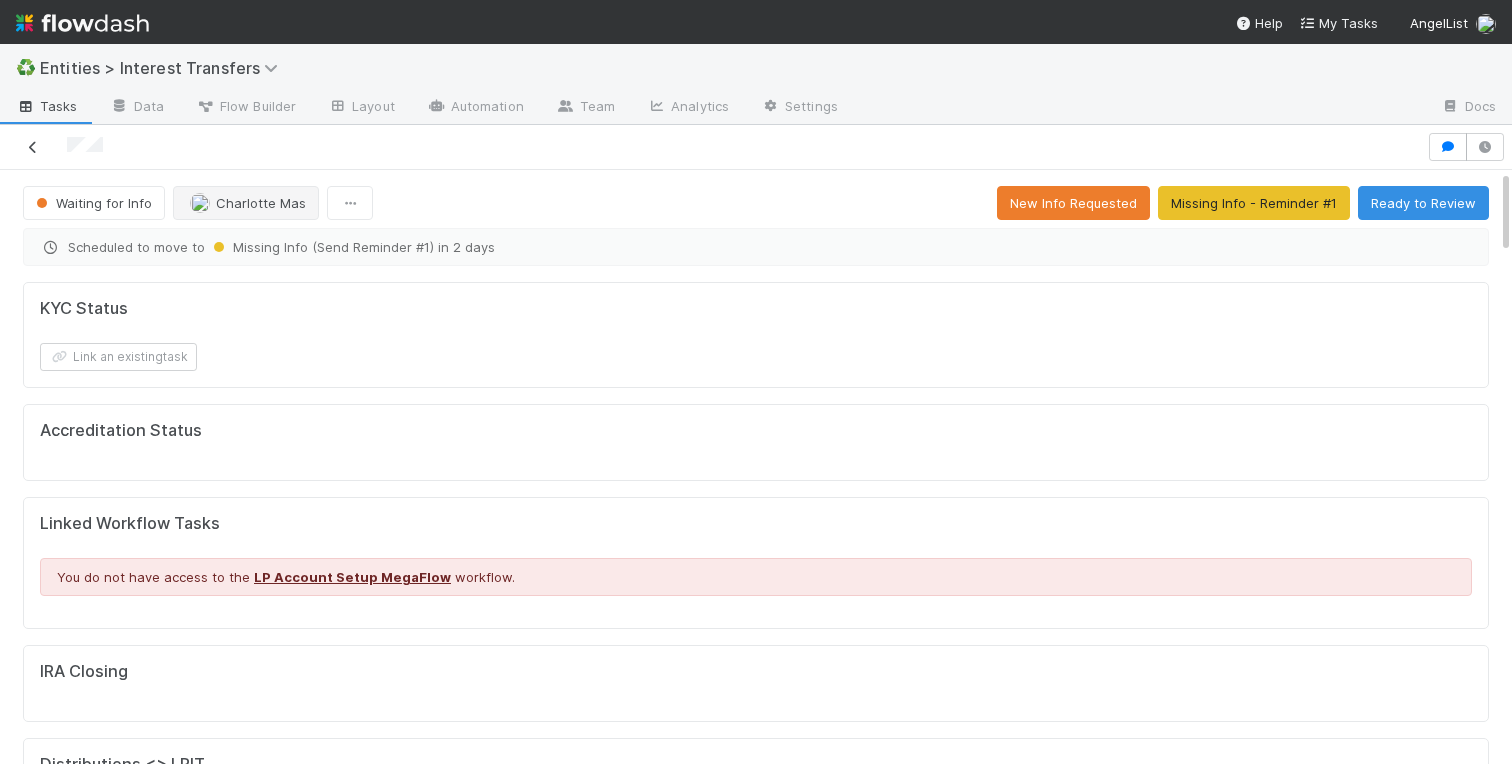 click at bounding box center [33, 147] 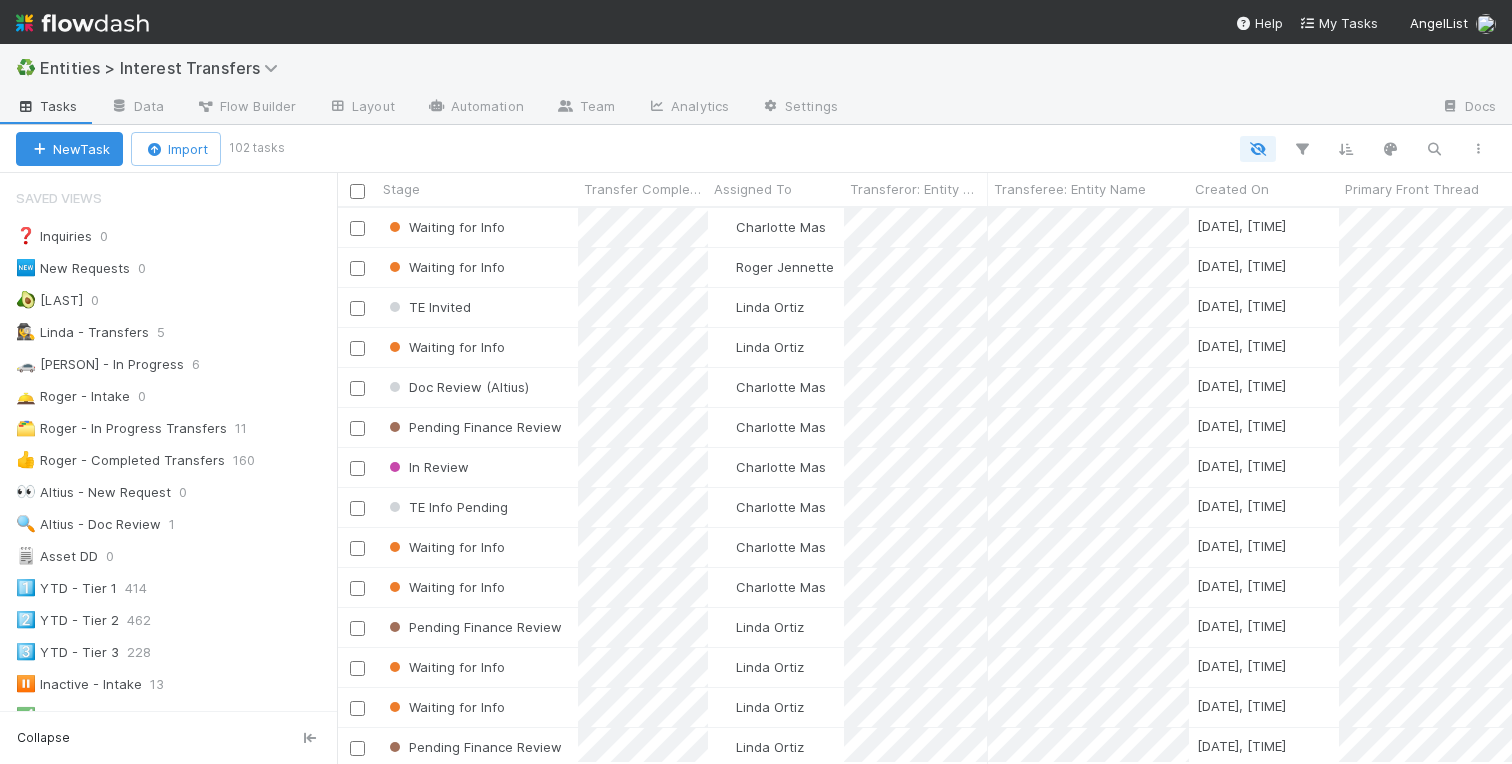scroll, scrollTop: 555, scrollLeft: 1175, axis: both 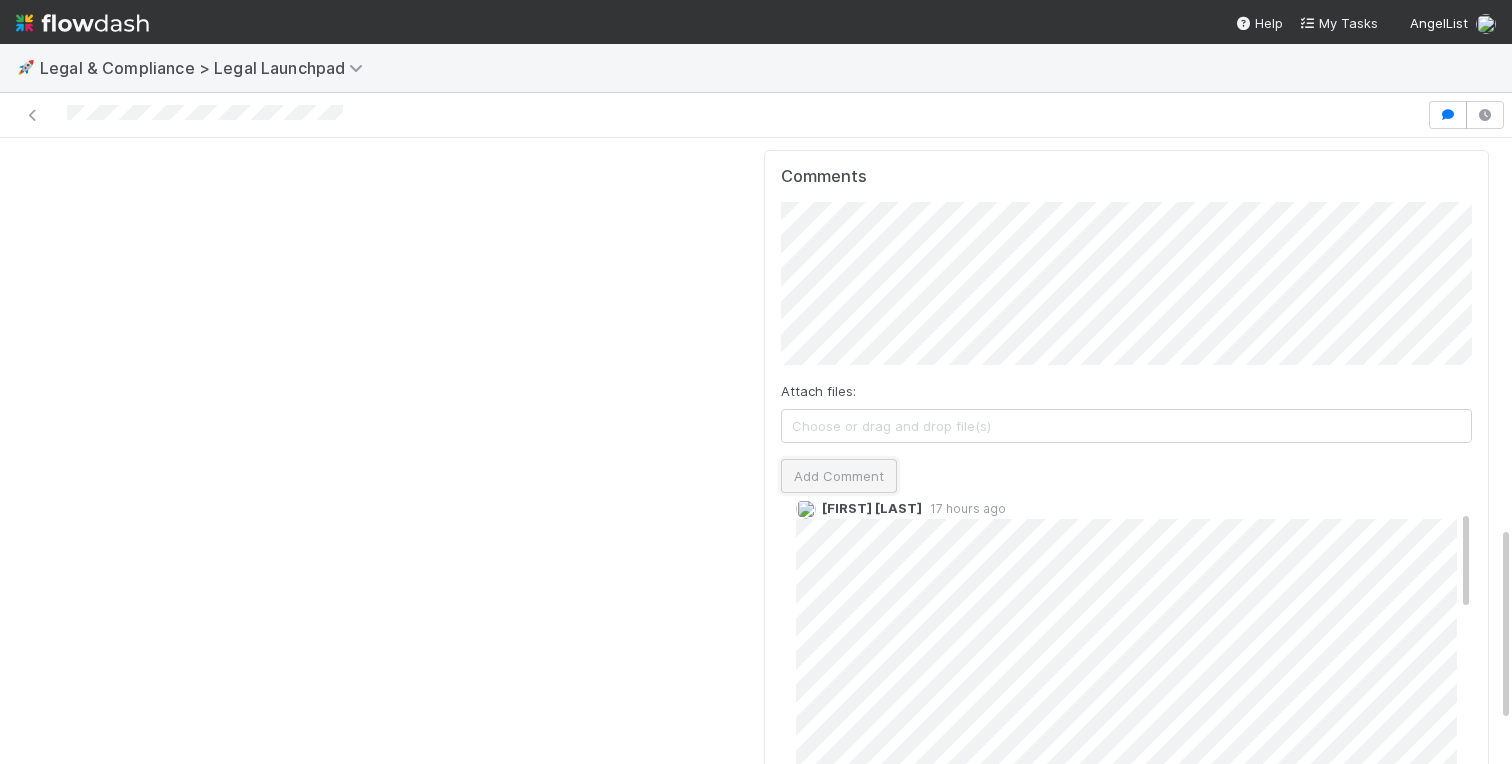 click on "Add Comment" at bounding box center [839, 476] 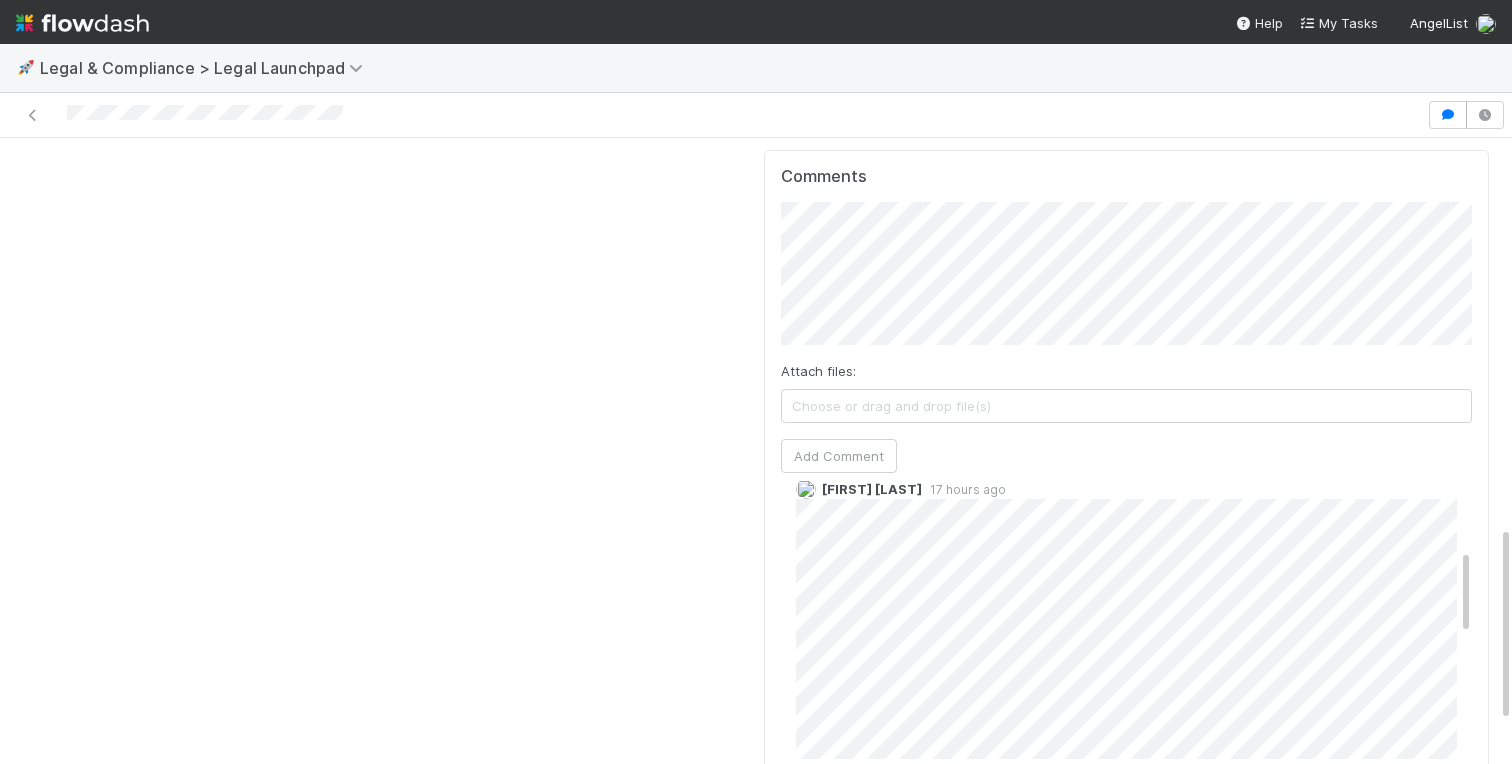 scroll, scrollTop: 0, scrollLeft: 0, axis: both 